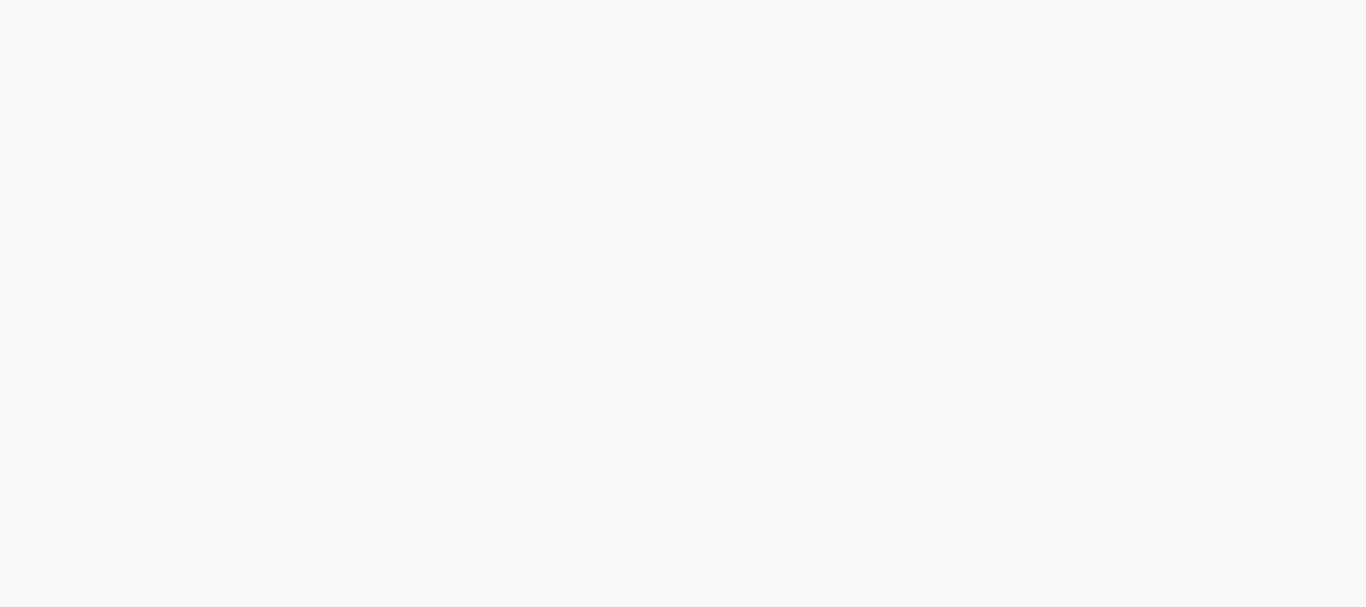 scroll, scrollTop: 0, scrollLeft: 0, axis: both 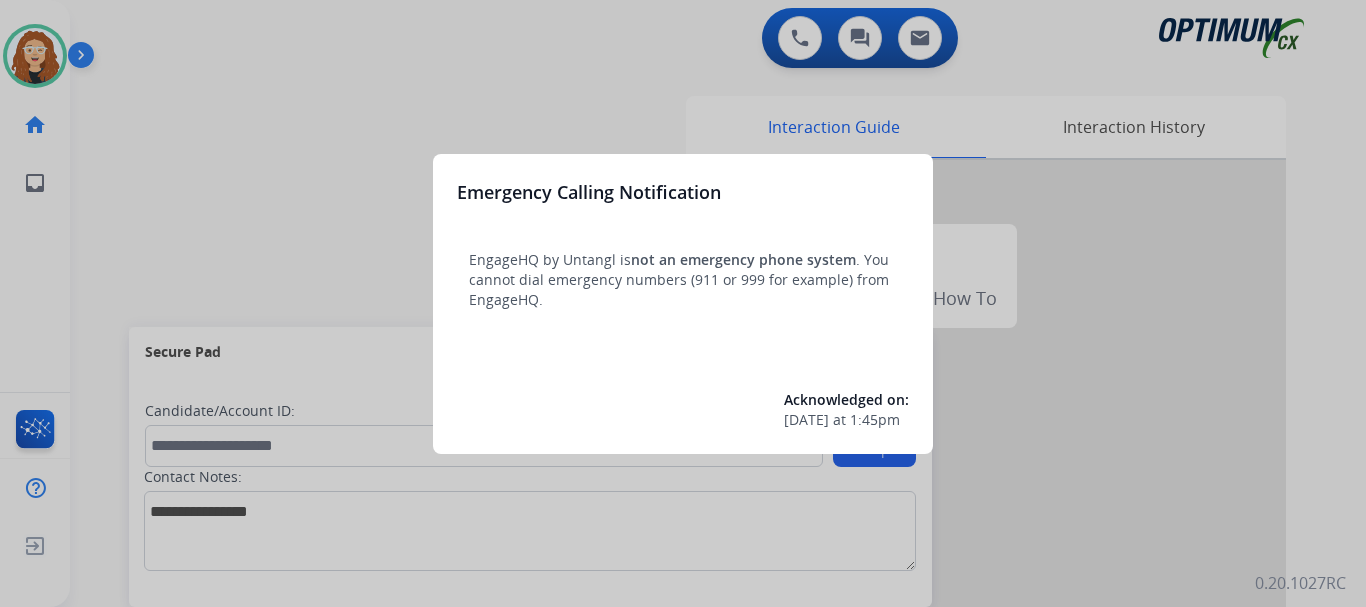click at bounding box center [683, 303] 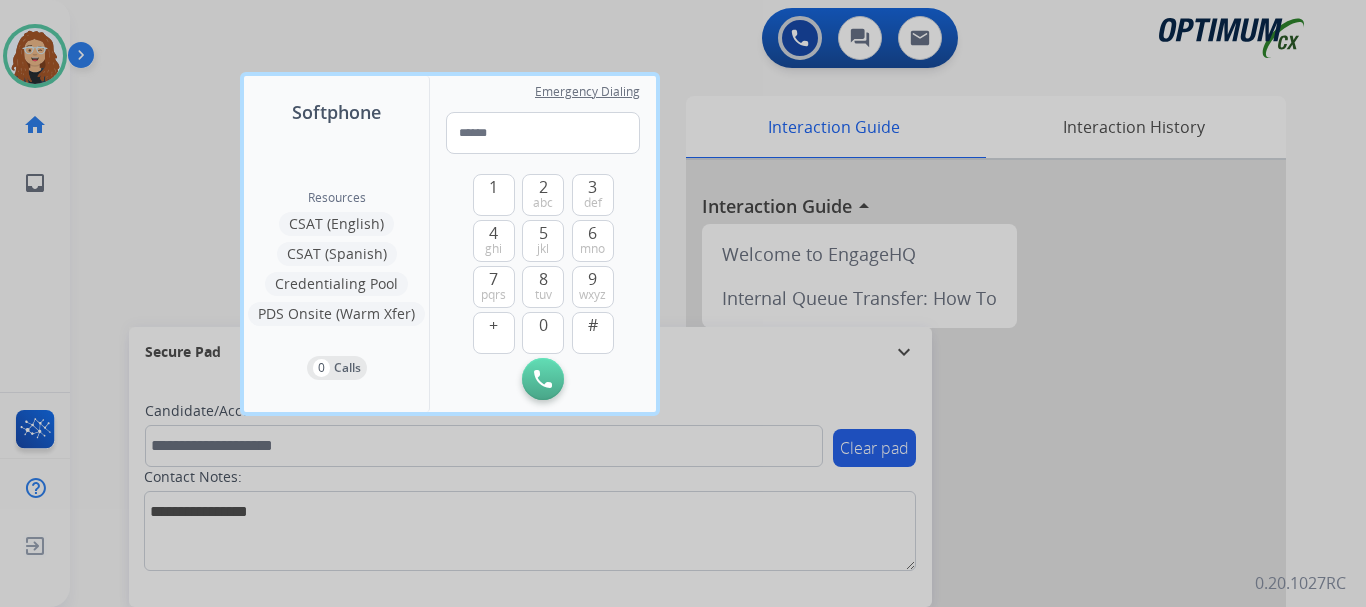 click at bounding box center [683, 303] 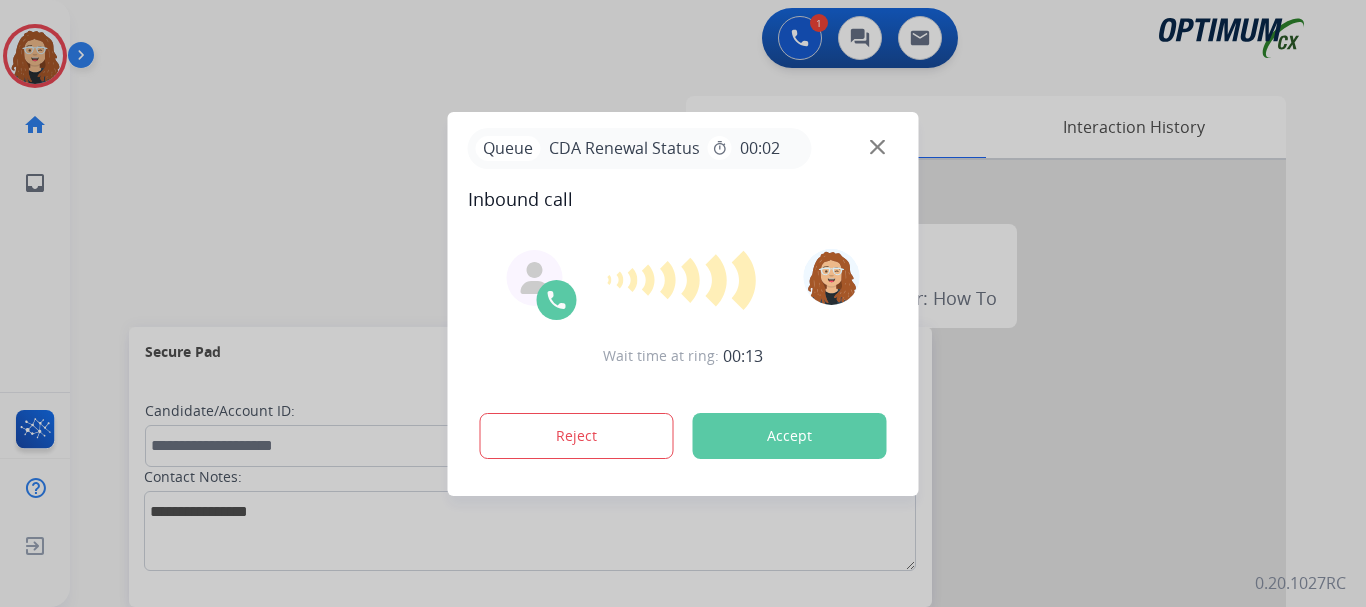 click on "Accept" at bounding box center (790, 436) 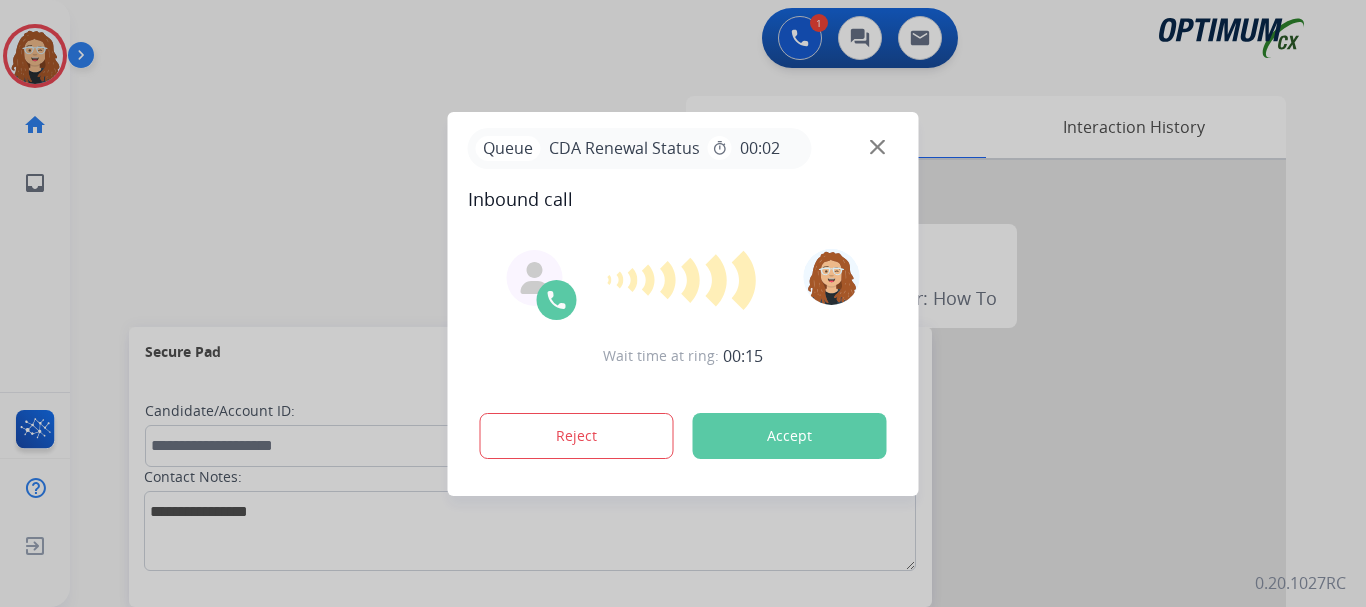 click on "Accept" at bounding box center (790, 436) 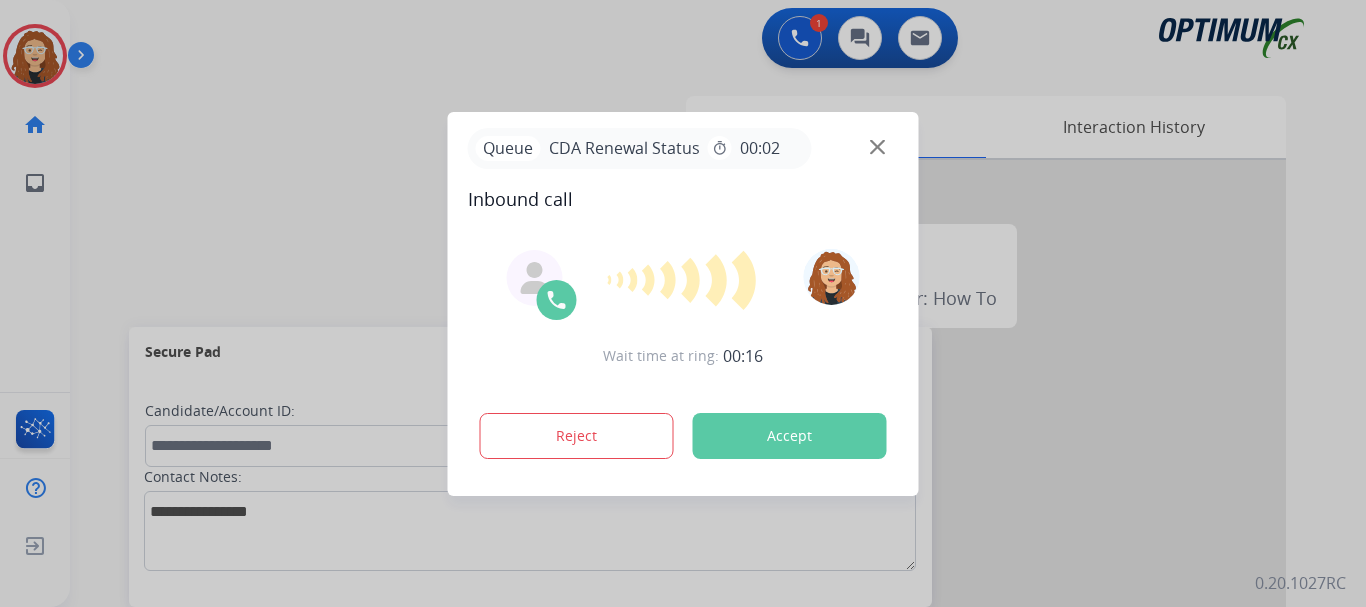 click on "Accept" at bounding box center [790, 436] 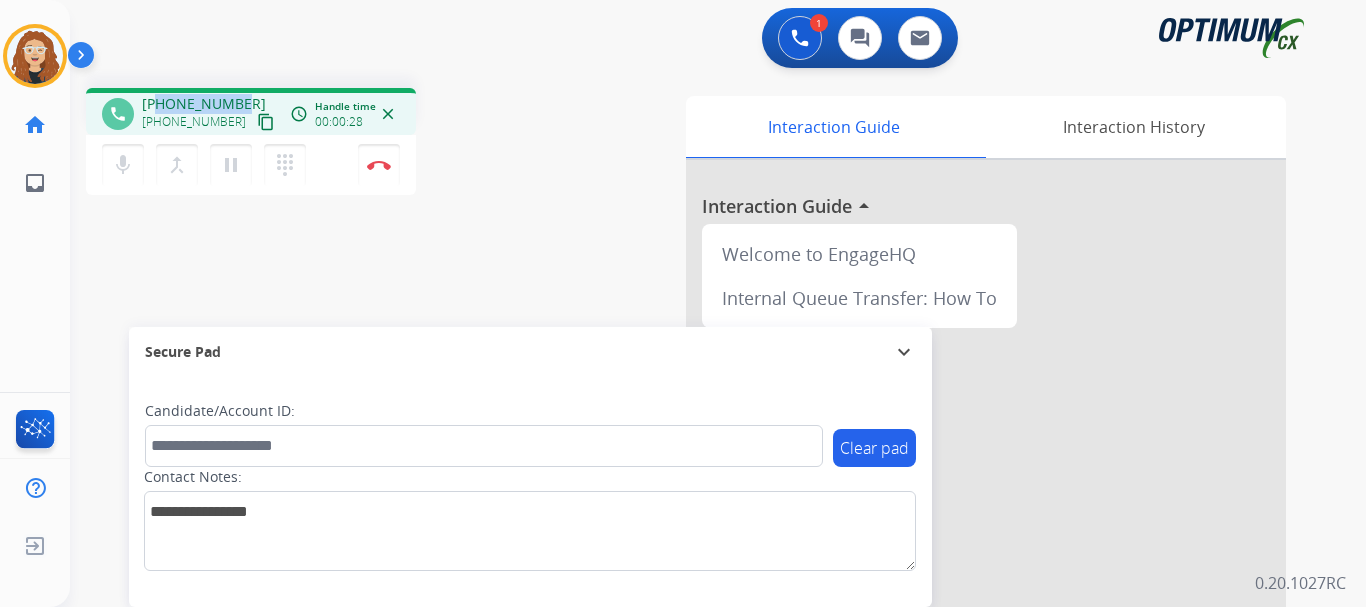 drag, startPoint x: 159, startPoint y: 101, endPoint x: 232, endPoint y: 101, distance: 73 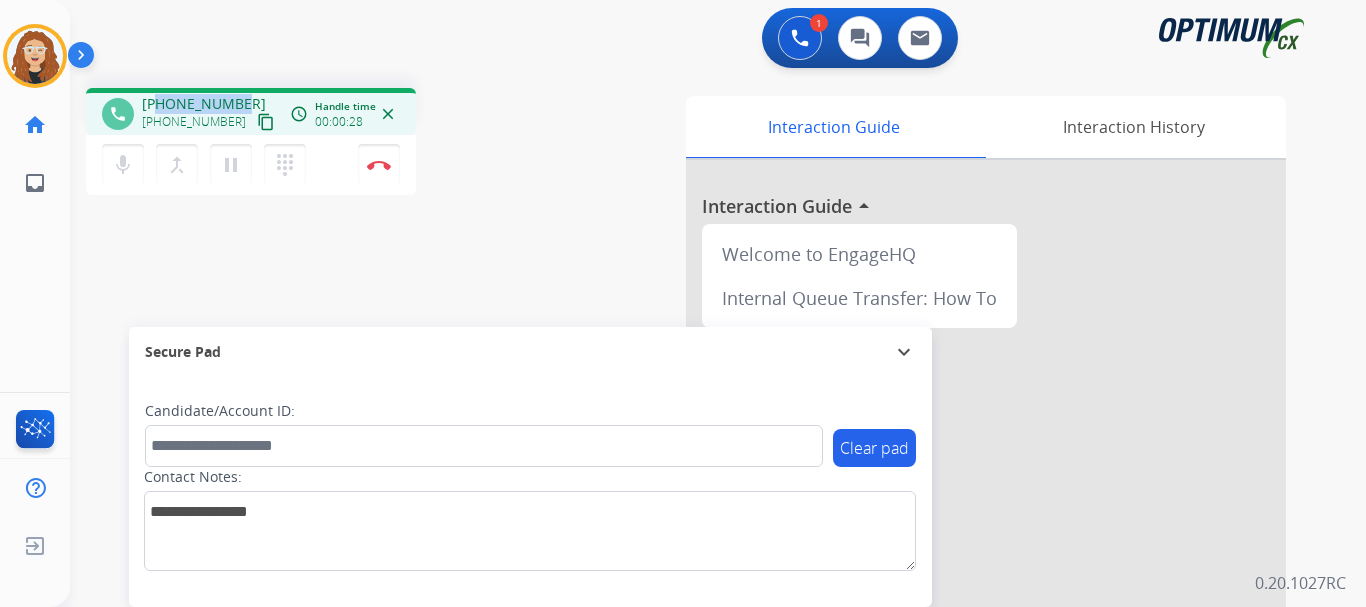 click on "[PHONE_NUMBER]" at bounding box center [204, 104] 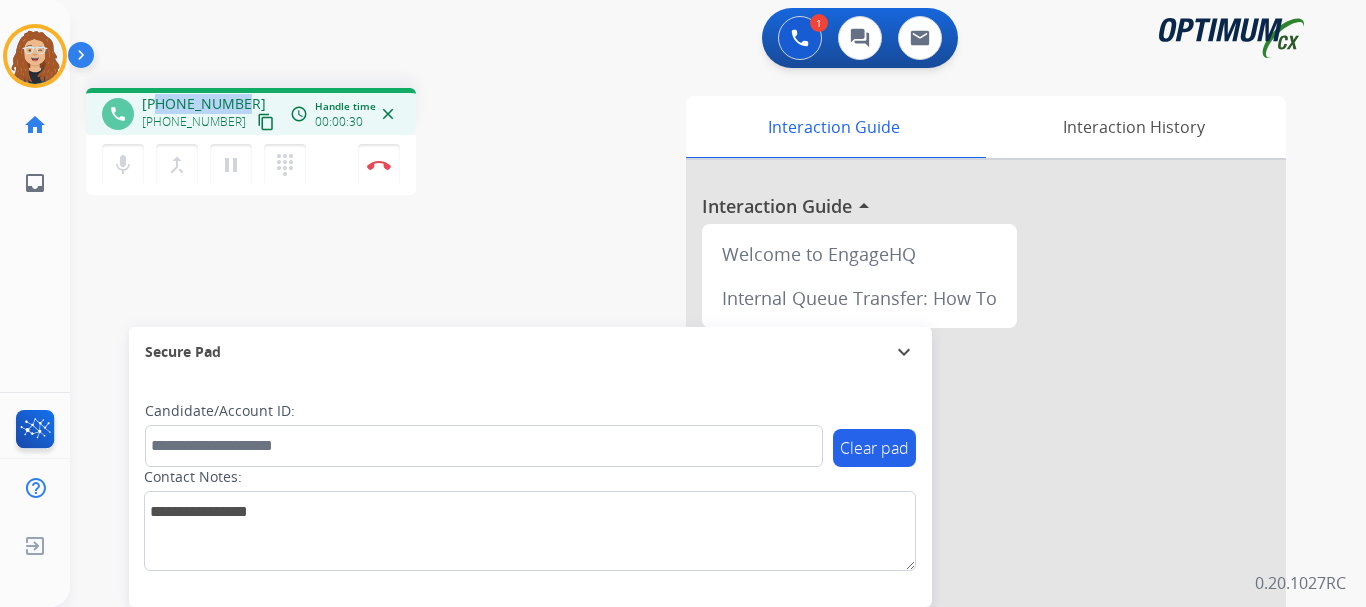 copy on "9124296269" 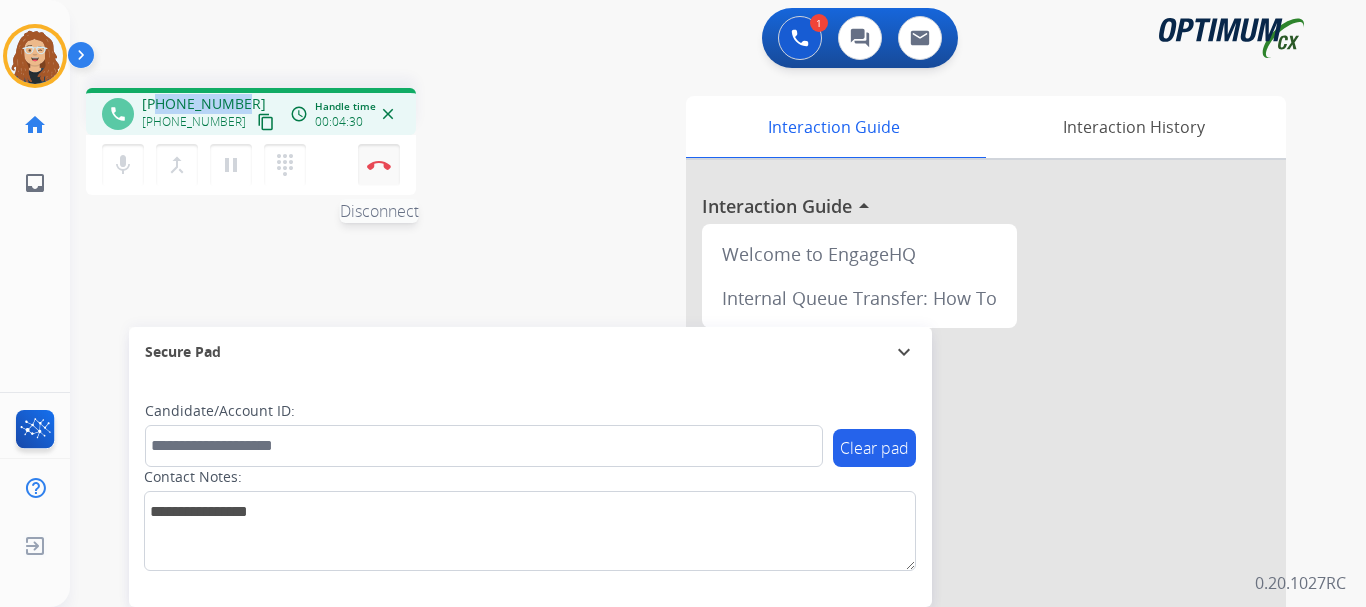 click at bounding box center [379, 165] 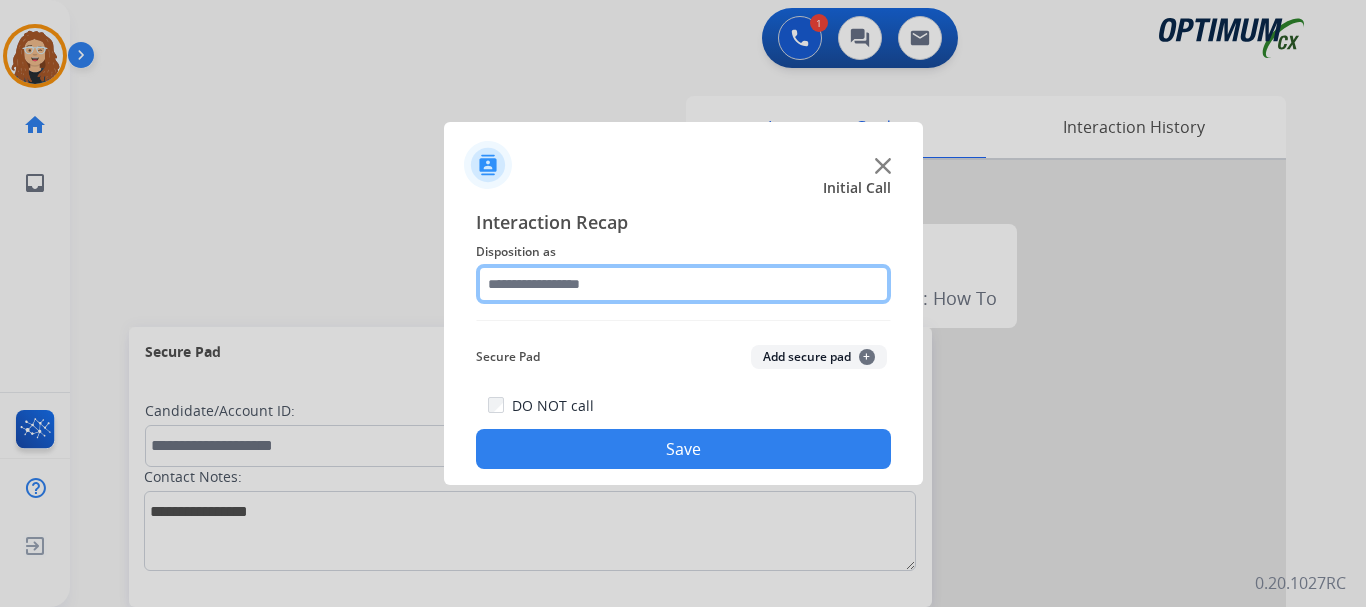 click 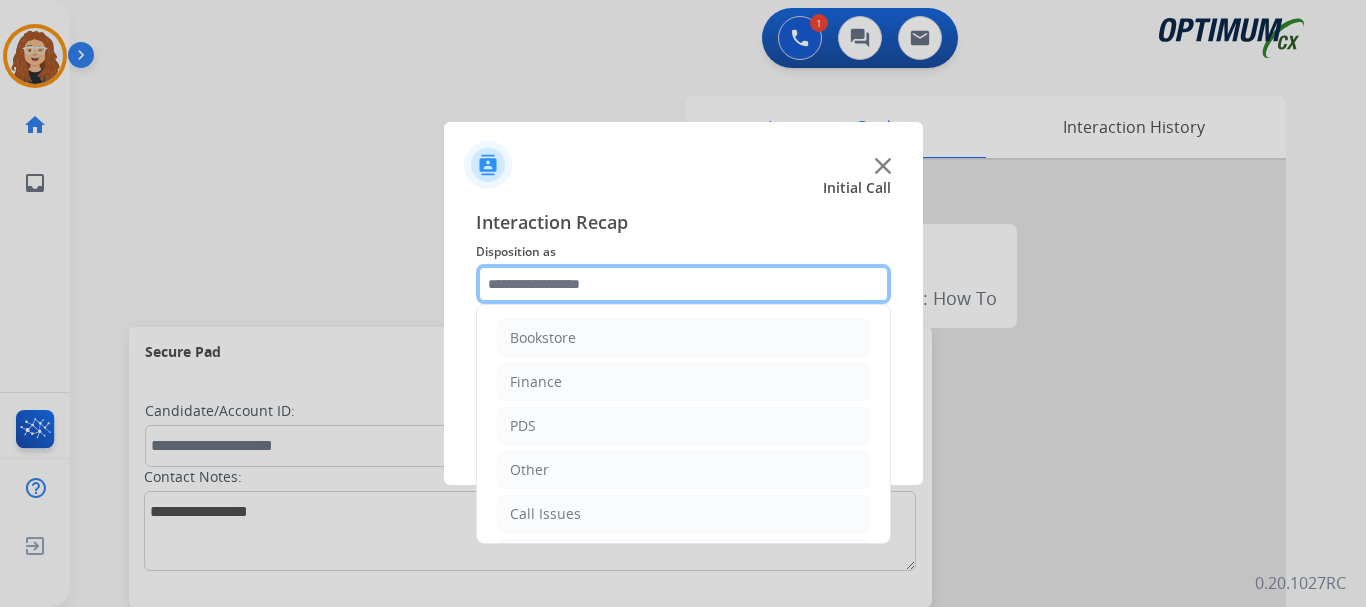 scroll, scrollTop: 136, scrollLeft: 0, axis: vertical 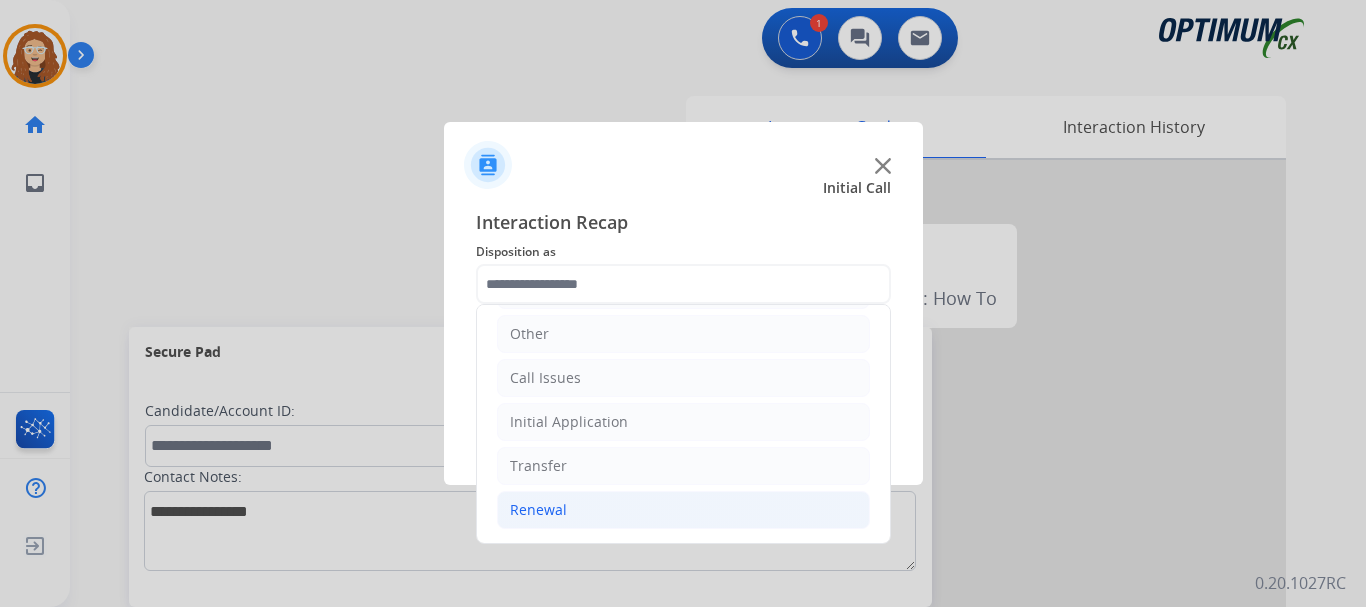 click on "Renewal" 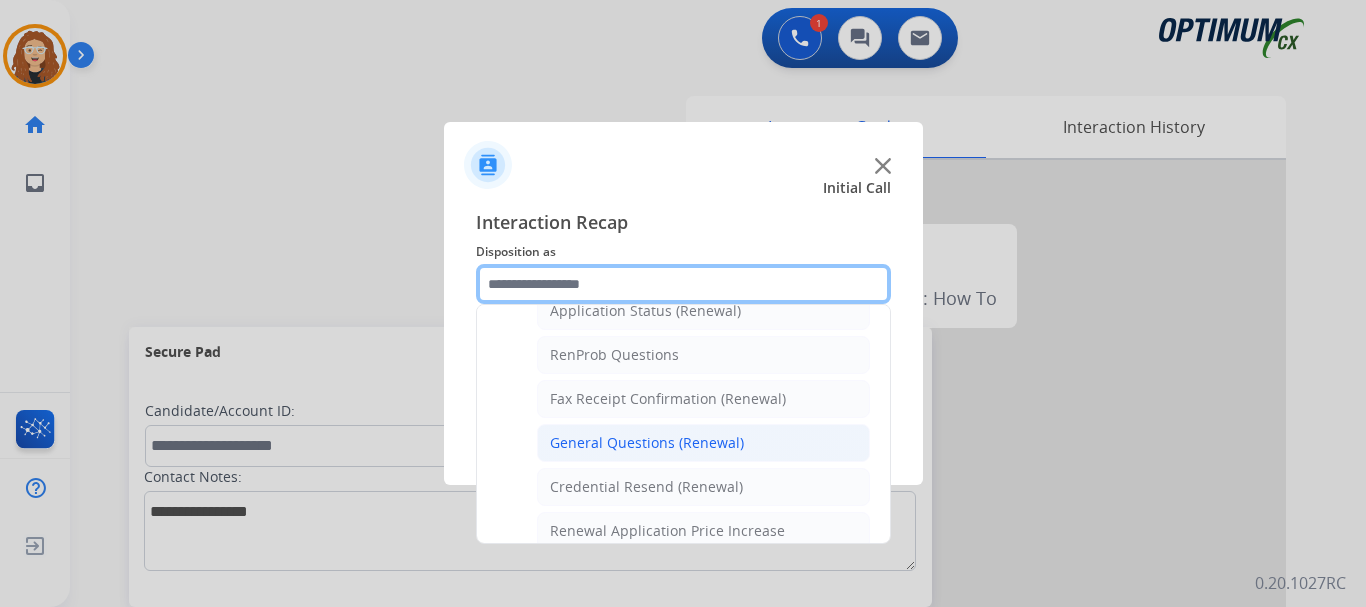 scroll, scrollTop: 497, scrollLeft: 0, axis: vertical 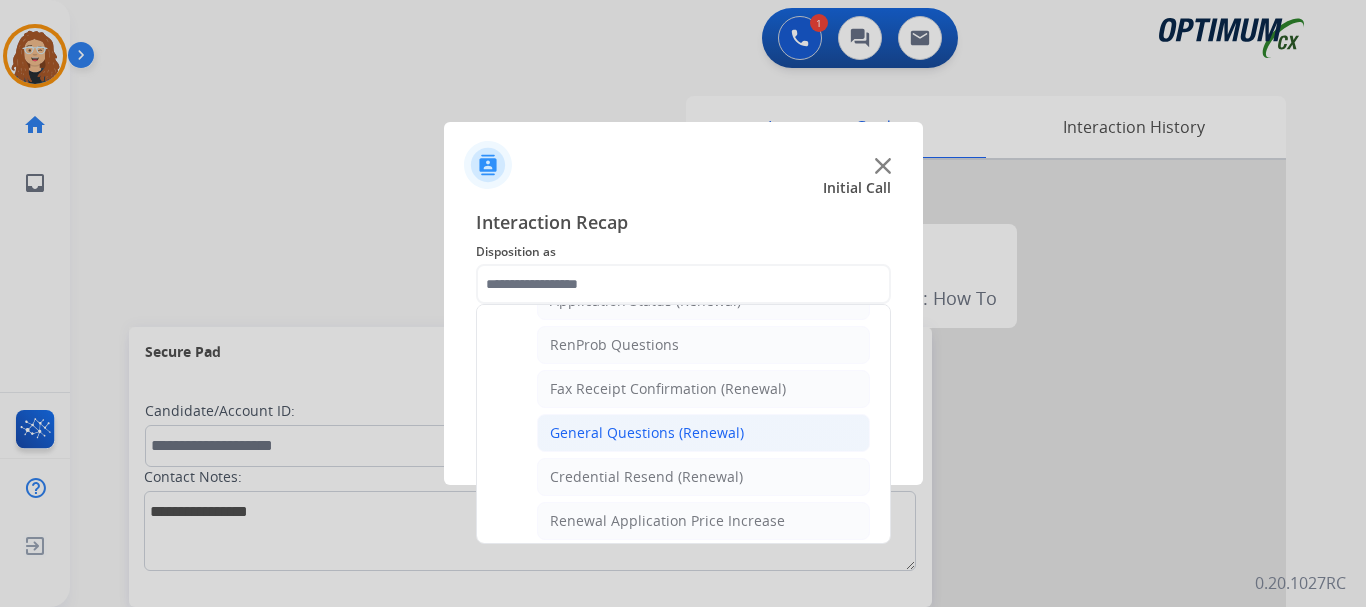 click on "General Questions (Renewal)" 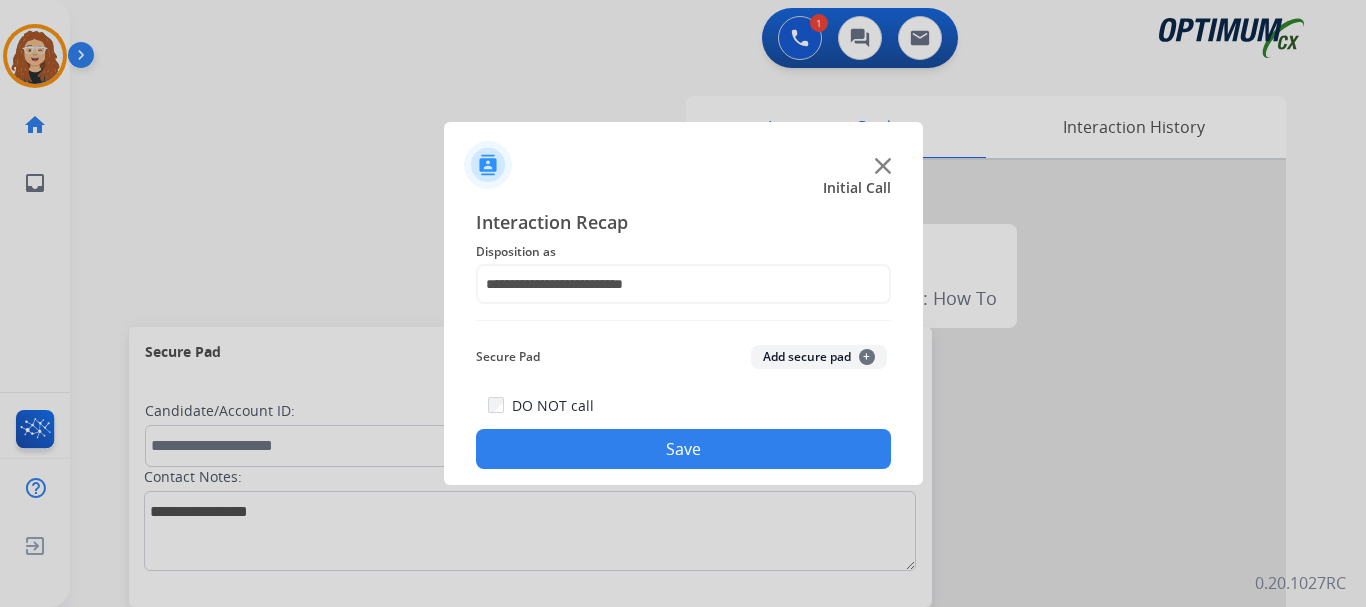 click on "Save" 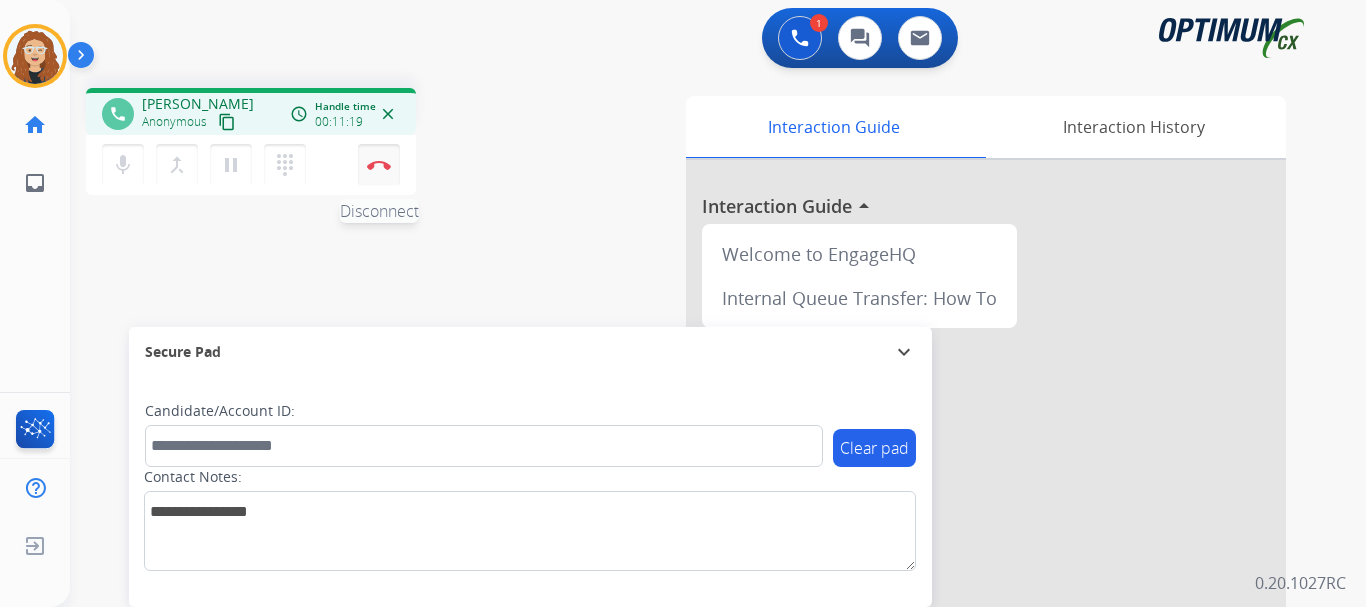 click on "Disconnect" at bounding box center (379, 165) 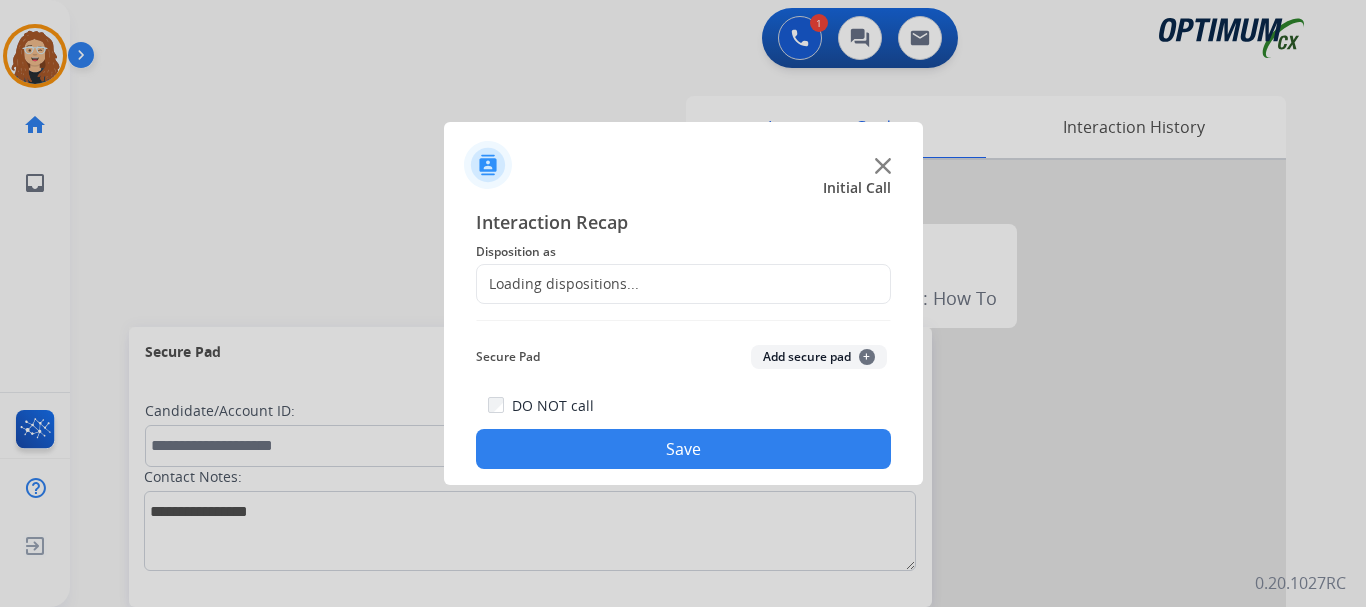 click on "Loading dispositions..." 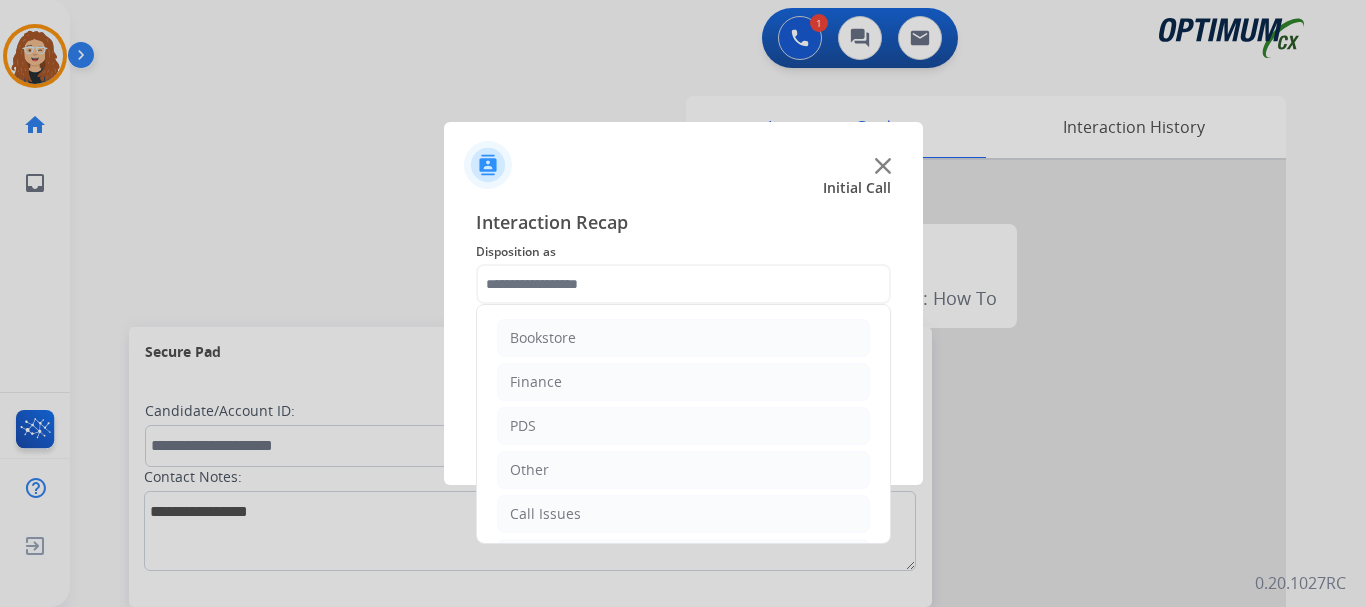 click 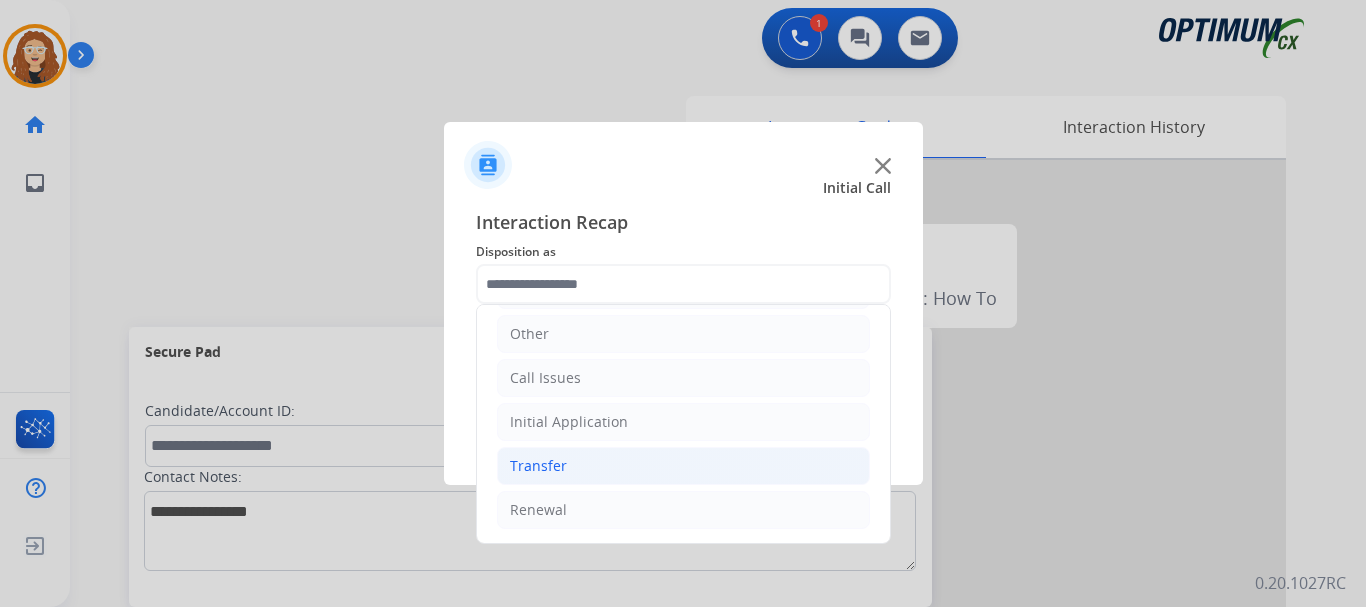 drag, startPoint x: 693, startPoint y: 518, endPoint x: 807, endPoint y: 454, distance: 130.73637 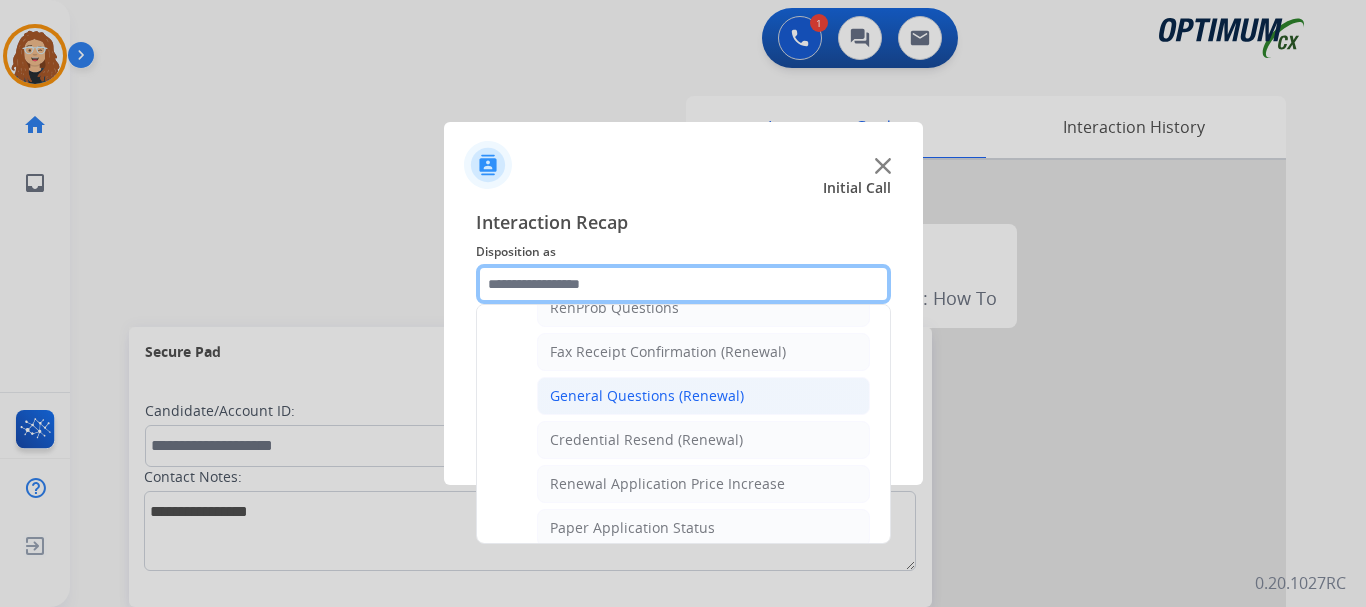 scroll, scrollTop: 530, scrollLeft: 0, axis: vertical 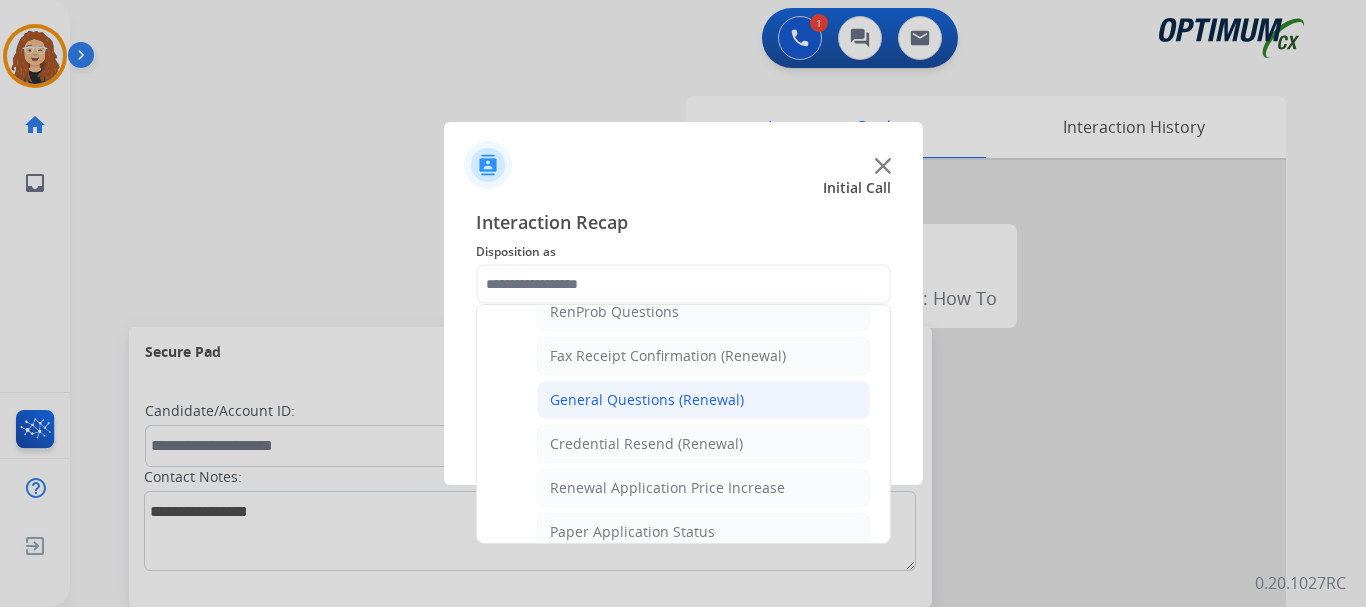 click on "General Questions (Renewal)" 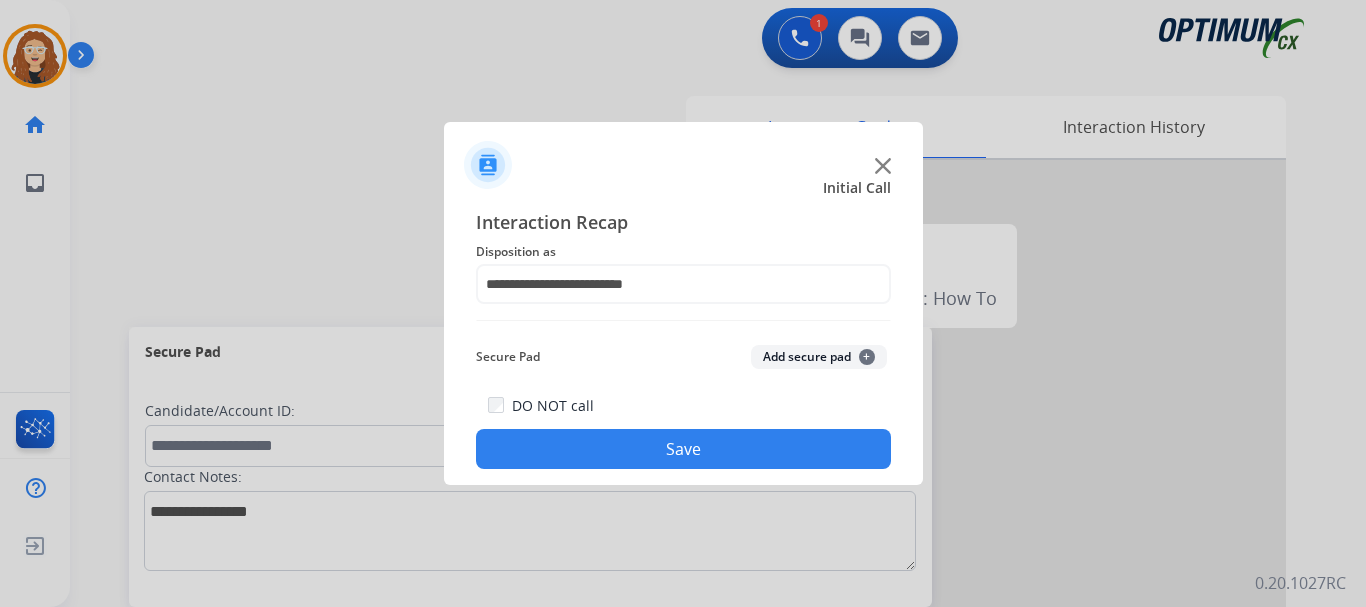 drag, startPoint x: 654, startPoint y: 451, endPoint x: 658, endPoint y: 209, distance: 242.03305 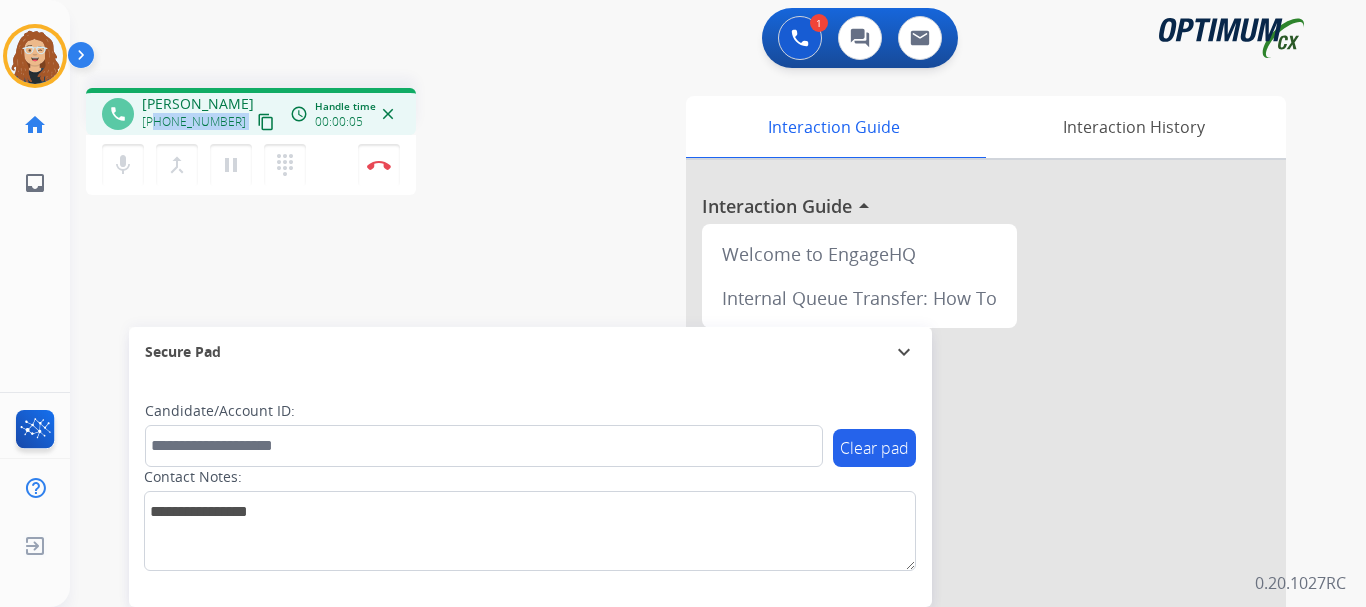 drag, startPoint x: 155, startPoint y: 123, endPoint x: 229, endPoint y: 126, distance: 74.06078 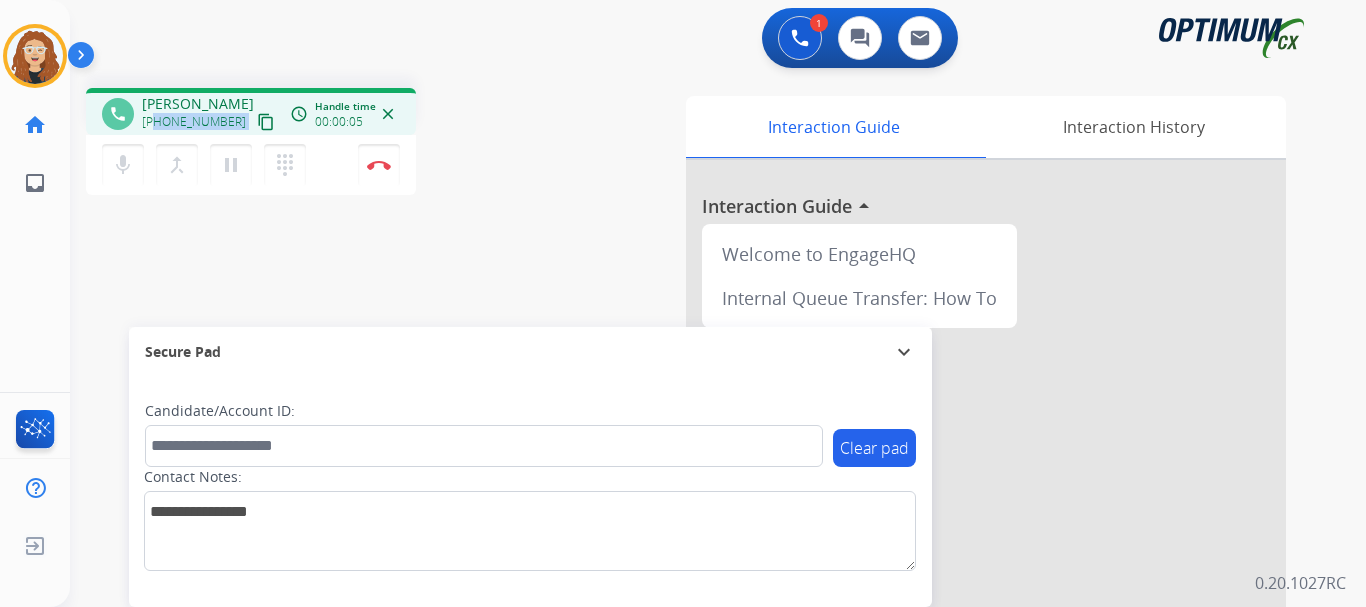 click on "[PHONE_NUMBER] content_copy" at bounding box center [210, 122] 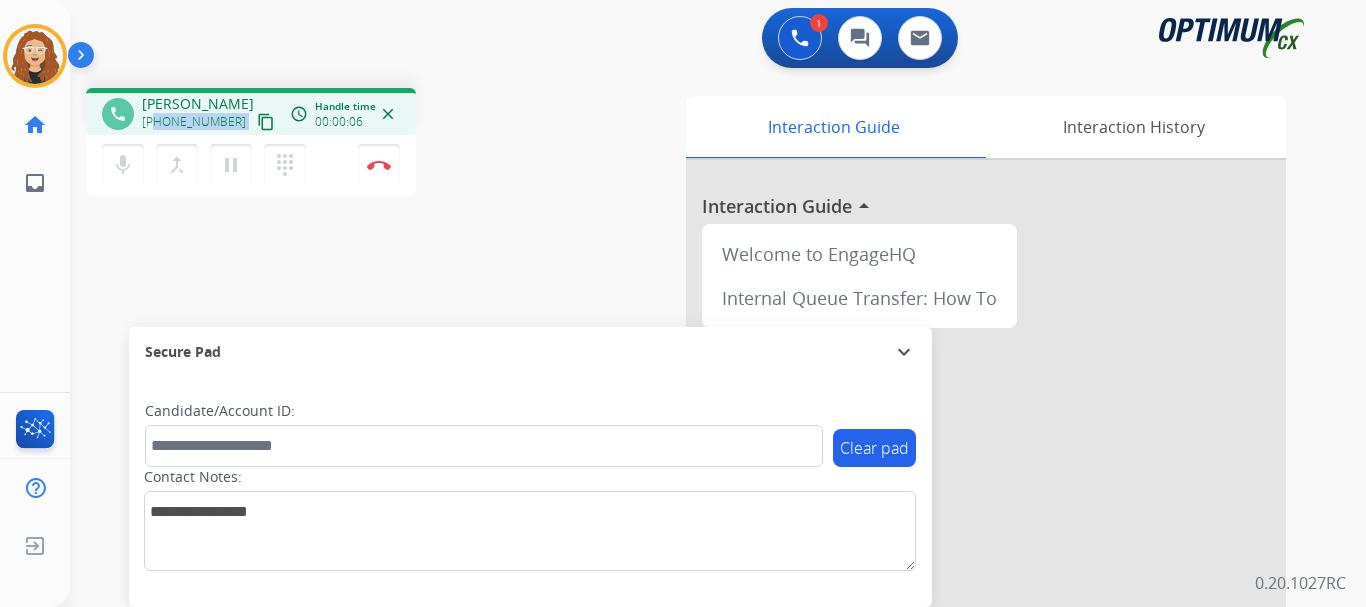 copy on "4192500425 content_copy access_time Call metrics Queue   00:09 Hold   00:00 Talk   00:05 Total   00:13" 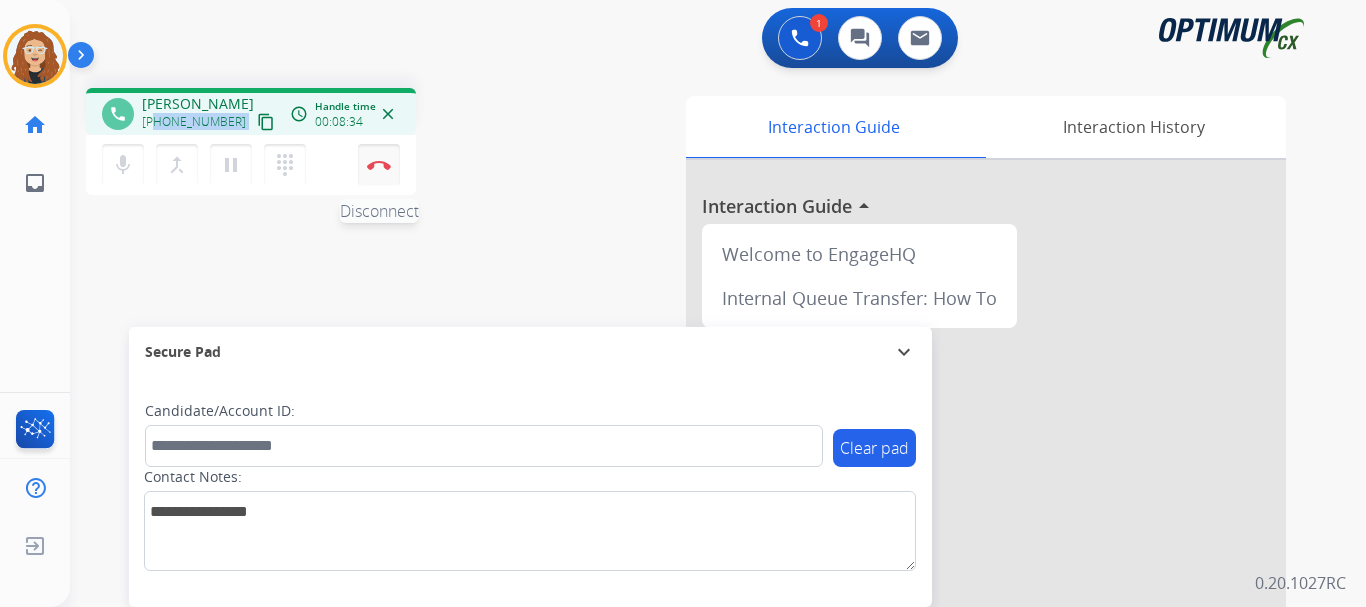 click at bounding box center (379, 165) 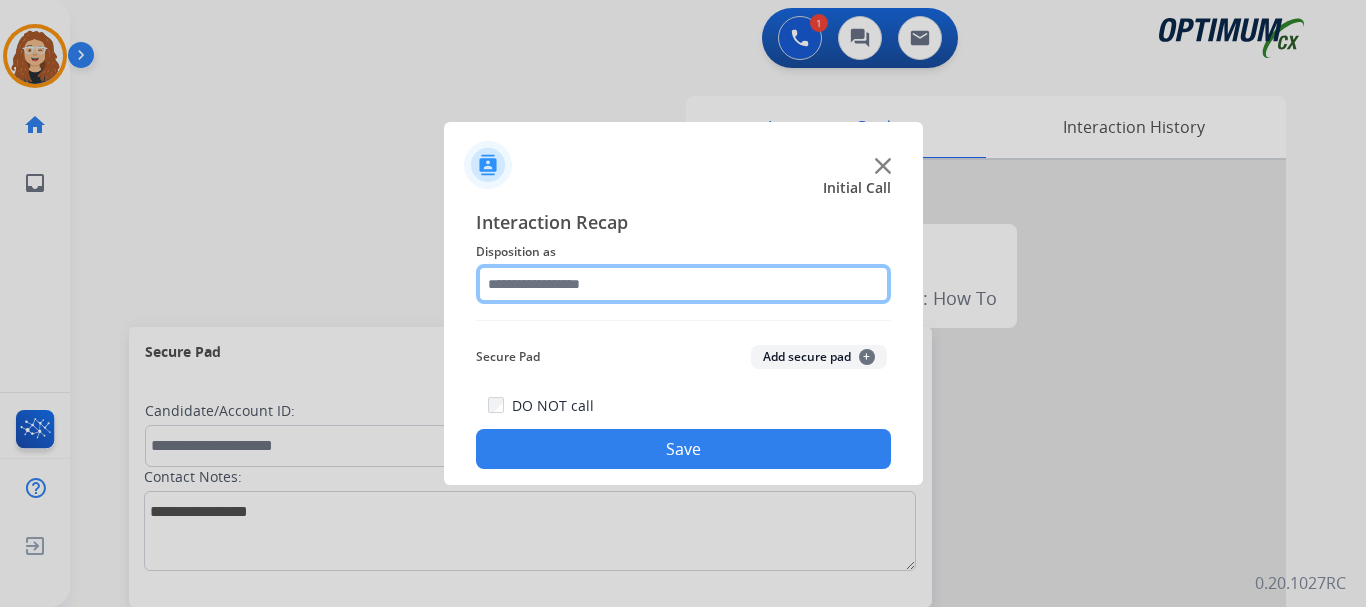 click 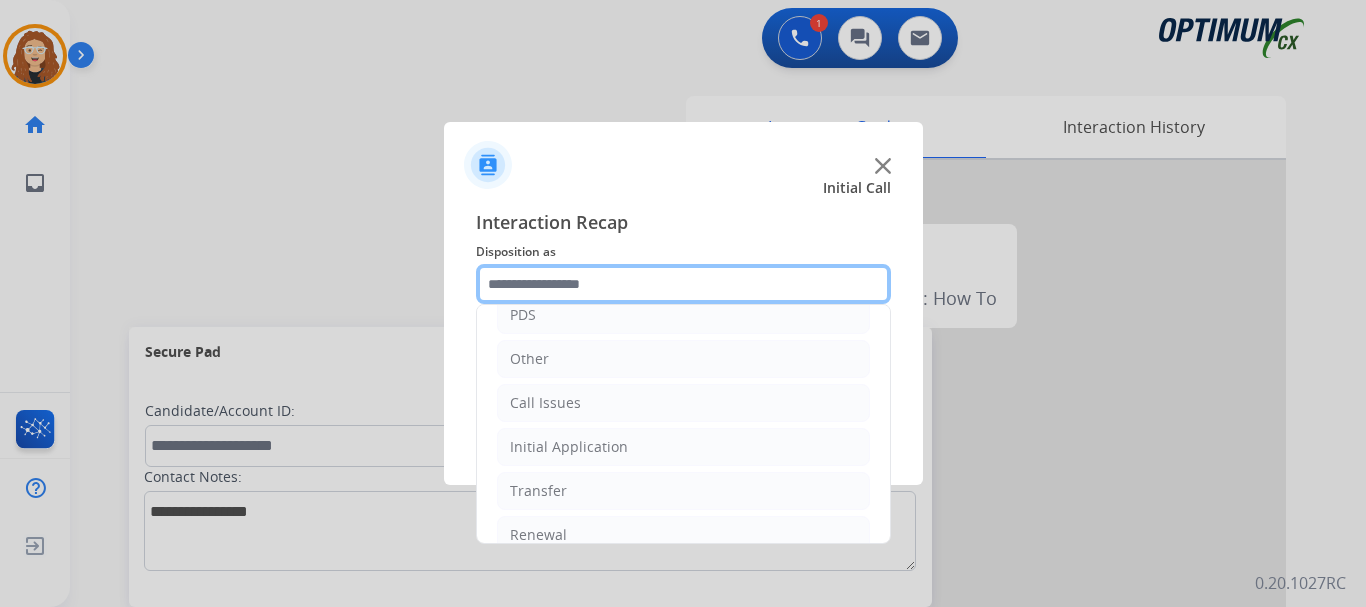 scroll, scrollTop: 136, scrollLeft: 0, axis: vertical 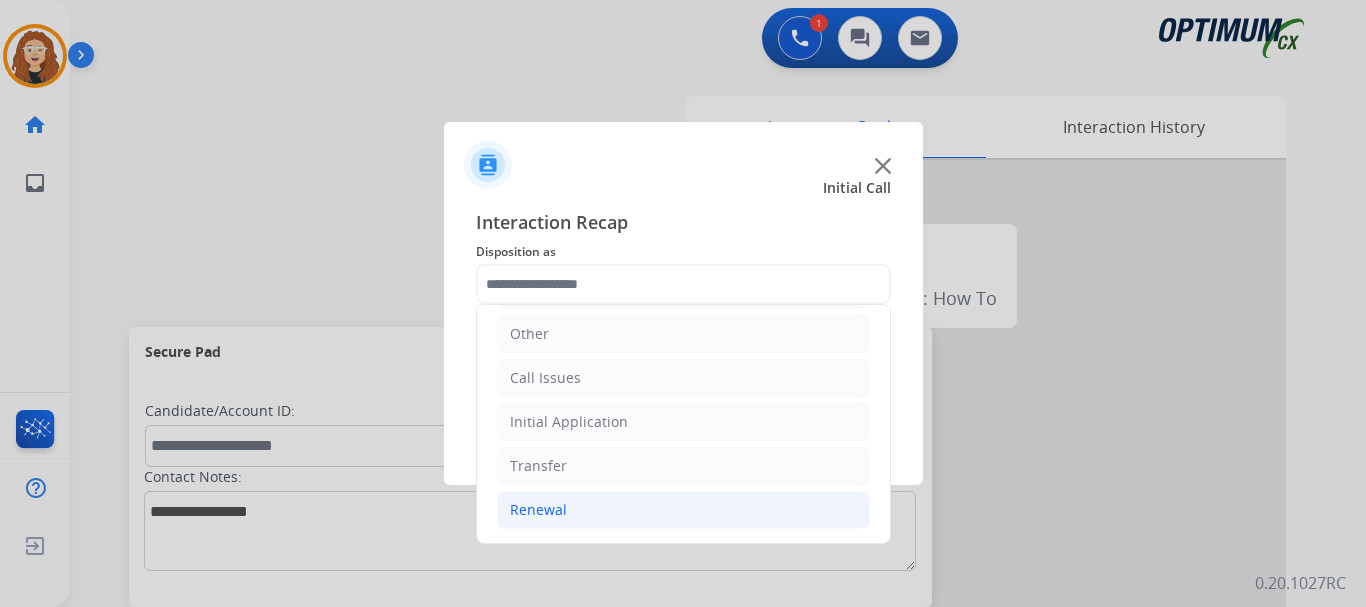 drag, startPoint x: 592, startPoint y: 510, endPoint x: 716, endPoint y: 491, distance: 125.4472 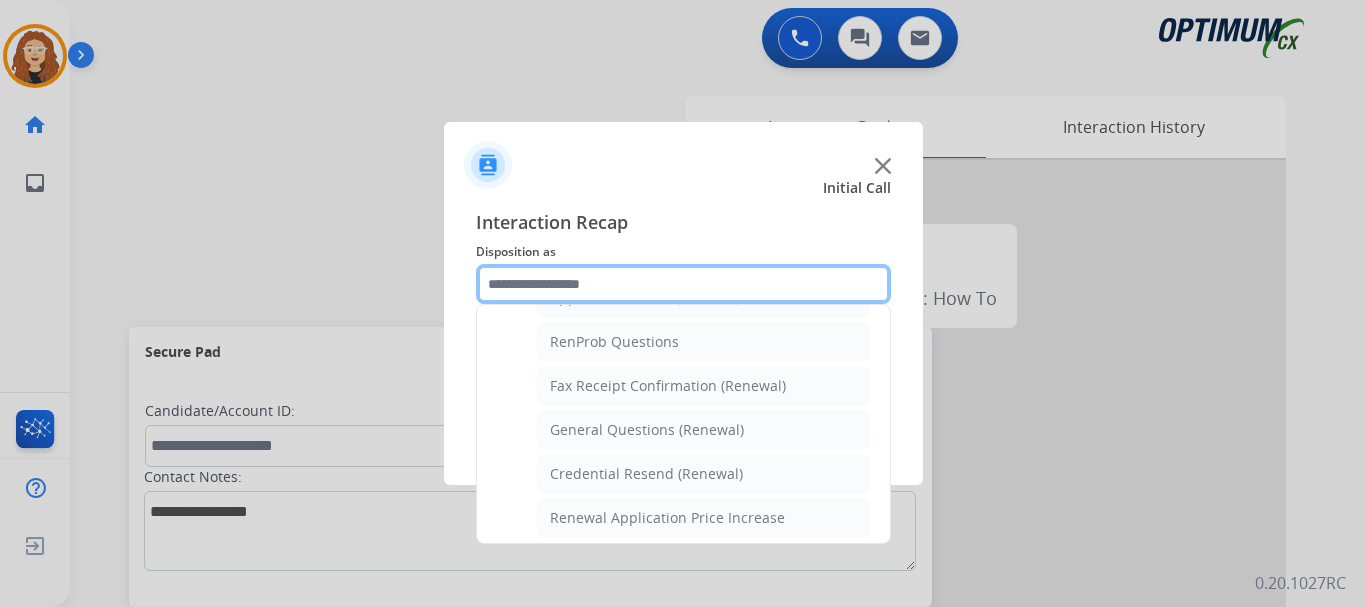 scroll, scrollTop: 509, scrollLeft: 0, axis: vertical 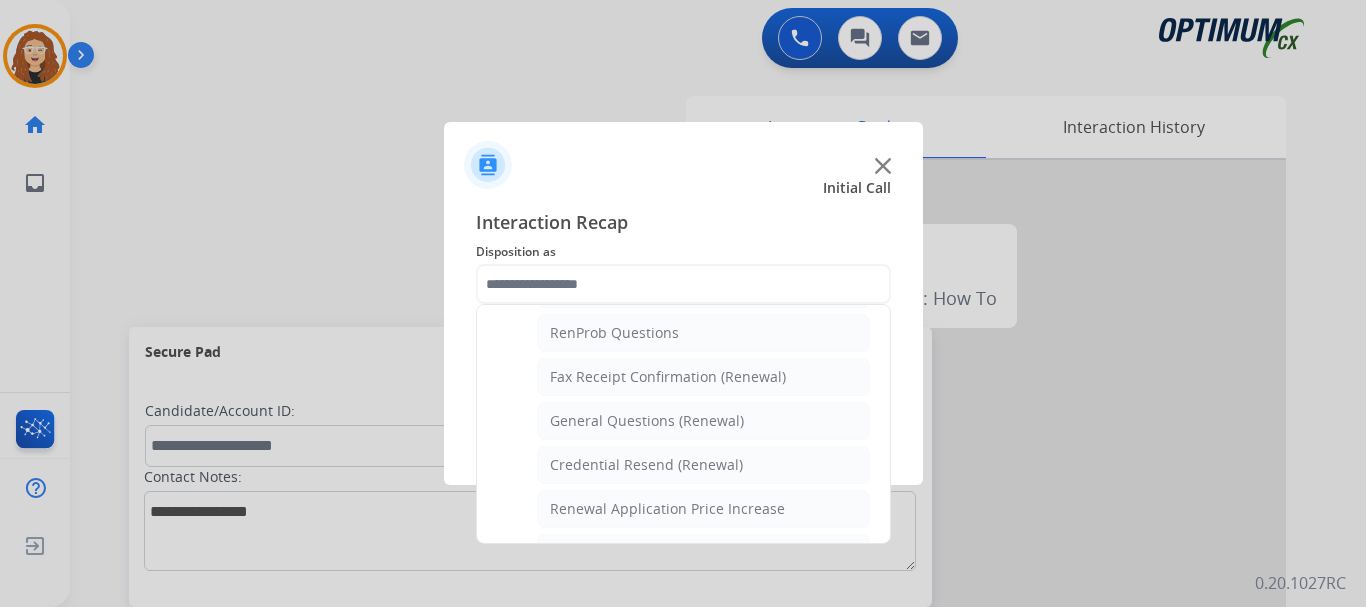click on "General Questions (Renewal)" 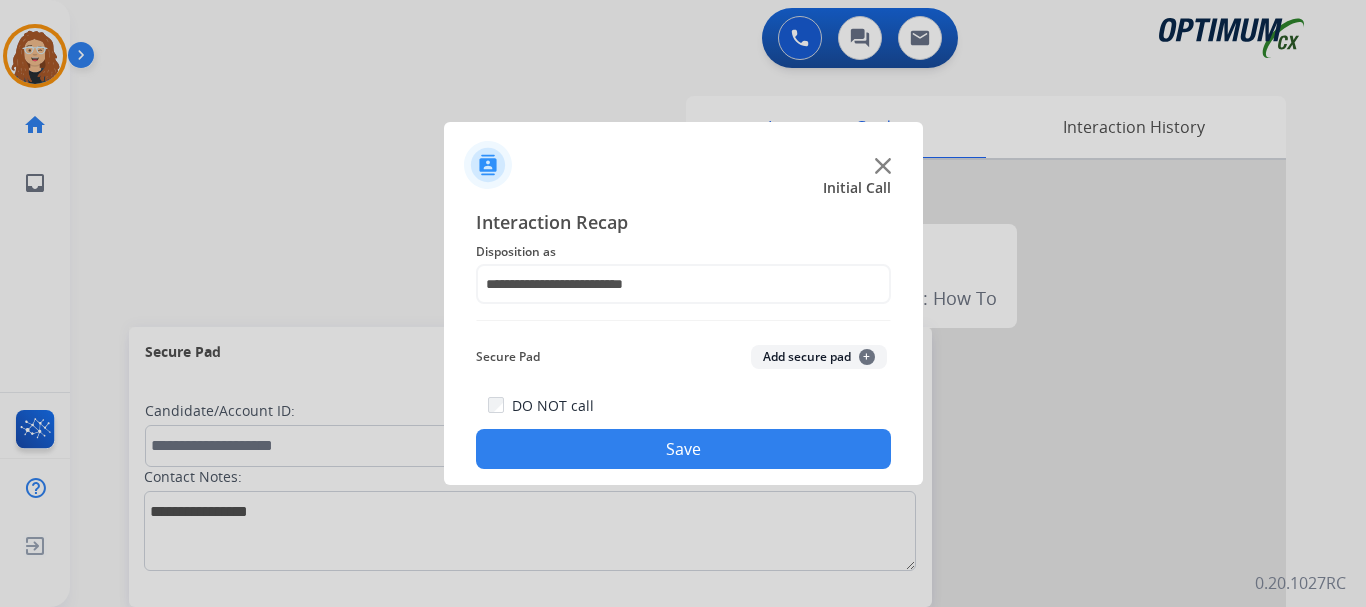 click on "Save" 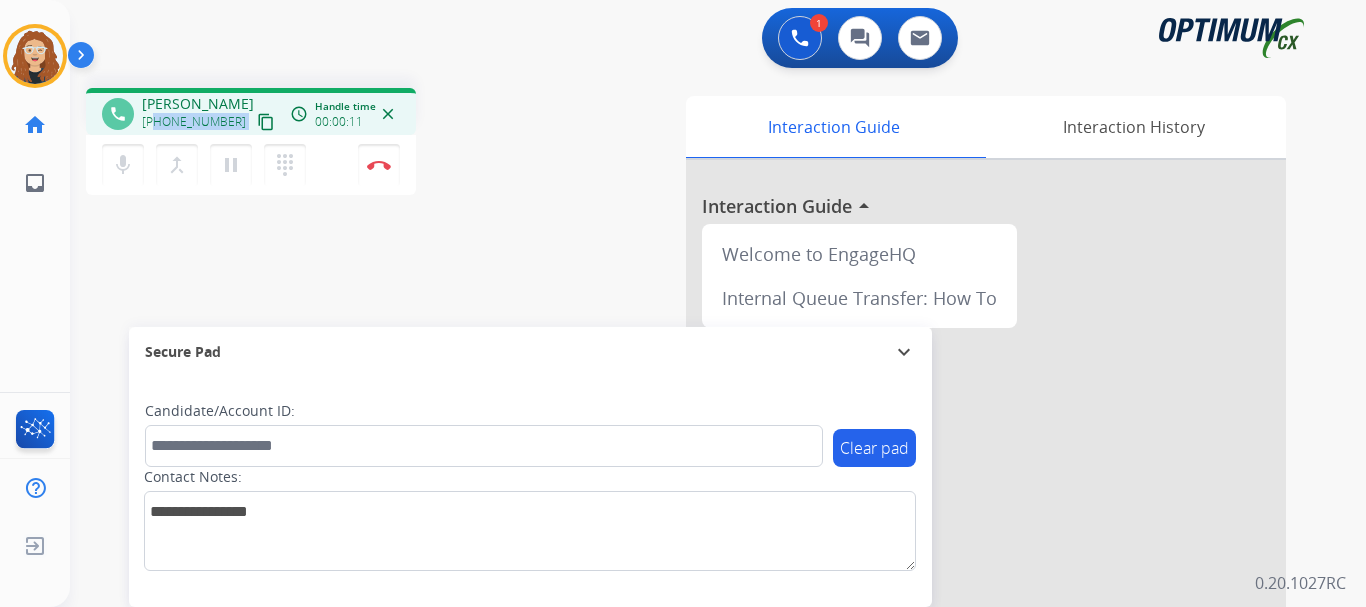 drag, startPoint x: 154, startPoint y: 121, endPoint x: 226, endPoint y: 114, distance: 72.33948 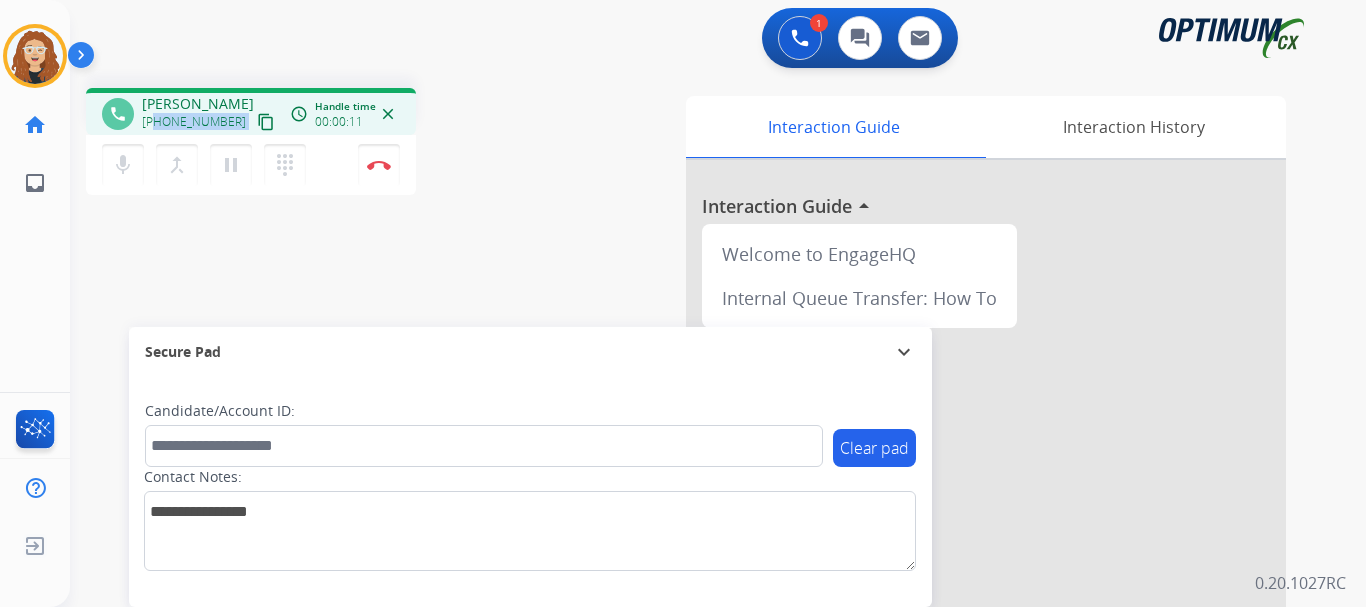 click on "[PHONE_NUMBER] content_copy" at bounding box center [210, 122] 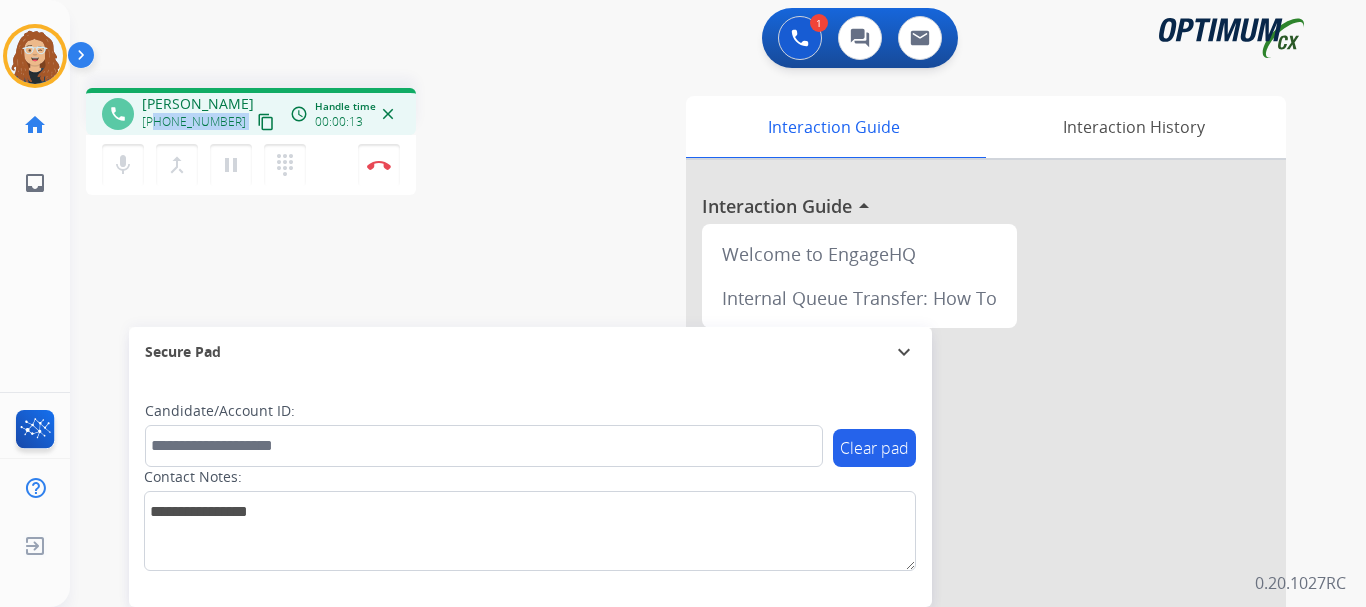 copy on "2183547542 content_copy access_time Call metrics Queue   00:09 Hold   00:00 Talk   00:02 Total   00:10" 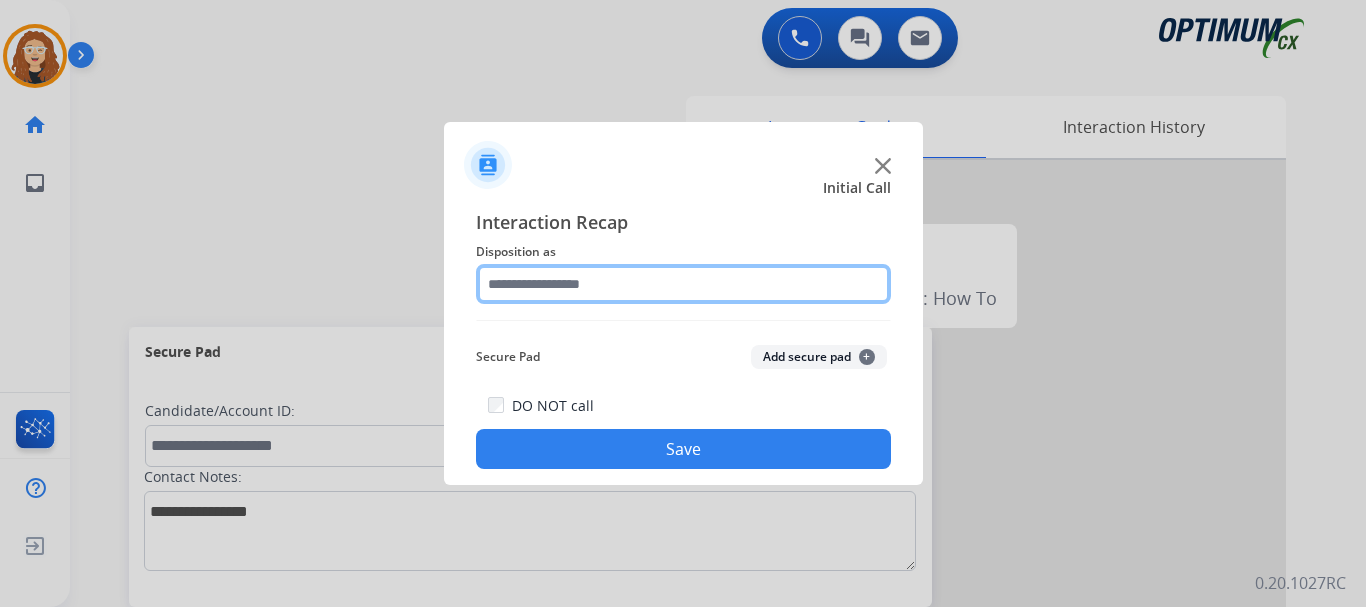 click 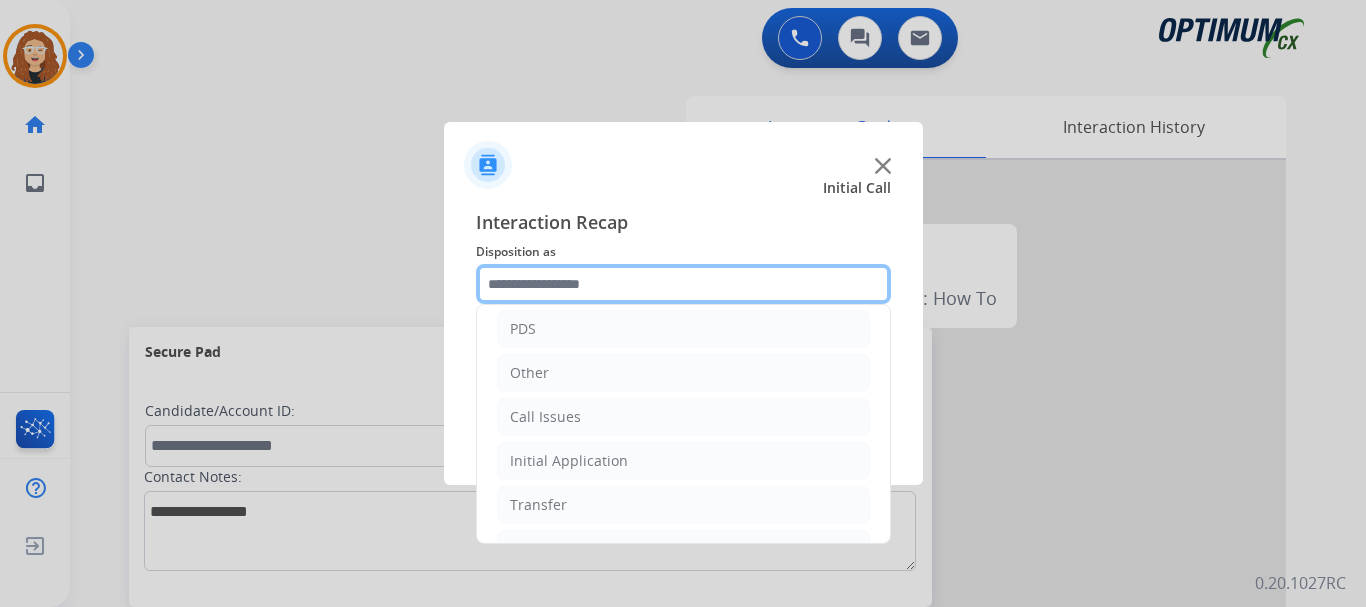 scroll, scrollTop: 136, scrollLeft: 0, axis: vertical 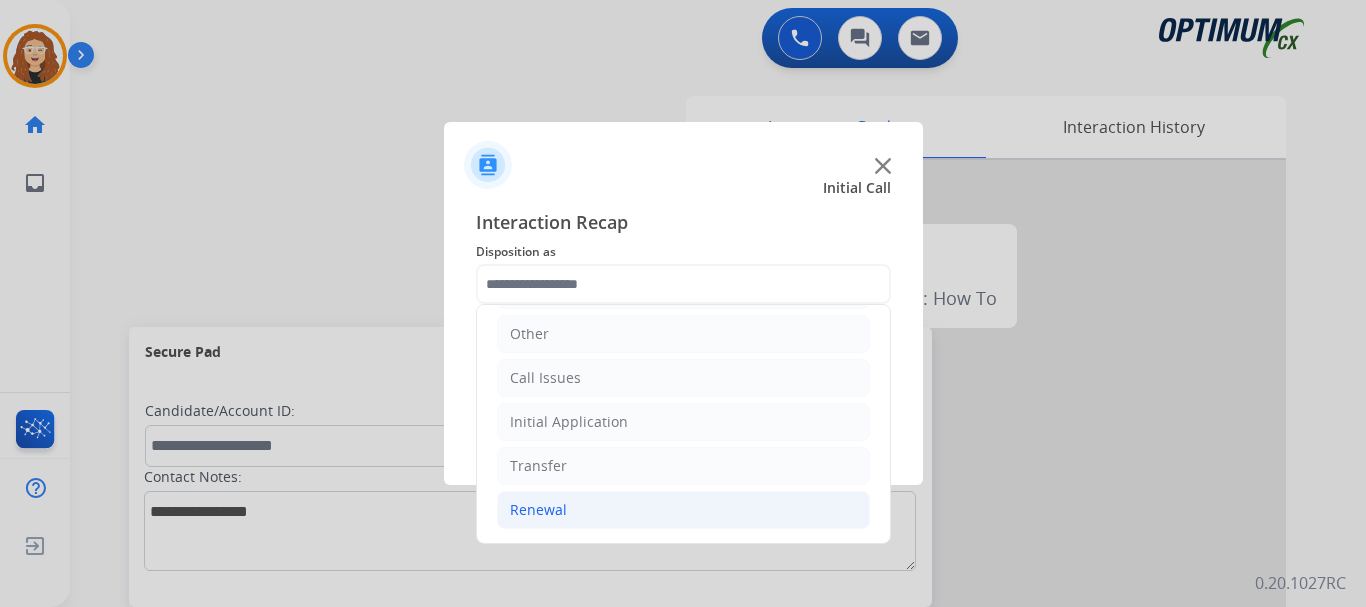 click on "Renewal" 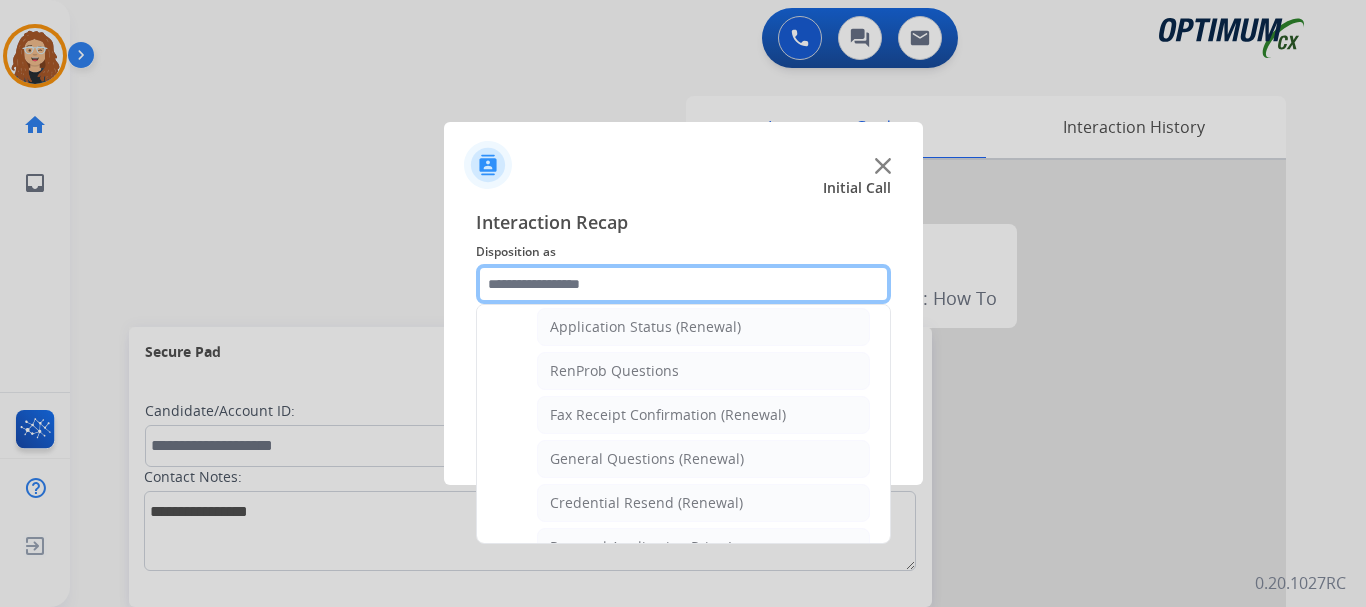 scroll, scrollTop: 462, scrollLeft: 0, axis: vertical 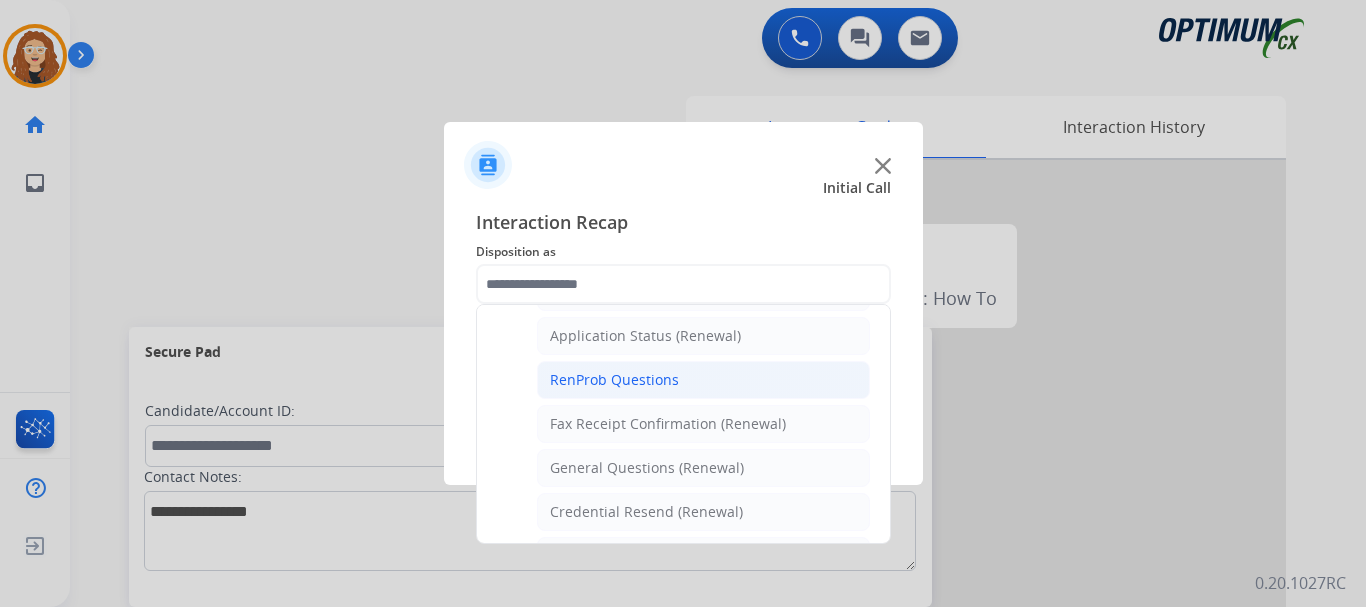 click on "RenProb Questions" 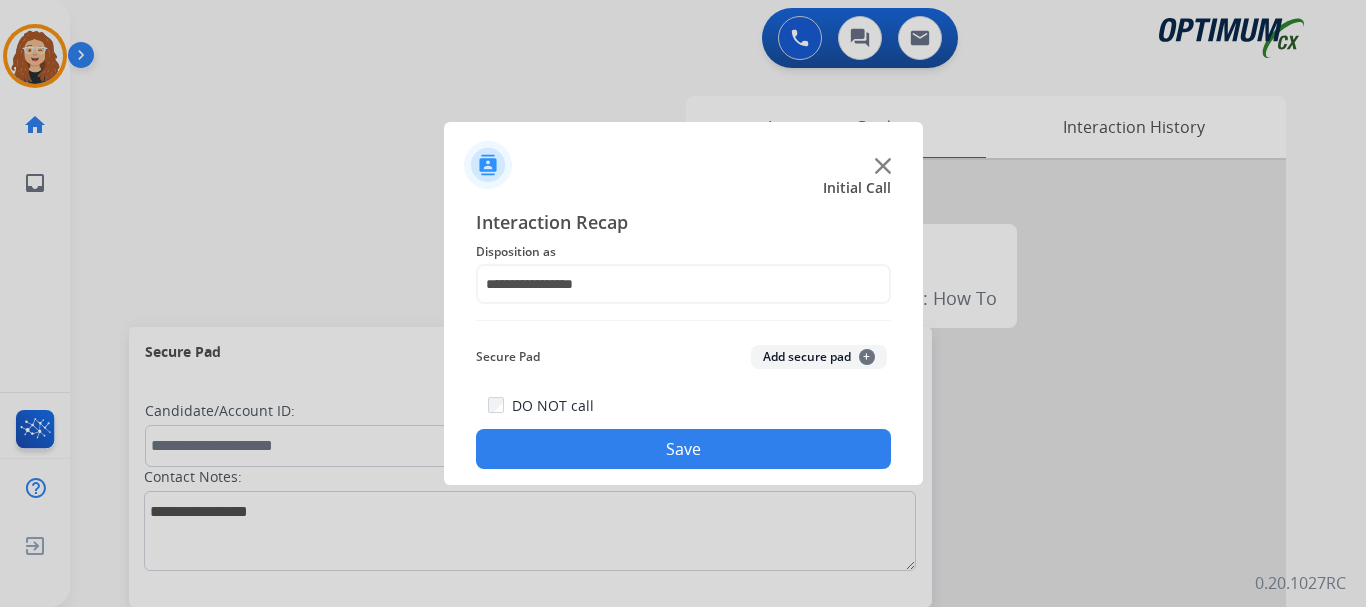 drag, startPoint x: 654, startPoint y: 442, endPoint x: 631, endPoint y: 174, distance: 268.98514 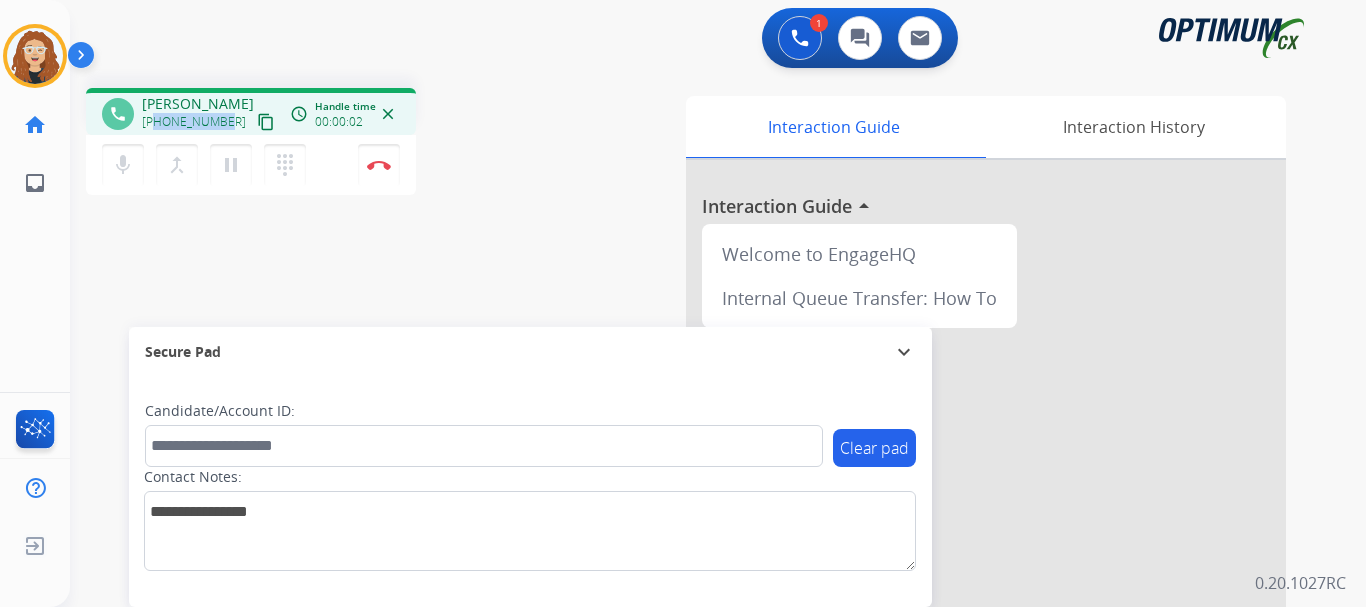 drag, startPoint x: 156, startPoint y: 125, endPoint x: 220, endPoint y: 117, distance: 64.49806 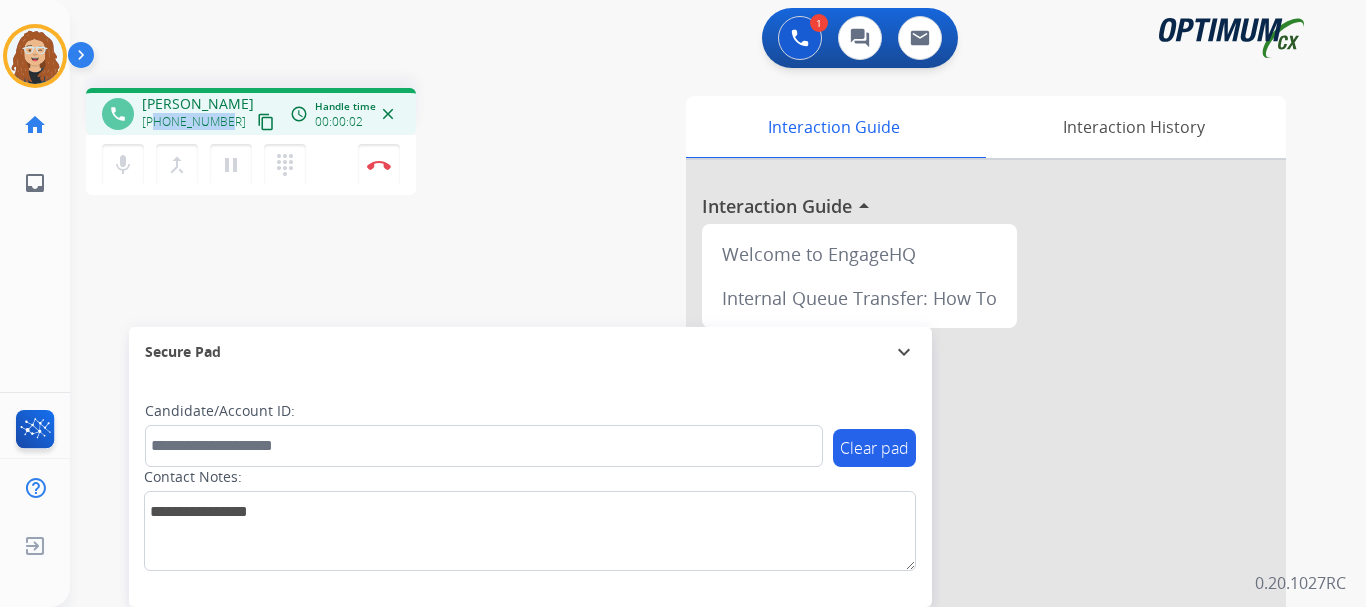 click on "[PHONE_NUMBER] content_copy" at bounding box center (210, 122) 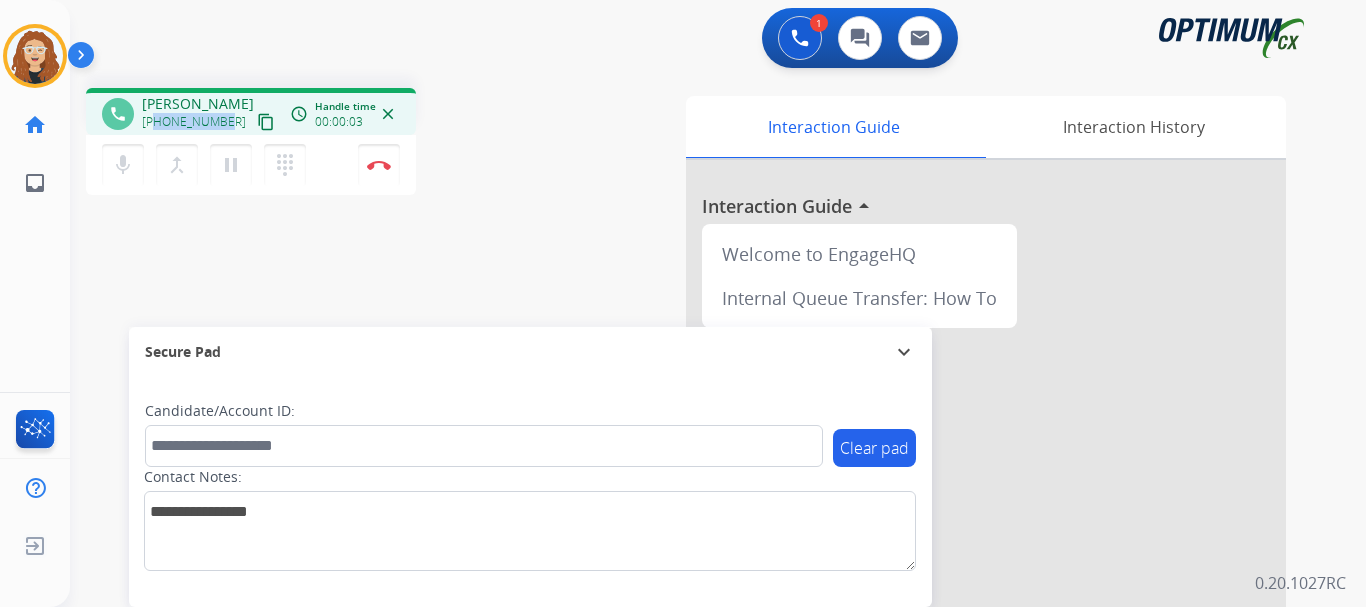 copy on "6122279507" 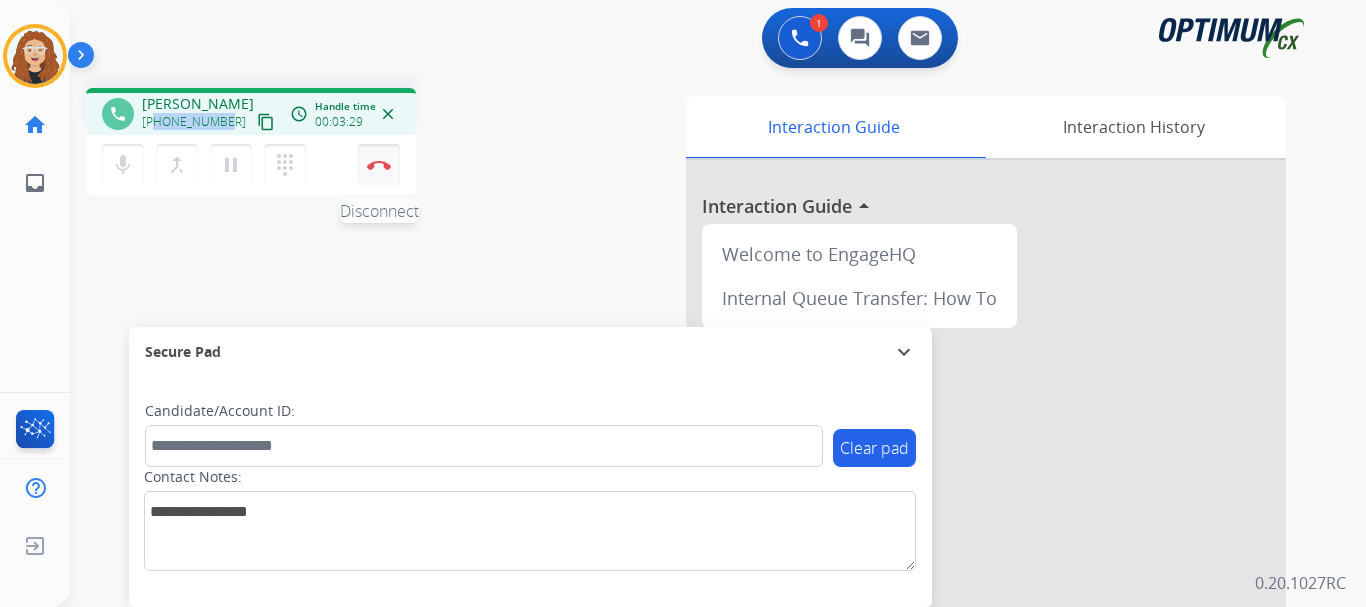 click on "Disconnect" at bounding box center (379, 165) 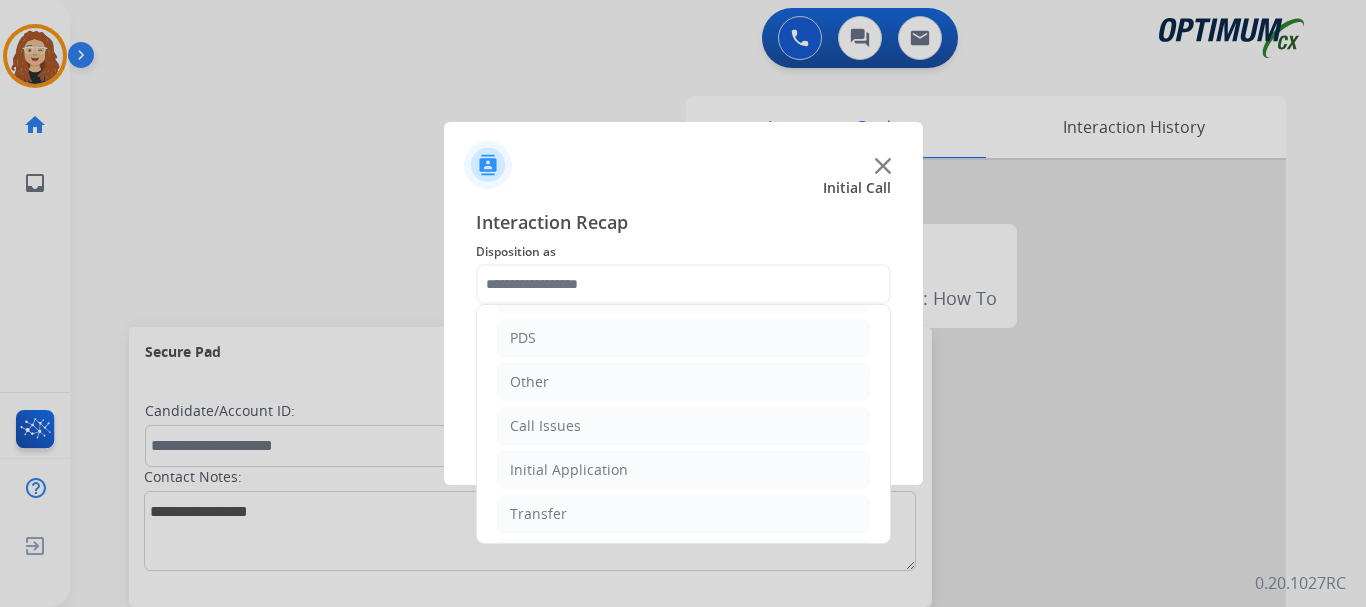 scroll, scrollTop: 136, scrollLeft: 0, axis: vertical 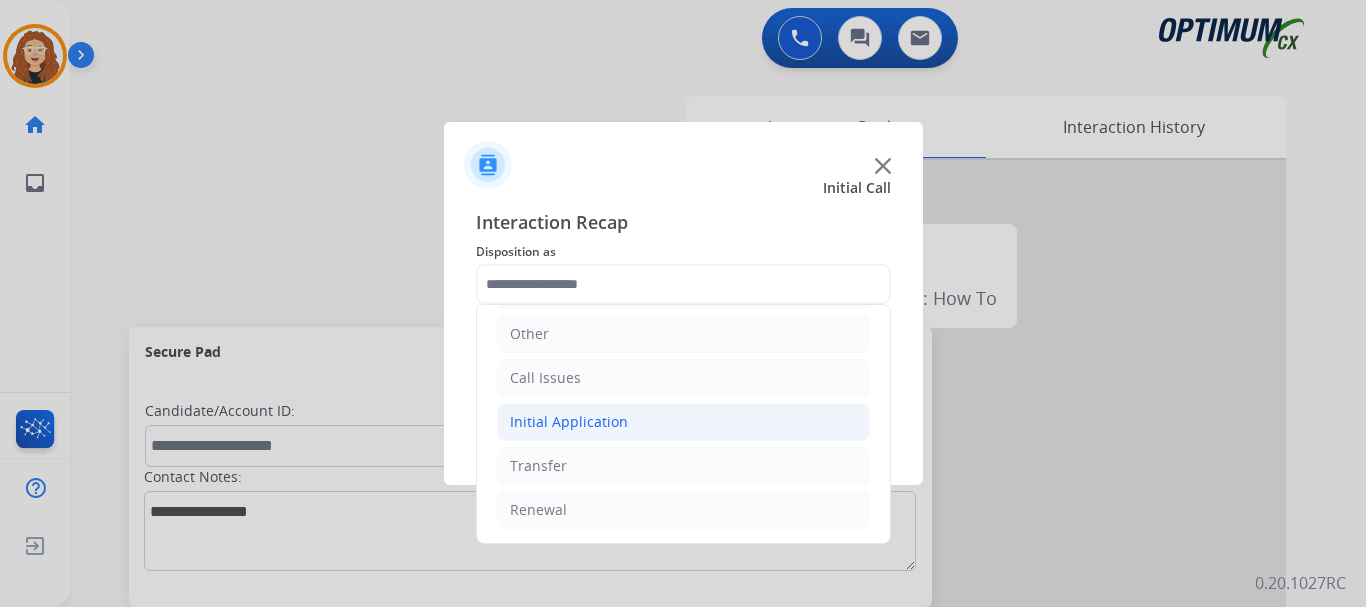 drag, startPoint x: 588, startPoint y: 424, endPoint x: 676, endPoint y: 440, distance: 89.44272 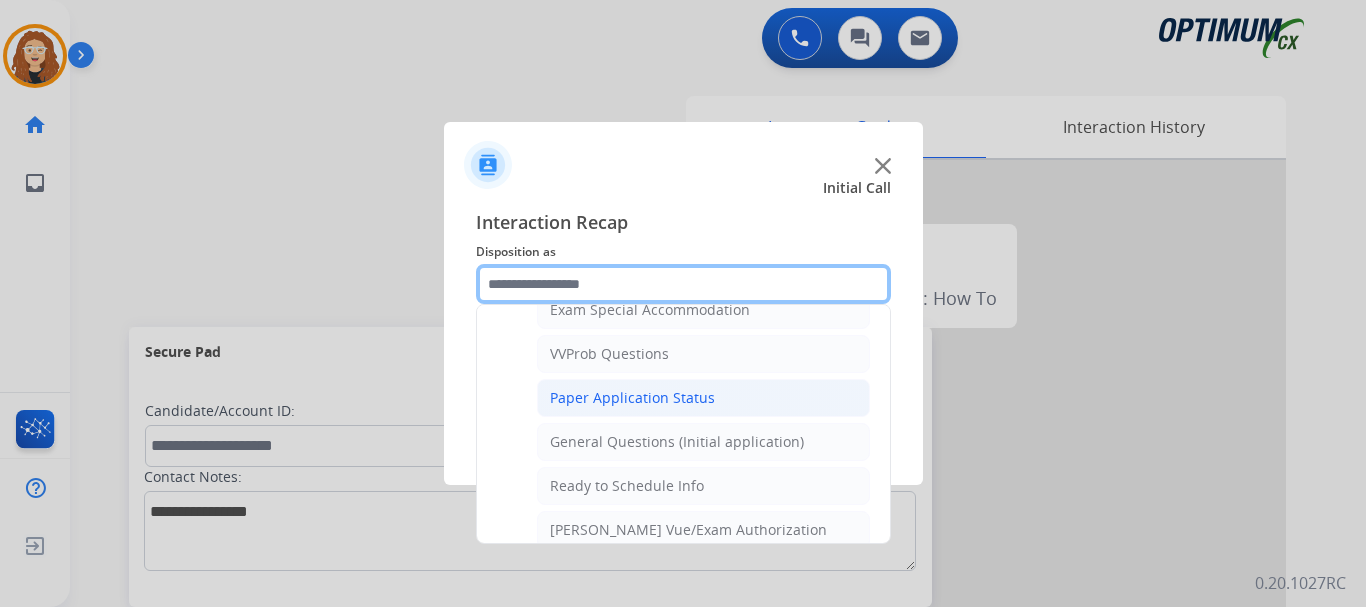 scroll, scrollTop: 1005, scrollLeft: 0, axis: vertical 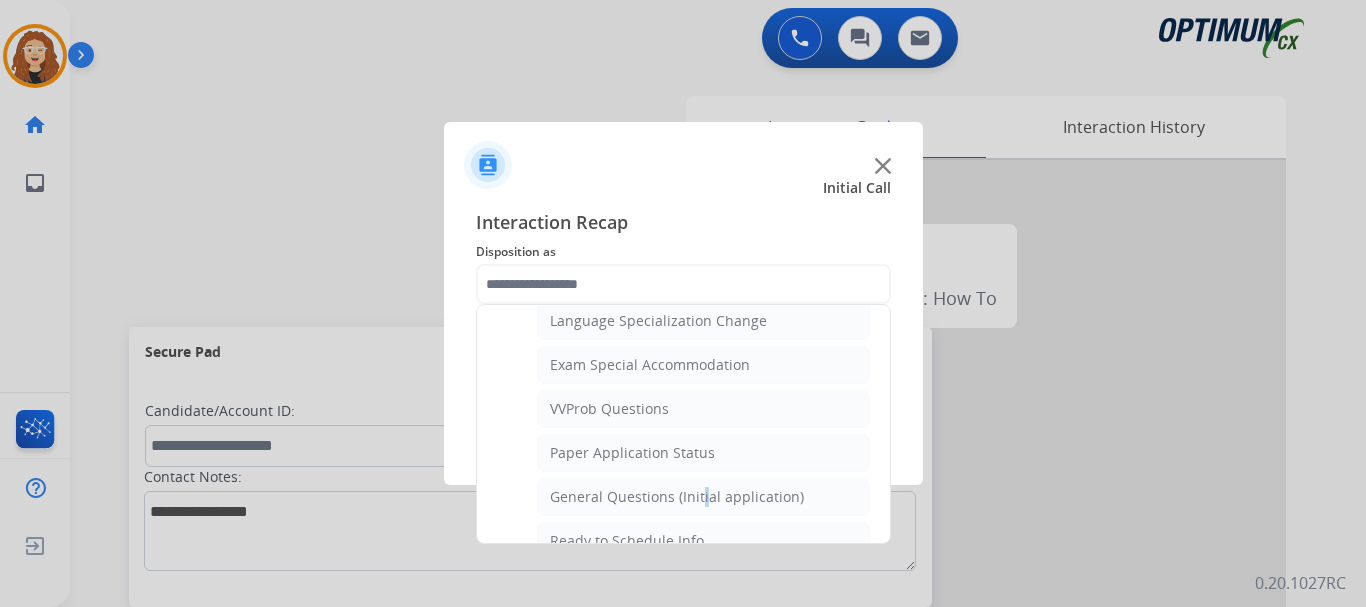 click on "General Questions (Initial application)" 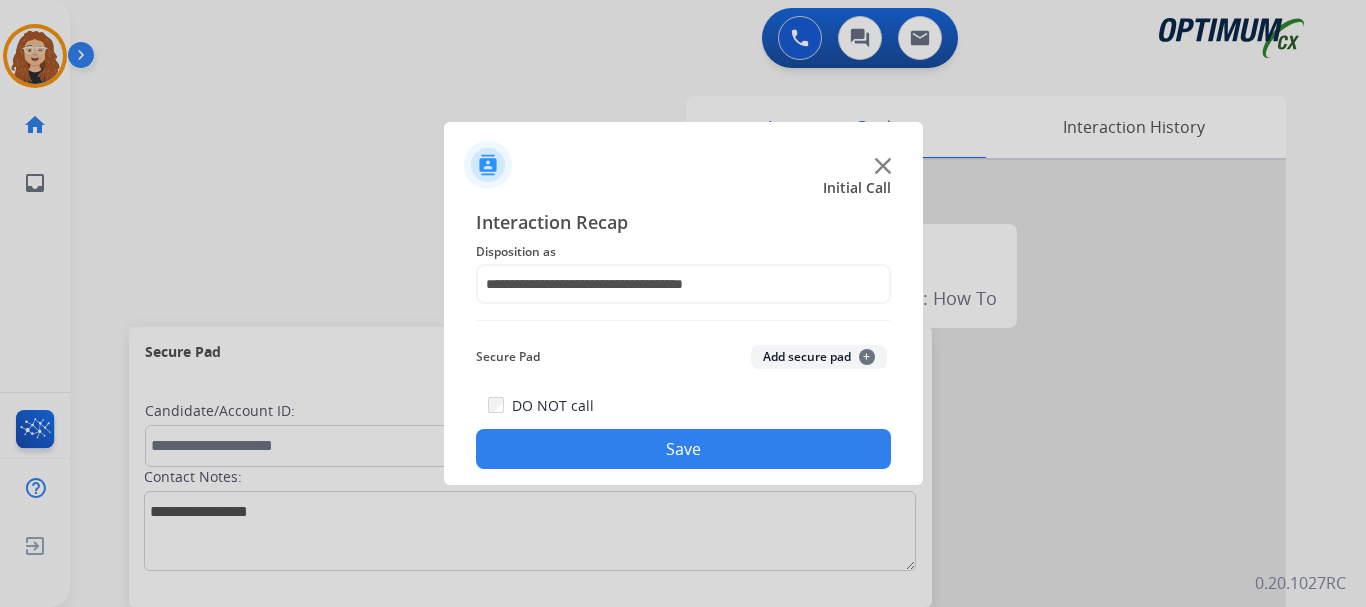 click on "Save" 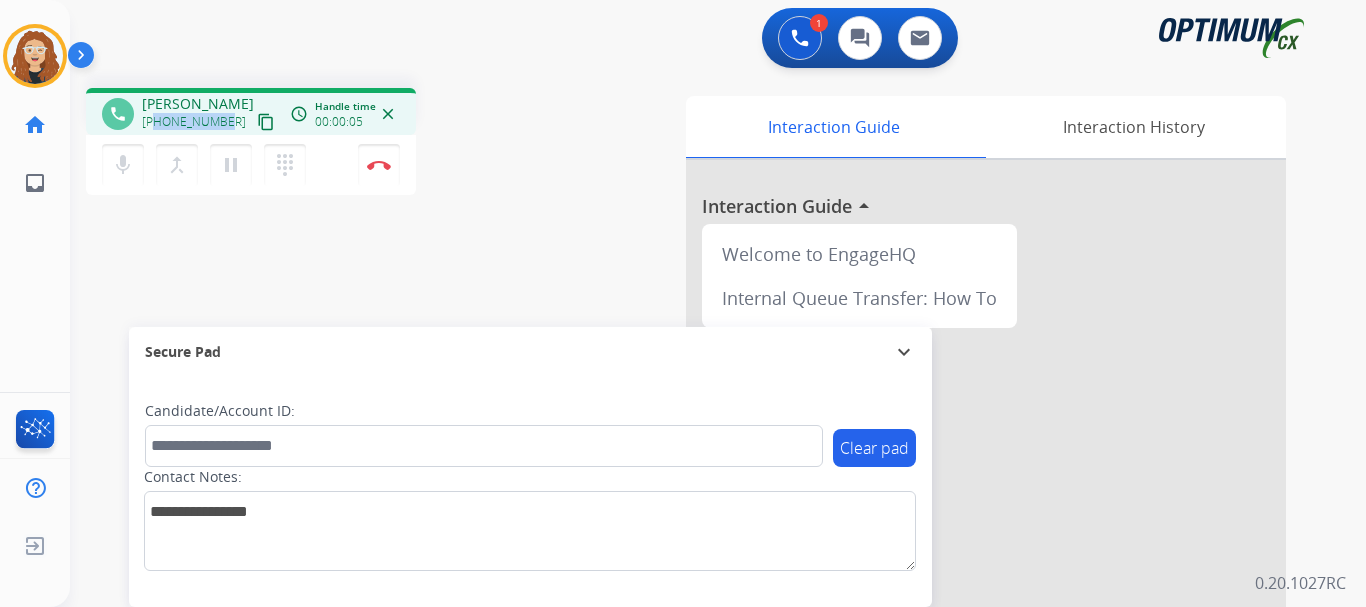 drag, startPoint x: 155, startPoint y: 122, endPoint x: 225, endPoint y: 120, distance: 70.028564 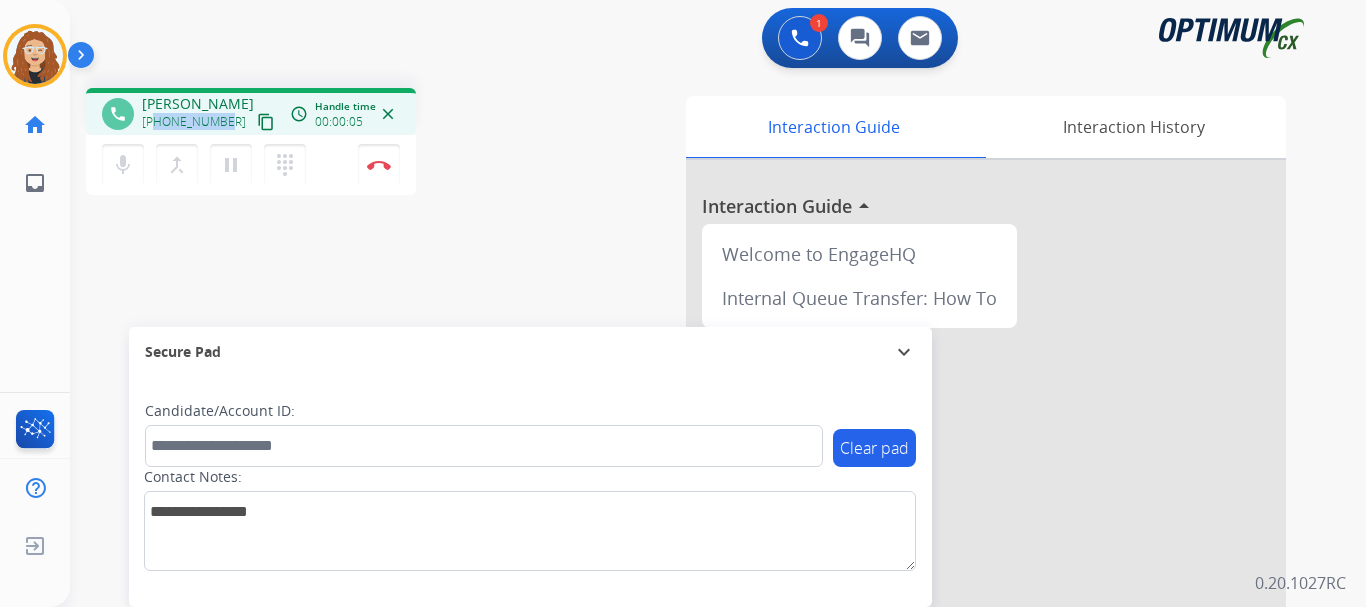 click on "[PHONE_NUMBER] content_copy" at bounding box center [210, 122] 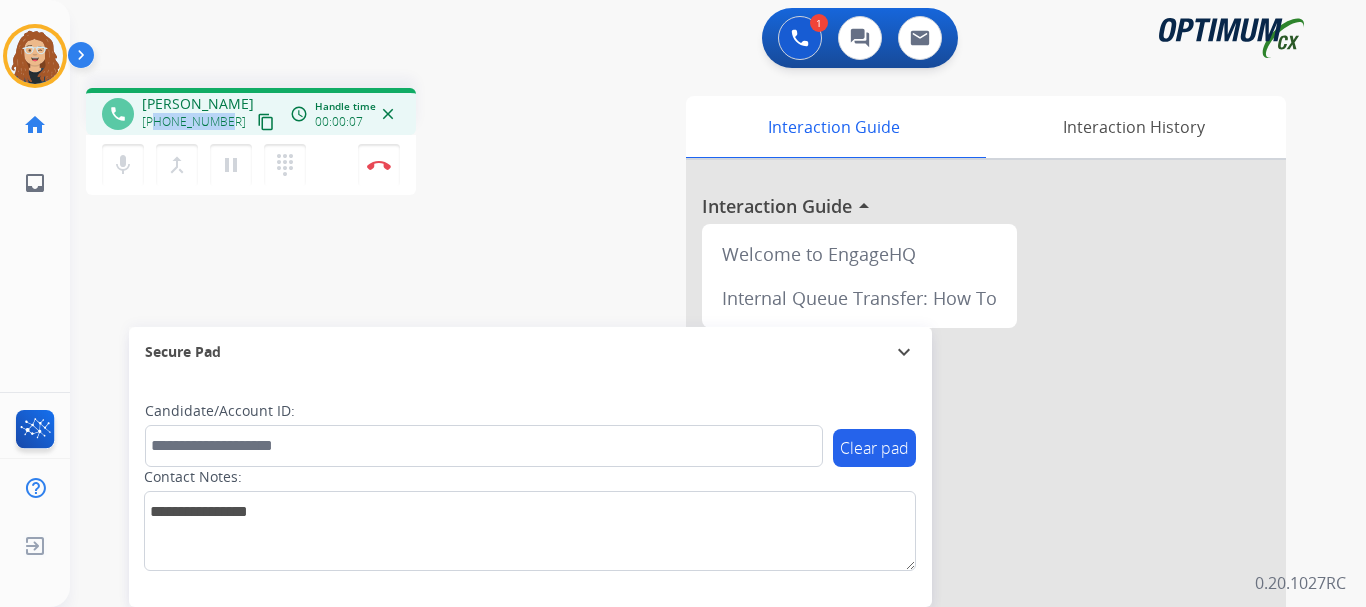 copy on "3154083399" 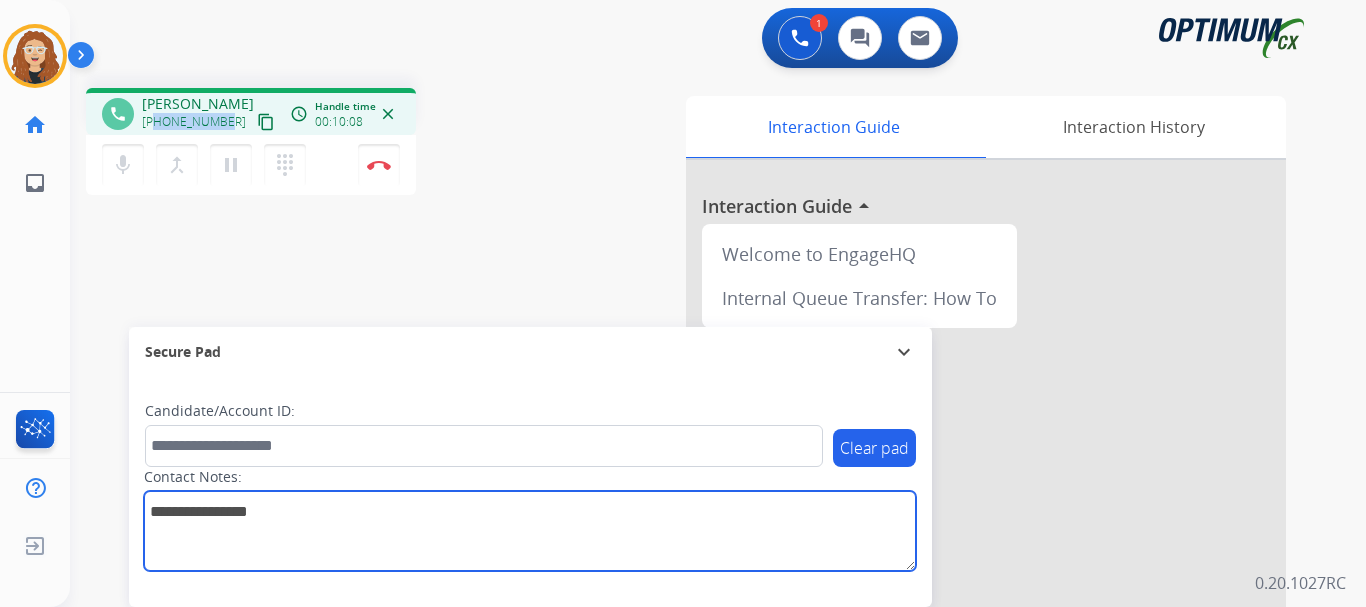 click at bounding box center (530, 531) 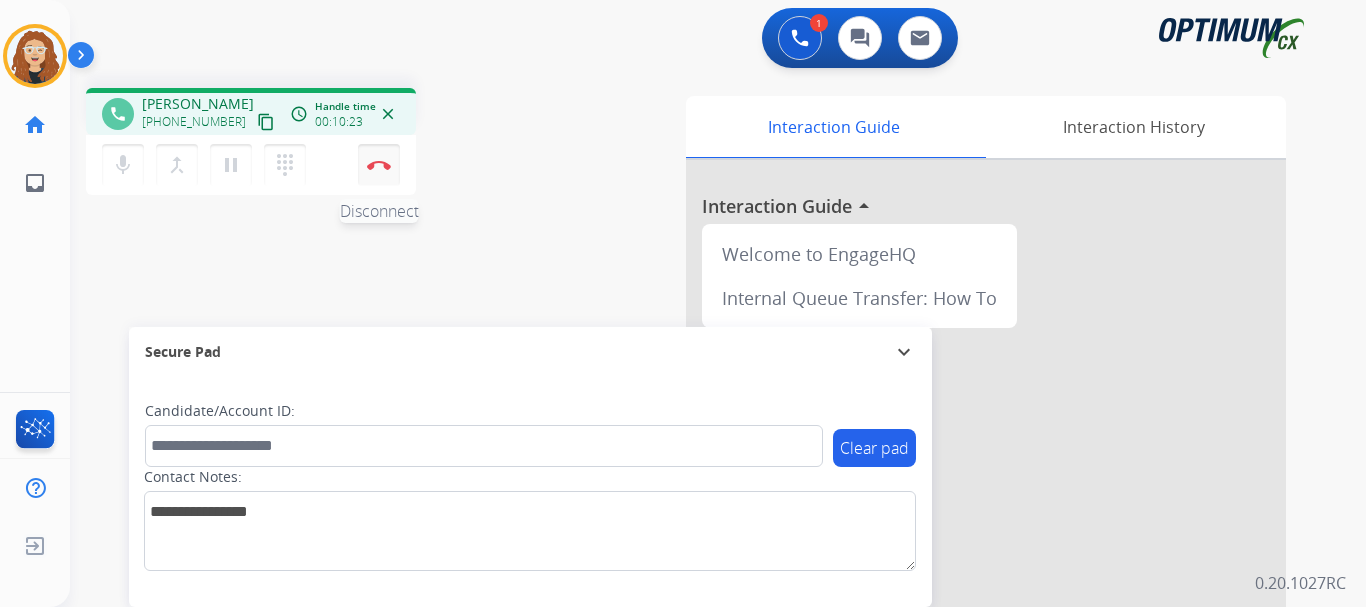 click at bounding box center (379, 165) 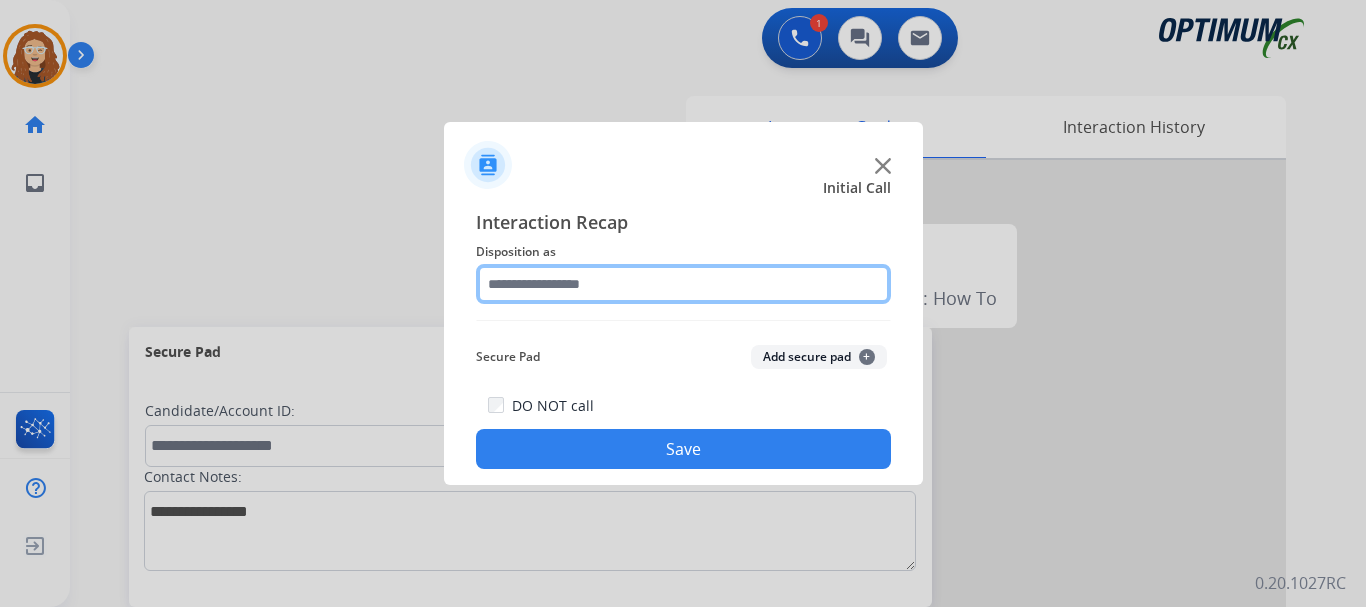 click 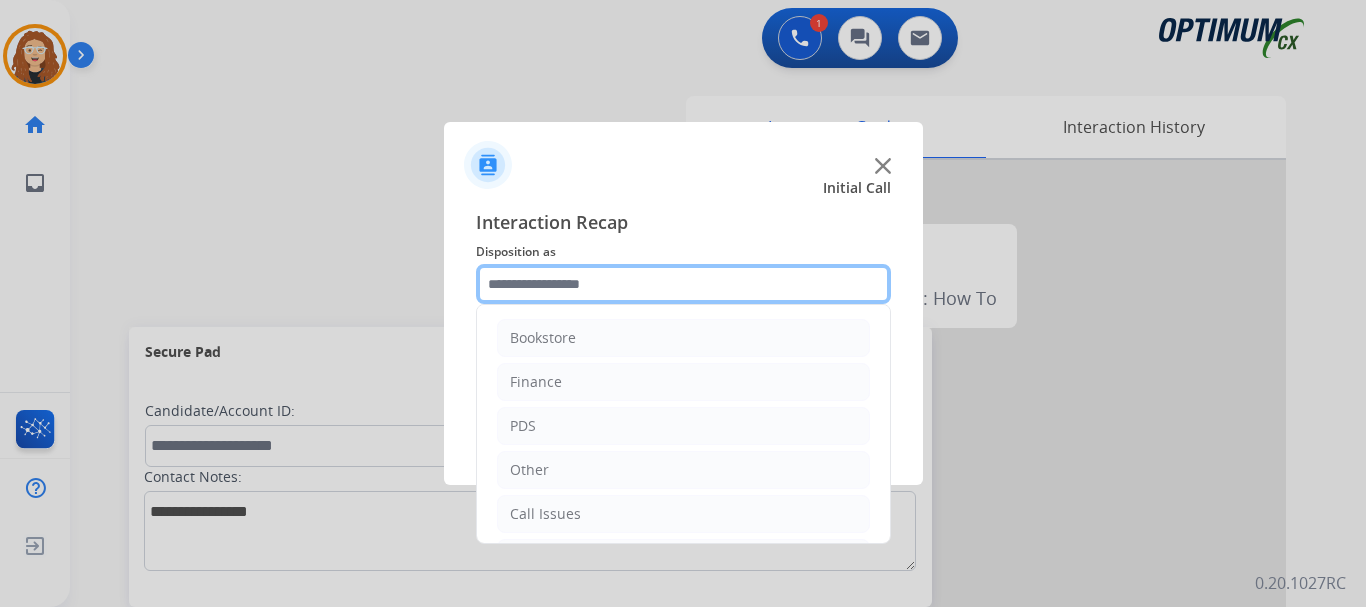 scroll, scrollTop: 136, scrollLeft: 0, axis: vertical 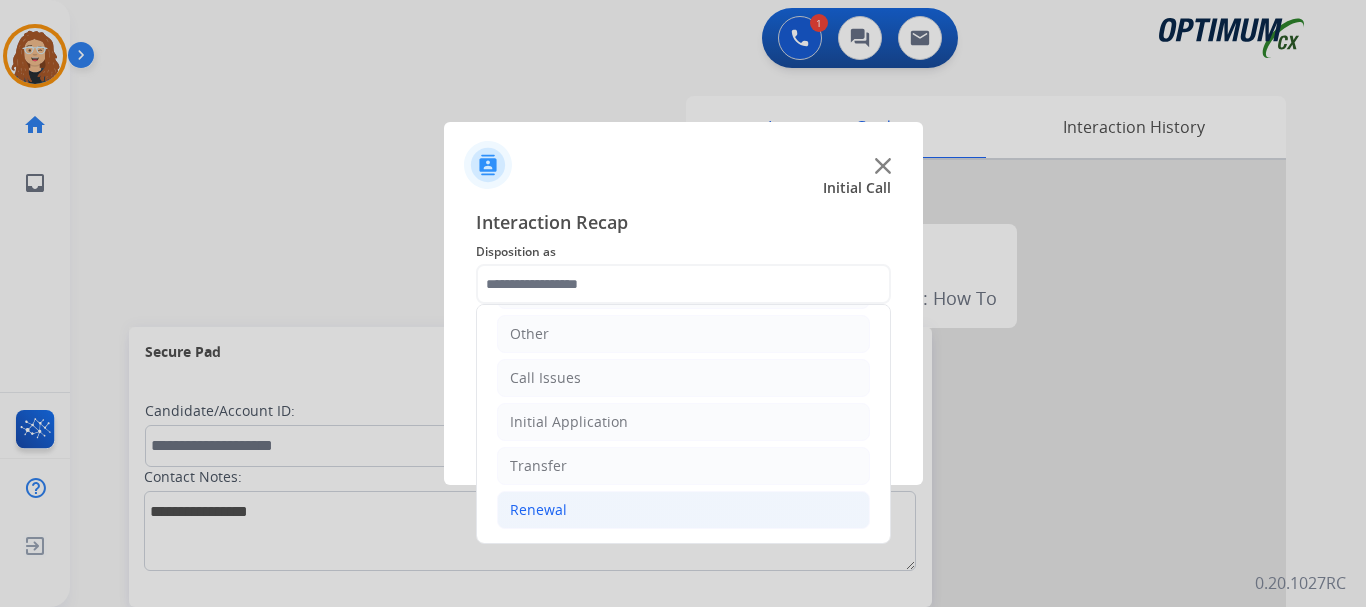 click on "Renewal" 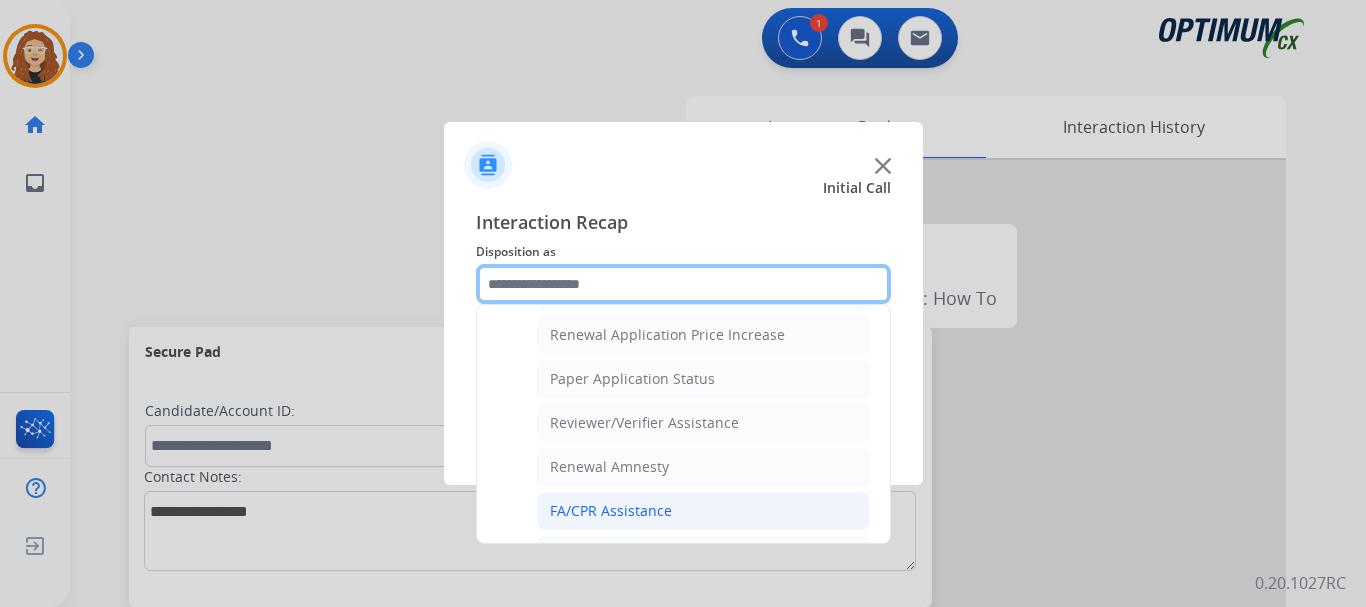 scroll, scrollTop: 687, scrollLeft: 0, axis: vertical 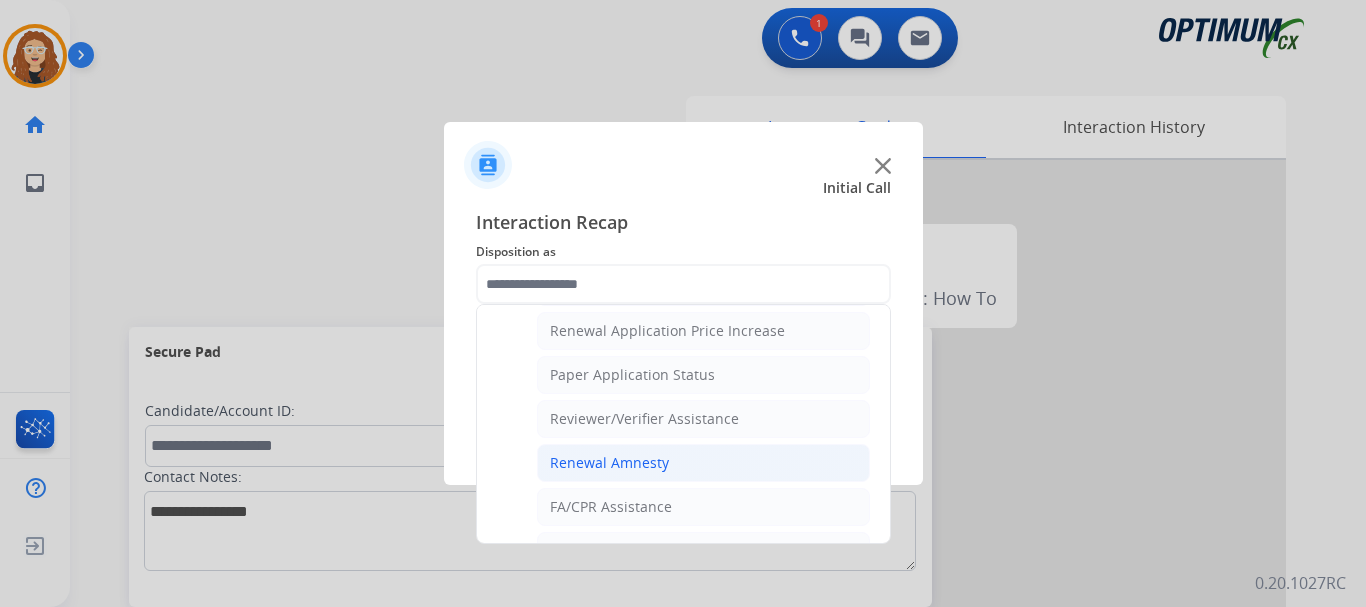 click on "Renewal Amnesty" 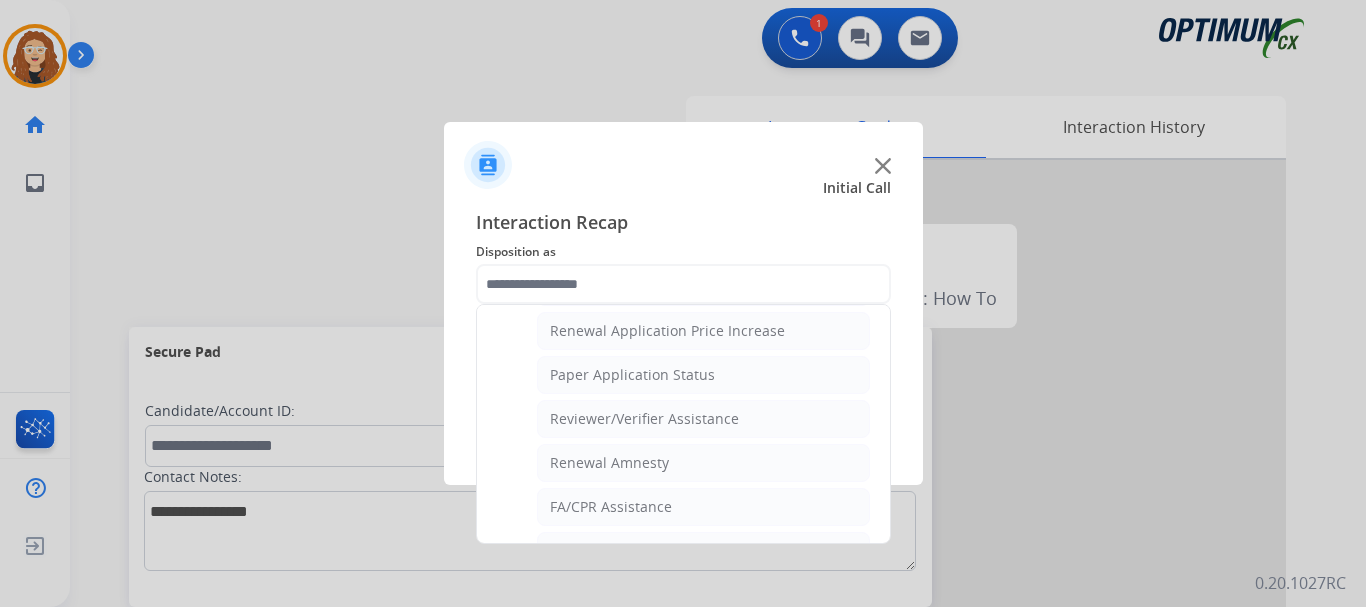 type on "**********" 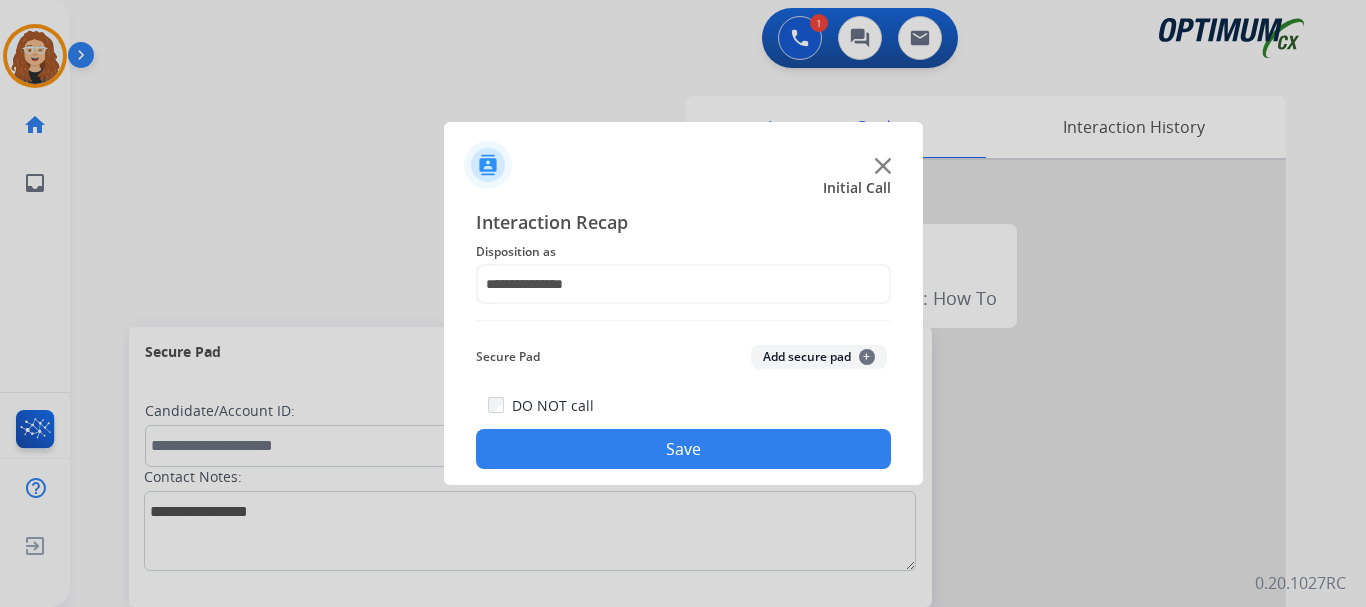 click on "Save" 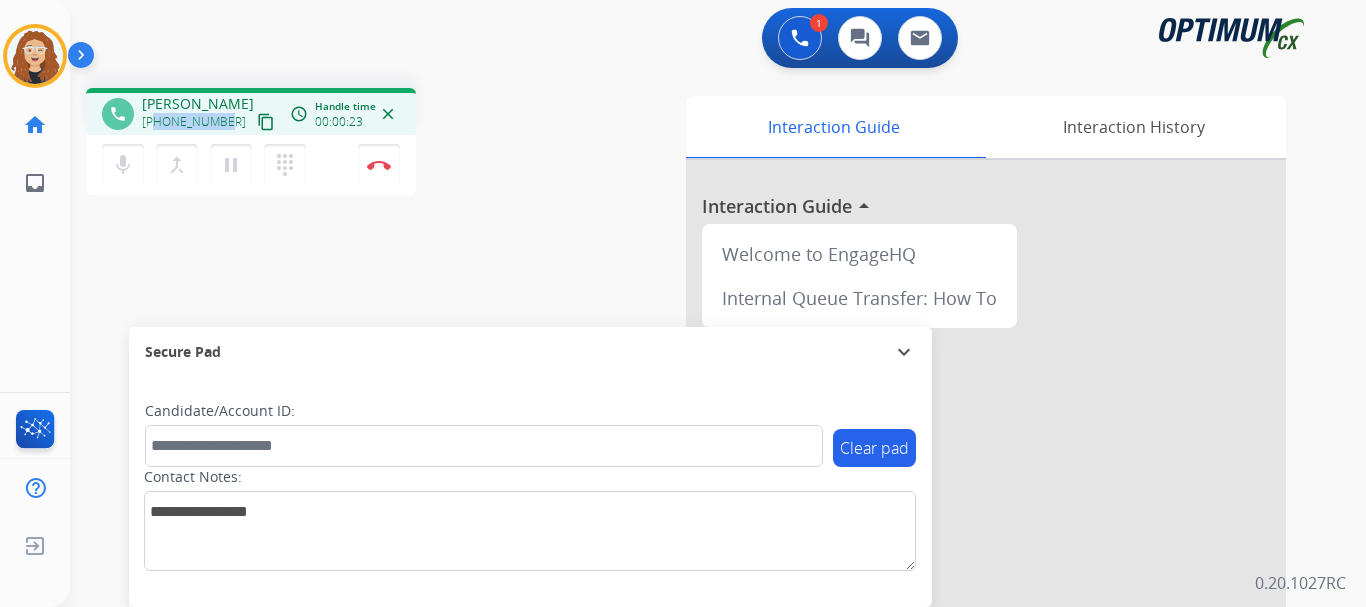 drag, startPoint x: 156, startPoint y: 120, endPoint x: 227, endPoint y: 120, distance: 71 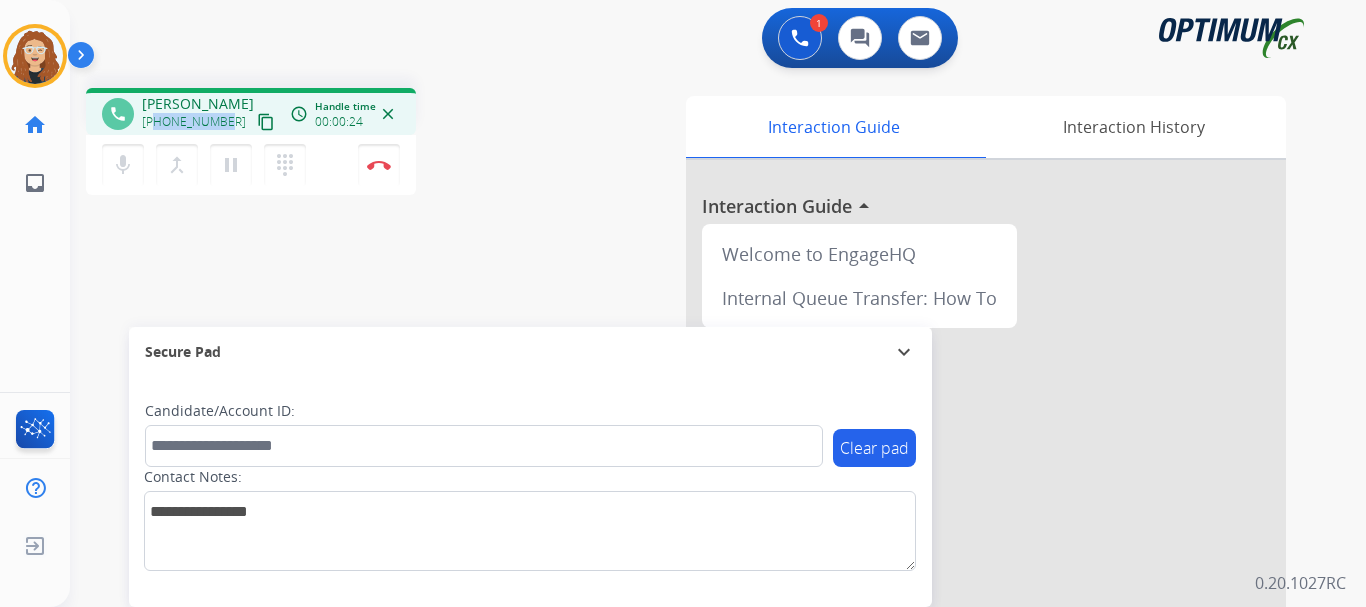 copy on "7164503879" 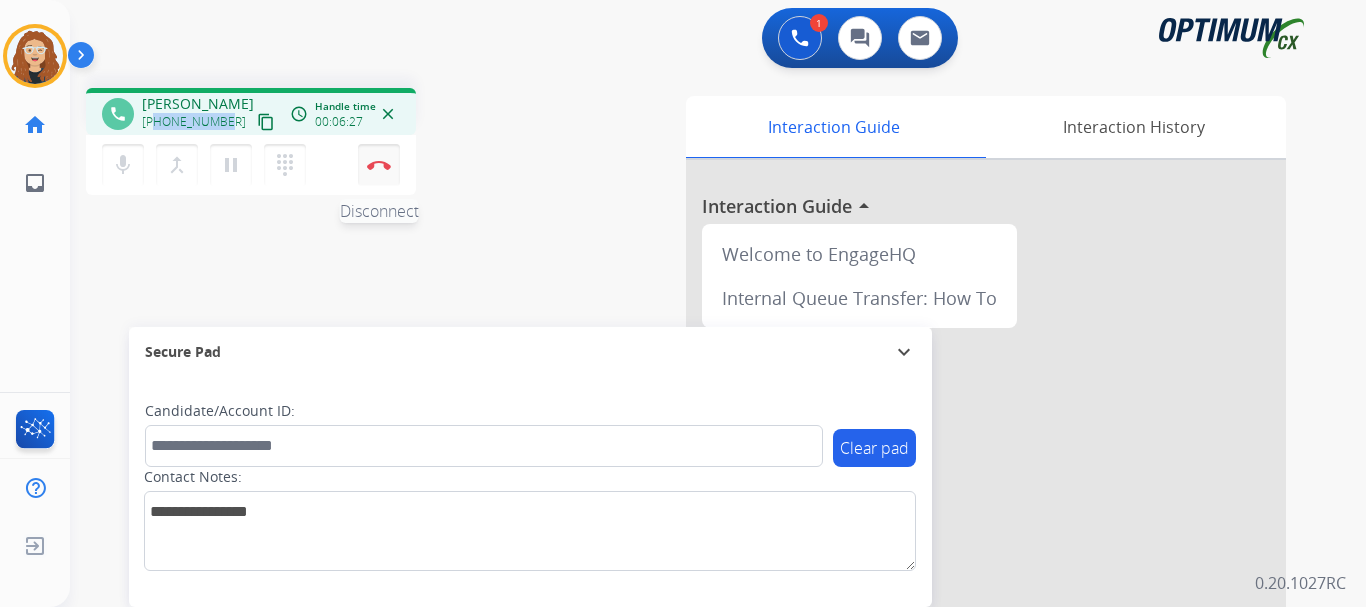 click at bounding box center (379, 165) 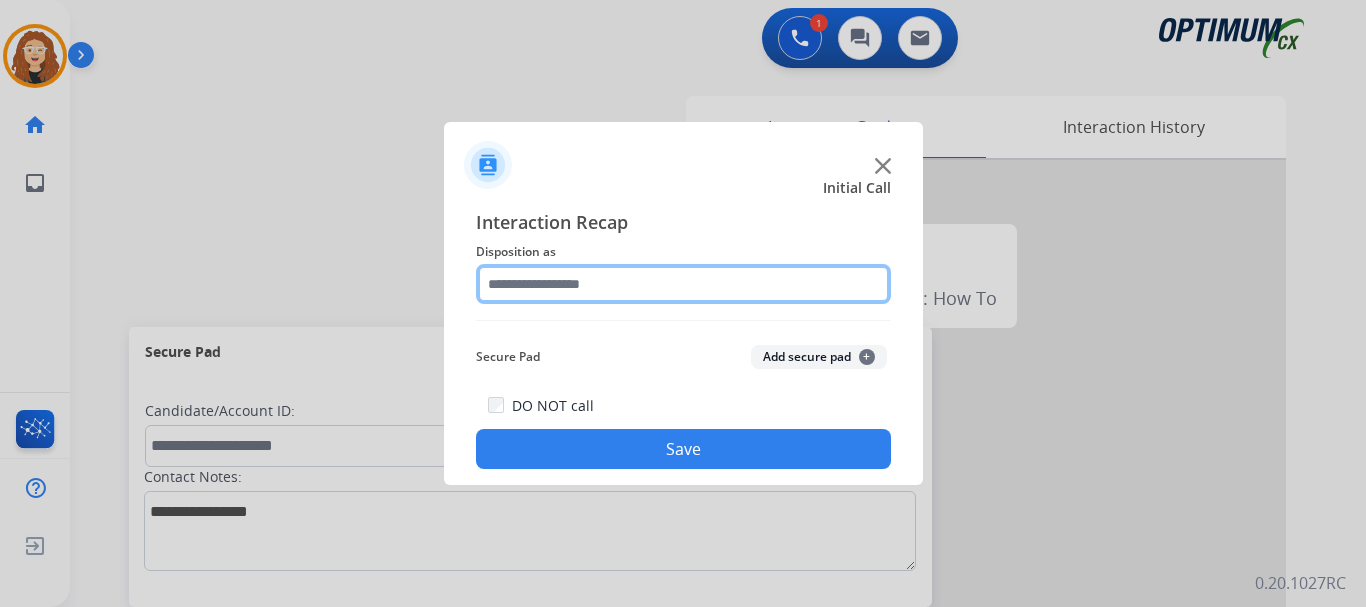 click 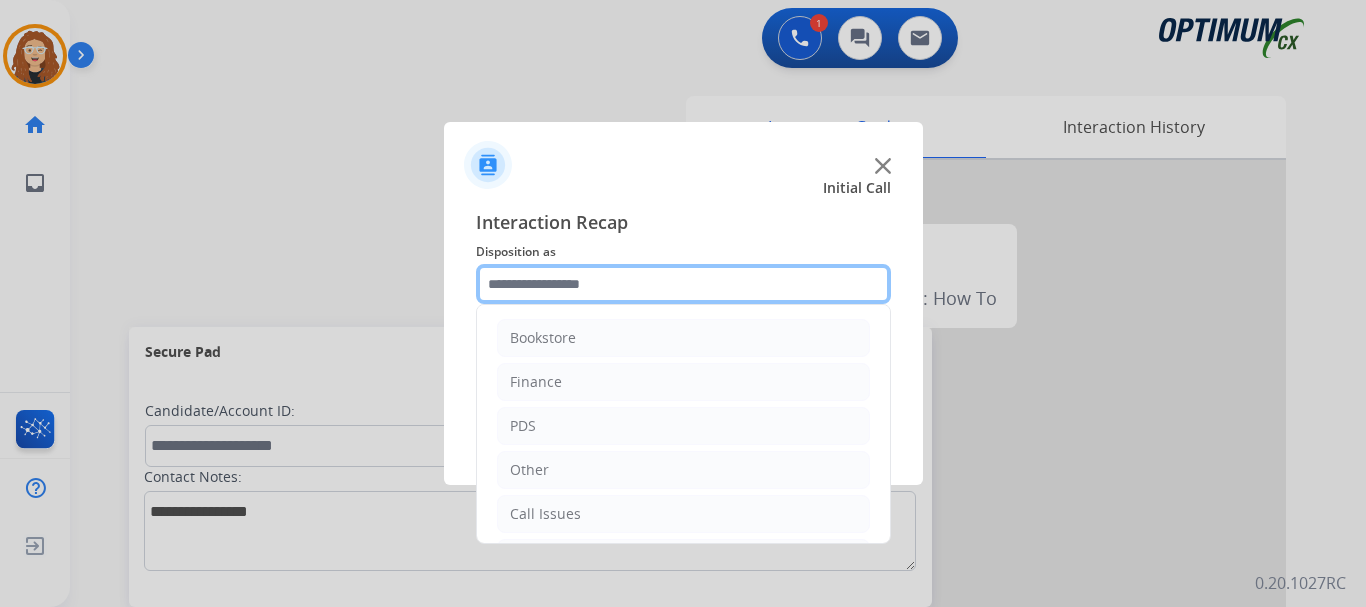 scroll, scrollTop: 136, scrollLeft: 0, axis: vertical 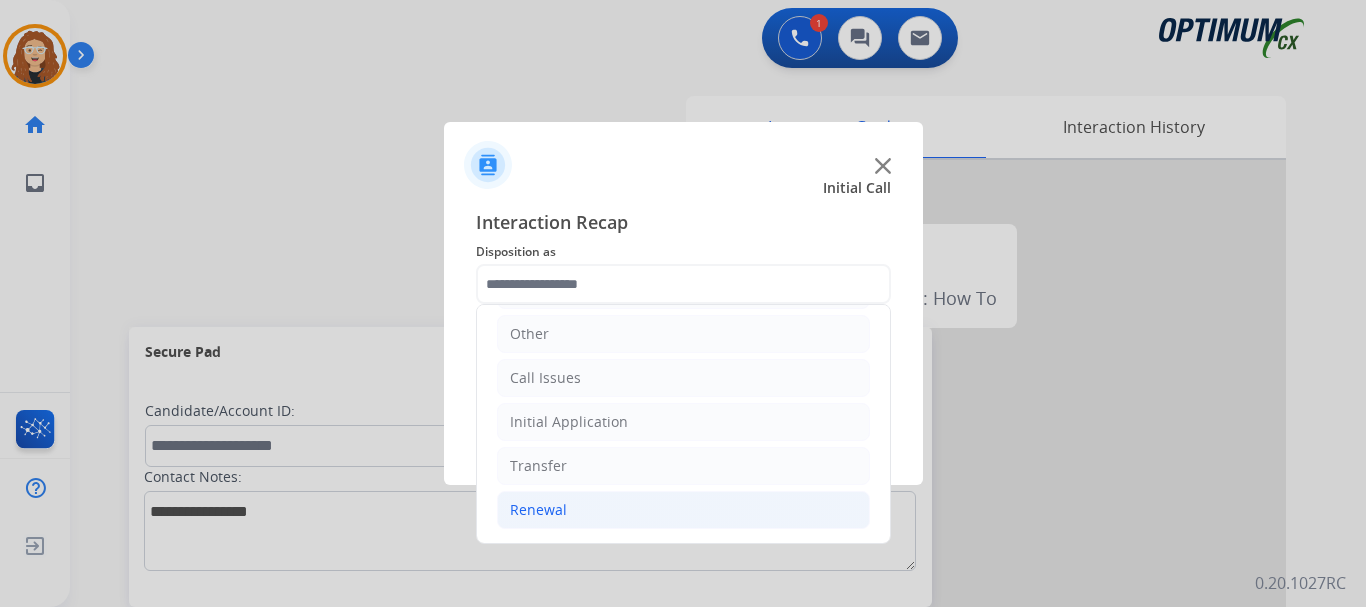 drag, startPoint x: 696, startPoint y: 501, endPoint x: 728, endPoint y: 502, distance: 32.01562 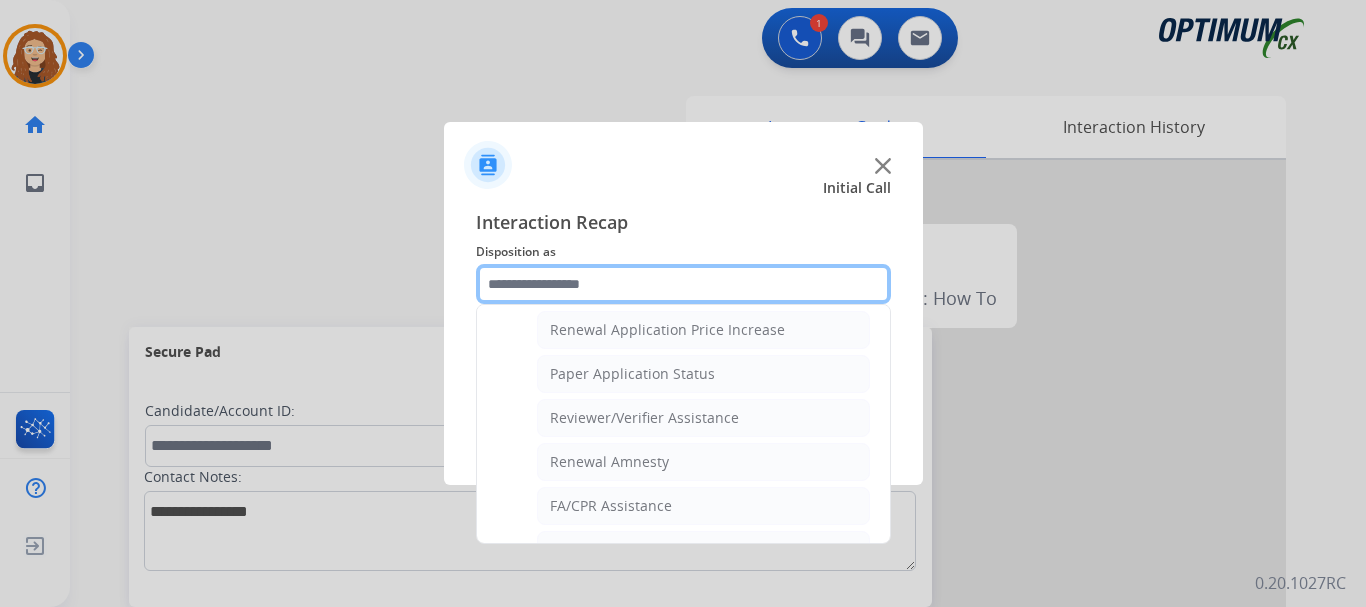 scroll, scrollTop: 721, scrollLeft: 0, axis: vertical 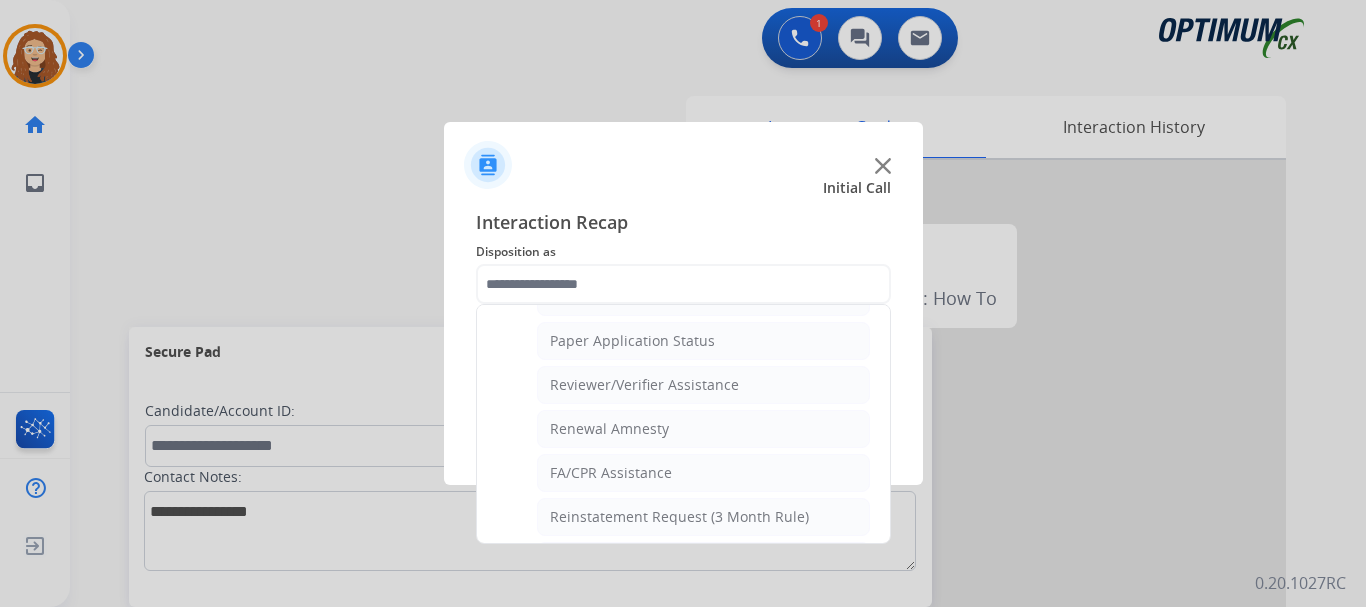 click on "Renewal Amnesty" 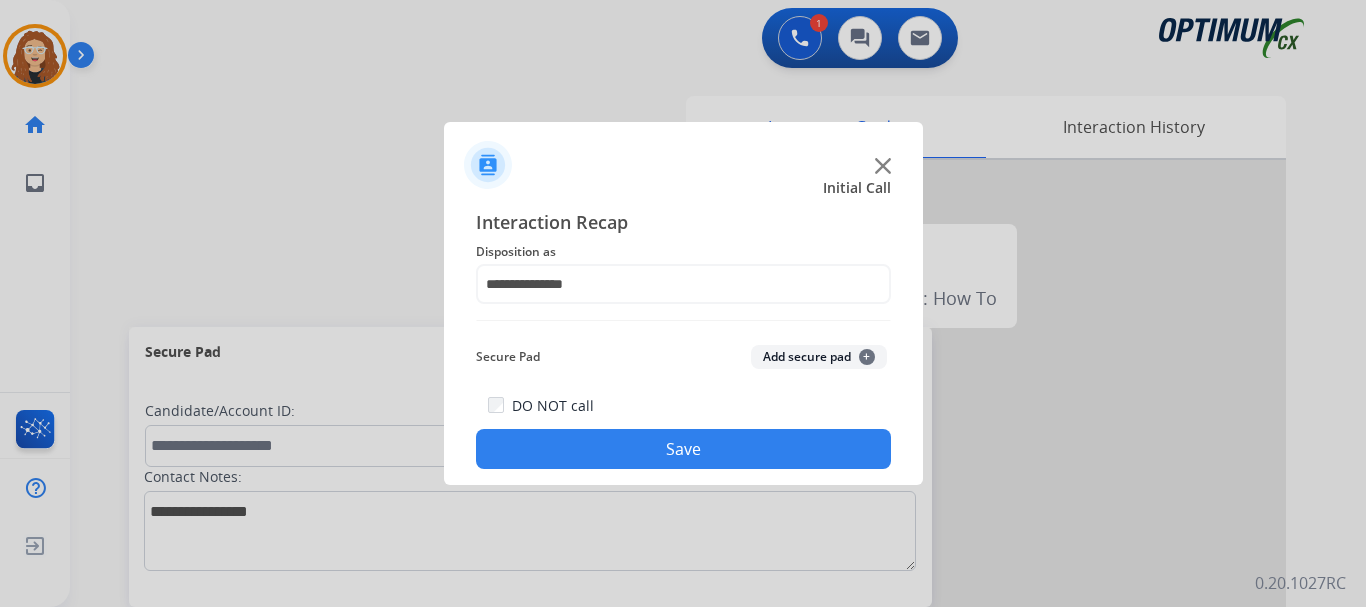 click on "Save" 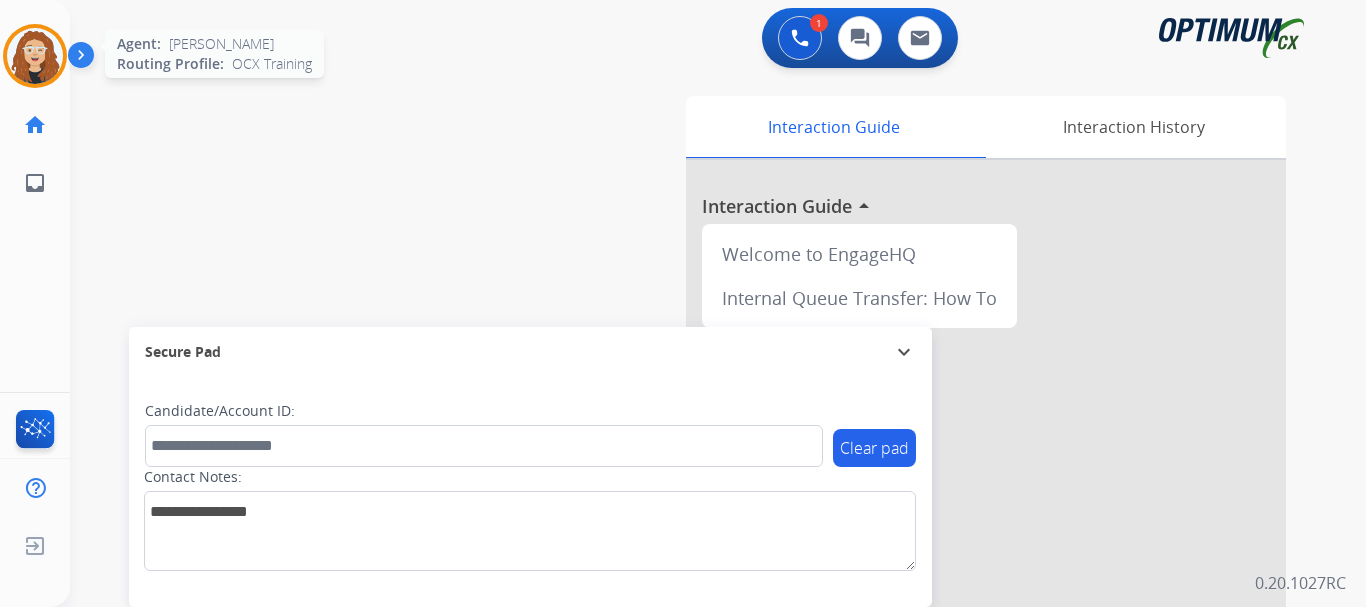 click at bounding box center [35, 56] 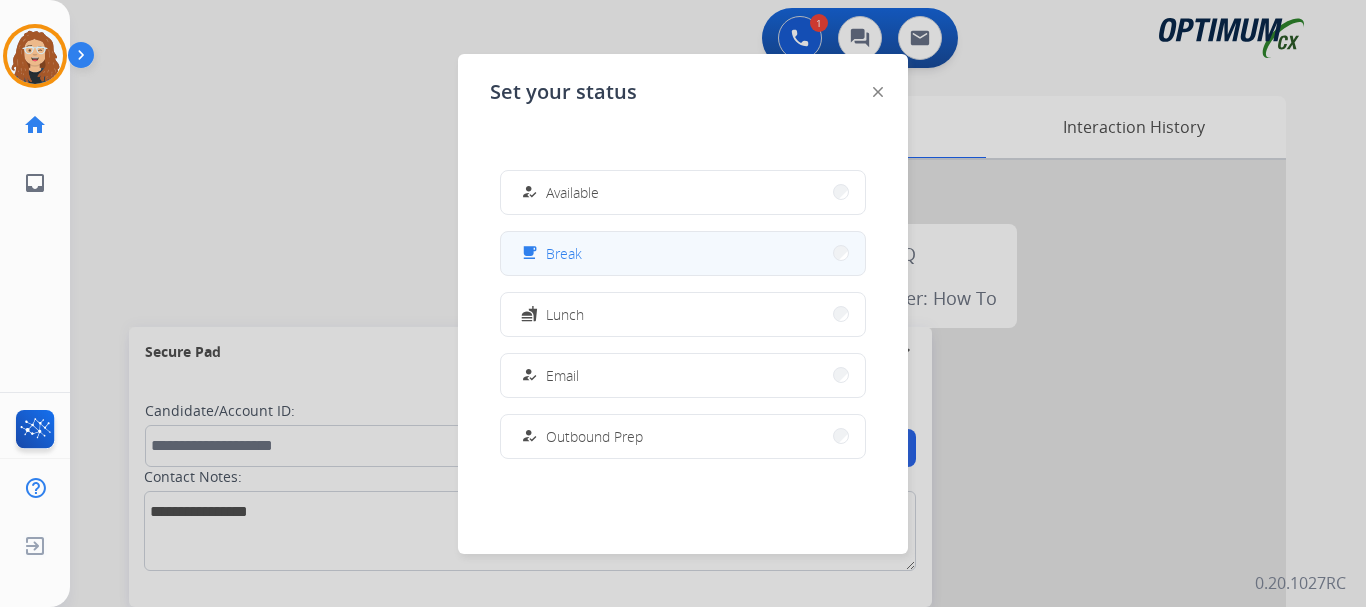 click on "free_breakfast Break" at bounding box center (683, 253) 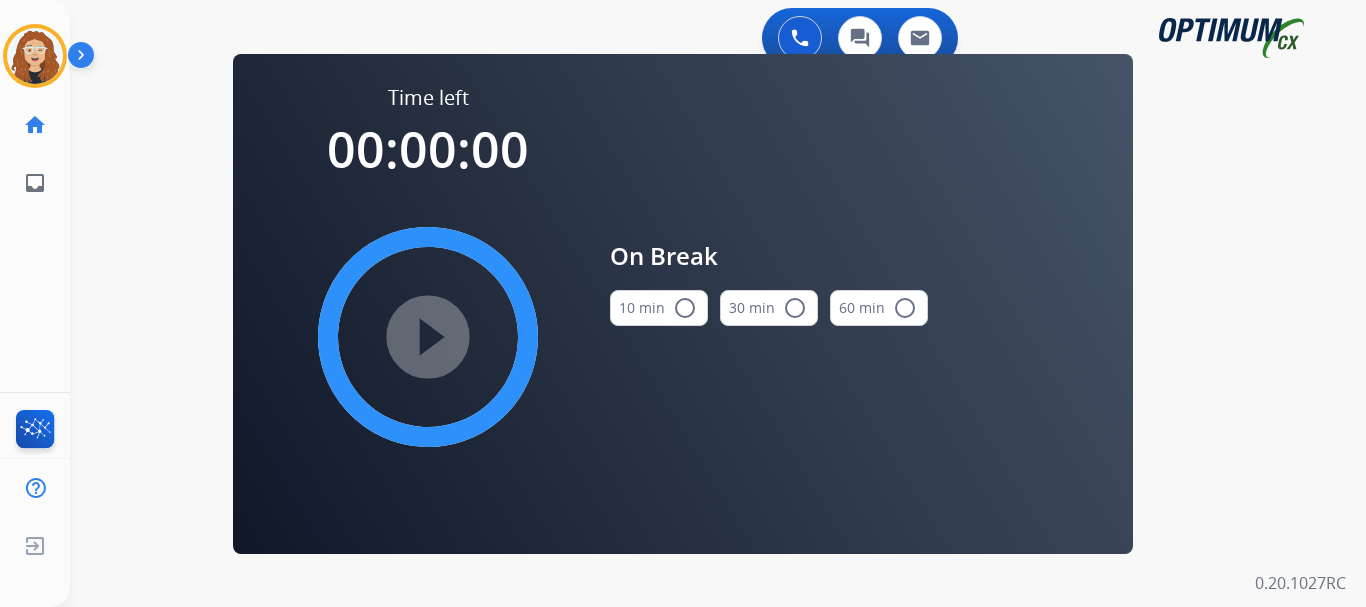 drag, startPoint x: 688, startPoint y: 311, endPoint x: 489, endPoint y: 339, distance: 200.96019 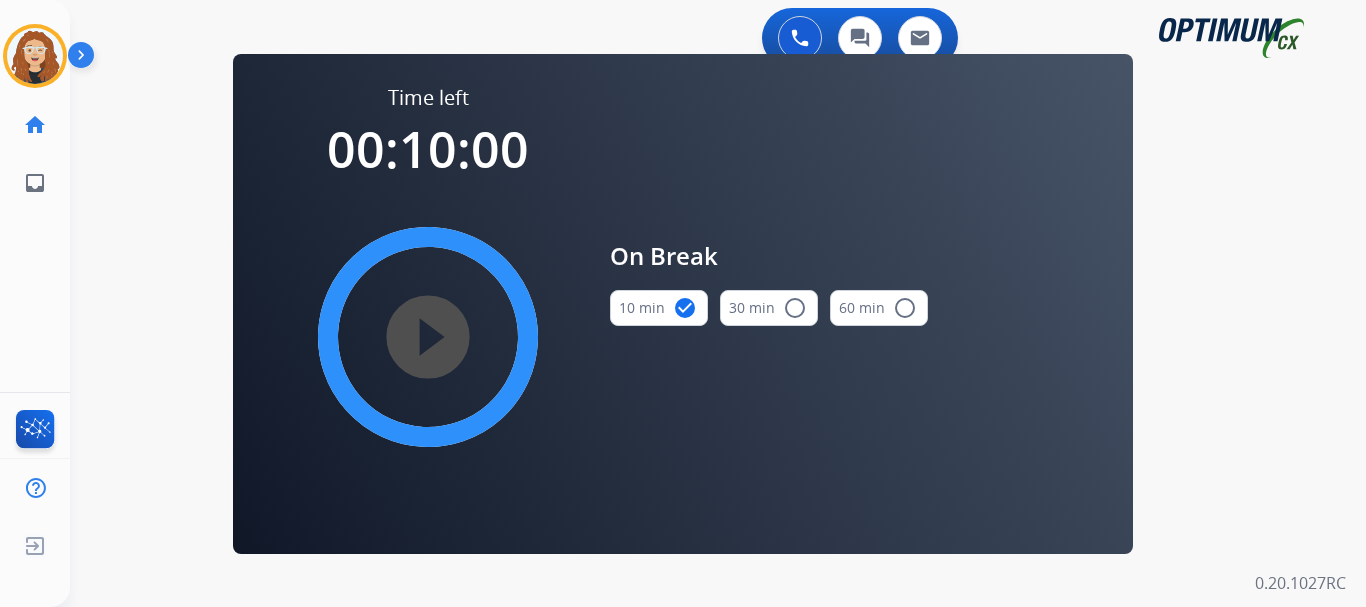 click on "play_circle_filled" at bounding box center [428, 337] 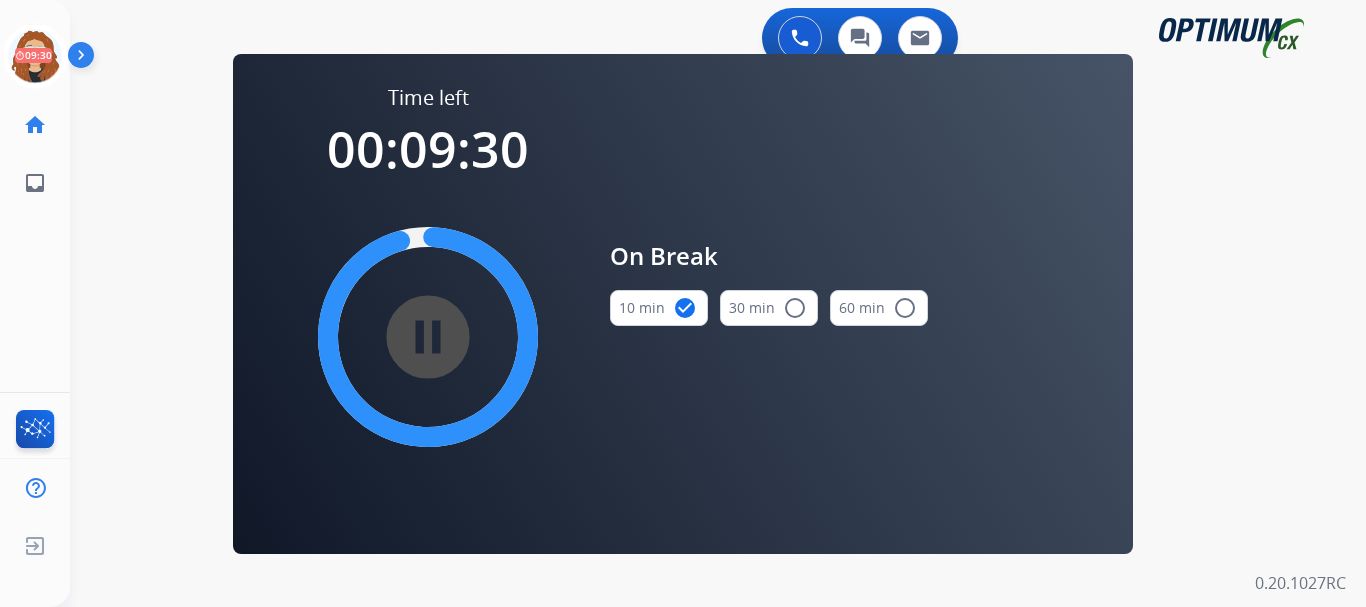 click on "0 Voice Interactions  0  Chat Interactions   0  Email Interactions swap_horiz Break voice bridge close_fullscreen Connect 3-Way Call merge_type Separate 3-Way Call Time left 00:09:30 pause_circle_filled On Break  10 min  check_circle  30 min  radio_button_unchecked  60 min  radio_button_unchecked  Interaction Guide   Interaction History  Interaction Guide arrow_drop_up  Welcome to EngageHQ   Internal Queue Transfer: How To  Secure Pad expand_more Clear pad Candidate/Account ID: Contact Notes:                  0.20.1027RC" at bounding box center [718, 303] 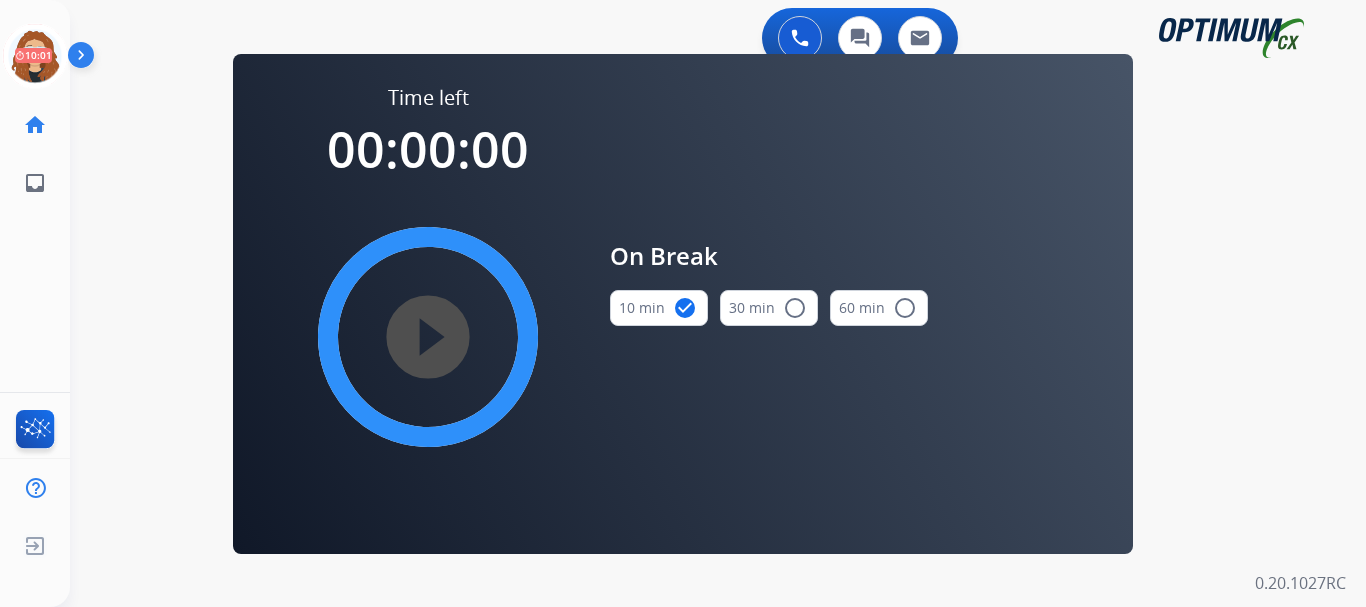 drag, startPoint x: 40, startPoint y: 52, endPoint x: 60, endPoint y: 91, distance: 43.829212 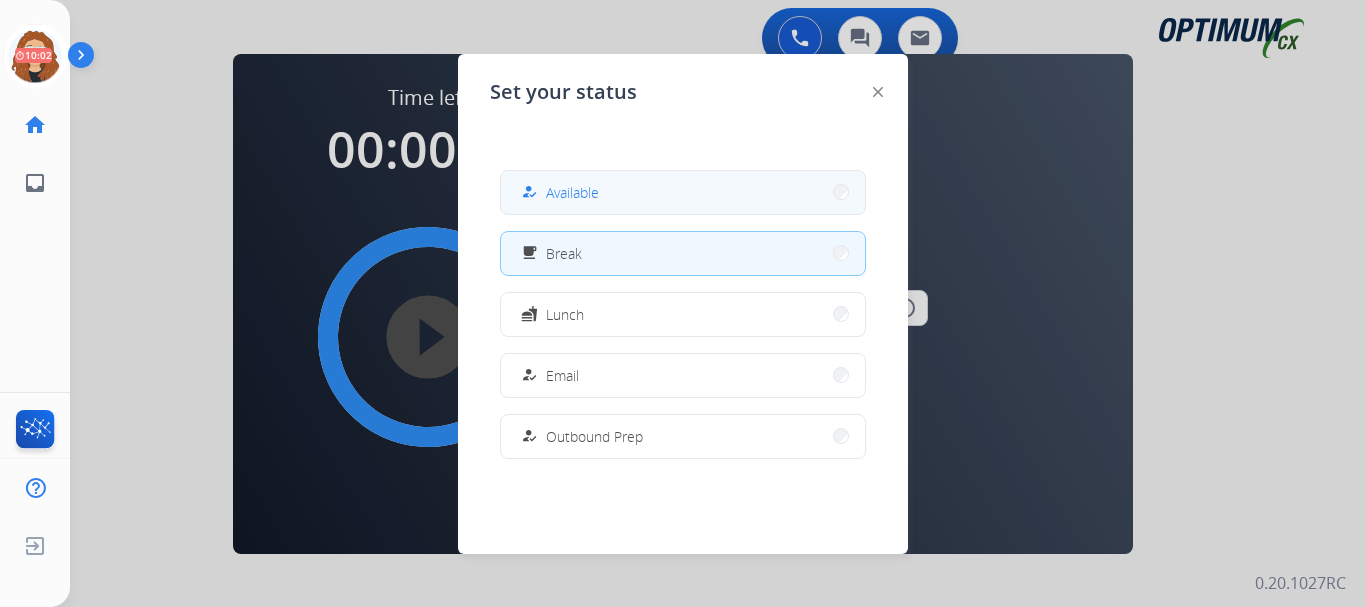 click on "Available" at bounding box center (572, 192) 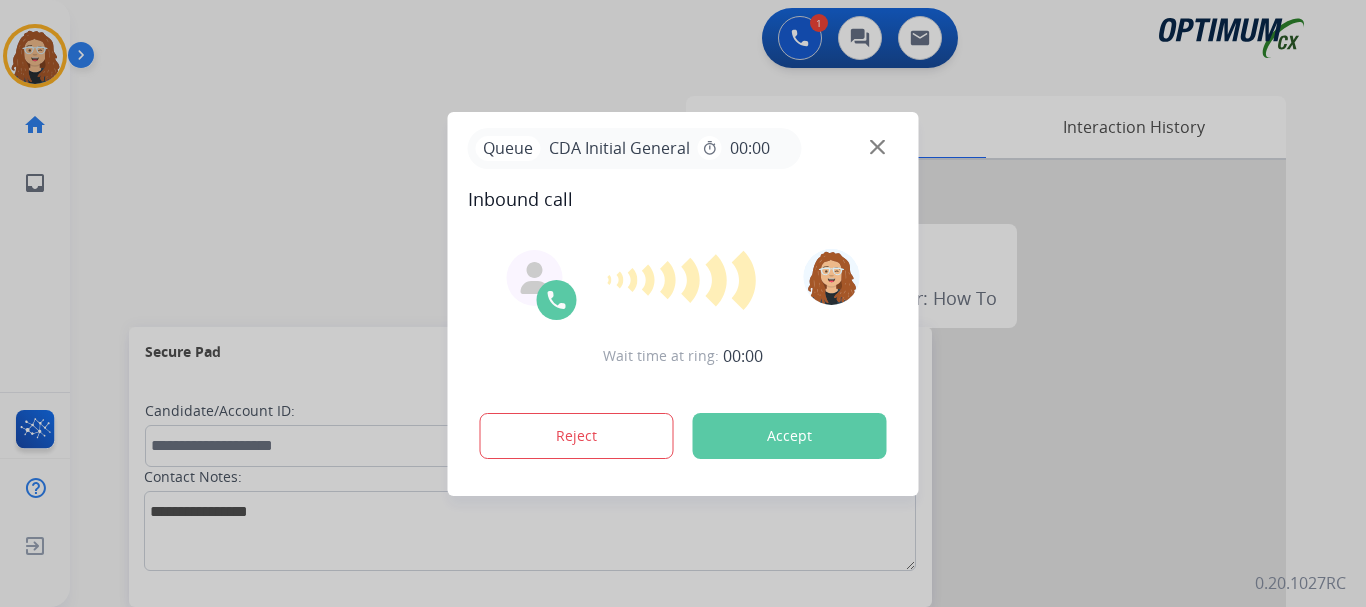 click on "Accept" at bounding box center [790, 436] 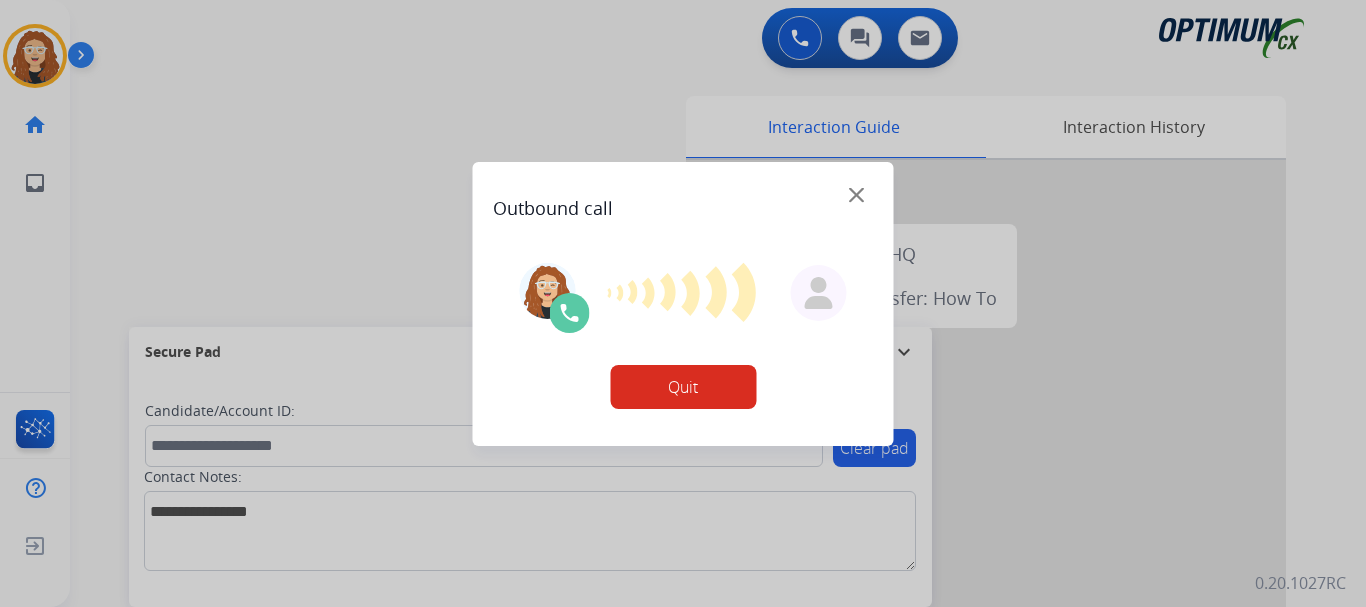 click at bounding box center (683, 303) 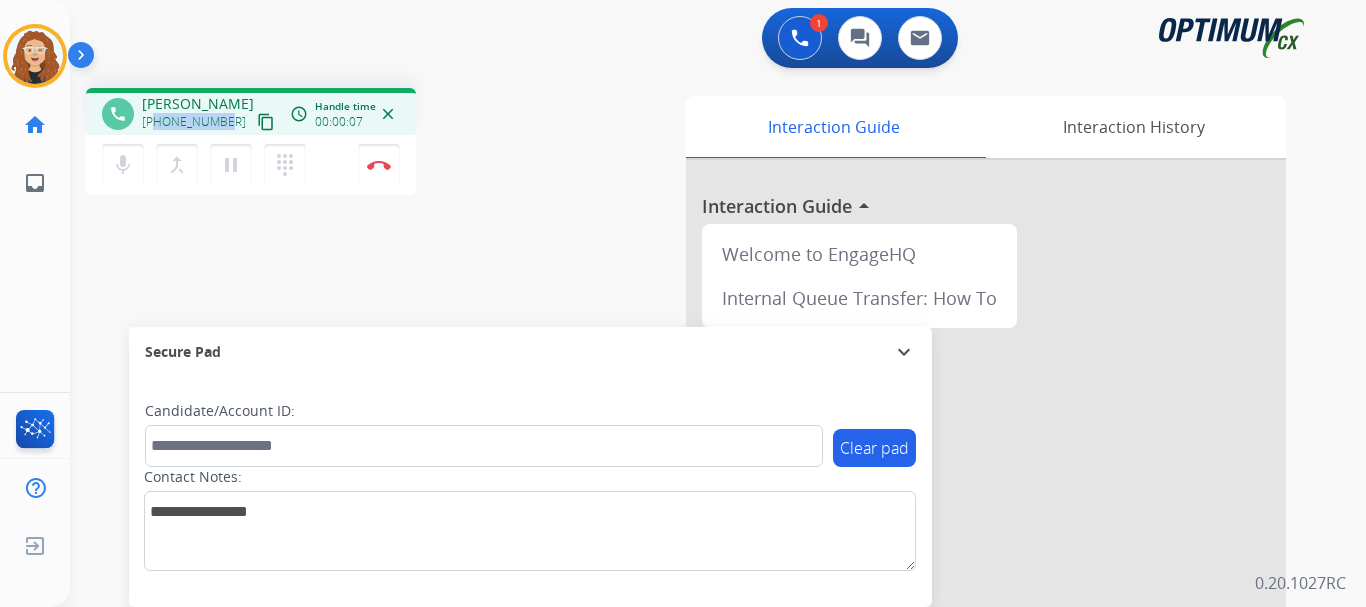 drag, startPoint x: 155, startPoint y: 122, endPoint x: 216, endPoint y: 123, distance: 61.008198 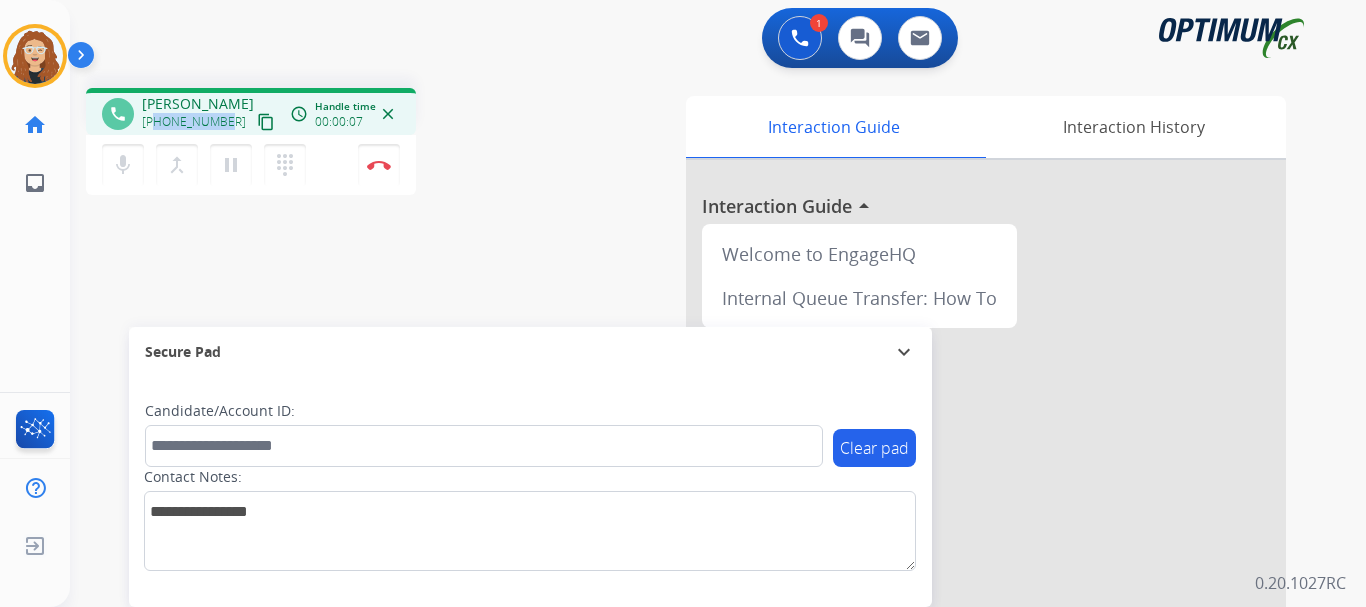 click on "[PHONE_NUMBER]" at bounding box center (194, 122) 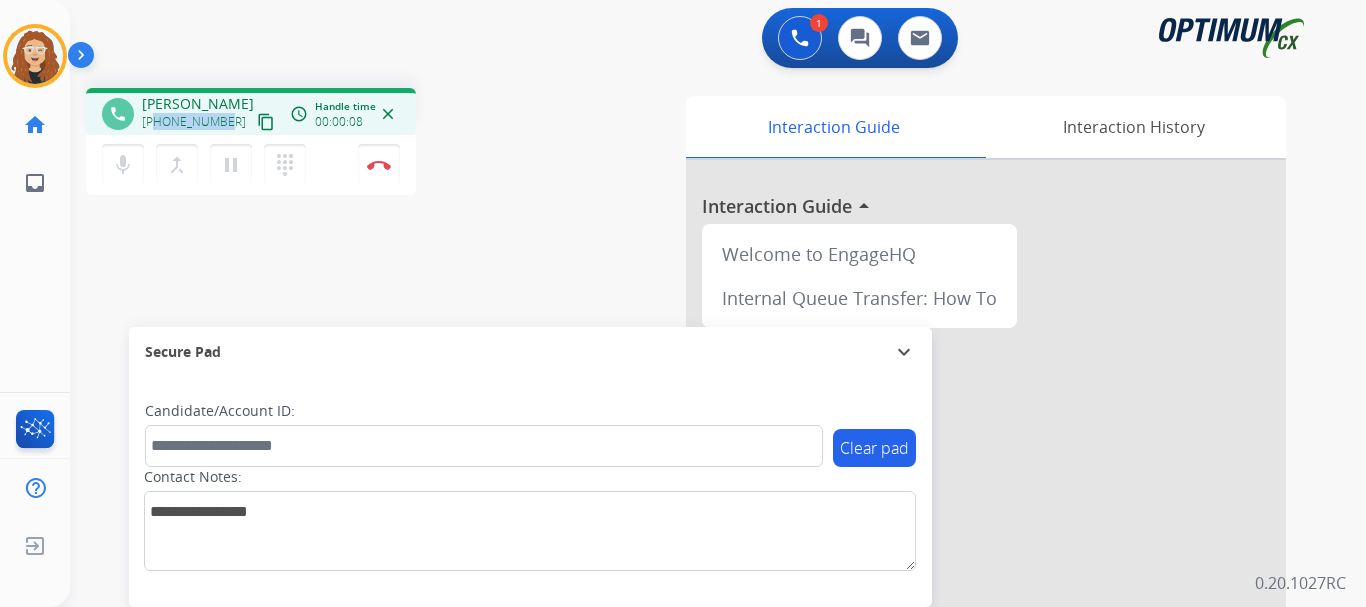 copy on "7036786571" 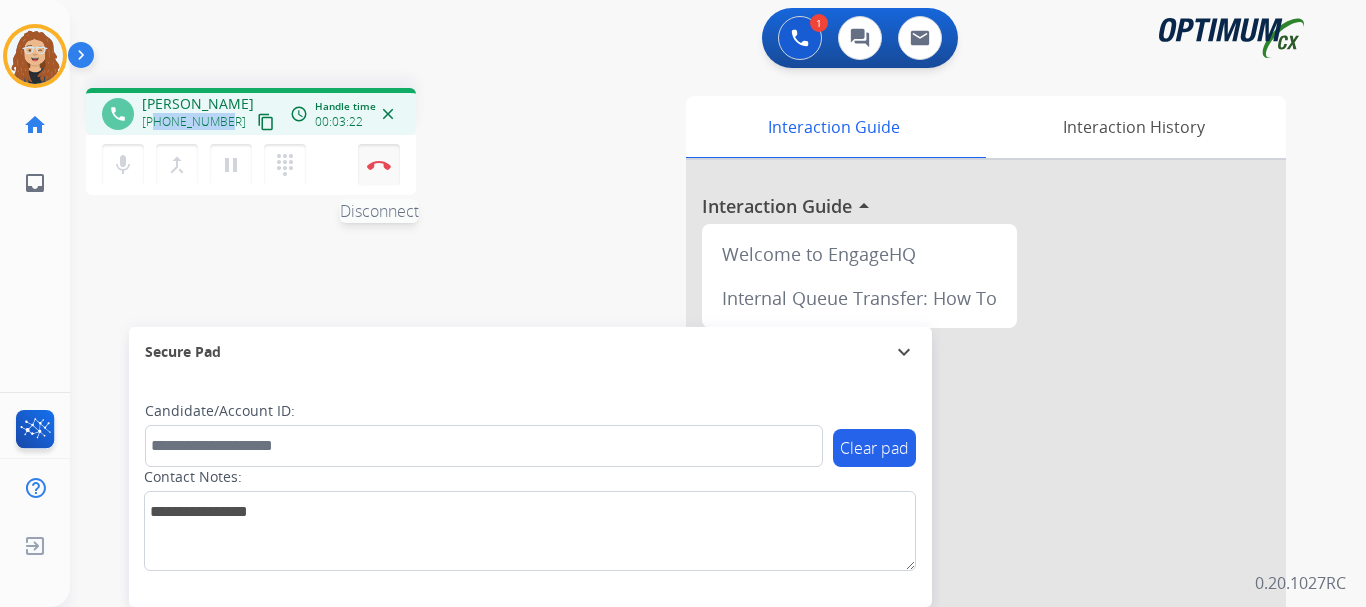 click at bounding box center [379, 165] 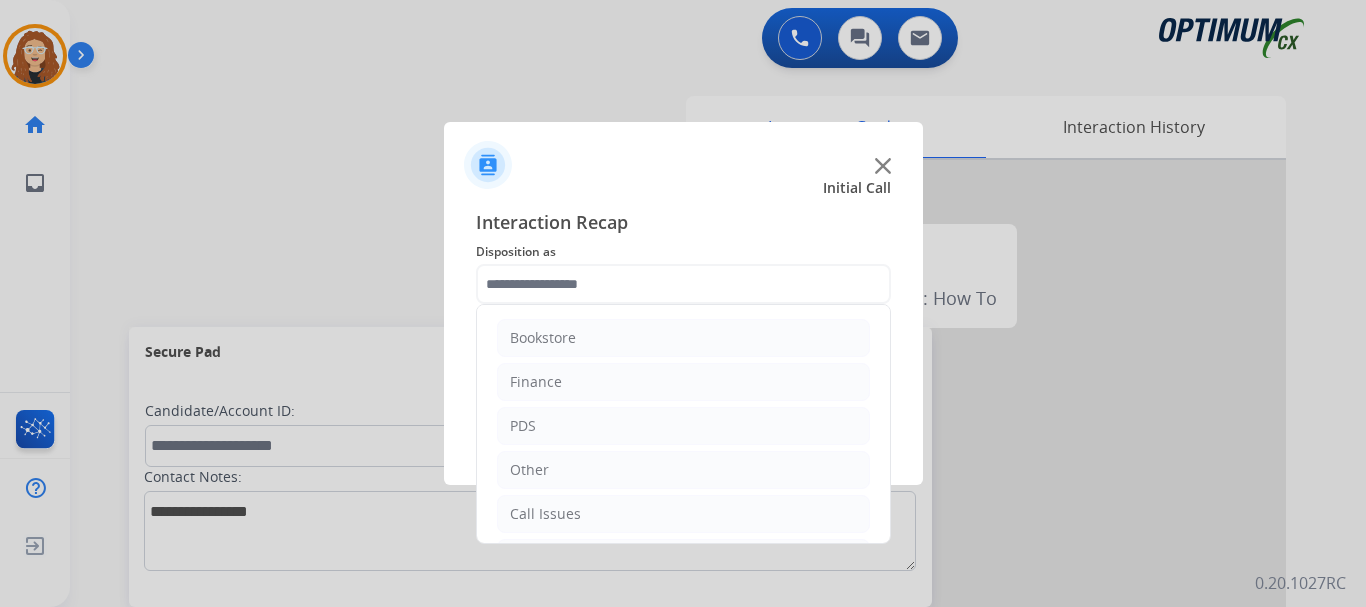 click 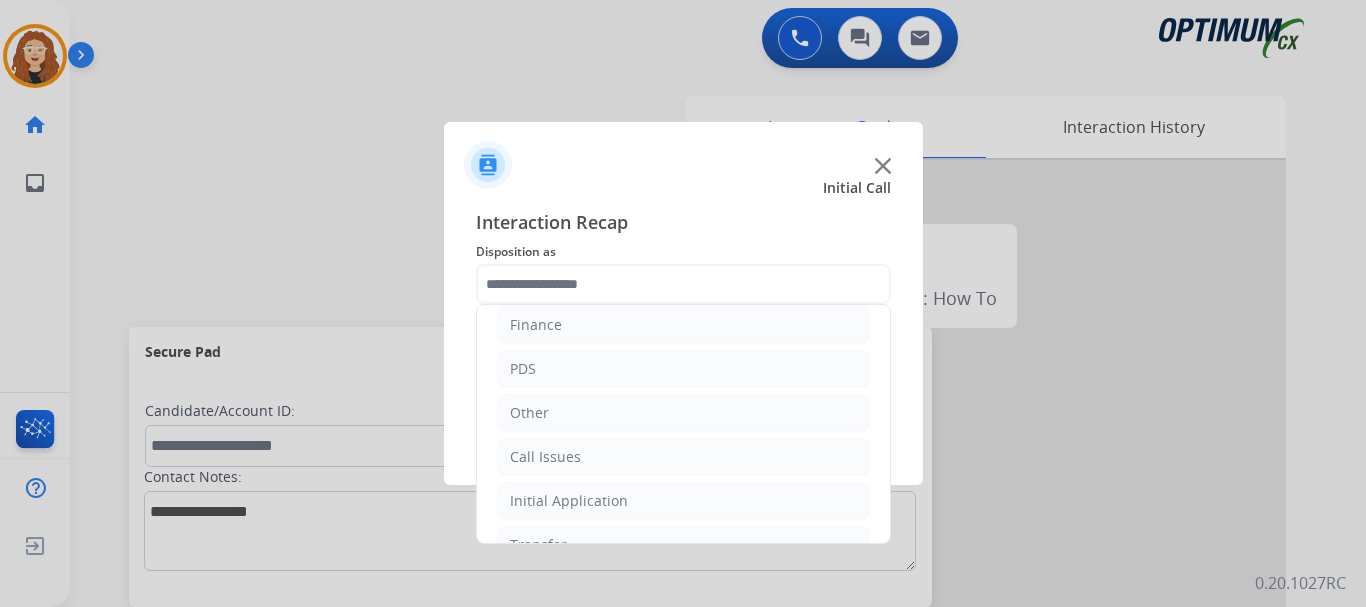 scroll, scrollTop: 136, scrollLeft: 0, axis: vertical 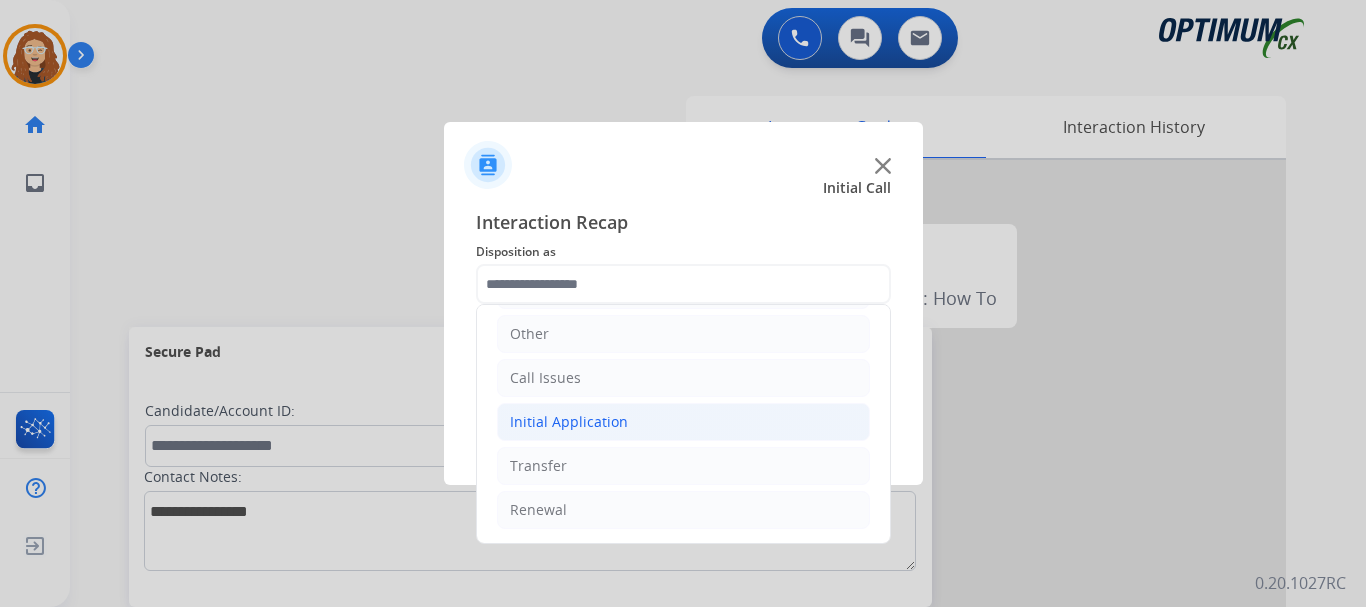 drag, startPoint x: 598, startPoint y: 421, endPoint x: 718, endPoint y: 425, distance: 120.06665 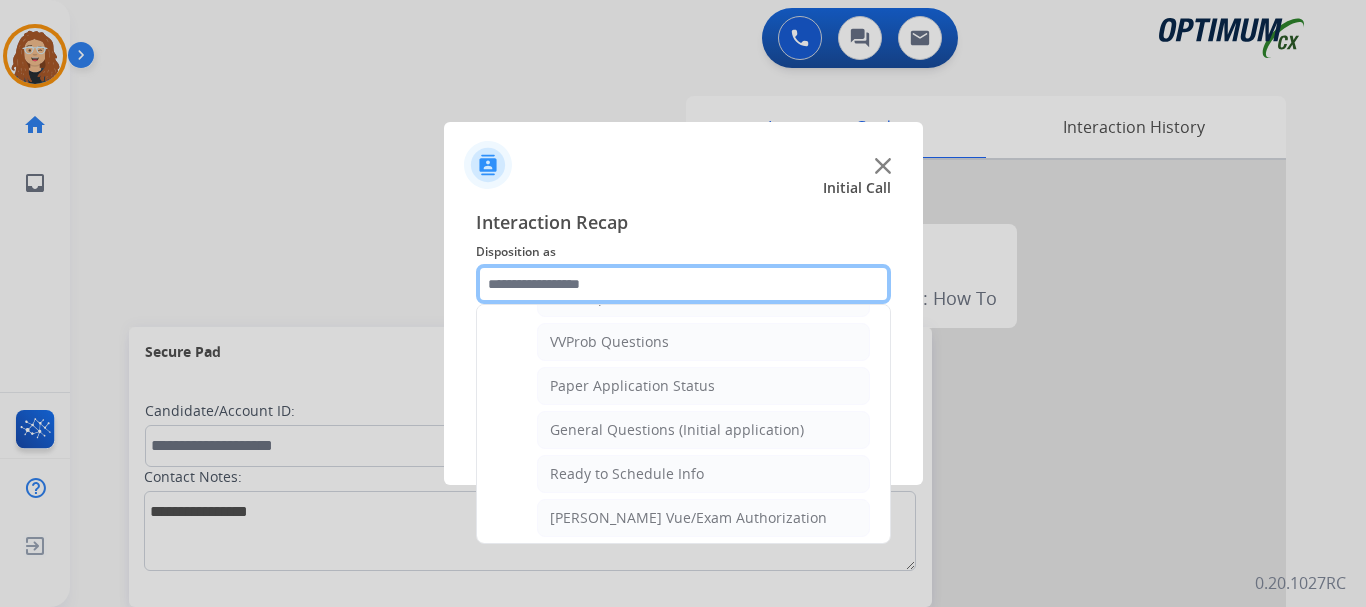 scroll, scrollTop: 1090, scrollLeft: 0, axis: vertical 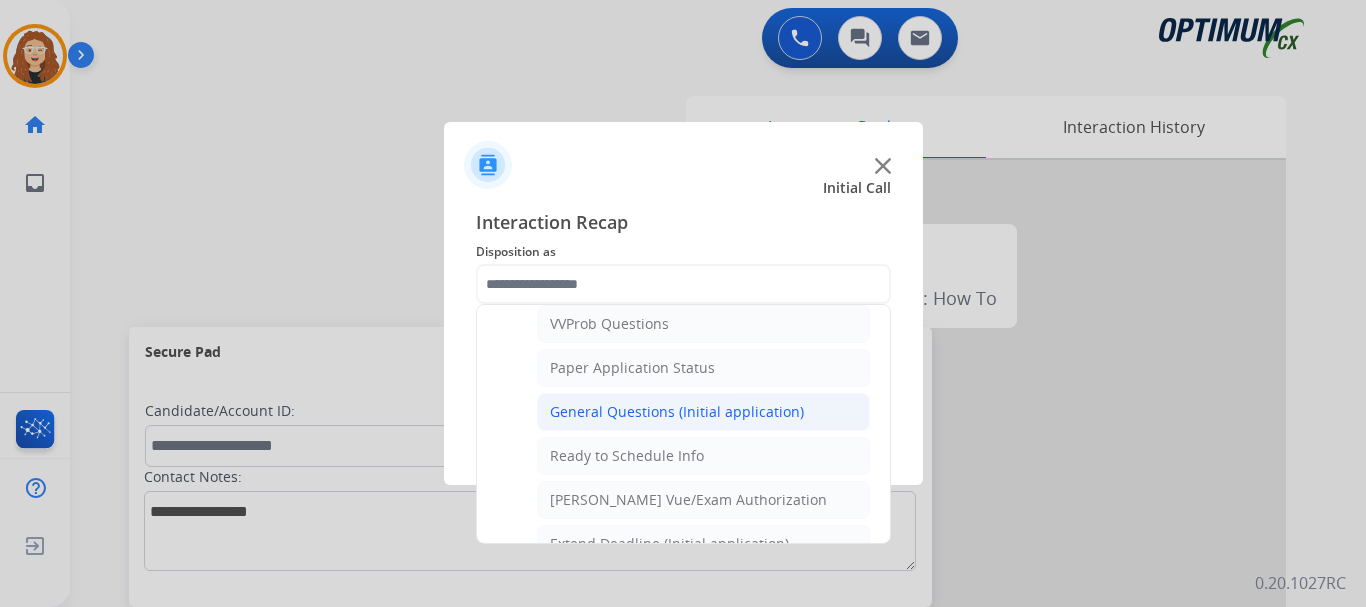 click on "General Questions (Initial application)" 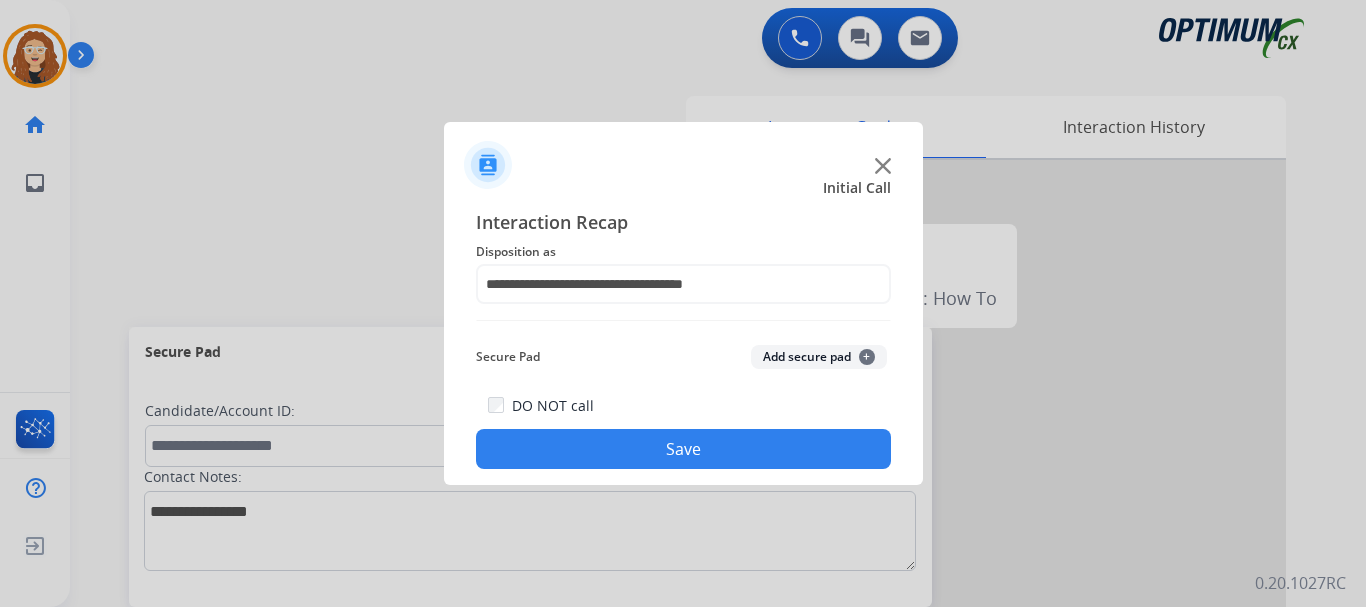 click on "Save" 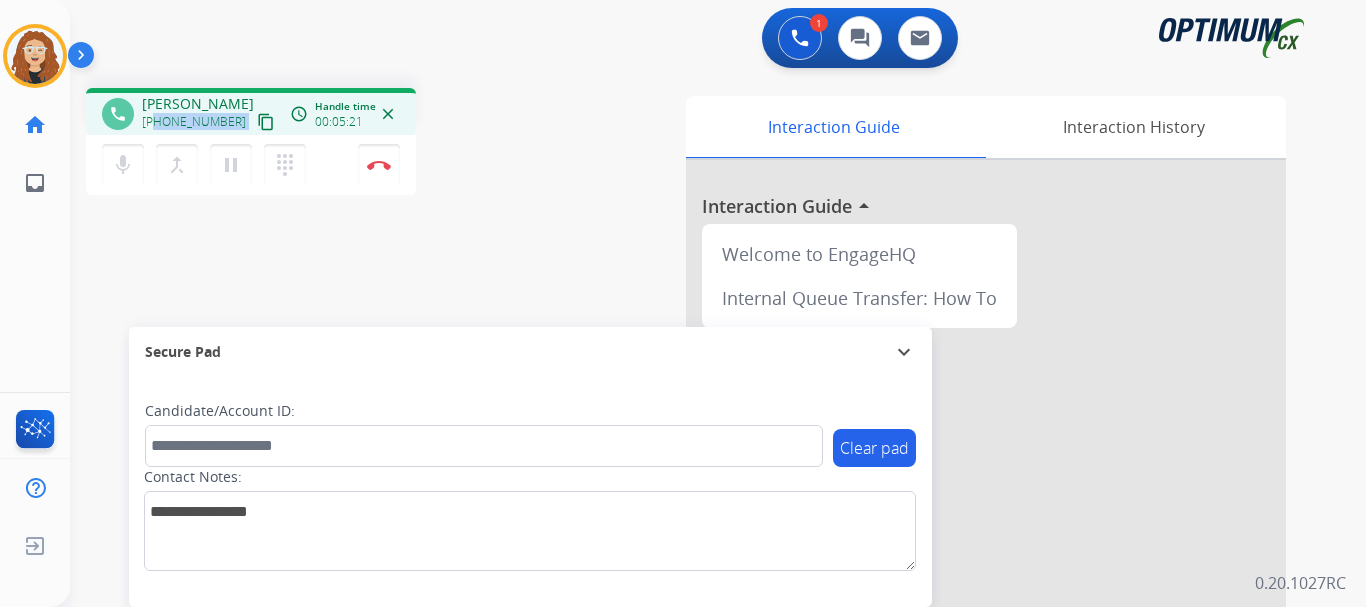drag, startPoint x: 157, startPoint y: 120, endPoint x: 223, endPoint y: 119, distance: 66.007576 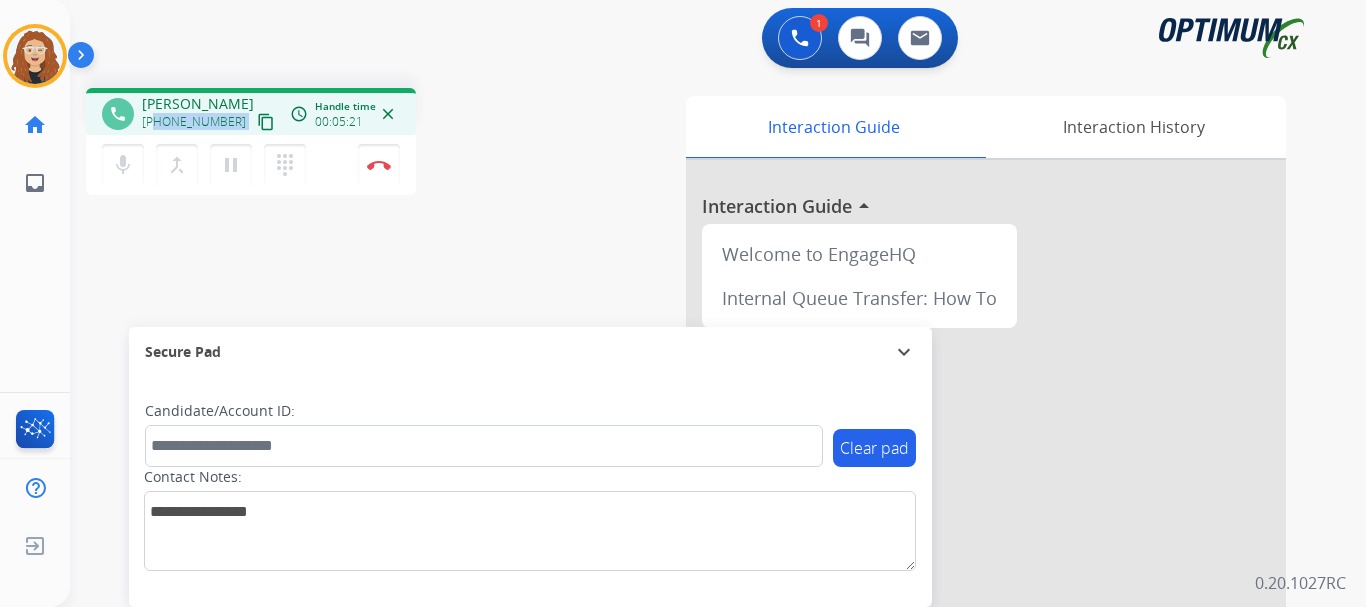 click on "[PHONE_NUMBER] content_copy" at bounding box center [210, 122] 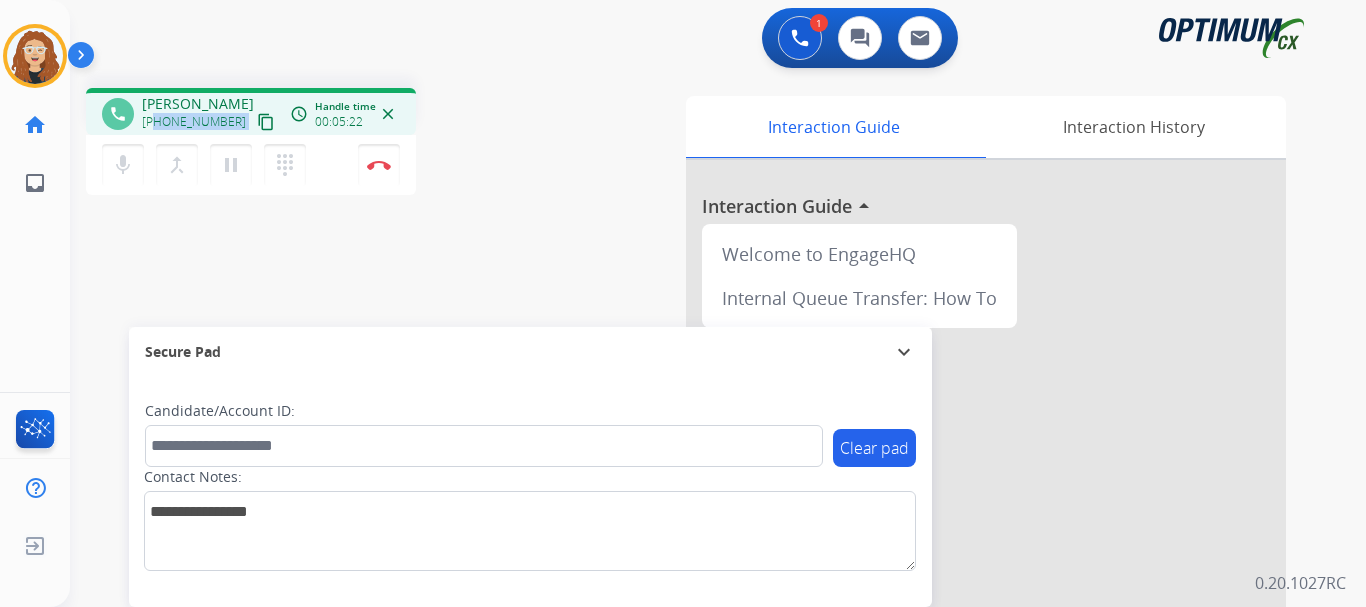 copy on "2393805063 content_copy access_time Call metrics Queue   01:15 Hold   00:00 Talk   05:22 Total   06:36" 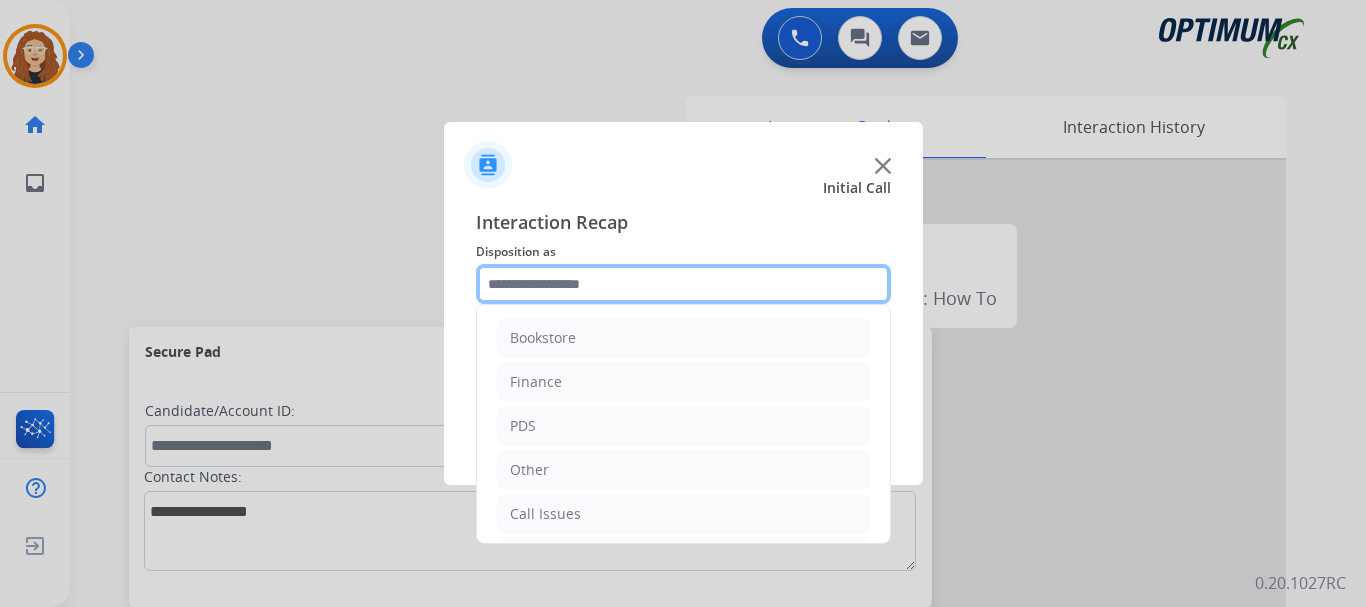 click 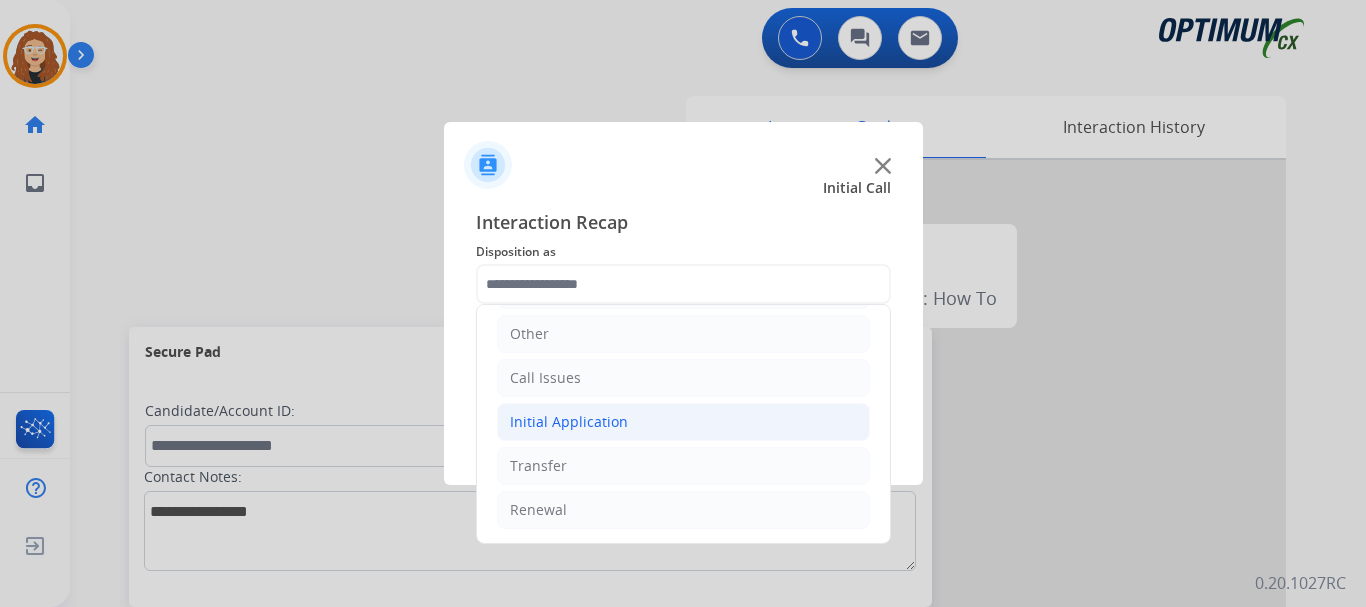 click on "Initial Application" 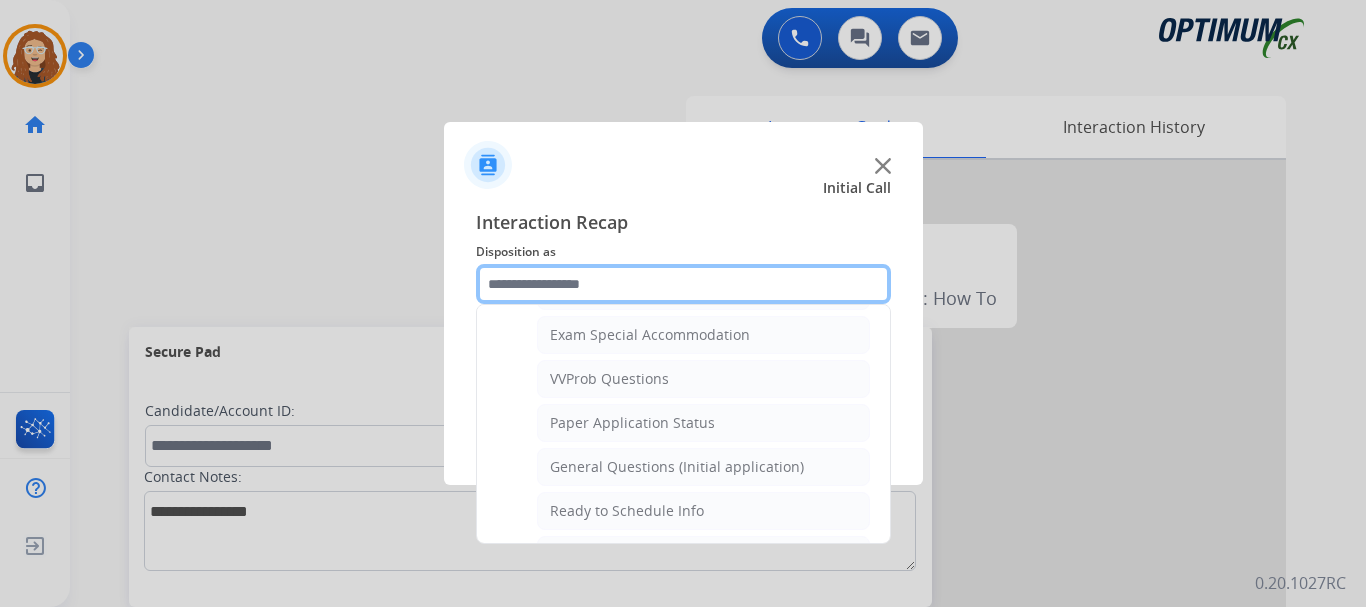 scroll, scrollTop: 1054, scrollLeft: 0, axis: vertical 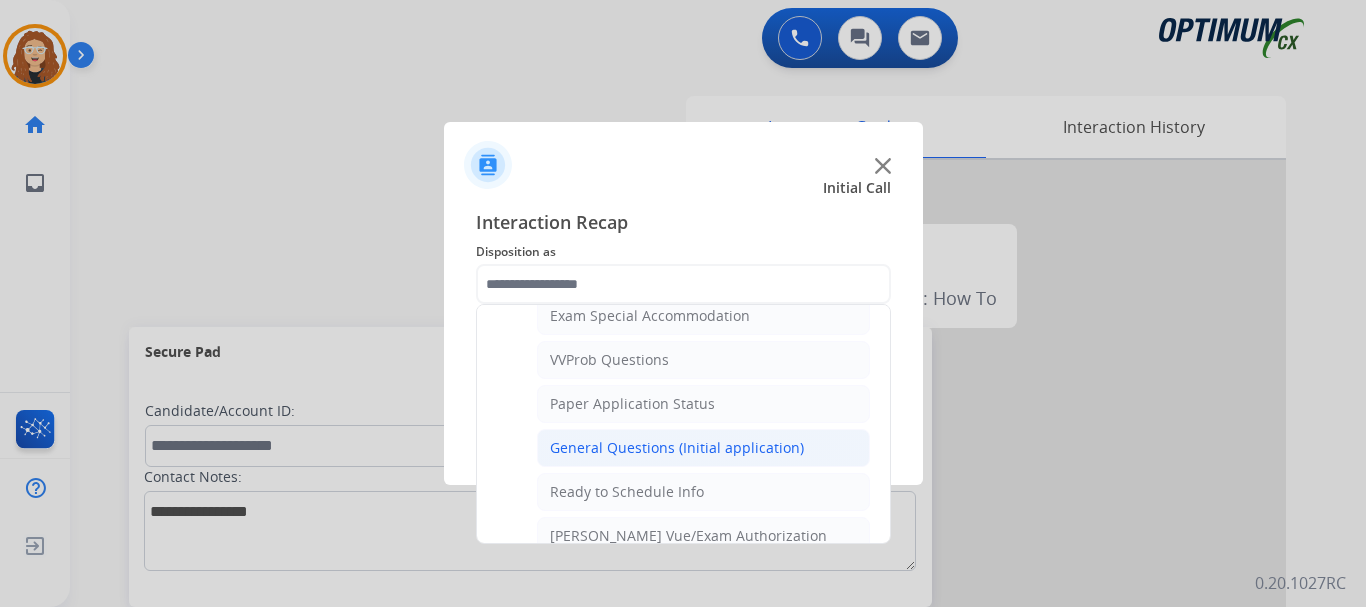 click on "General Questions (Initial application)" 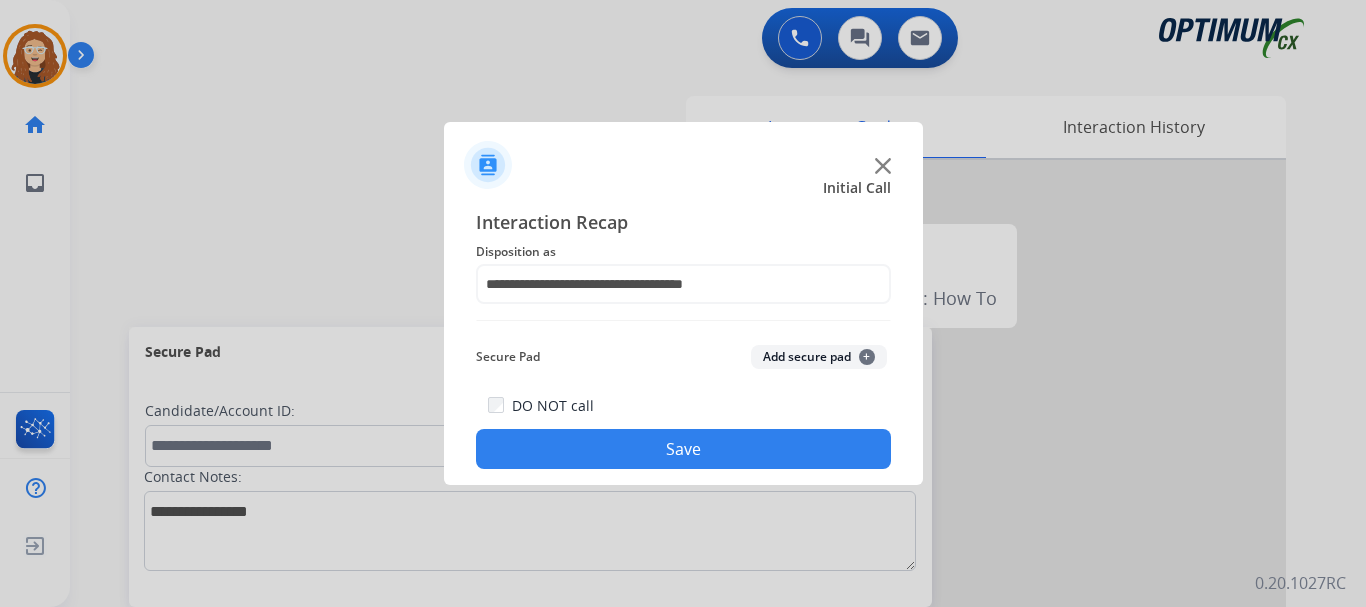 click on "Save" 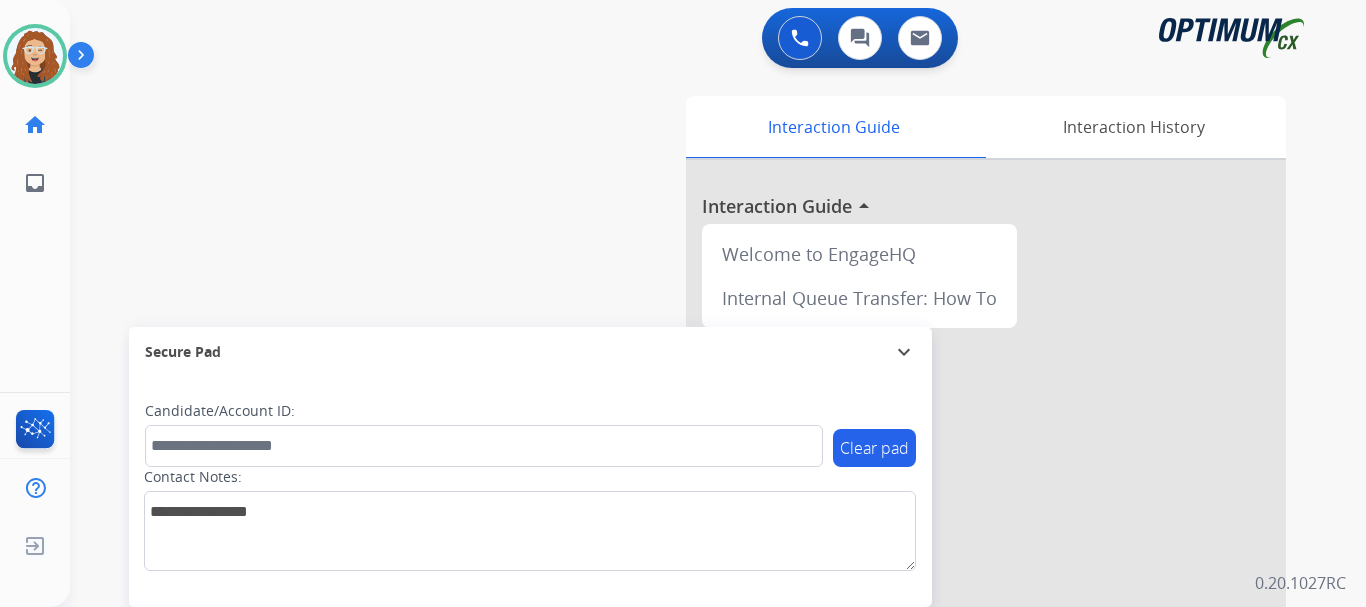 click on "swap_horiz Break voice bridge close_fullscreen Connect 3-Way Call merge_type Separate 3-Way Call  Interaction Guide   Interaction History  Interaction Guide arrow_drop_up  Welcome to EngageHQ   Internal Queue Transfer: How To  Secure Pad expand_more Clear pad Candidate/Account ID: Contact Notes:" at bounding box center (694, 489) 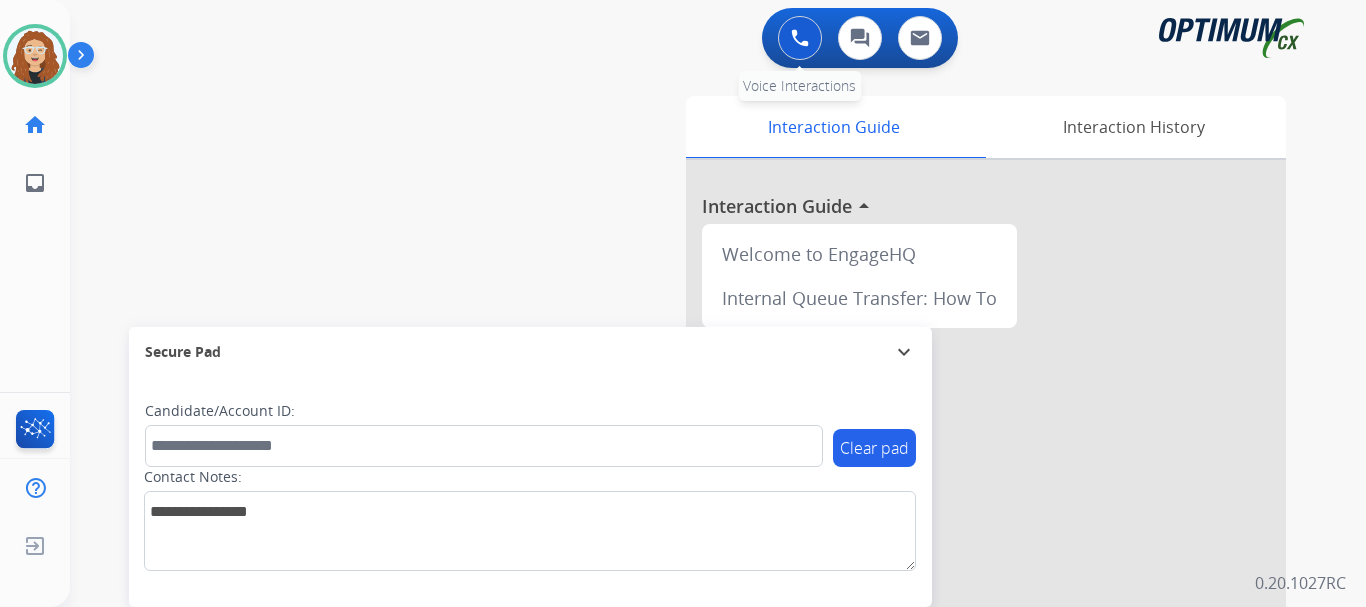 click at bounding box center [800, 38] 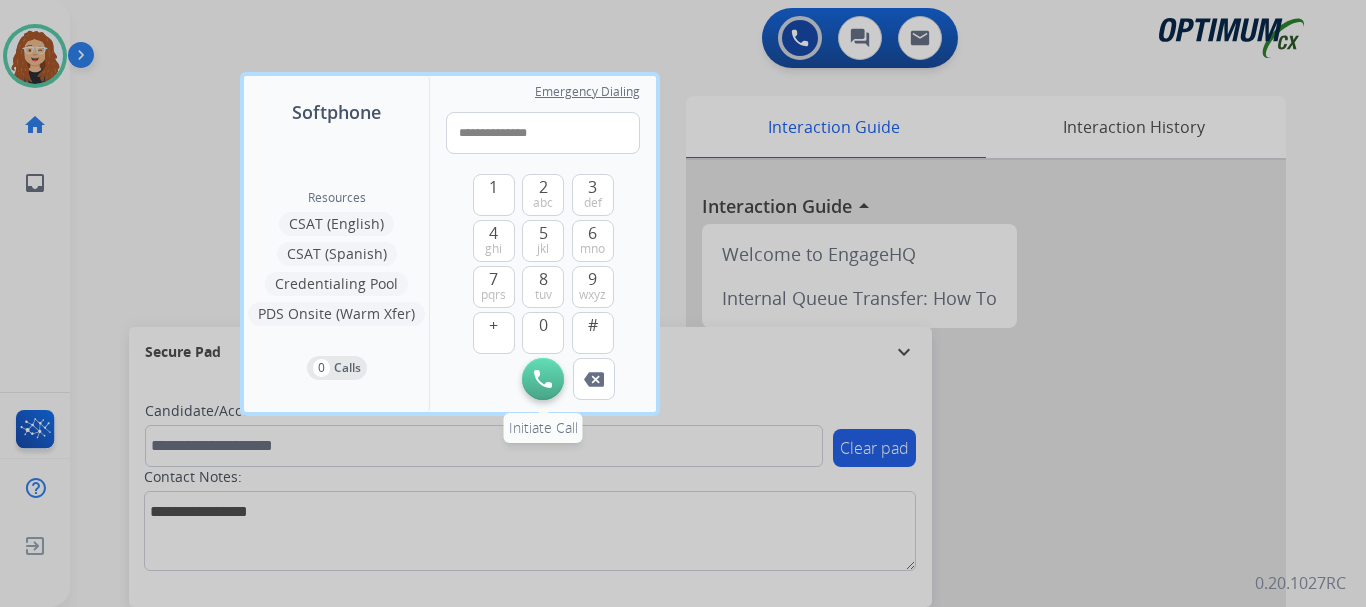type on "**********" 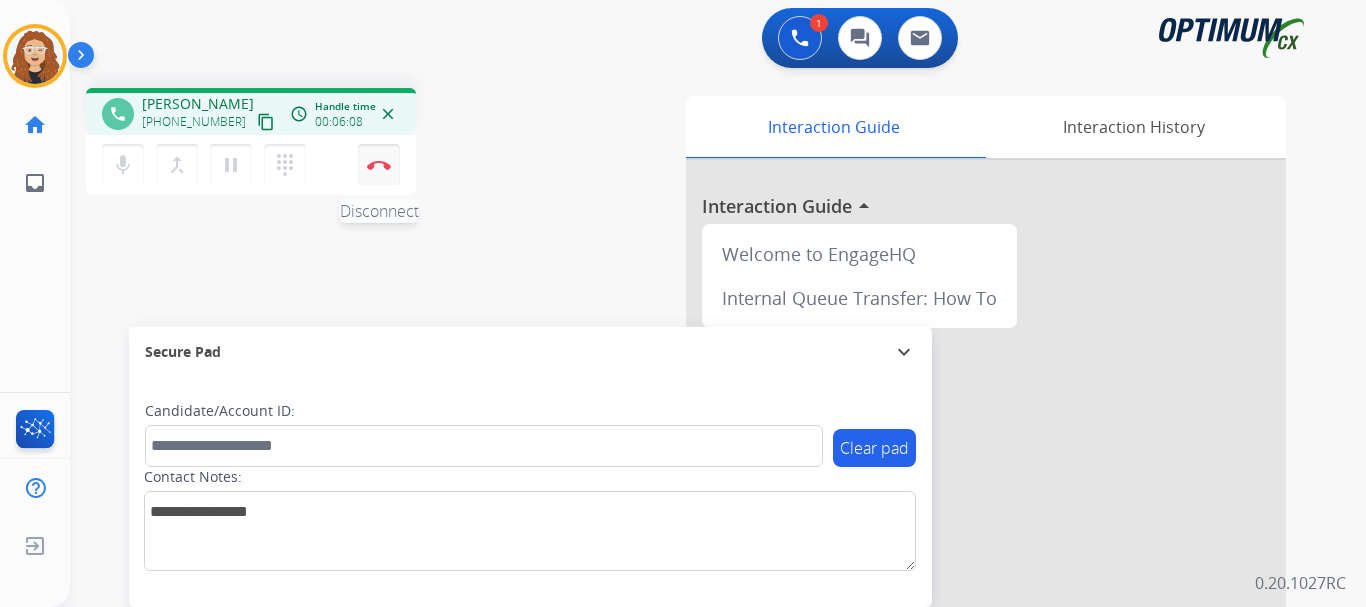 click on "Disconnect" at bounding box center (379, 165) 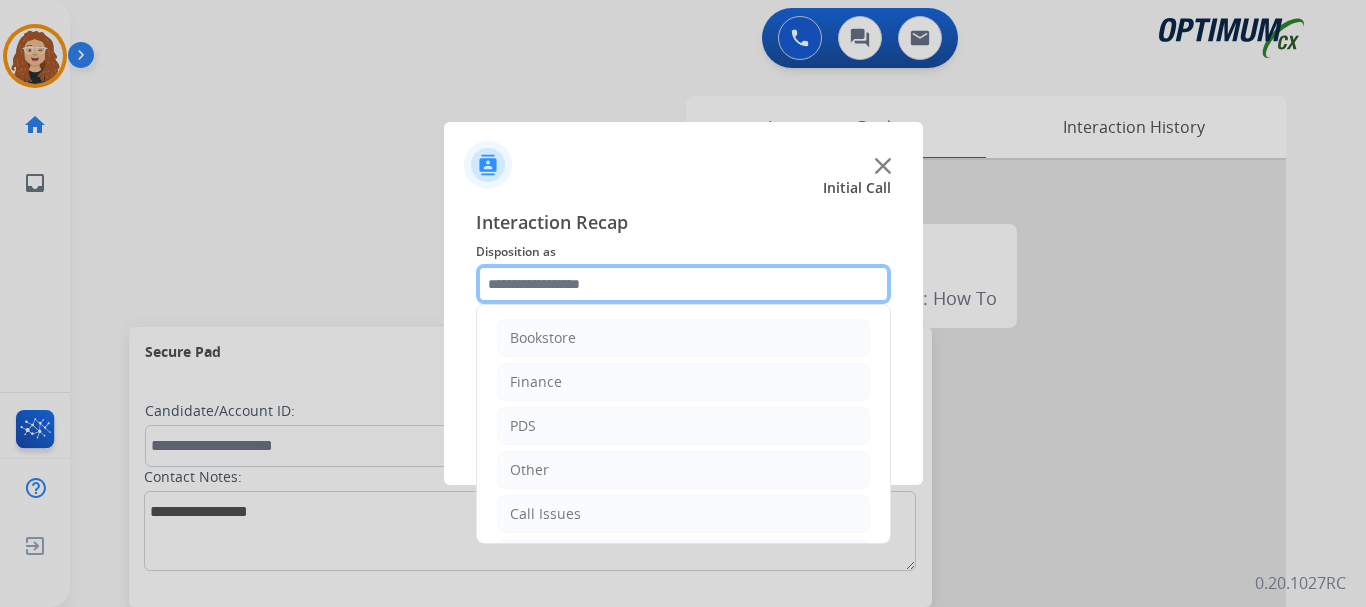click 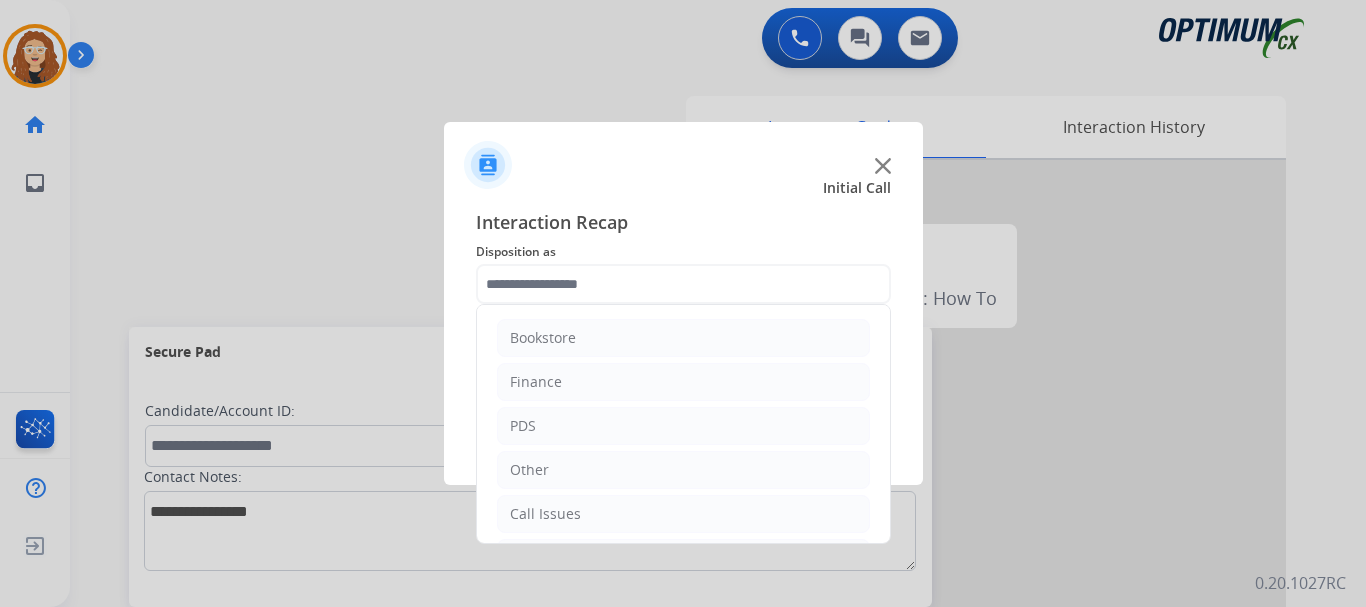 scroll, scrollTop: 82, scrollLeft: 0, axis: vertical 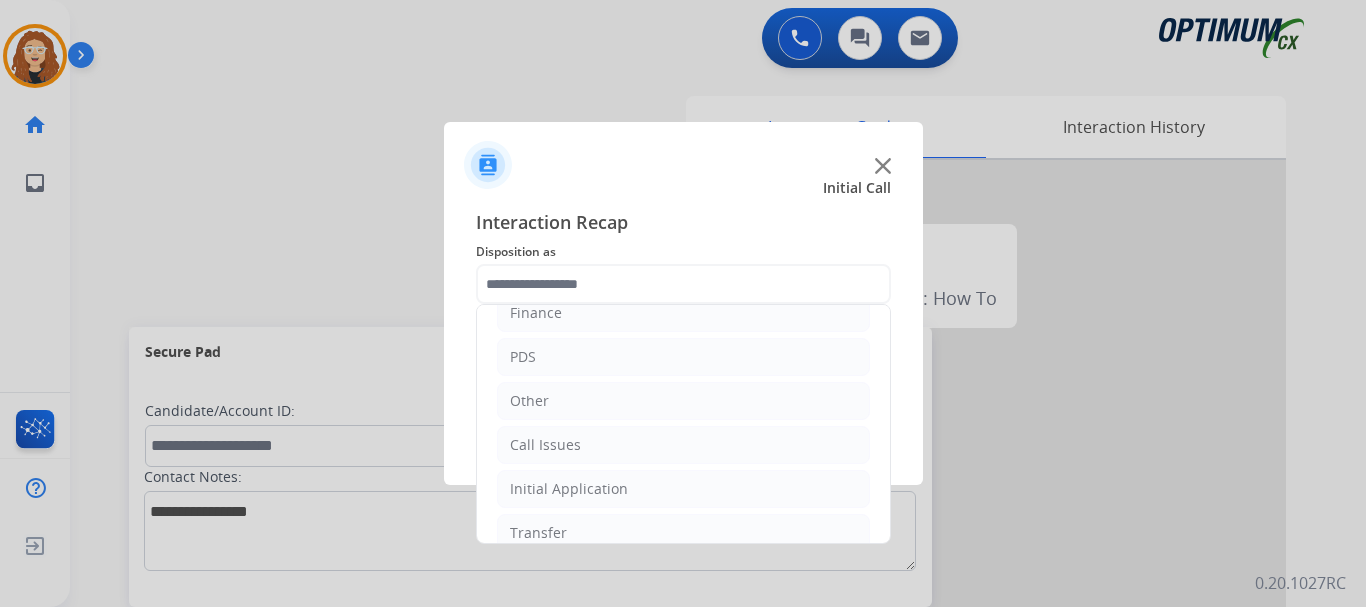 drag, startPoint x: 890, startPoint y: 457, endPoint x: 880, endPoint y: 480, distance: 25.079872 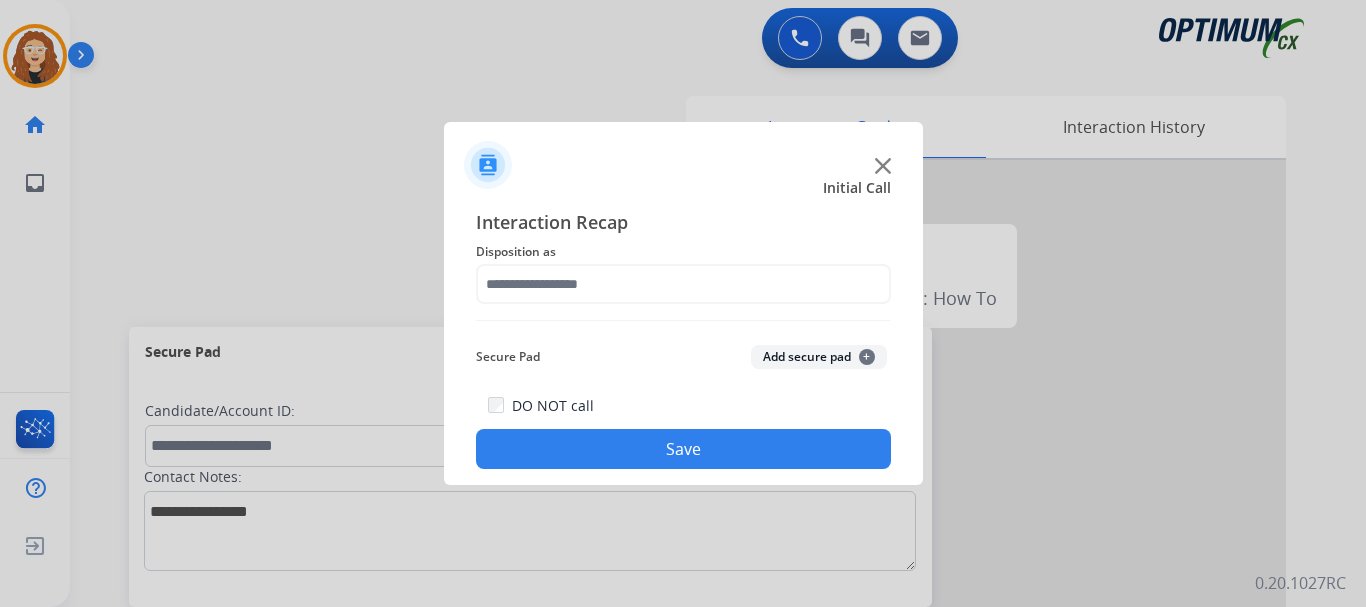 click on "Initial Call" 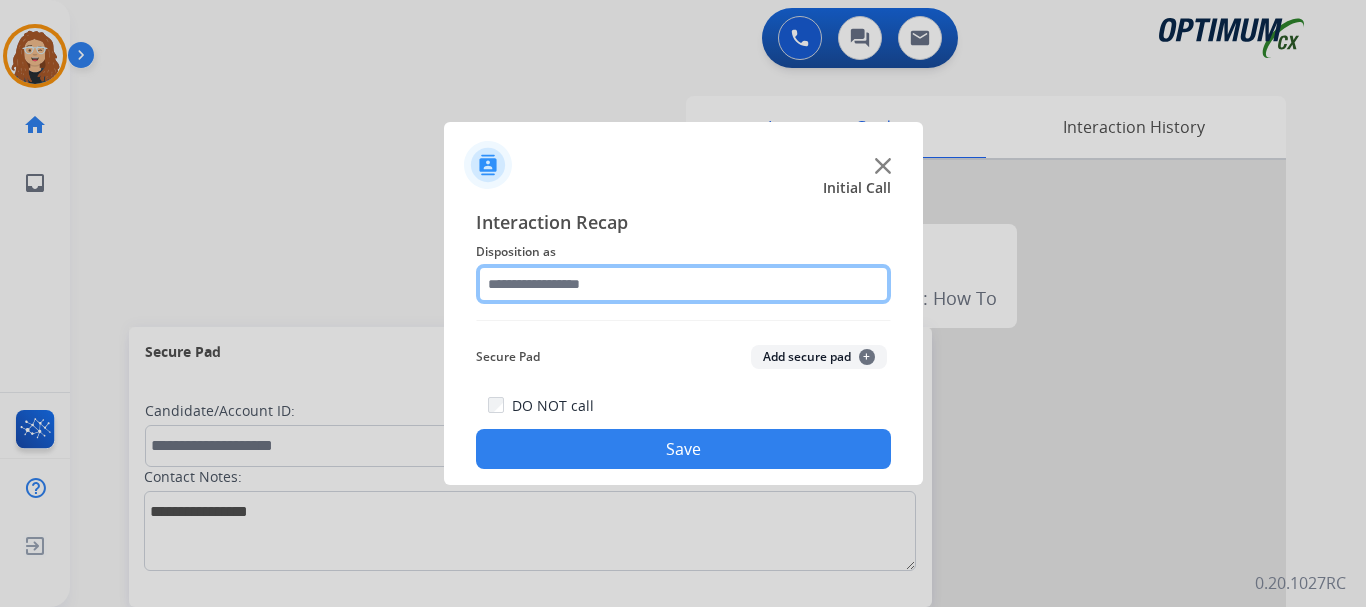 click 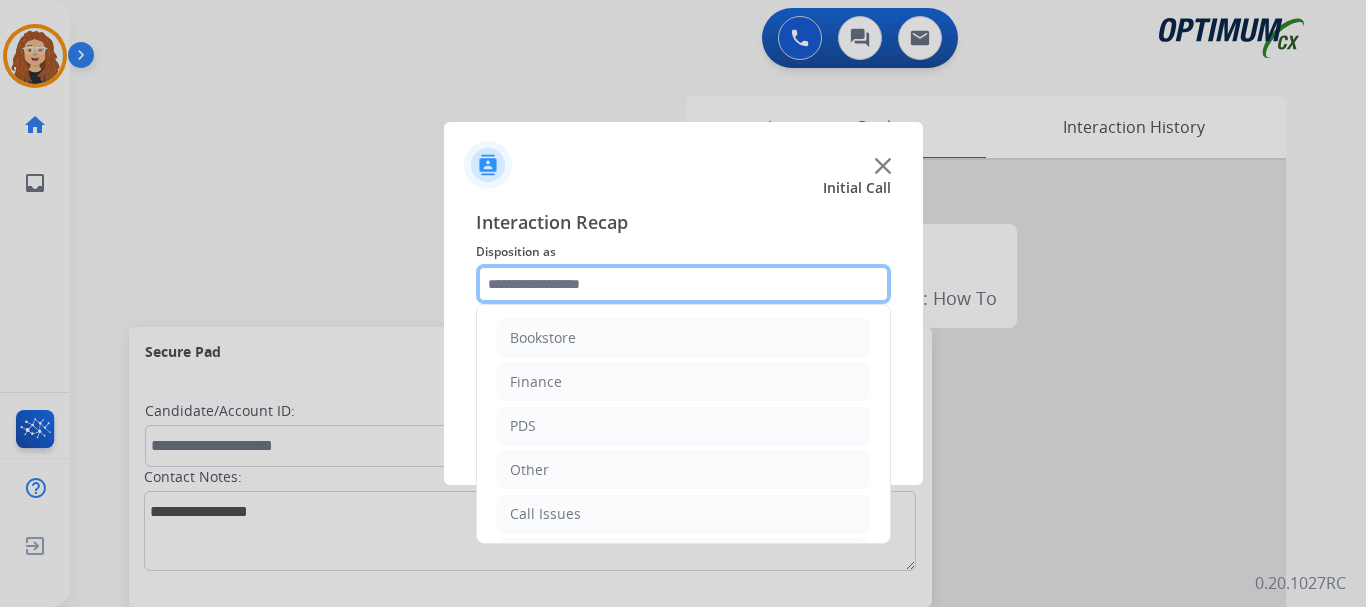 scroll, scrollTop: 136, scrollLeft: 0, axis: vertical 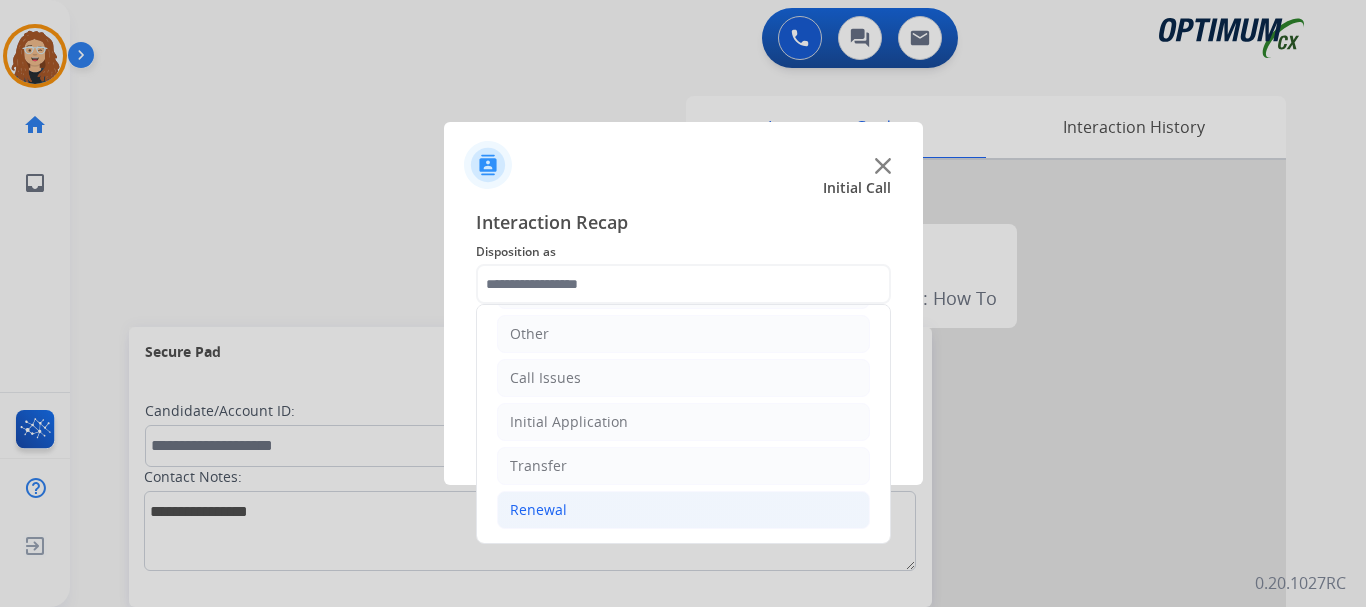 click on "Renewal" 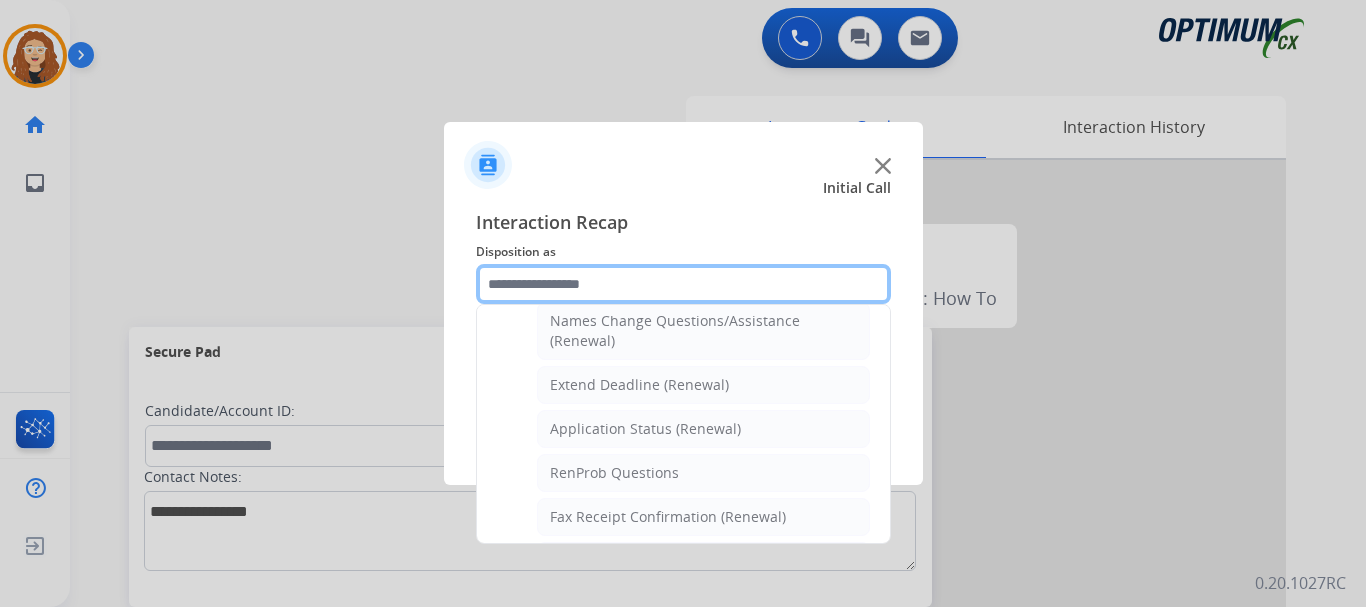 scroll, scrollTop: 412, scrollLeft: 0, axis: vertical 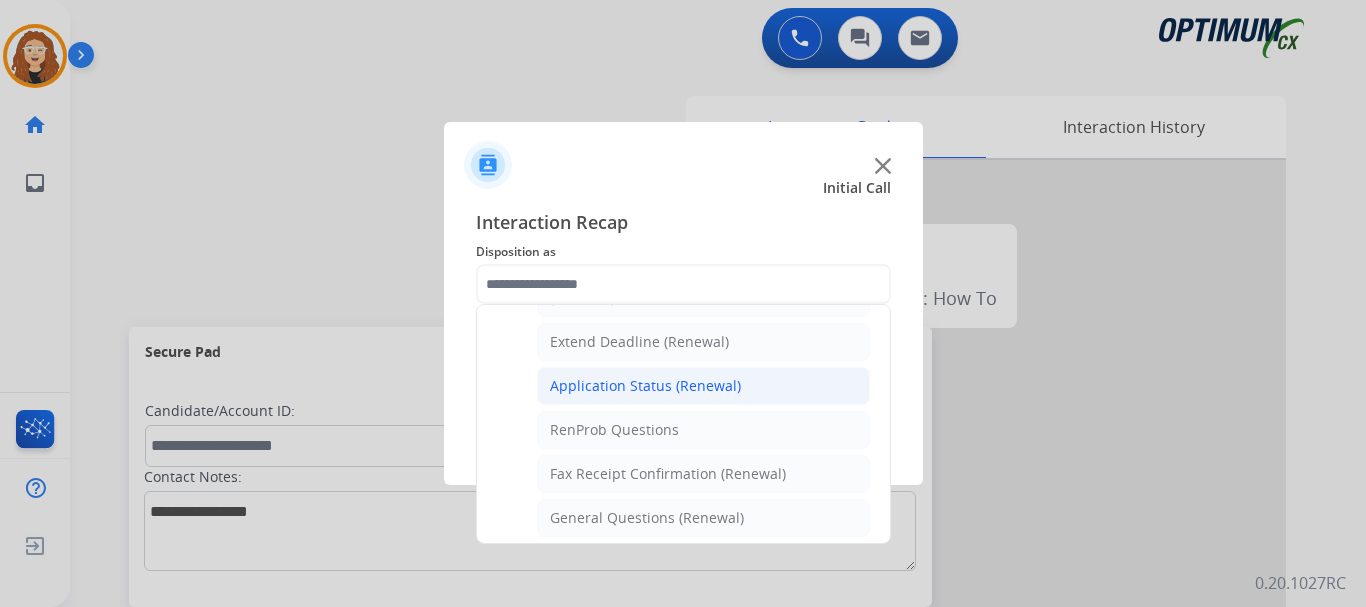 click on "Application Status (Renewal)" 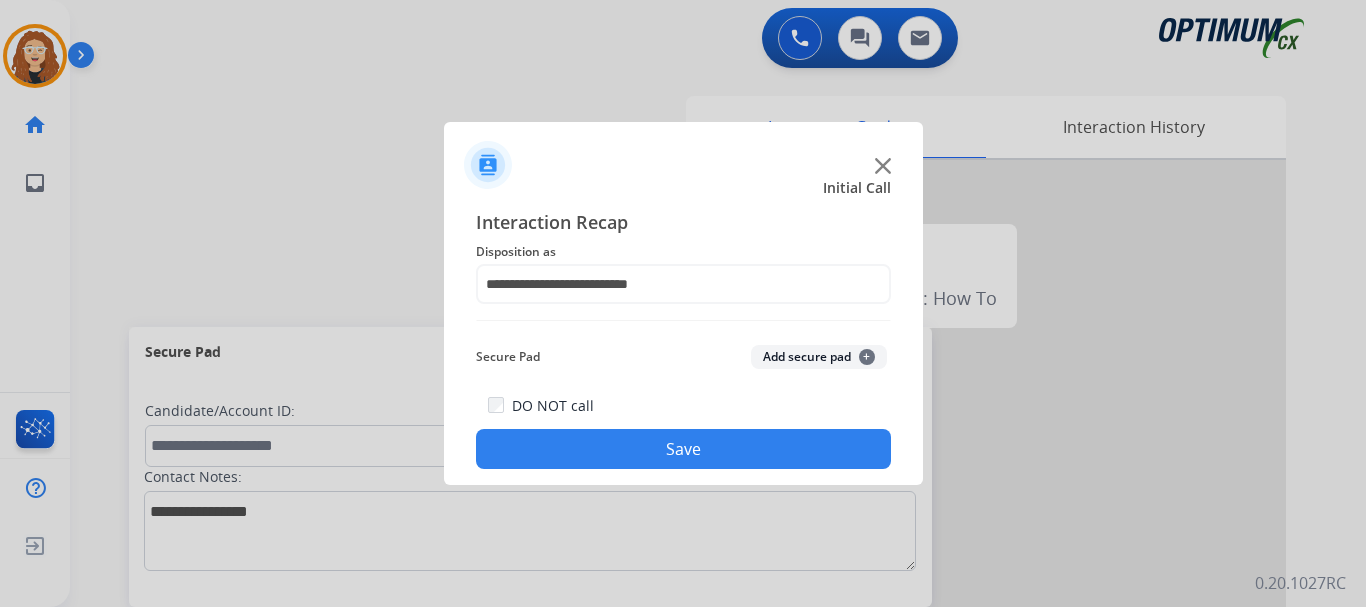 click on "Save" 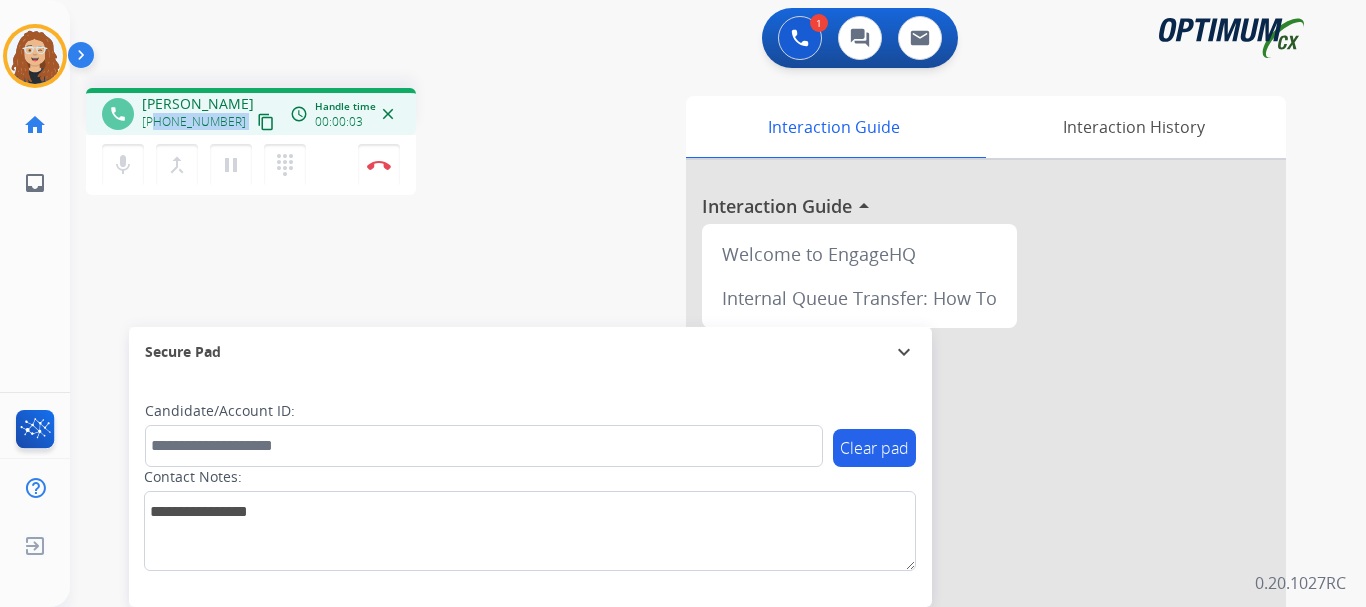 drag, startPoint x: 156, startPoint y: 121, endPoint x: 229, endPoint y: 118, distance: 73.061615 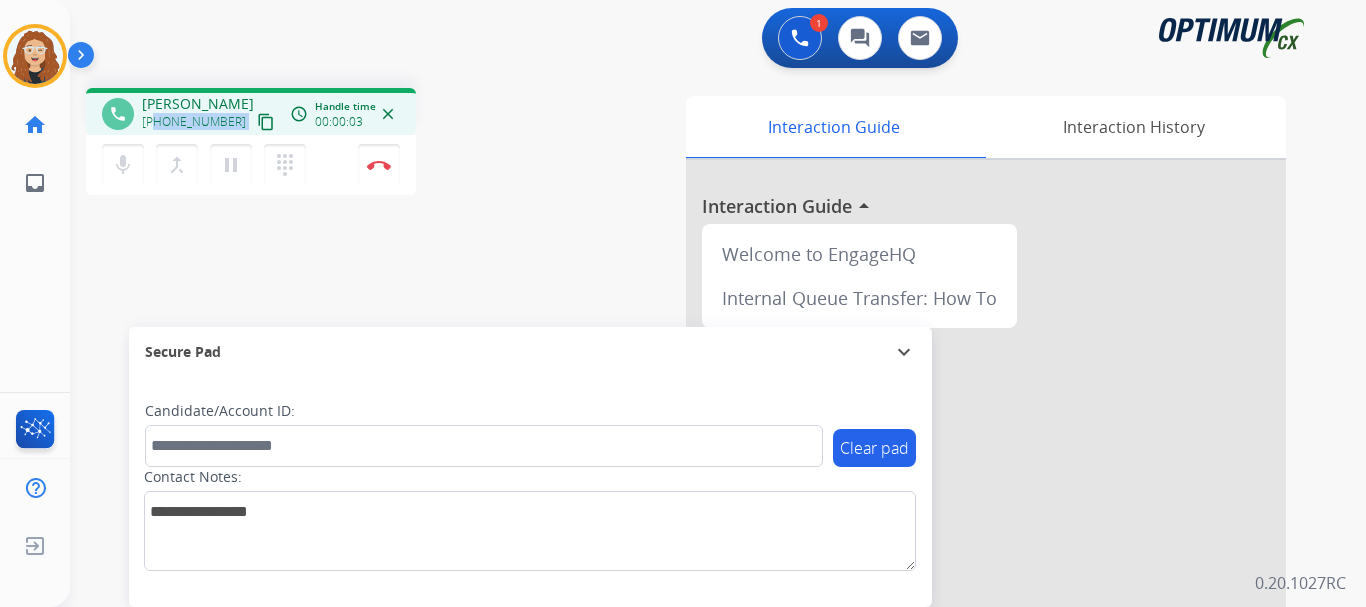 click on "[PHONE_NUMBER] content_copy" at bounding box center [210, 122] 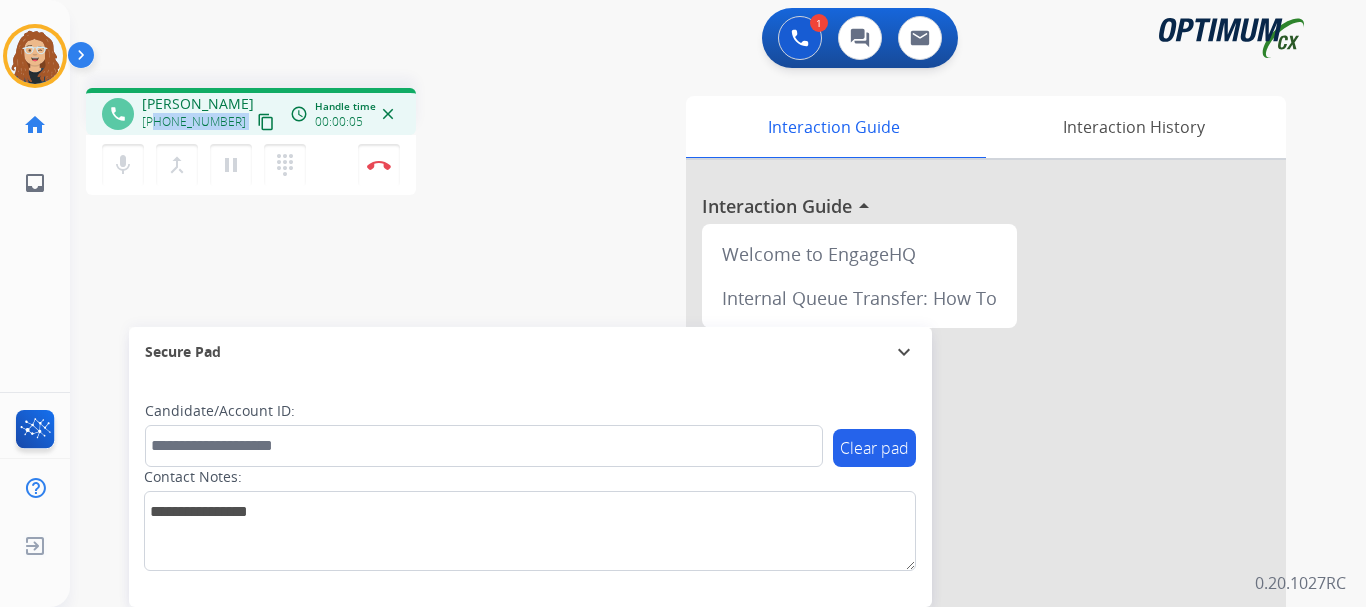 copy on "2393805063 content_copy access_time Call metrics Queue   00:09 Hold   00:00 Talk   00:04 Total   00:12" 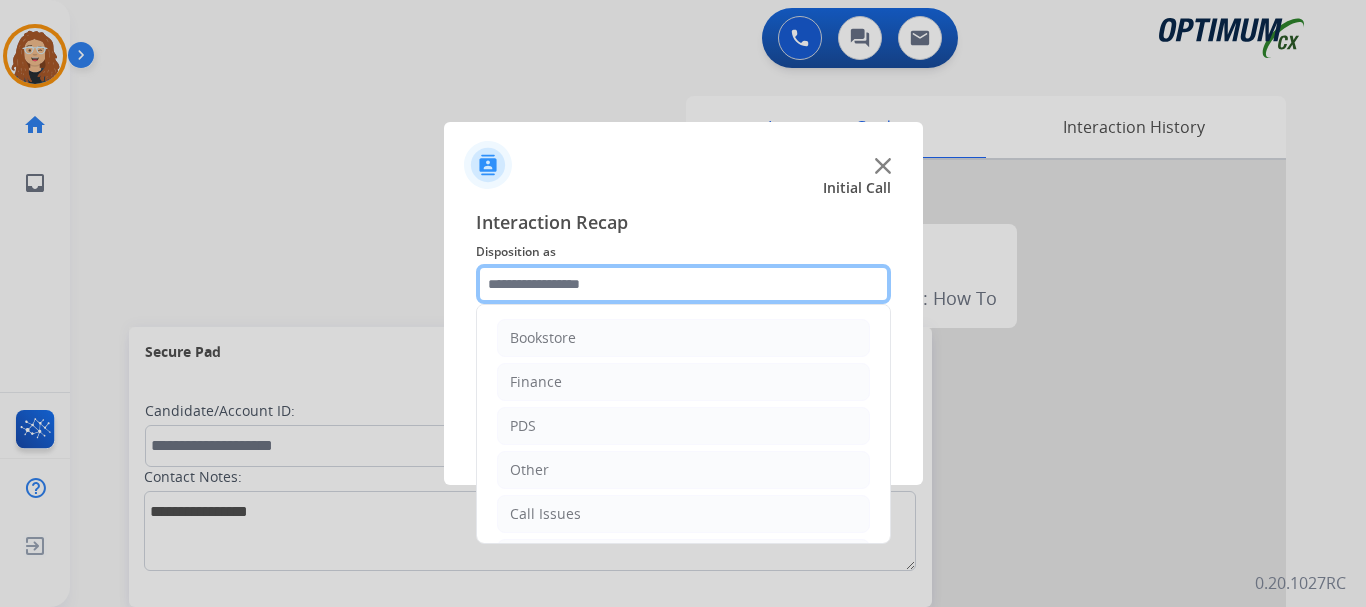 click 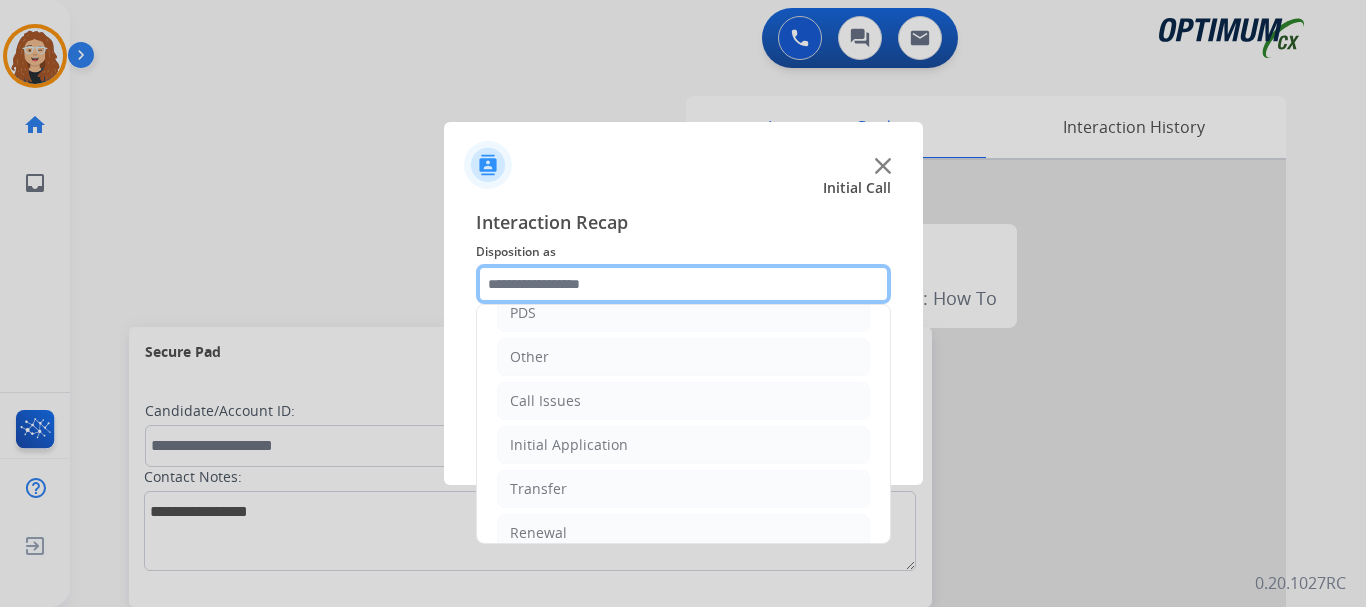 scroll, scrollTop: 136, scrollLeft: 0, axis: vertical 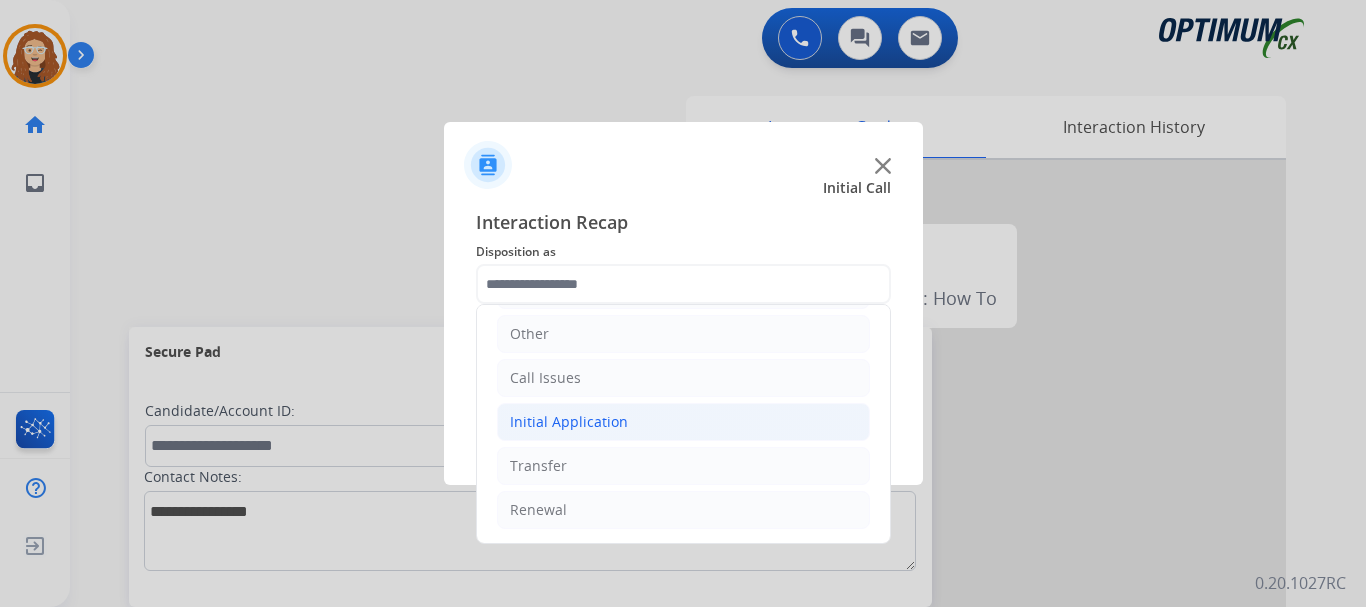 click on "Initial Application" 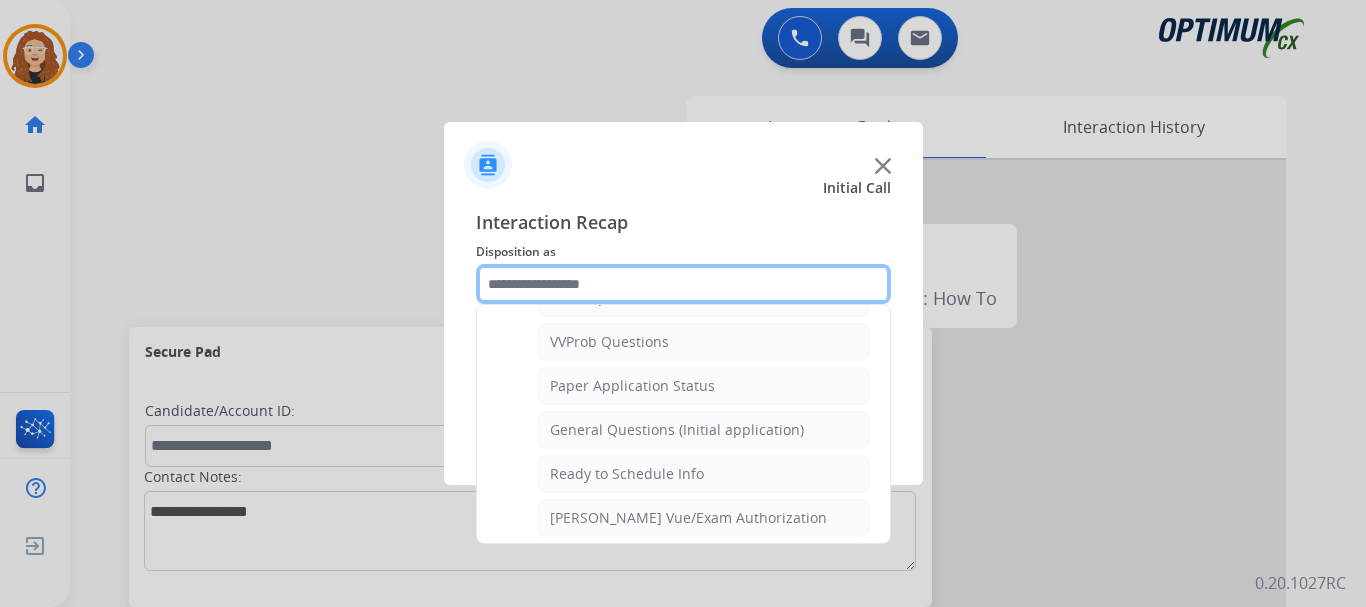 scroll, scrollTop: 1078, scrollLeft: 0, axis: vertical 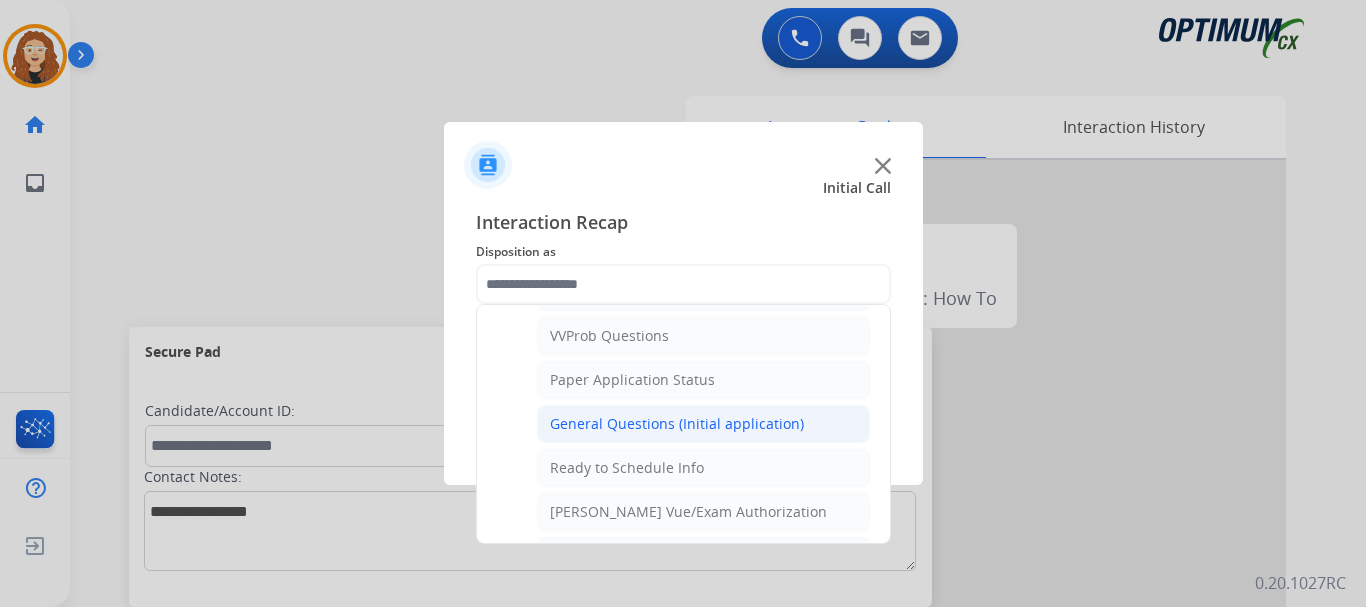 click on "General Questions (Initial application)" 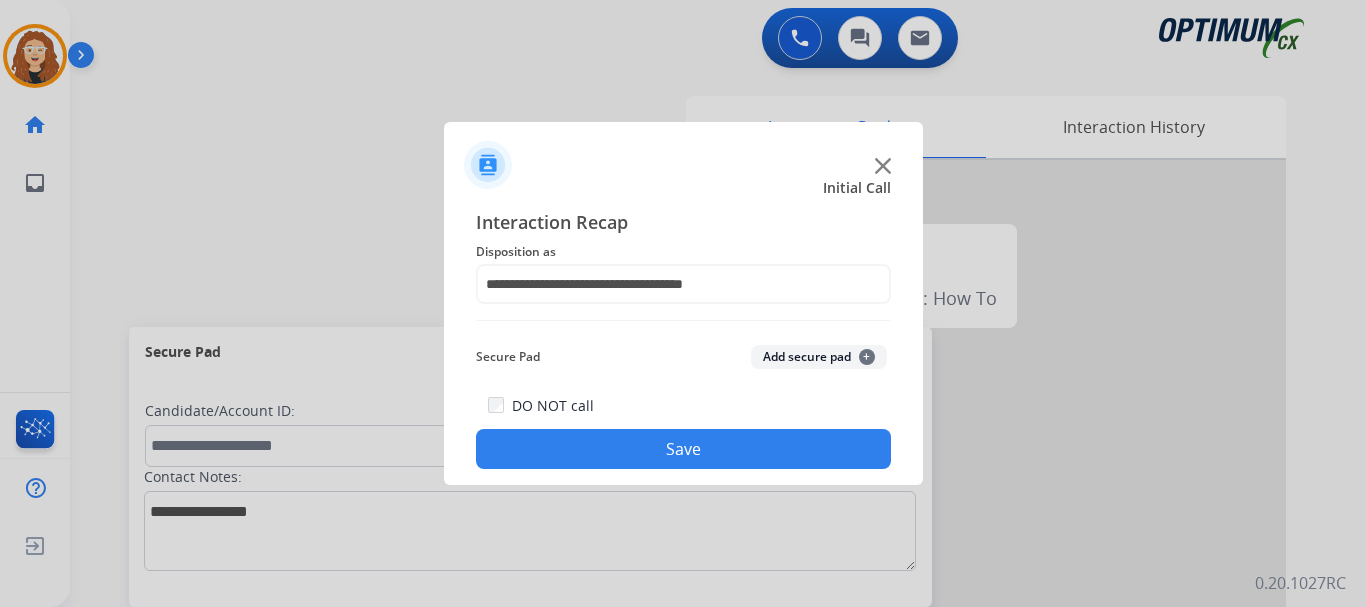 click on "Save" 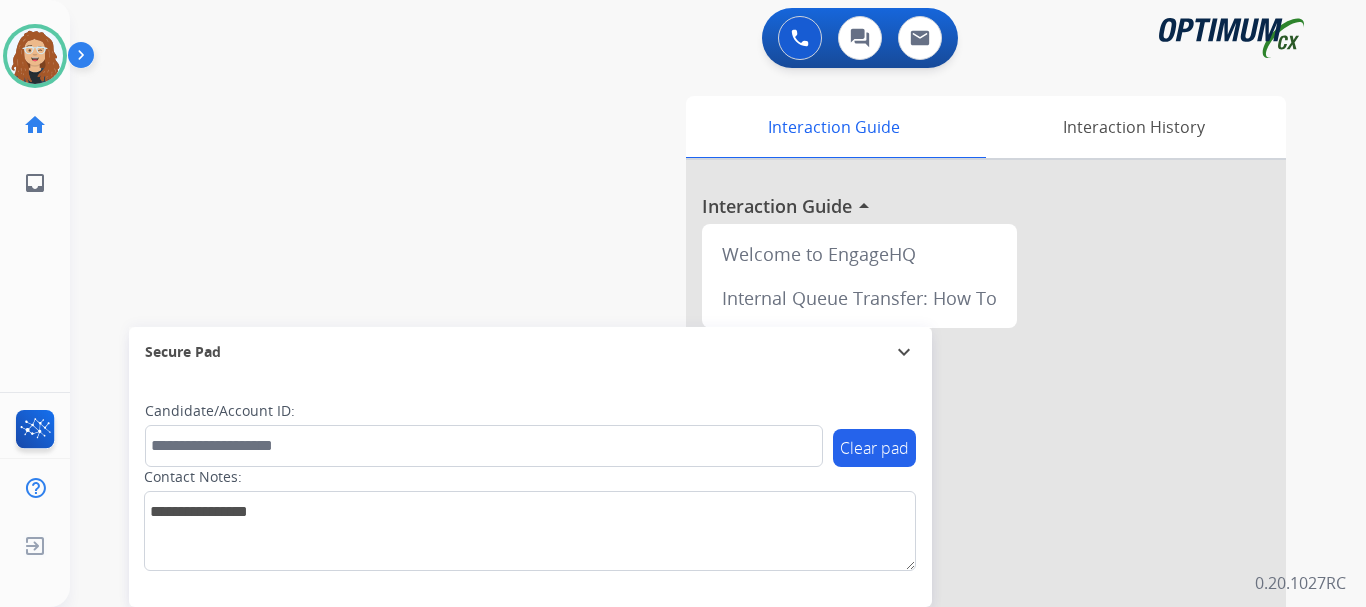 click on "swap_horiz Break voice bridge close_fullscreen Connect 3-Way Call merge_type Separate 3-Way Call  Interaction Guide   Interaction History  Interaction Guide arrow_drop_up  Welcome to EngageHQ   Internal Queue Transfer: How To  Secure Pad expand_more Clear pad Candidate/Account ID: Contact Notes:" at bounding box center (694, 489) 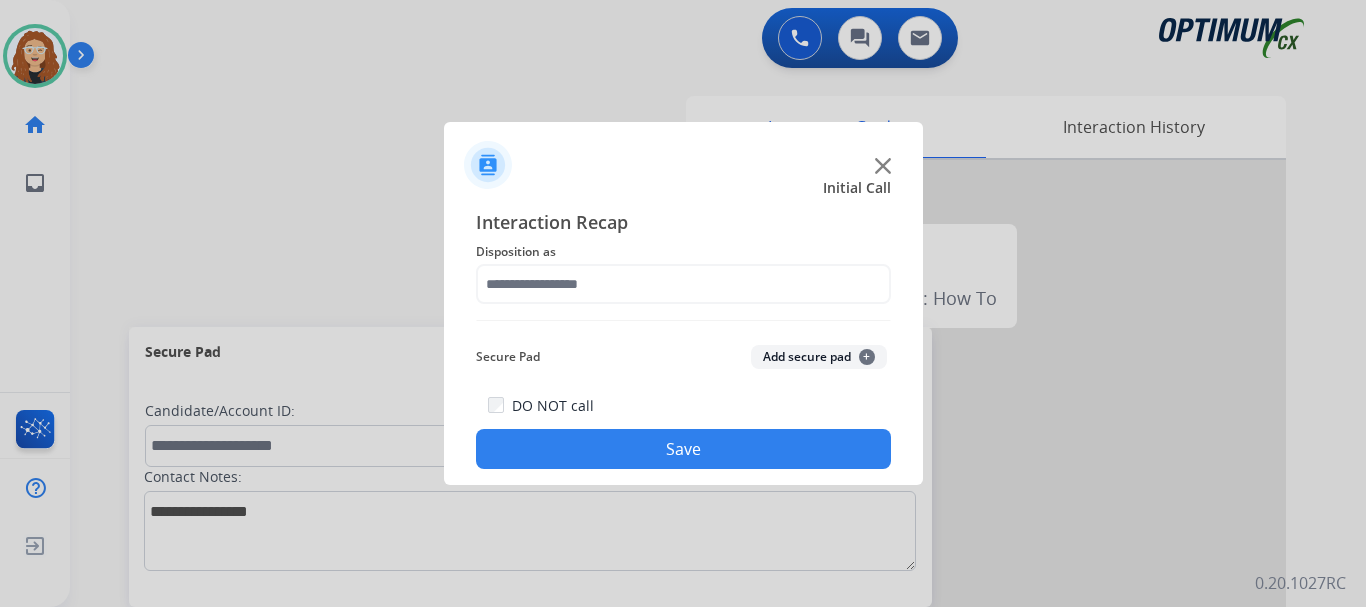 click at bounding box center [683, 303] 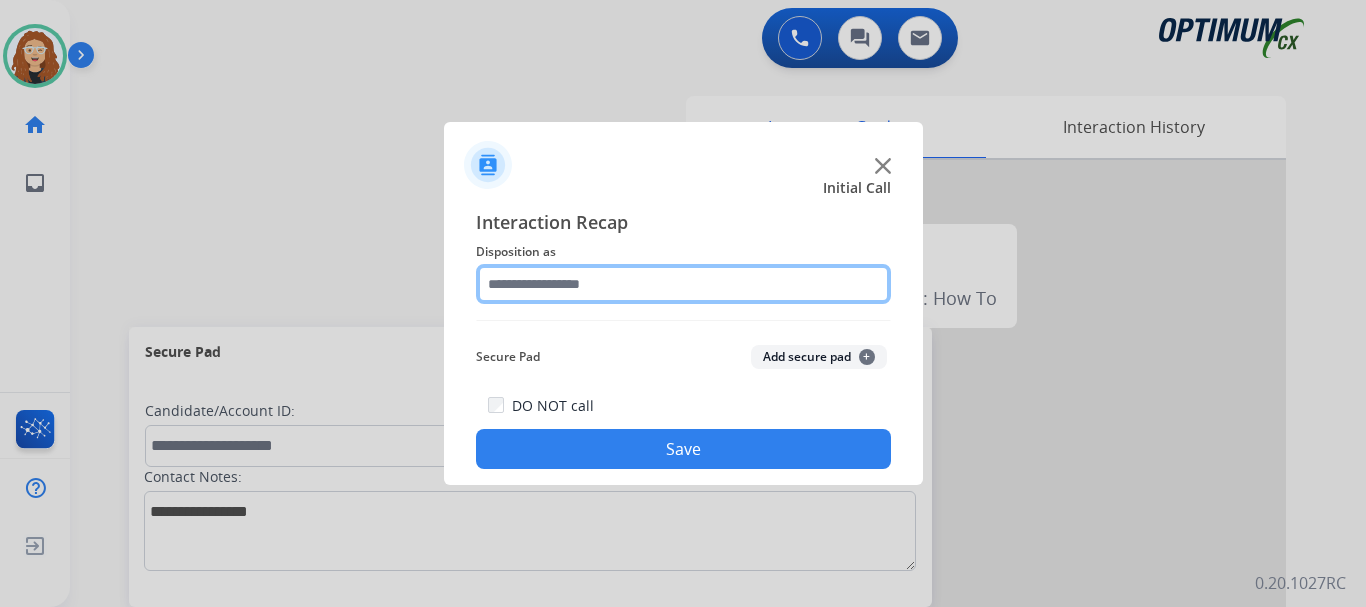 click 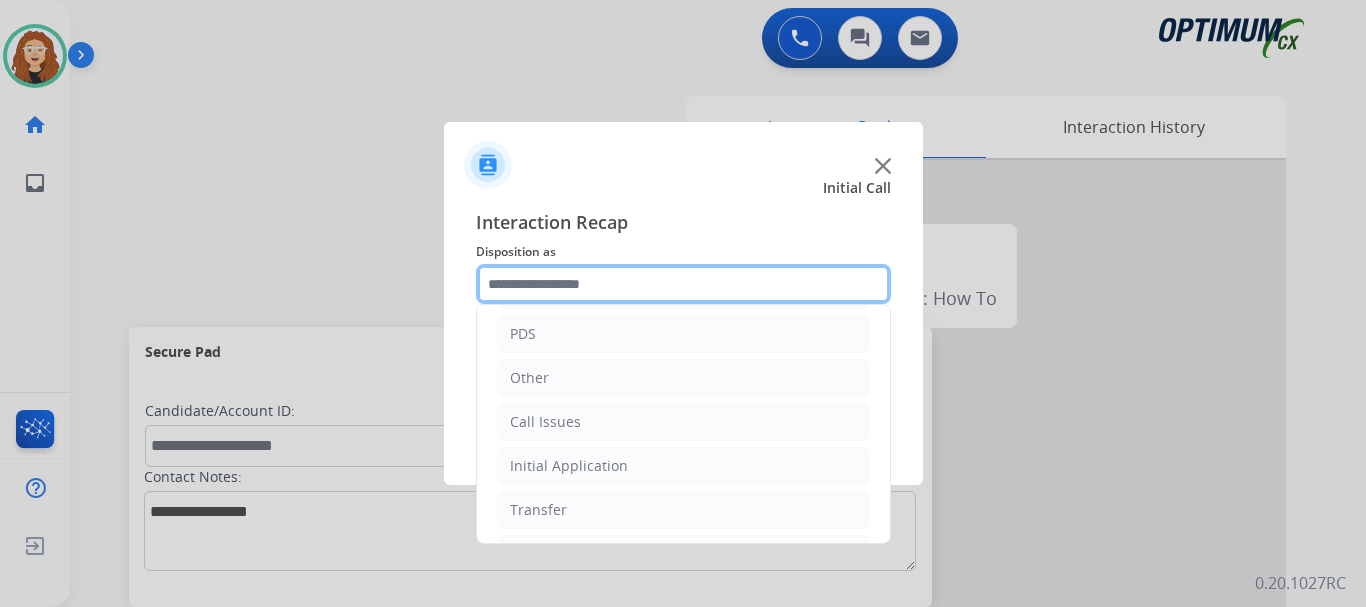 scroll, scrollTop: 126, scrollLeft: 0, axis: vertical 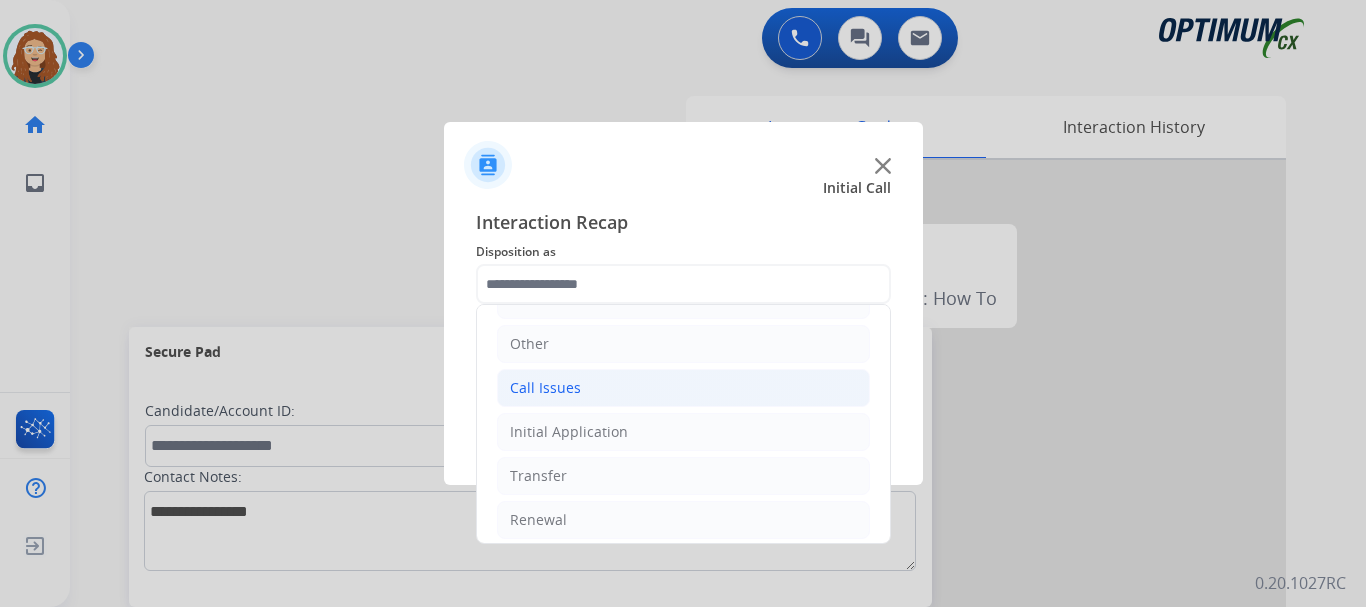 click on "Call Issues" 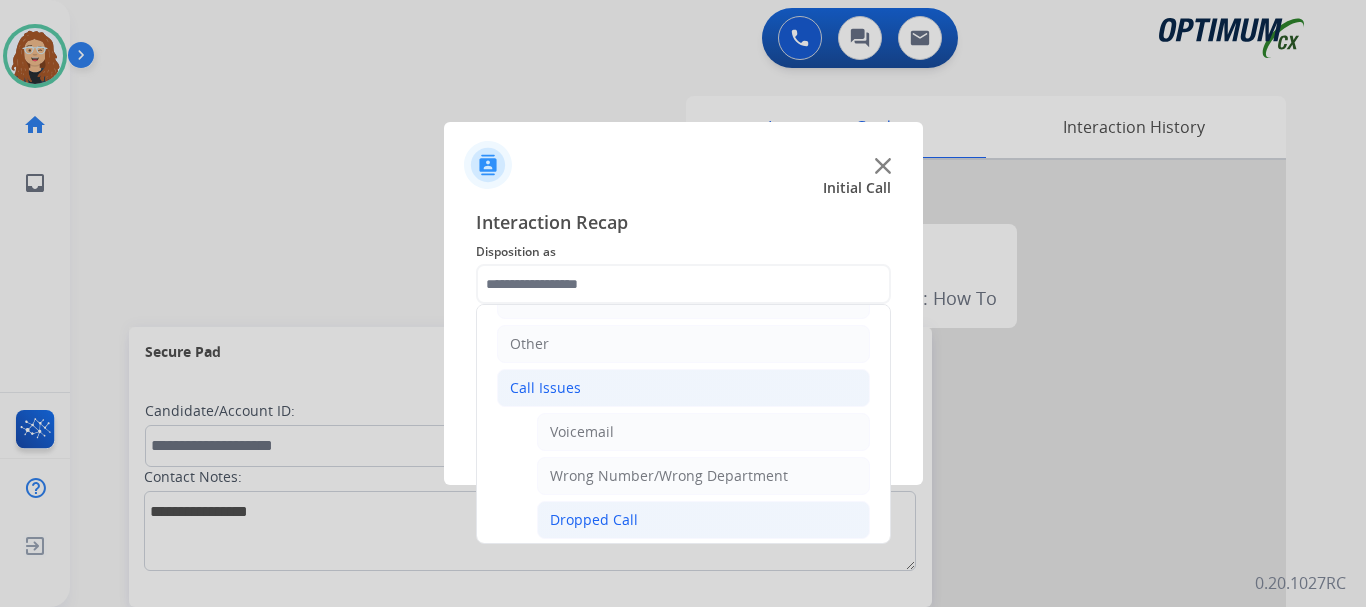 click on "Dropped Call" 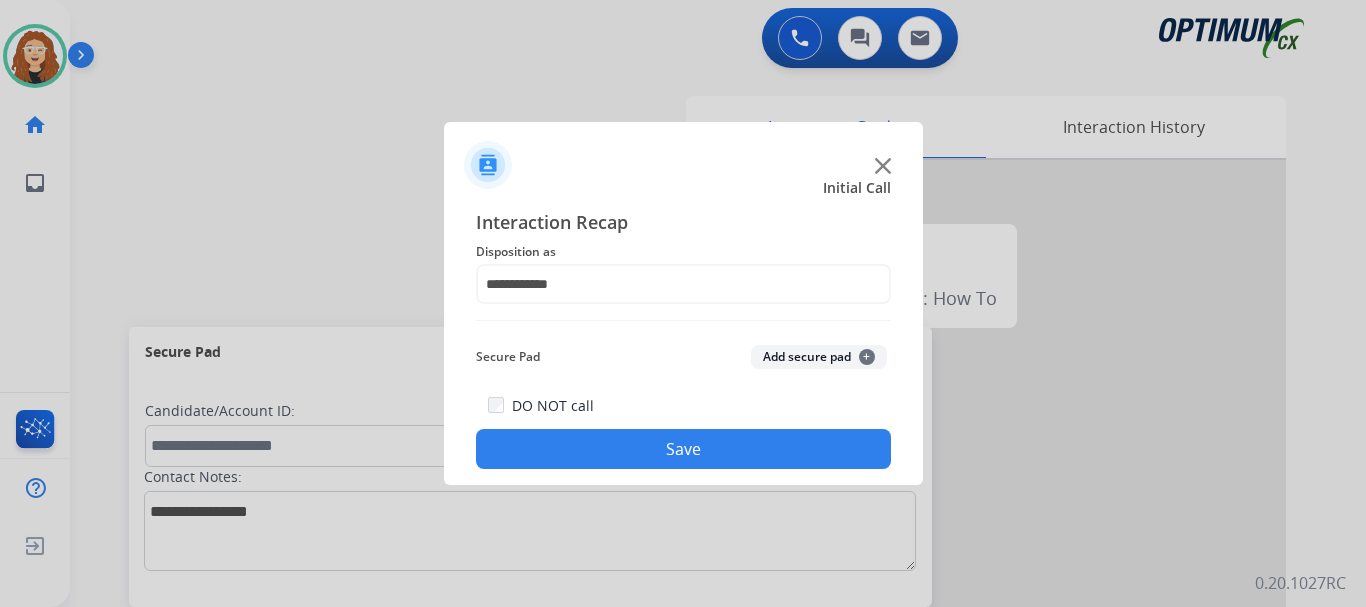 click on "Save" 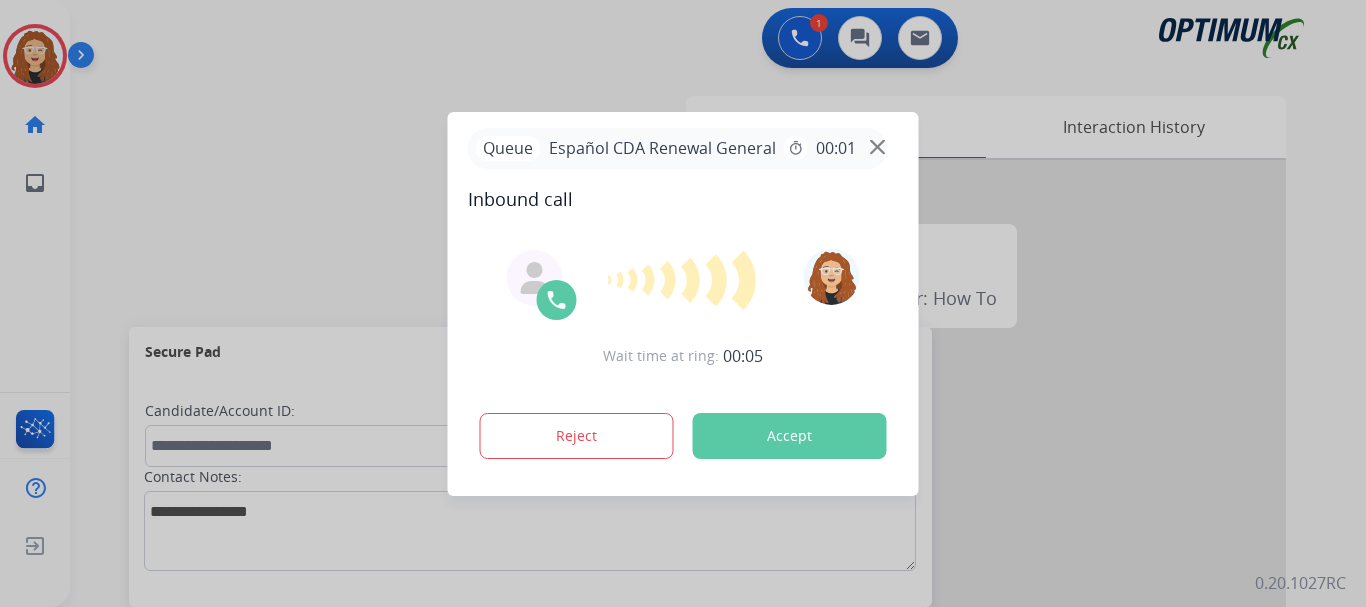 click at bounding box center (683, 303) 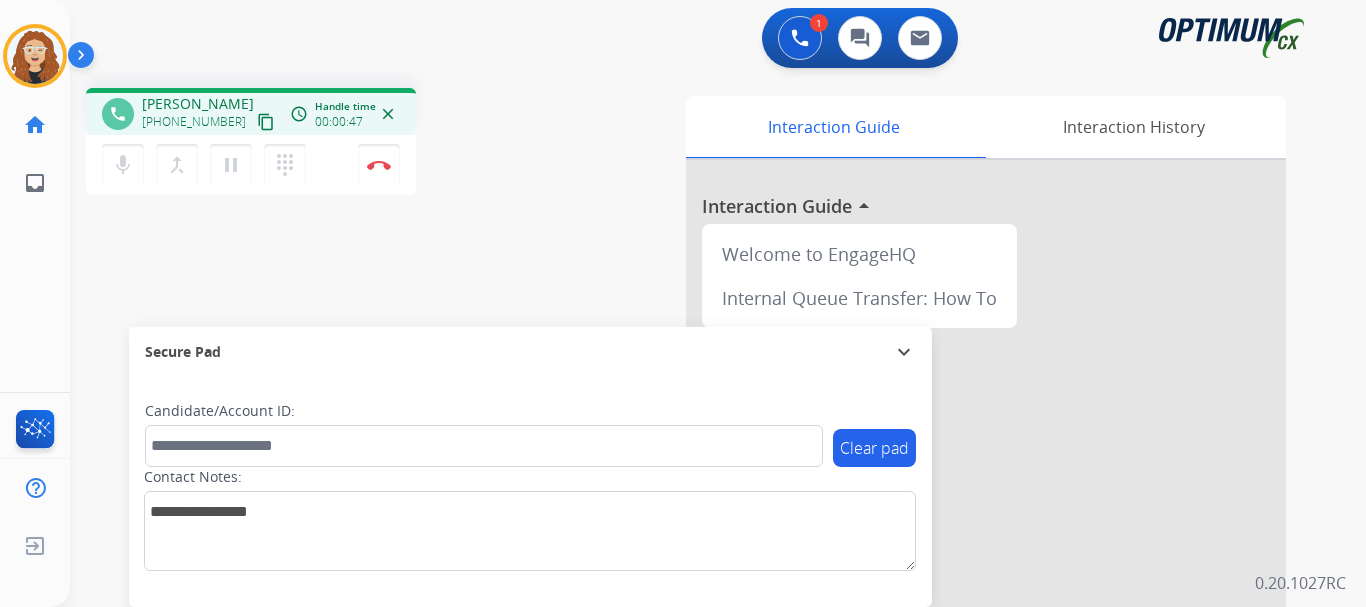click on "phone [PERSON_NAME] [PHONE_NUMBER] content_copy access_time Call metrics Queue   00:10 Hold   00:00 Talk   00:48 Total   00:57 Handle time 00:00:47 close mic Mute merge_type Bridge pause Hold dialpad Dialpad Disconnect swap_horiz Break voice bridge close_fullscreen Connect 3-Way Call merge_type Separate 3-Way Call  Interaction Guide   Interaction History  Interaction Guide arrow_drop_up  Welcome to EngageHQ   Internal Queue Transfer: How To  Secure Pad expand_more Clear pad Candidate/Account ID: Contact Notes:" at bounding box center (694, 489) 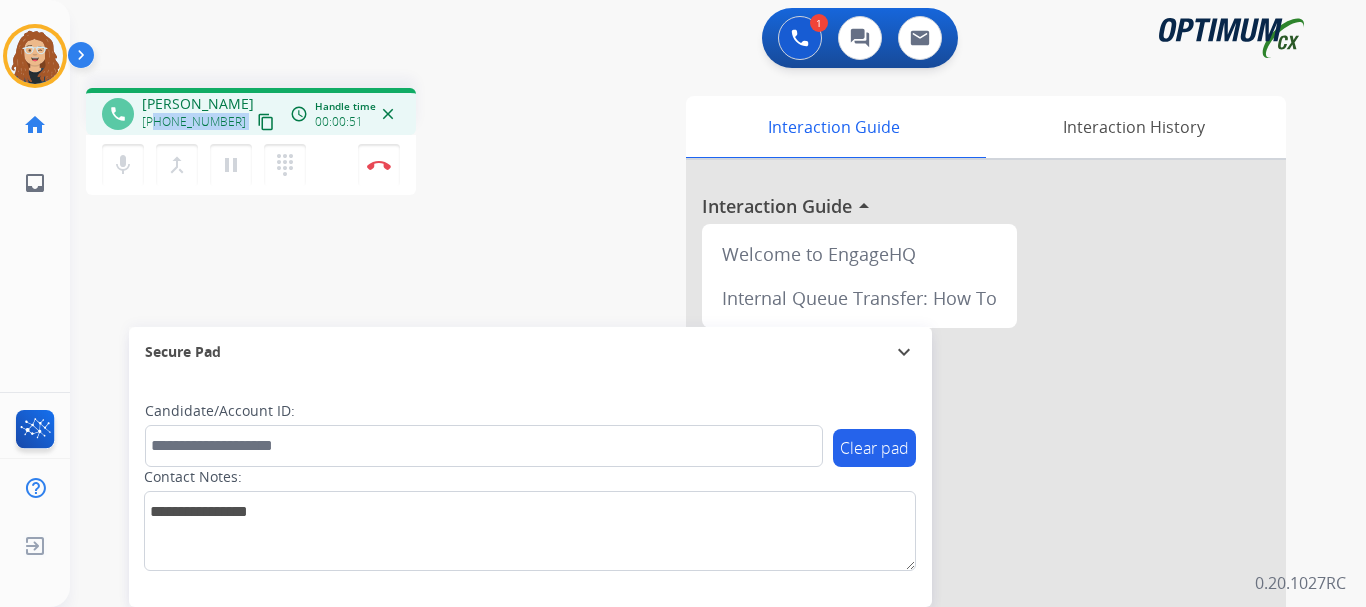 drag, startPoint x: 154, startPoint y: 120, endPoint x: 228, endPoint y: 118, distance: 74.02702 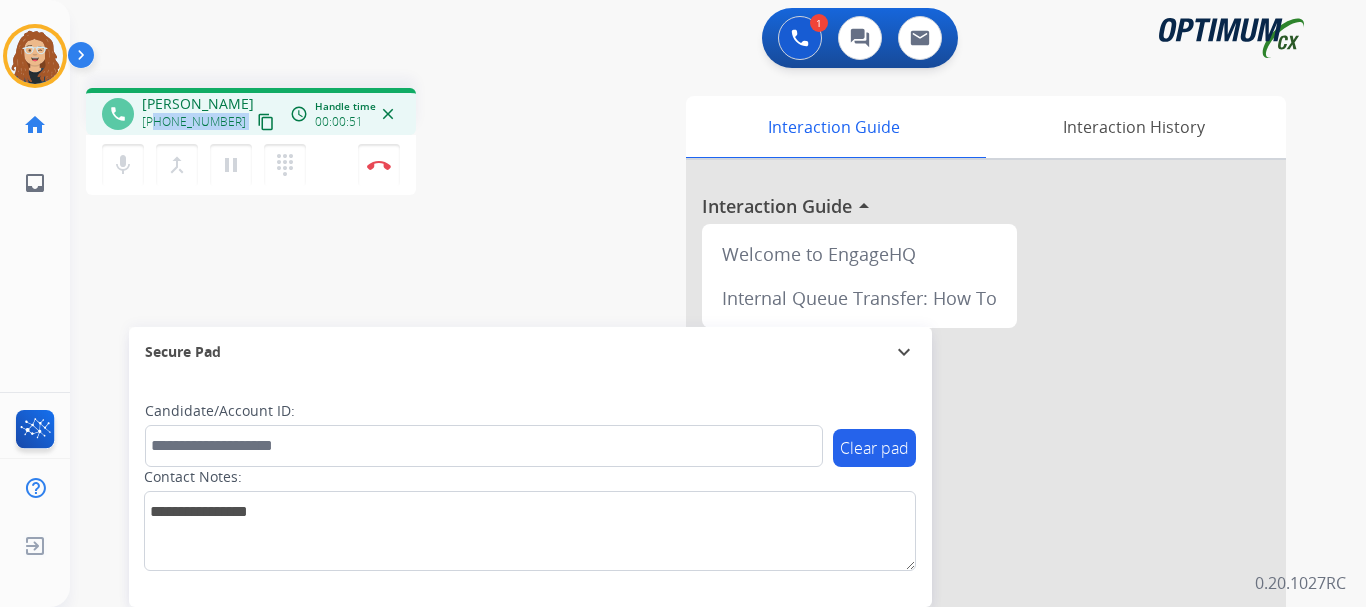 click on "[PHONE_NUMBER] content_copy" at bounding box center [210, 122] 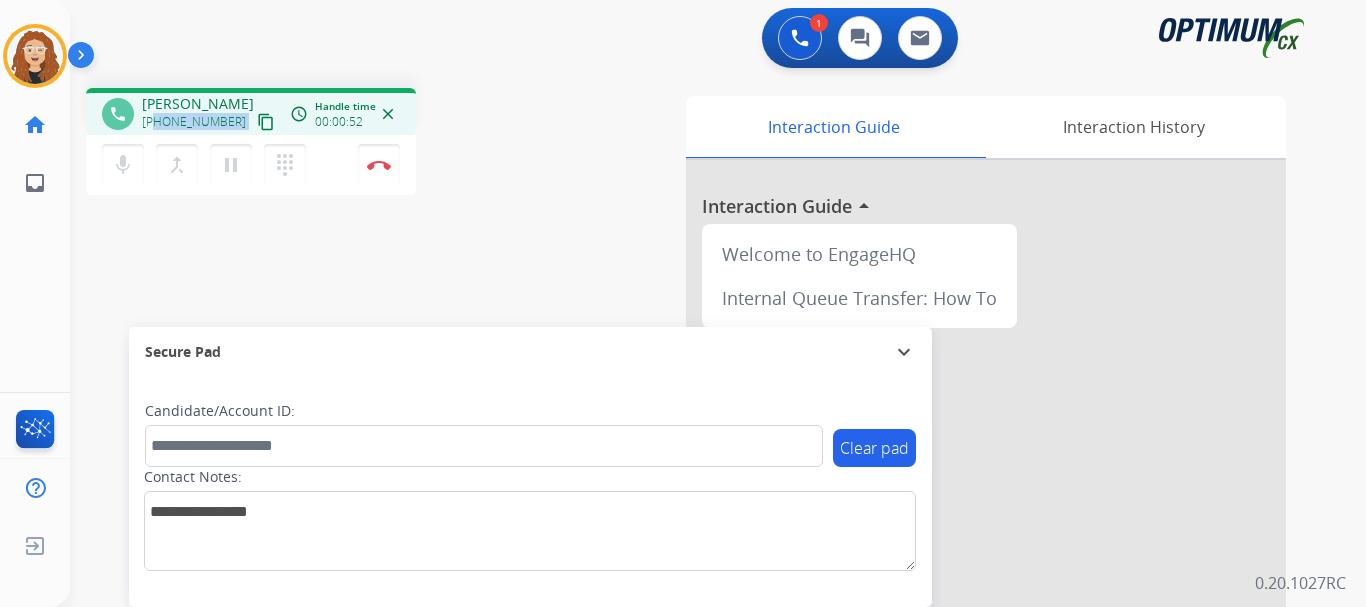 copy on "8322771302 content_copy access_time Call metrics Queue   00:10 Hold   00:00 Talk   00:52 Total   01:01" 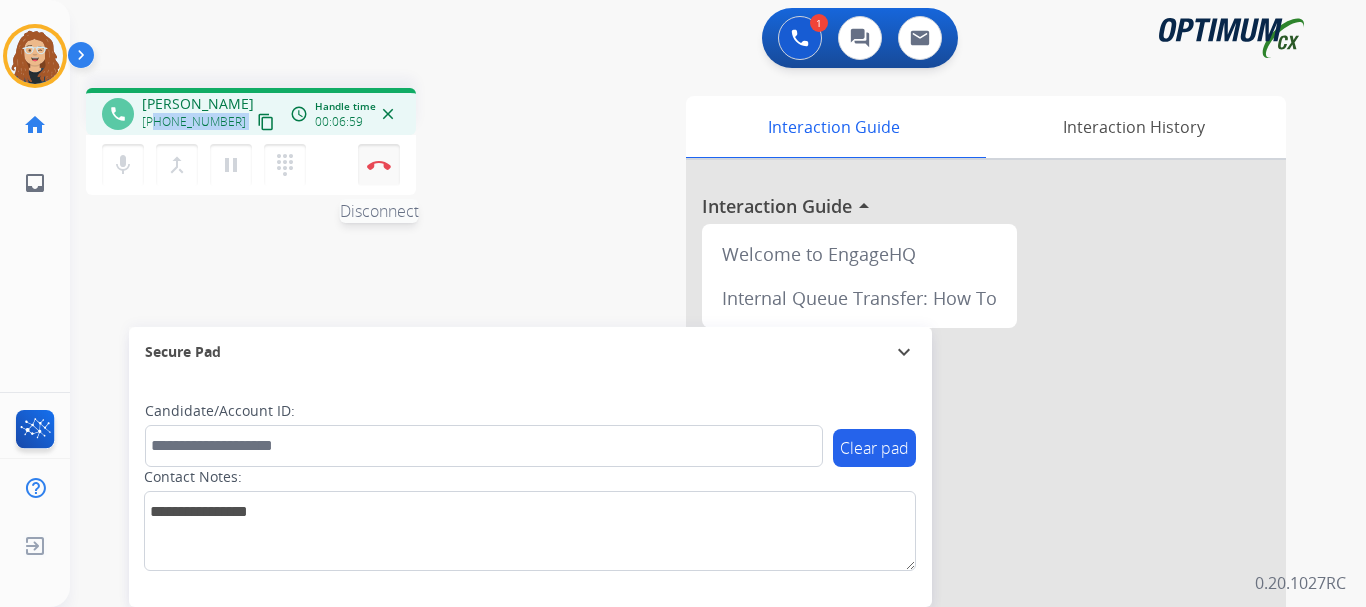 click at bounding box center [379, 165] 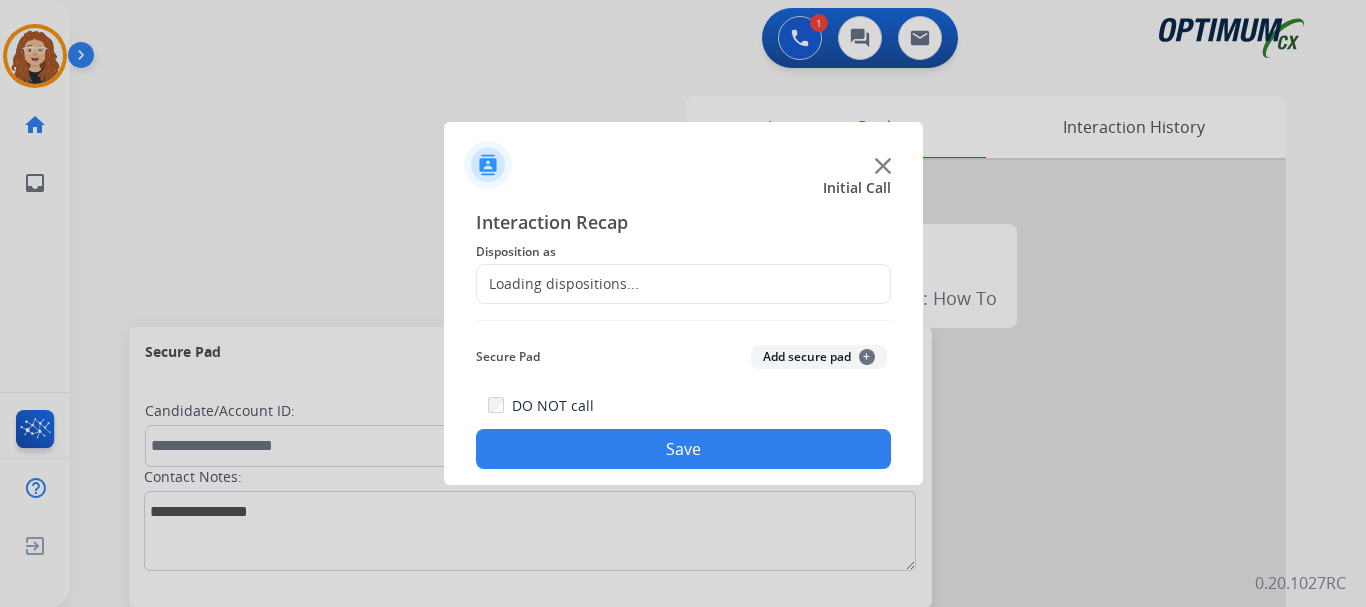 click on "Loading dispositions..." 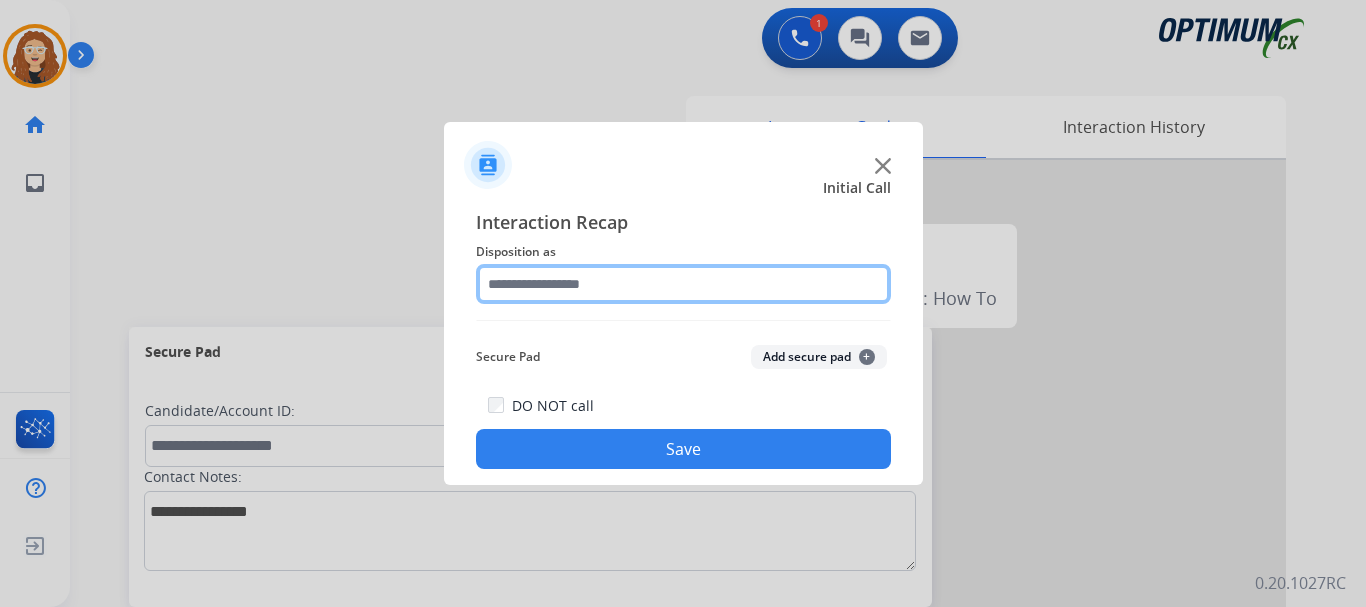 click 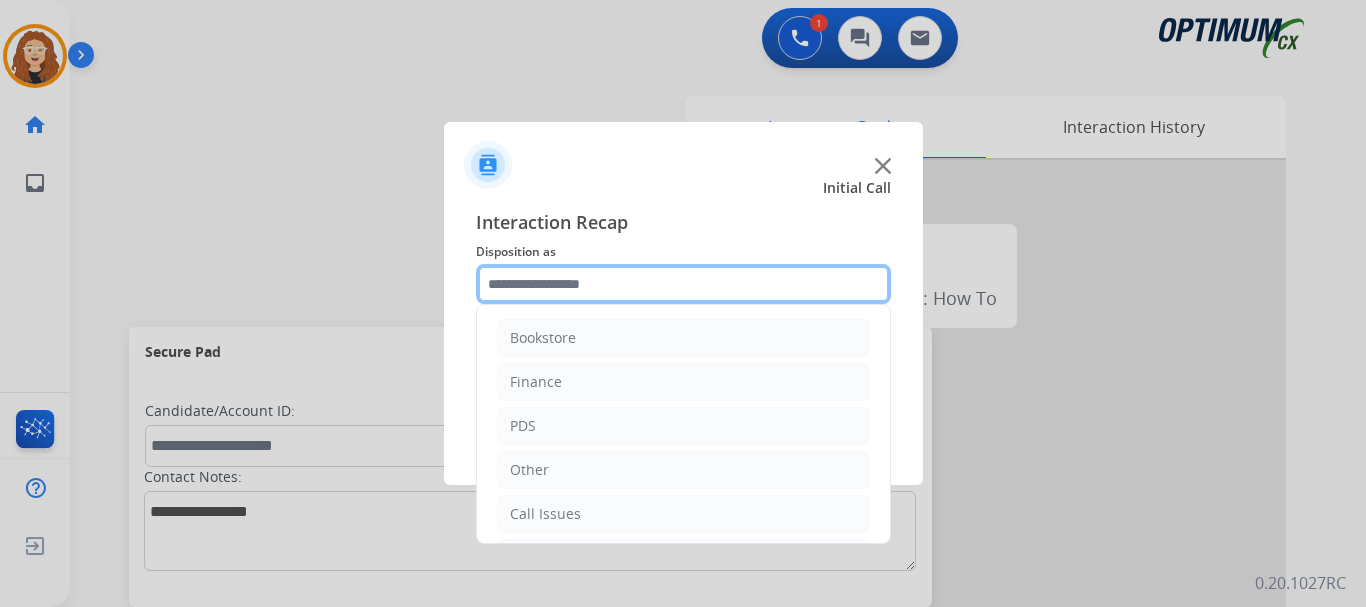 scroll, scrollTop: 136, scrollLeft: 0, axis: vertical 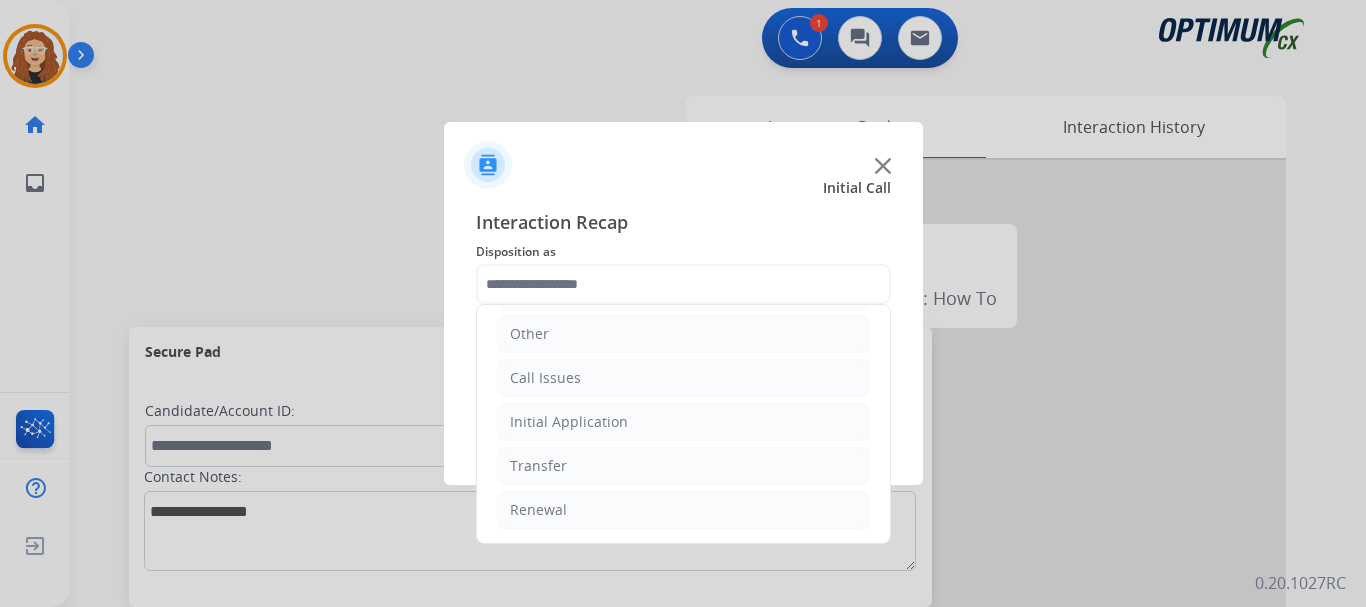 drag, startPoint x: 666, startPoint y: 507, endPoint x: 855, endPoint y: 465, distance: 193.61043 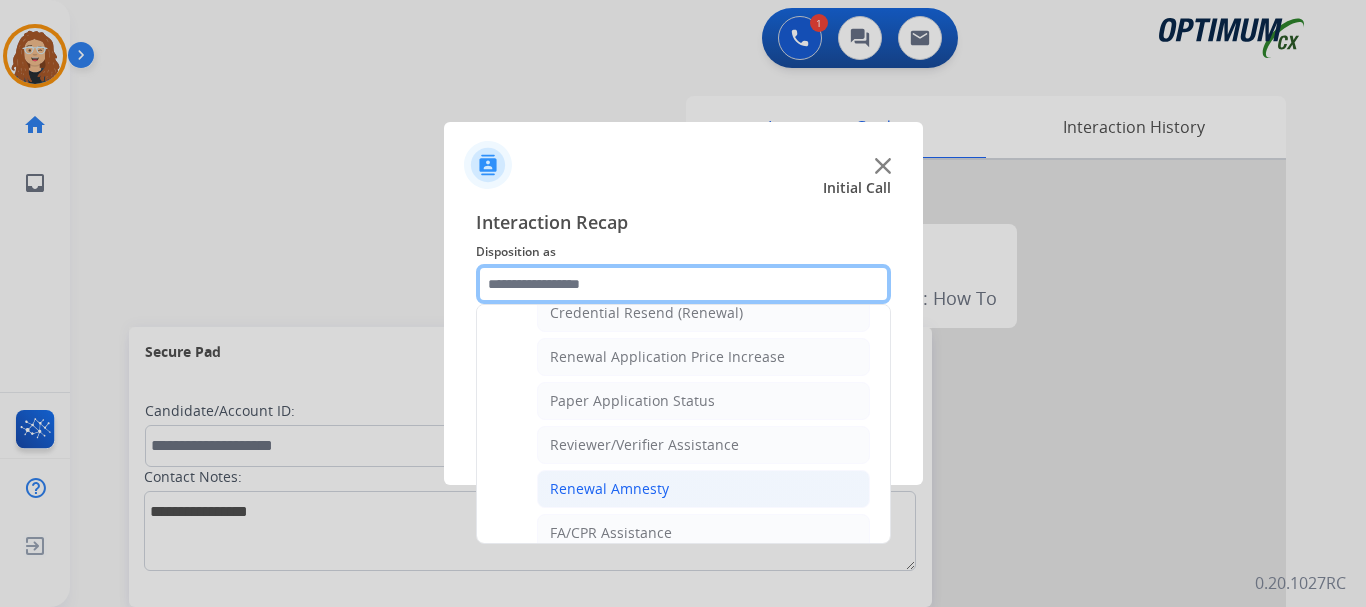 scroll, scrollTop: 671, scrollLeft: 0, axis: vertical 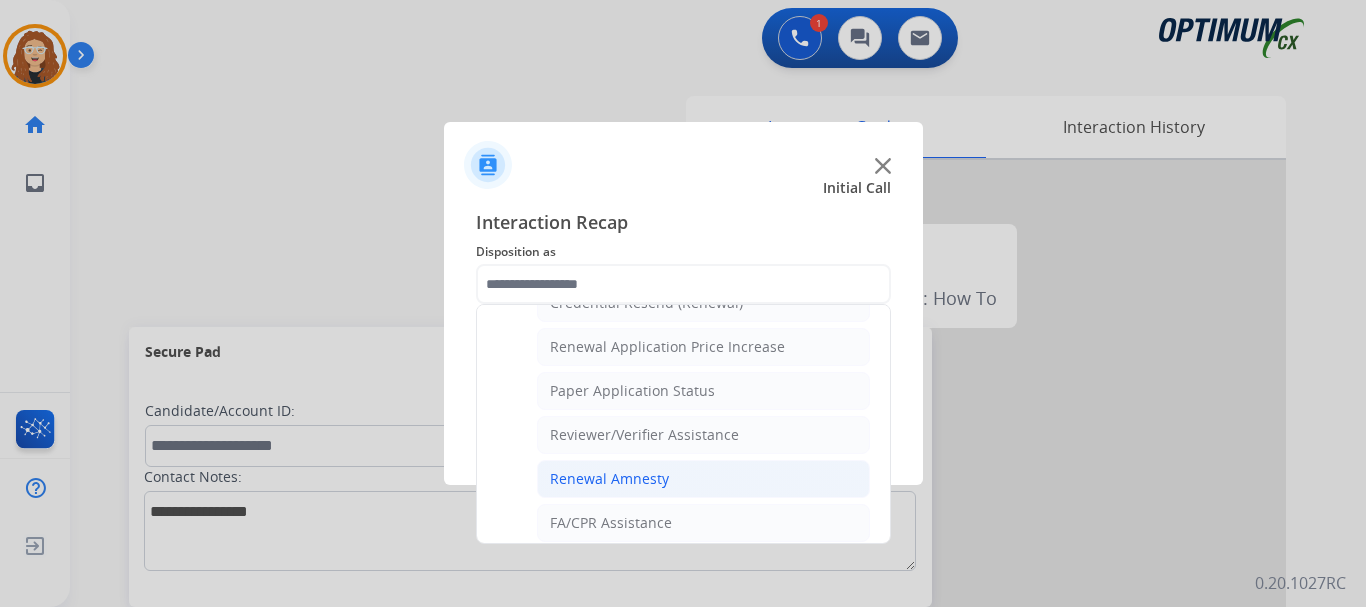 click on "Renewal Amnesty" 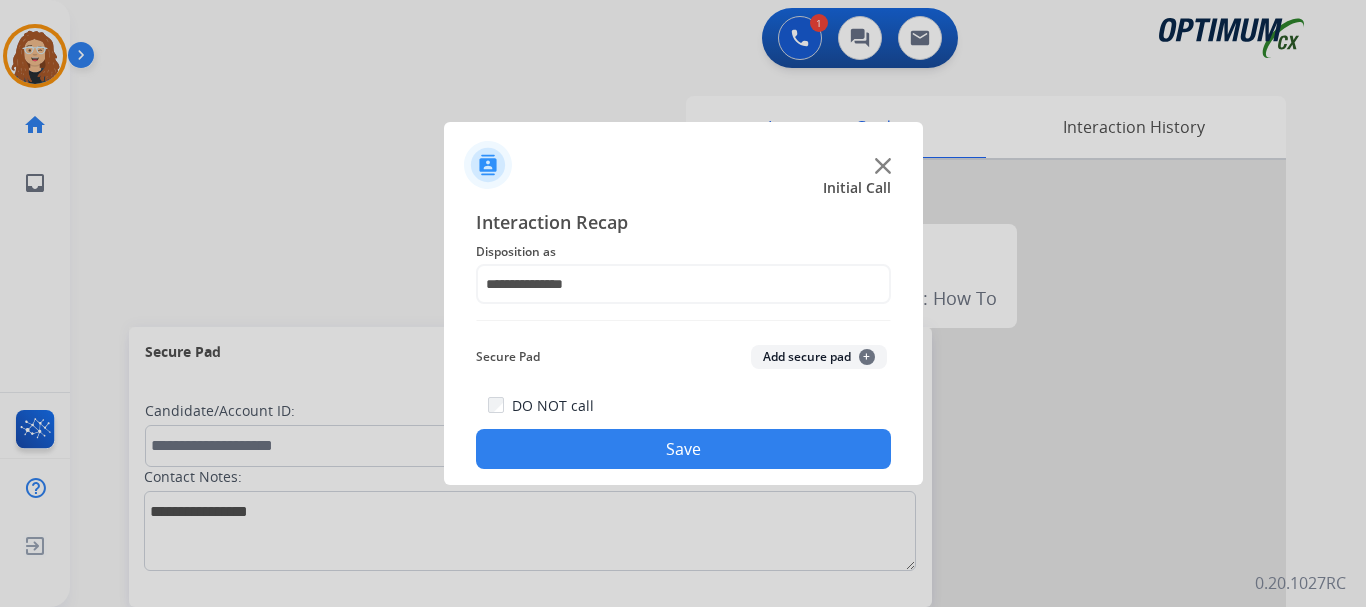 click on "Save" 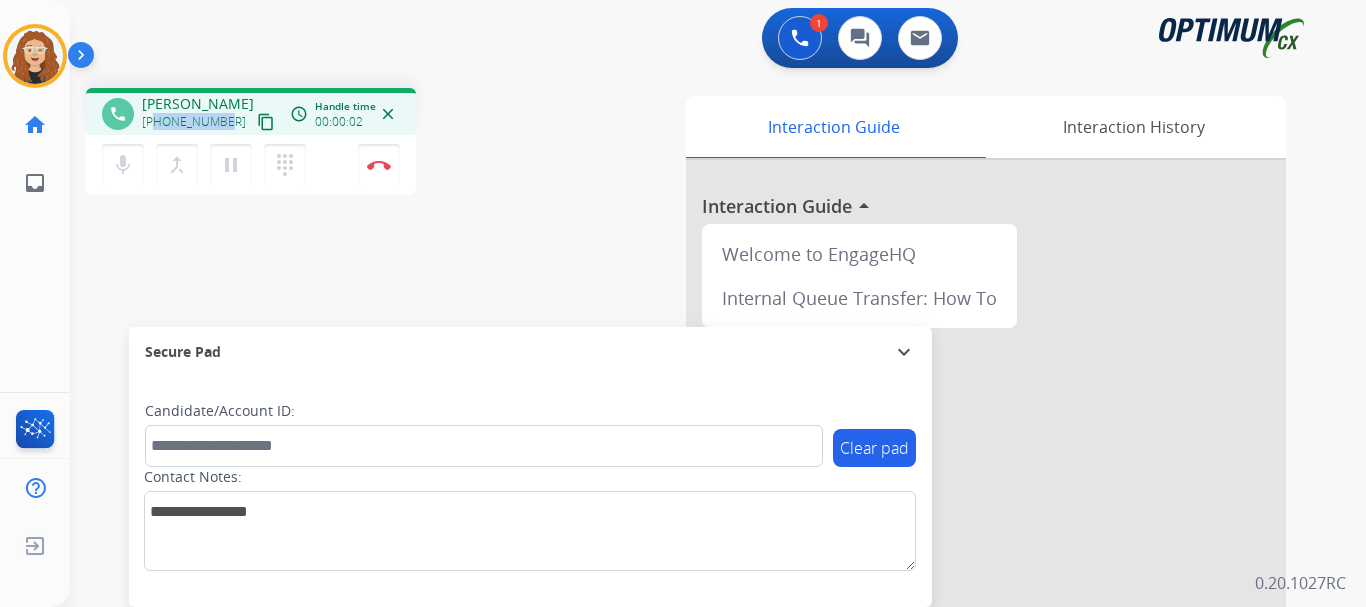 drag, startPoint x: 156, startPoint y: 122, endPoint x: 222, endPoint y: 118, distance: 66.1211 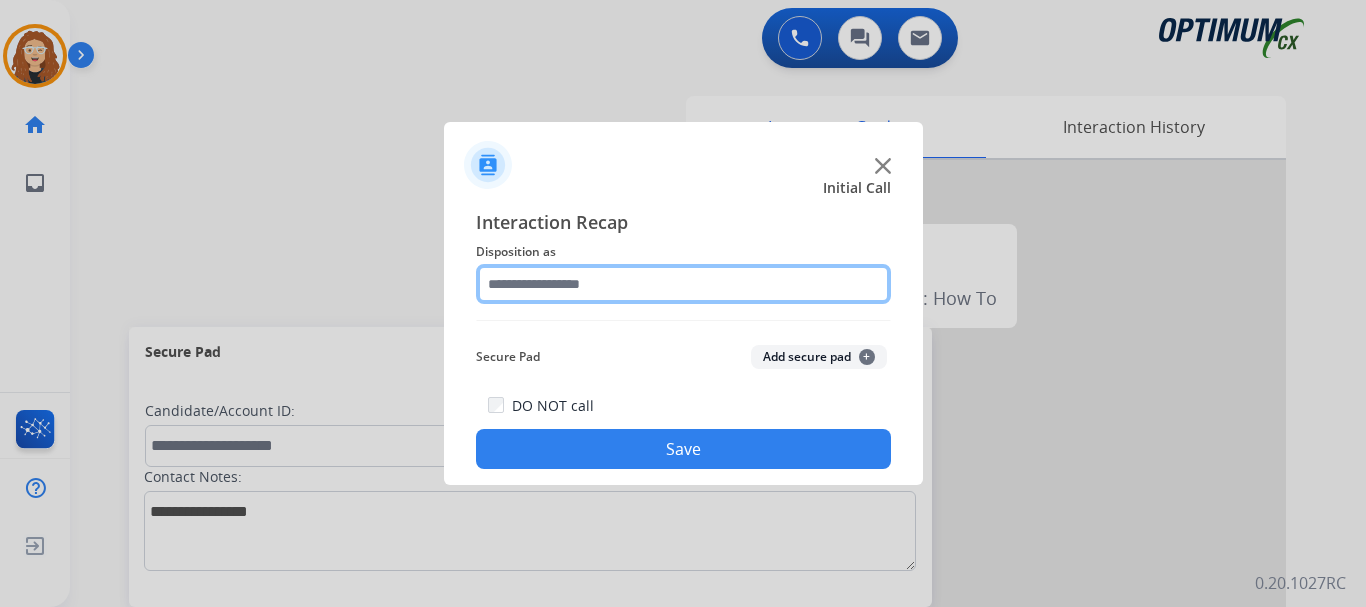 click 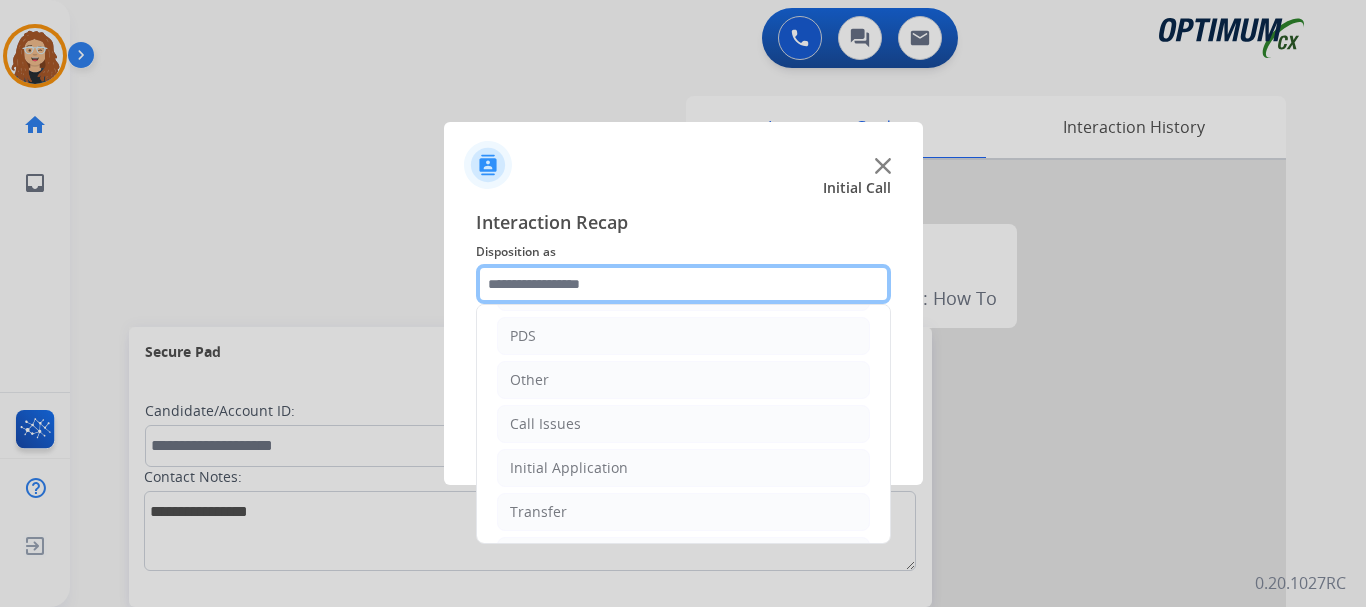 scroll, scrollTop: 136, scrollLeft: 0, axis: vertical 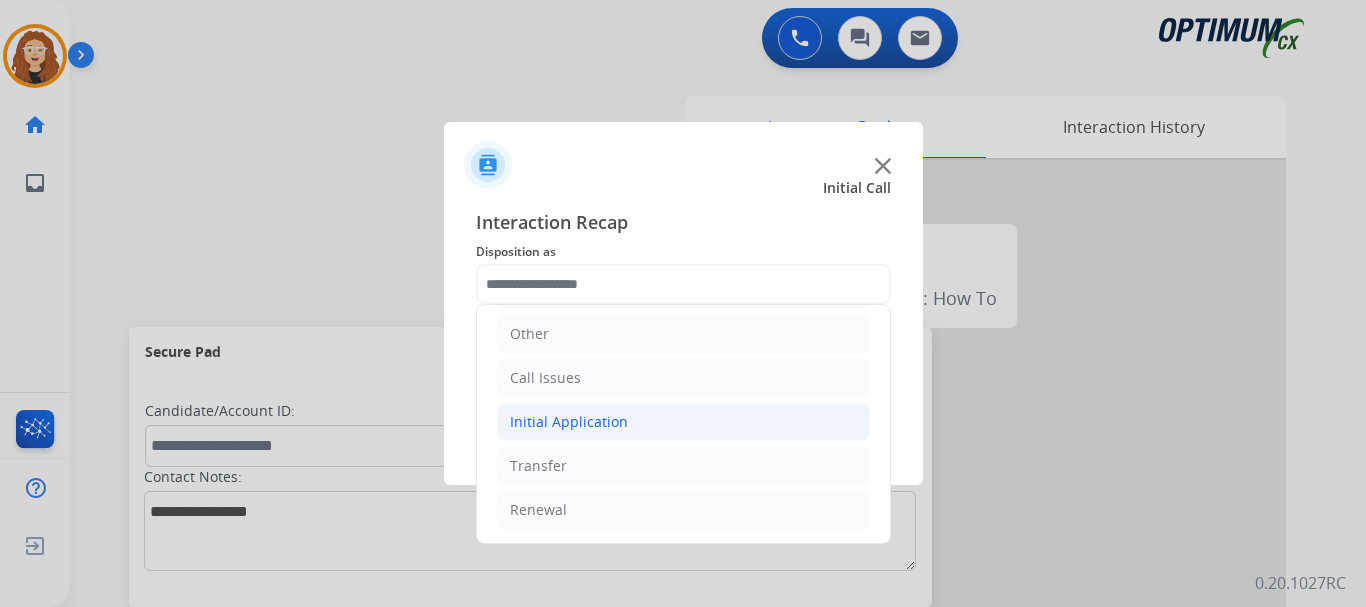 click on "Initial Application" 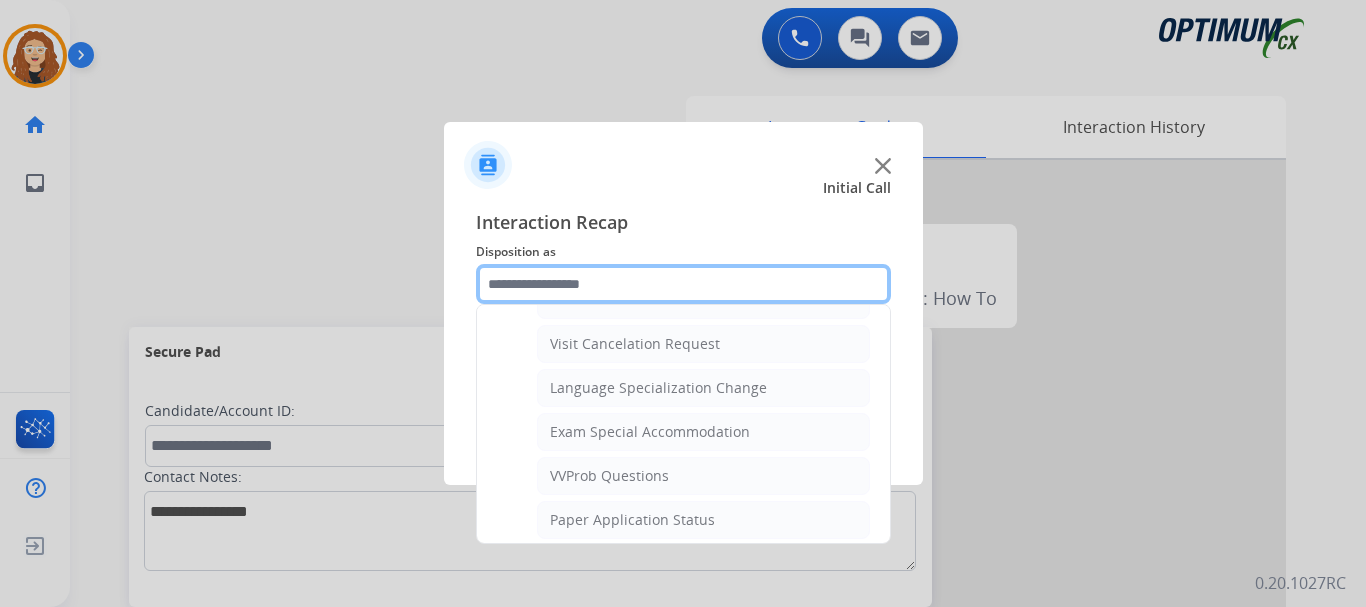 scroll, scrollTop: 950, scrollLeft: 0, axis: vertical 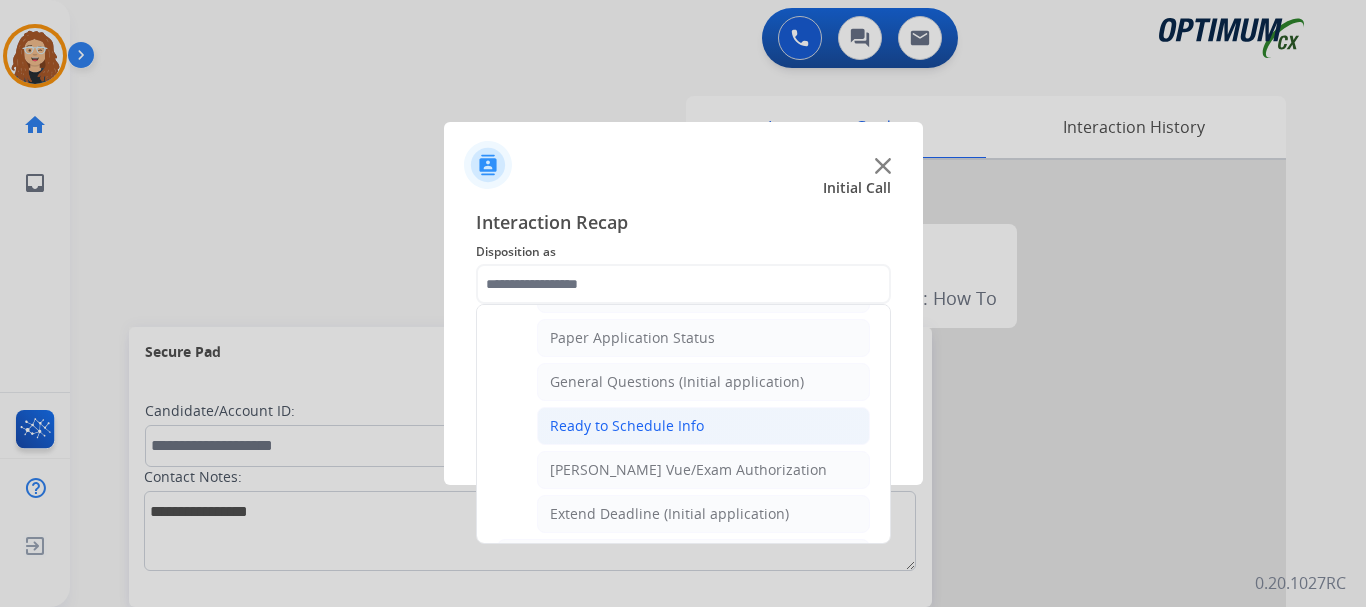 click on "Ready to Schedule Info" 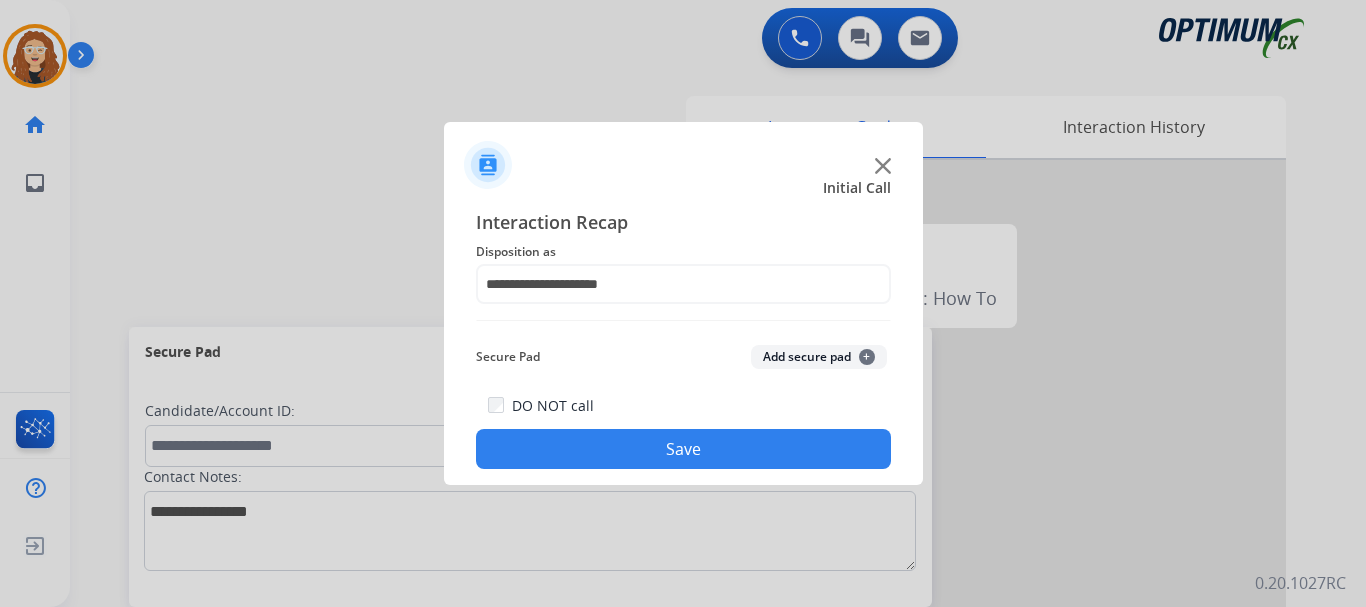 drag, startPoint x: 654, startPoint y: 450, endPoint x: 670, endPoint y: 438, distance: 20 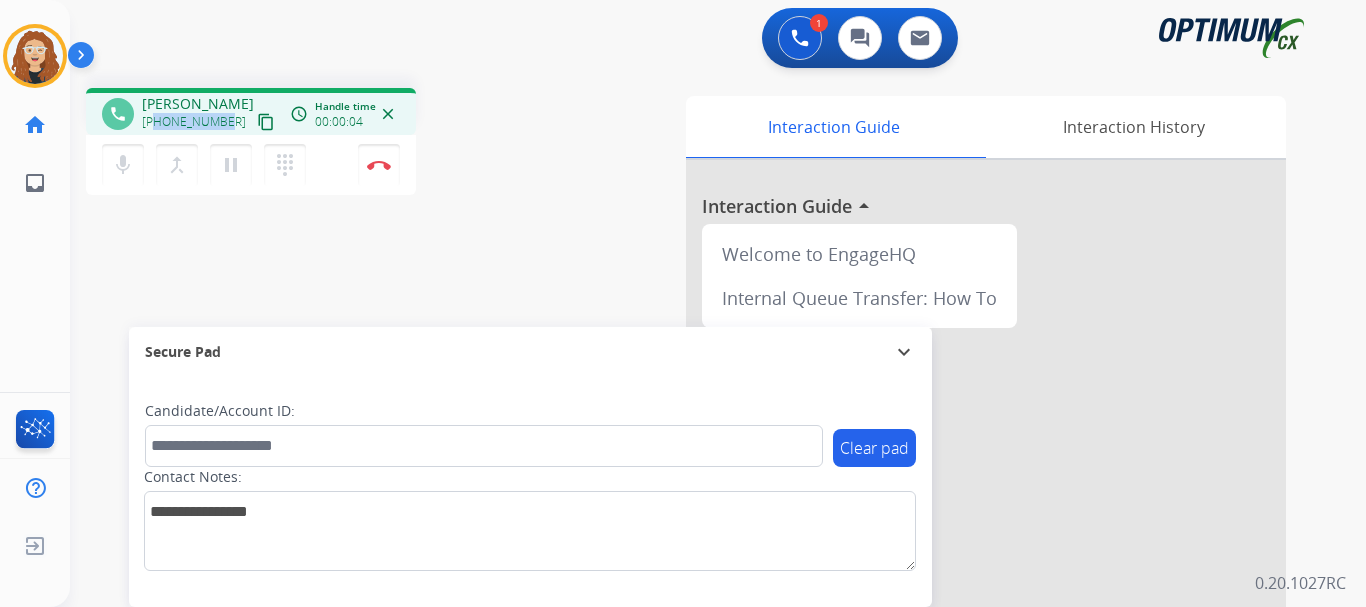 drag, startPoint x: 153, startPoint y: 121, endPoint x: 225, endPoint y: 116, distance: 72.1734 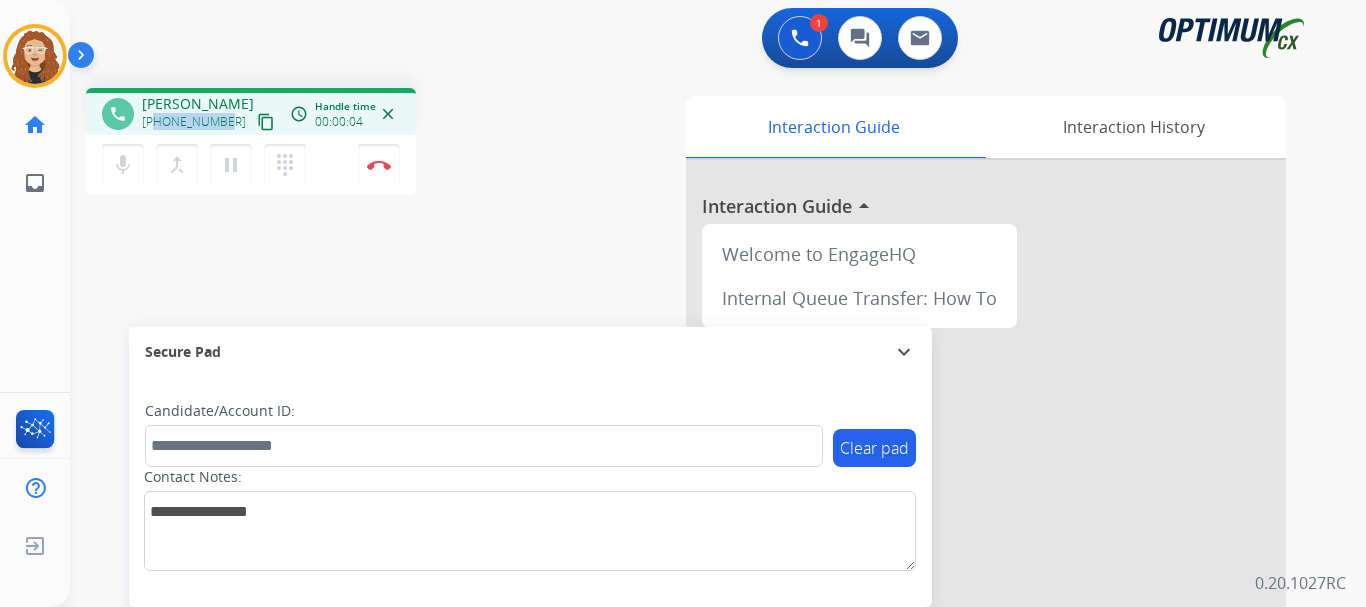 click on "[PHONE_NUMBER] content_copy" at bounding box center (210, 122) 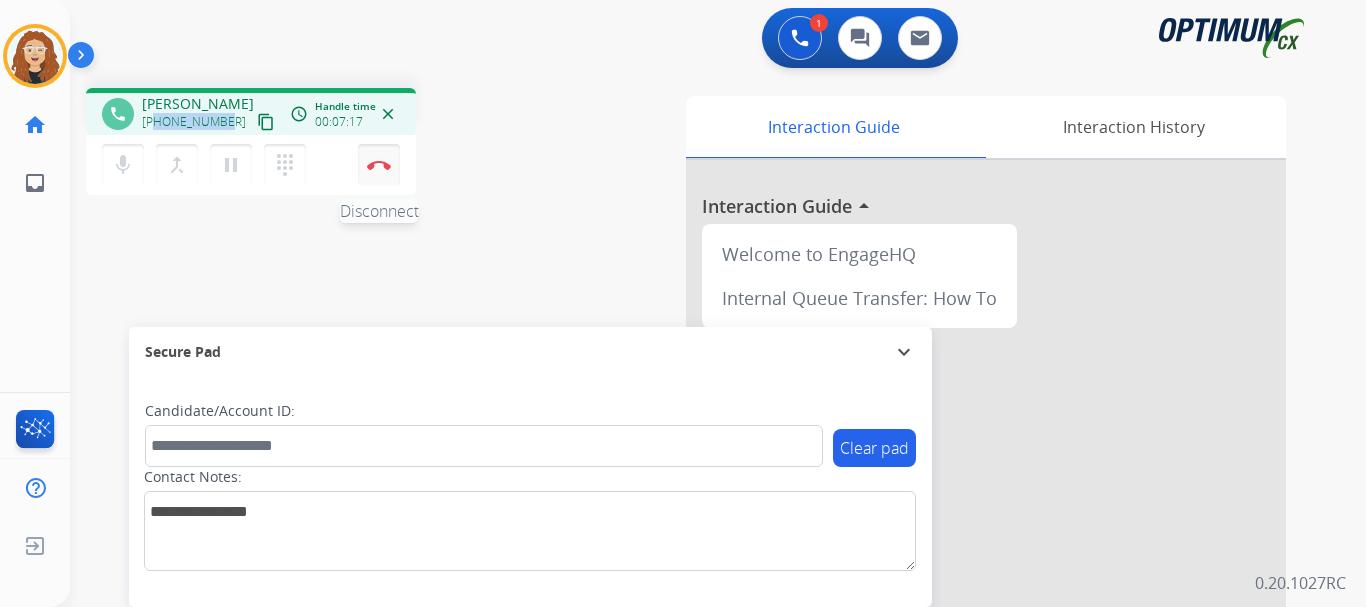 click at bounding box center (379, 165) 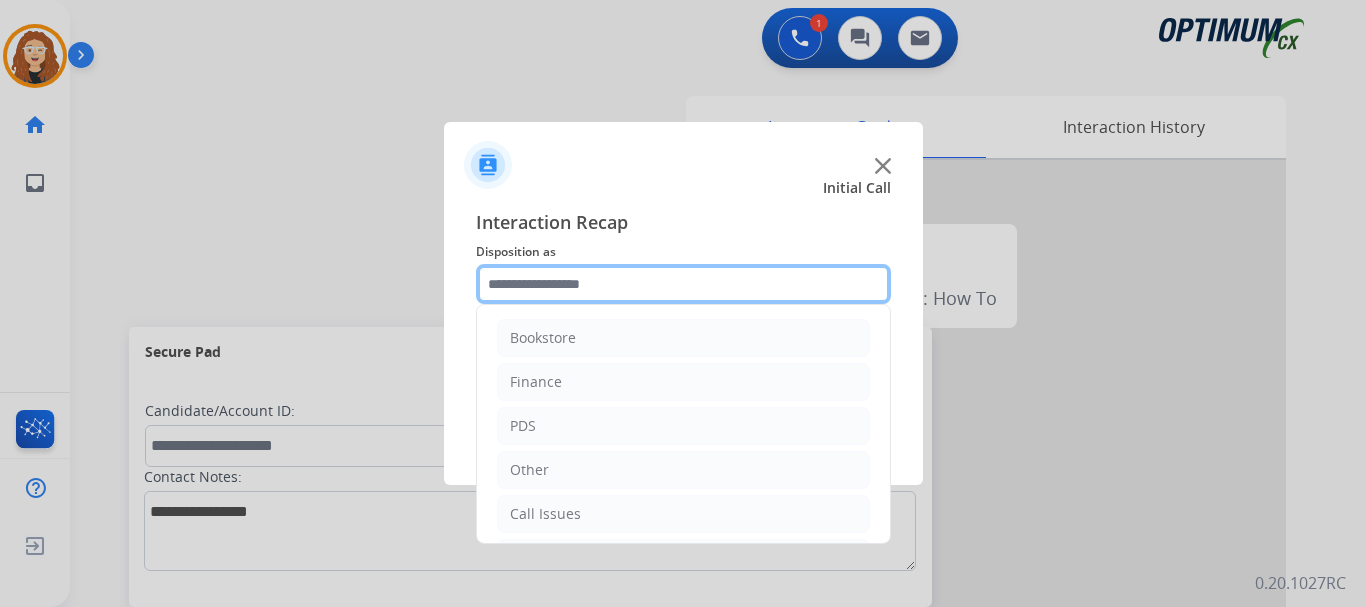 click 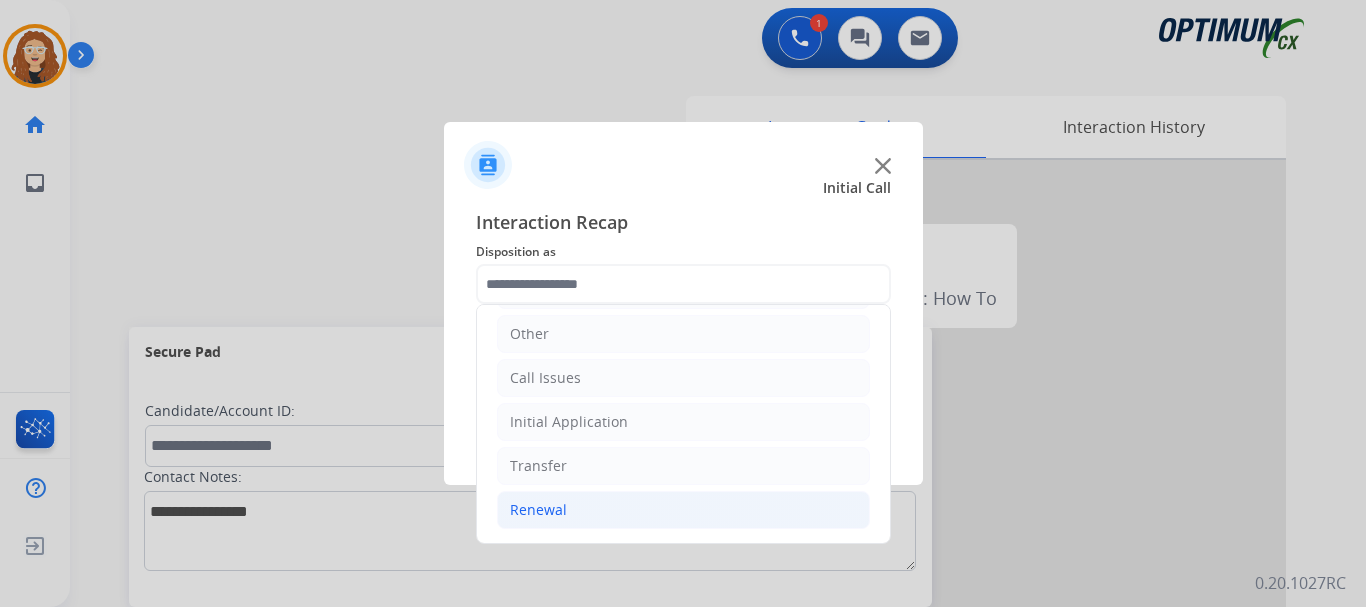 drag, startPoint x: 650, startPoint y: 509, endPoint x: 776, endPoint y: 502, distance: 126.1943 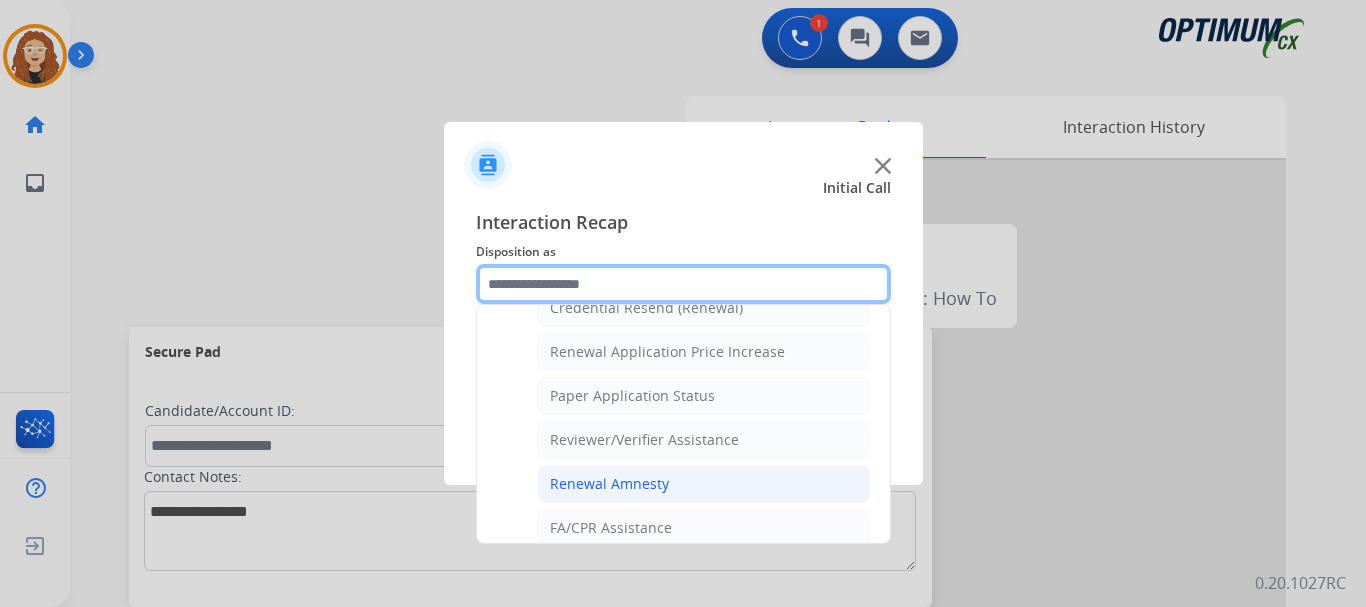 scroll, scrollTop: 670, scrollLeft: 0, axis: vertical 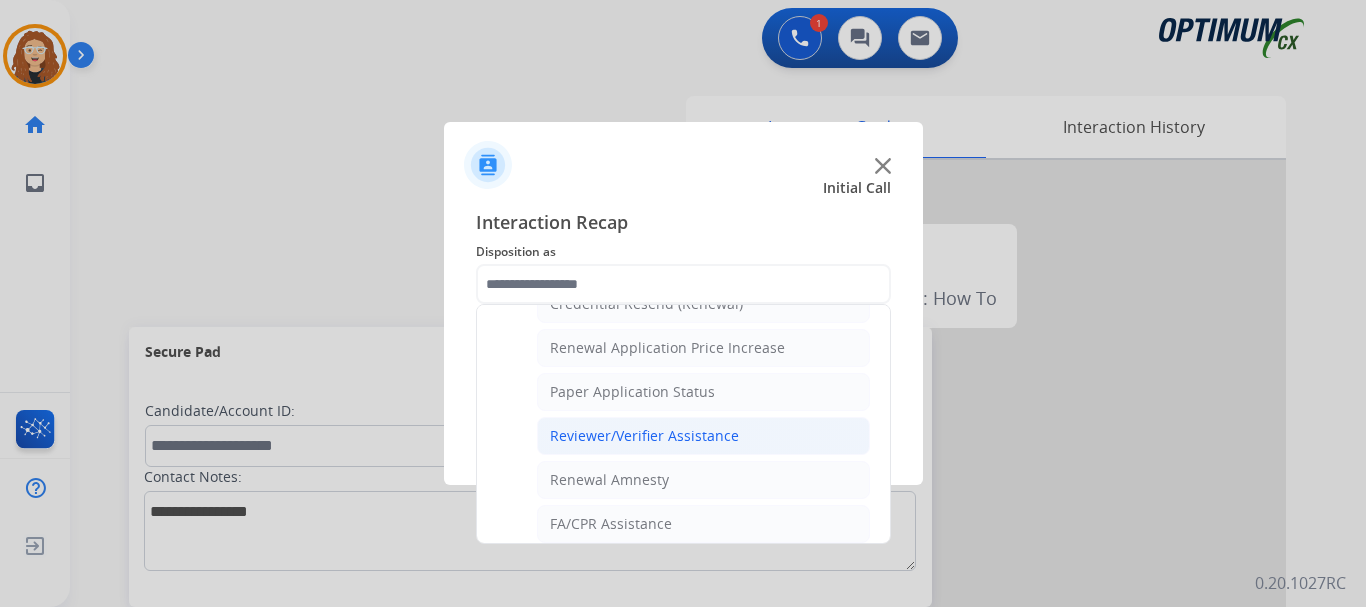 click on "Reviewer/Verifier Assistance" 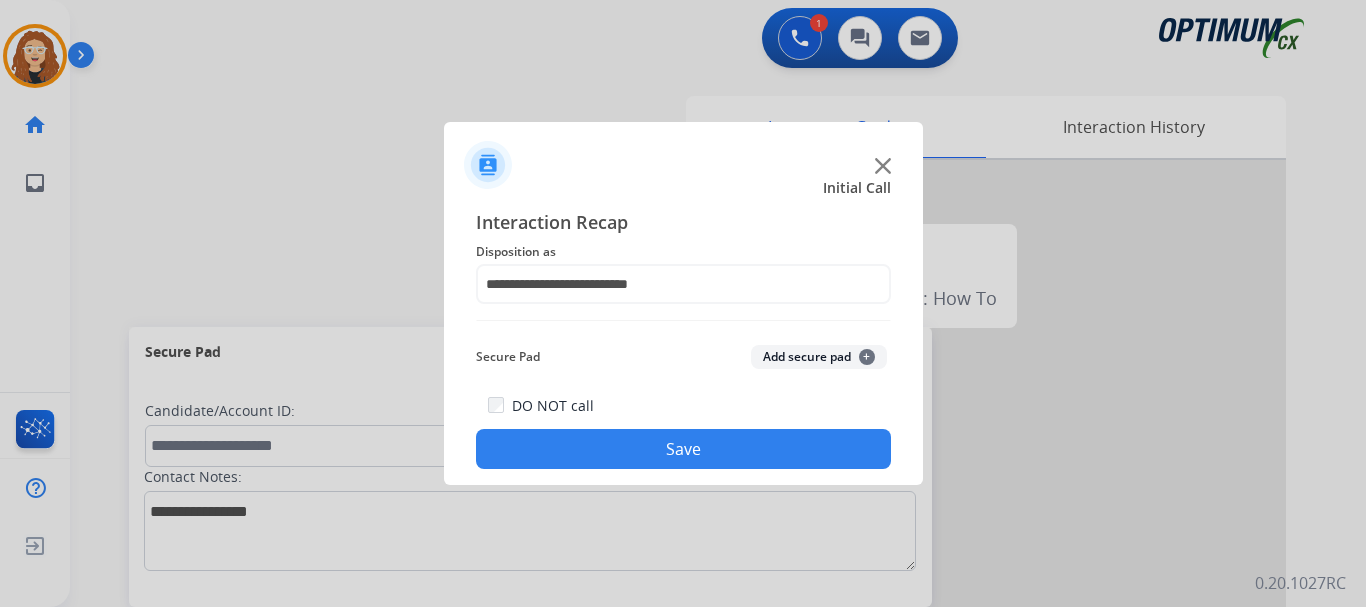 click on "Save" 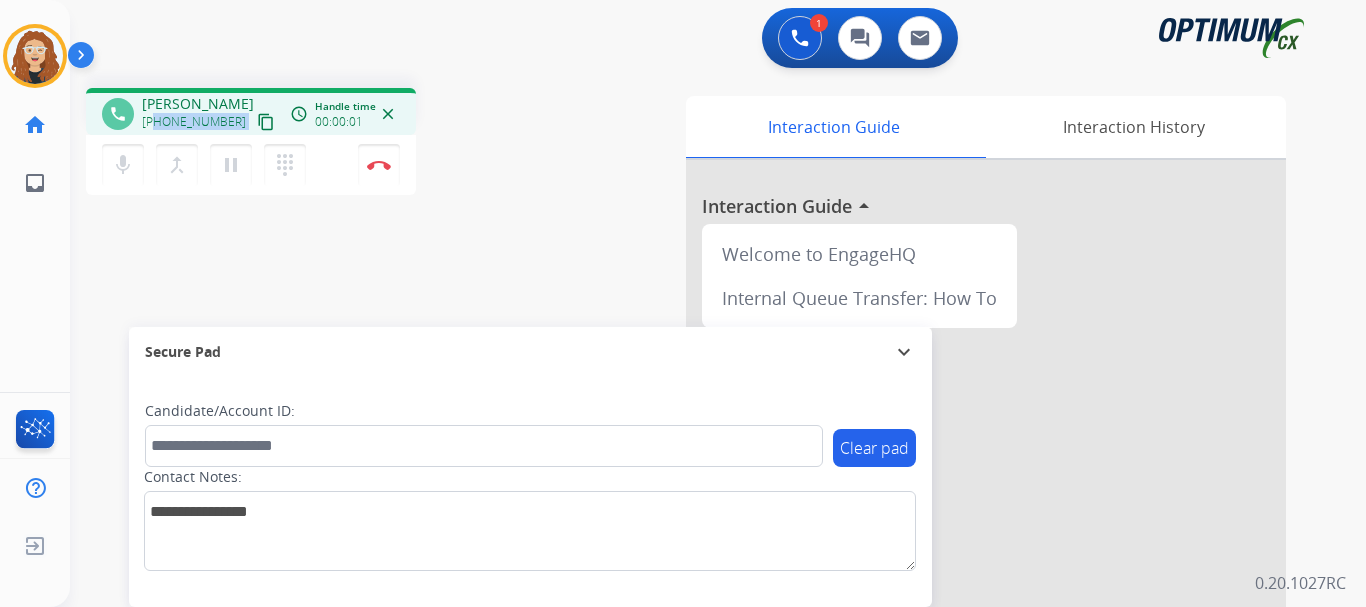 drag, startPoint x: 159, startPoint y: 122, endPoint x: 228, endPoint y: 121, distance: 69.00725 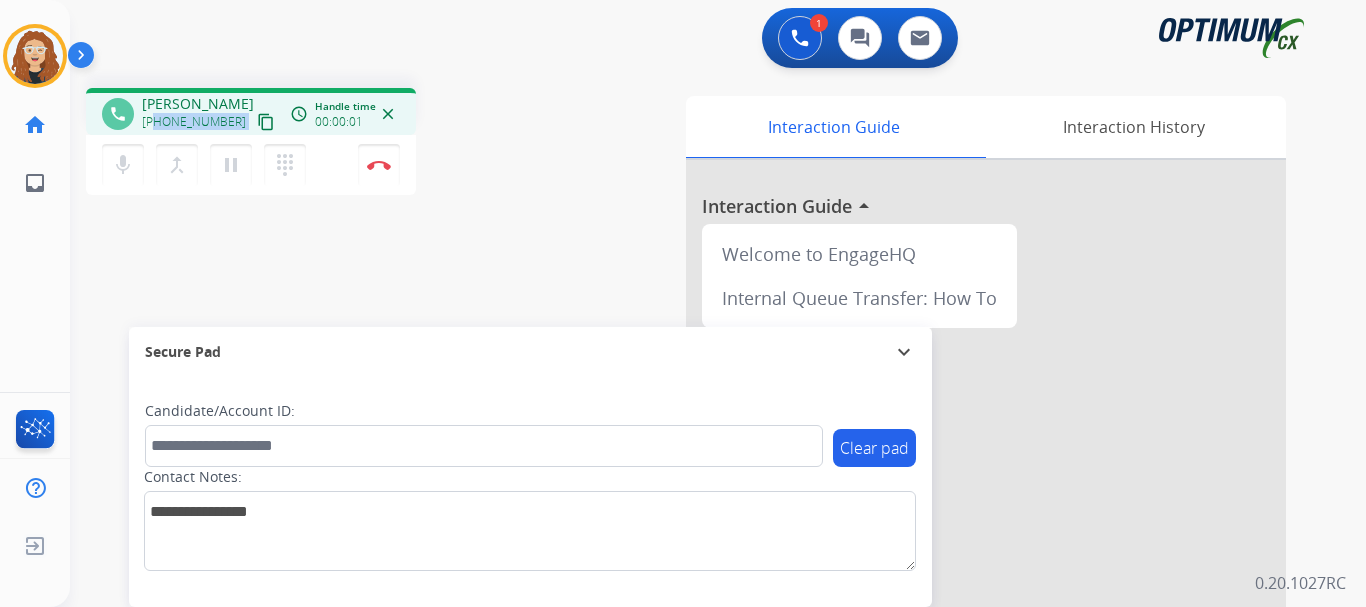 click on "[PHONE_NUMBER] content_copy" at bounding box center [210, 122] 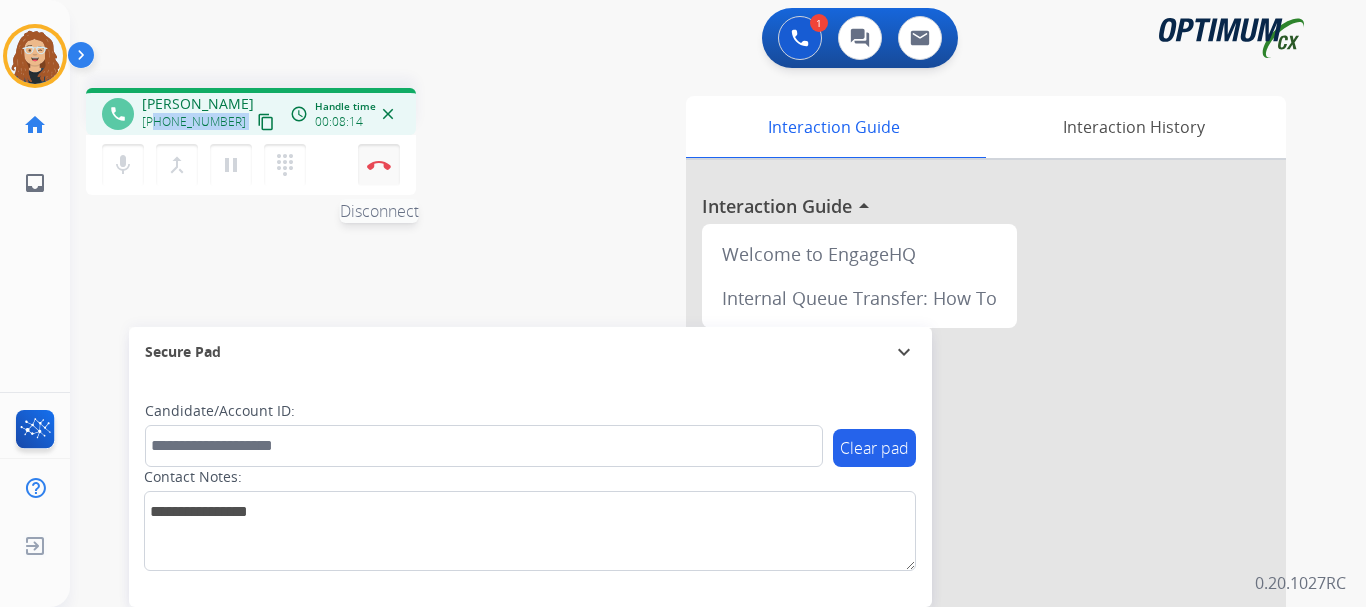 click at bounding box center [379, 165] 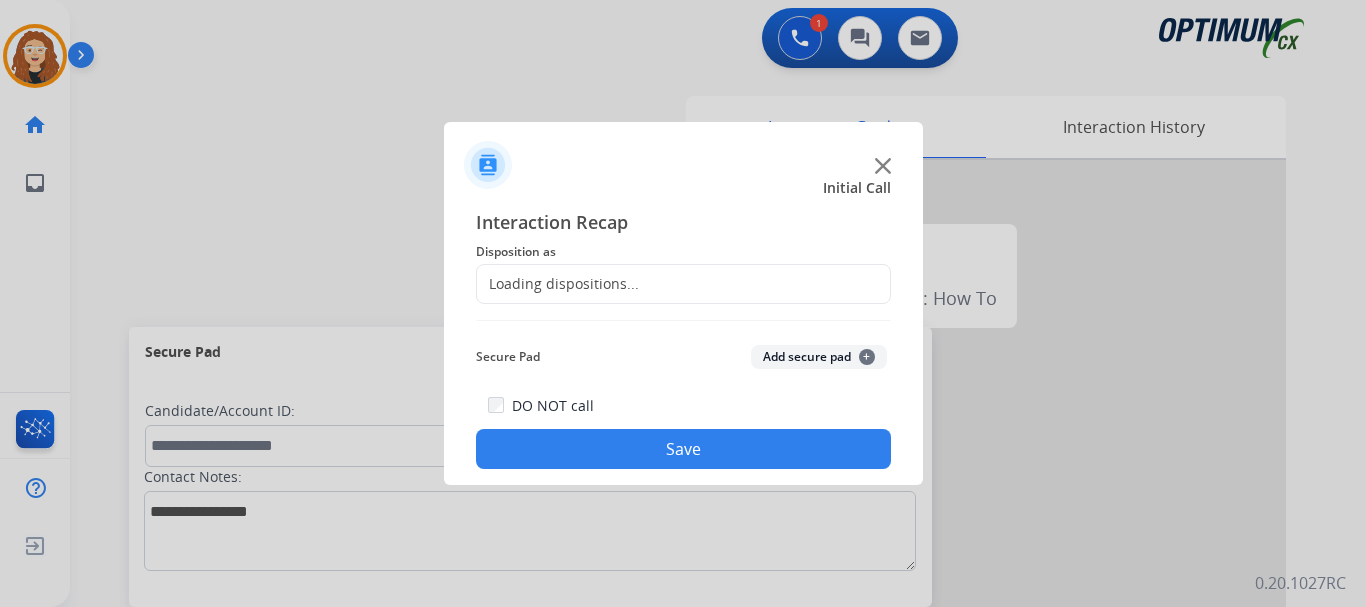 click on "Loading dispositions..." 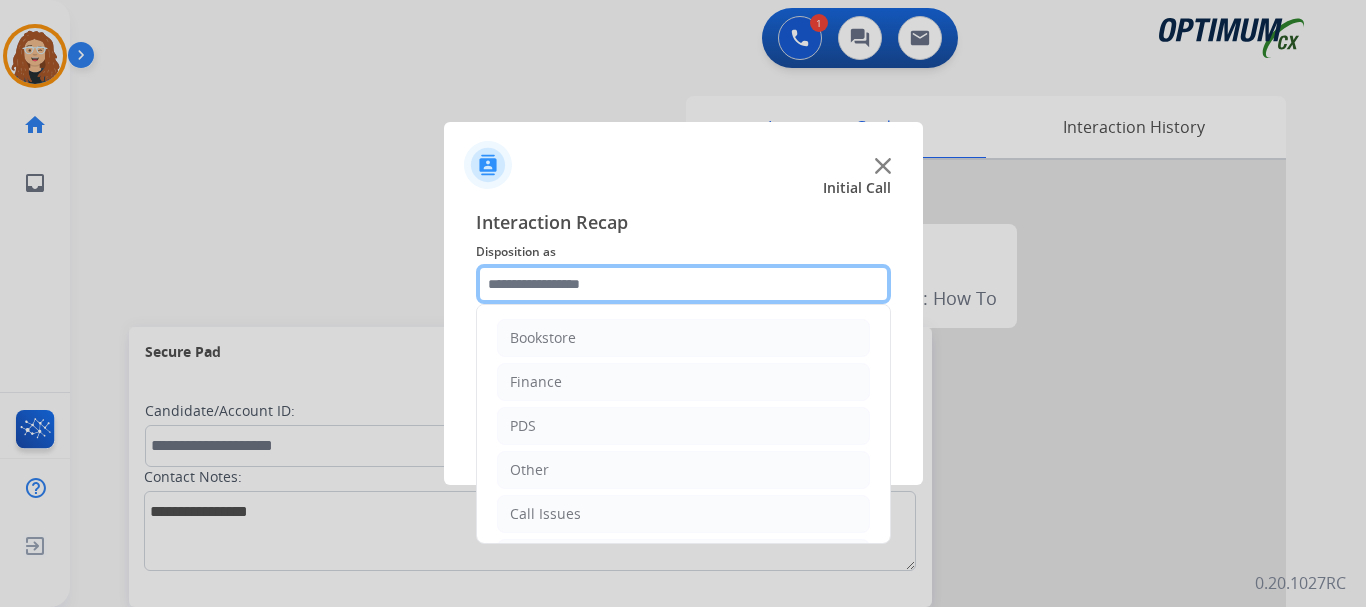 click 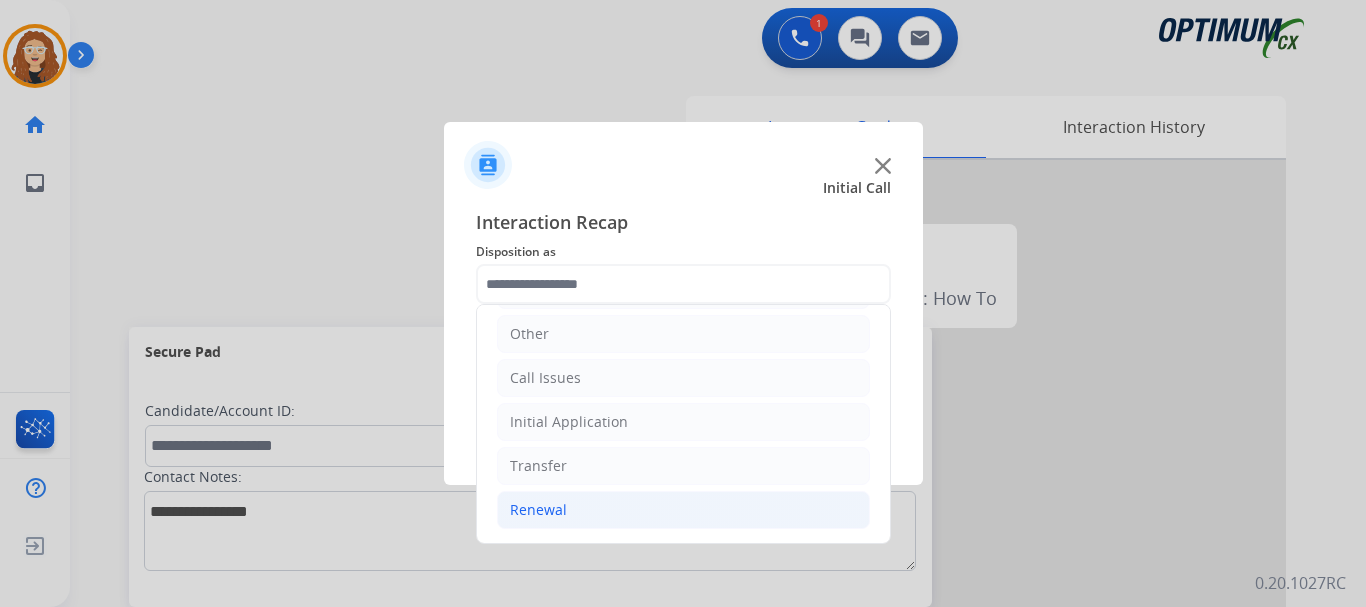 click on "Renewal" 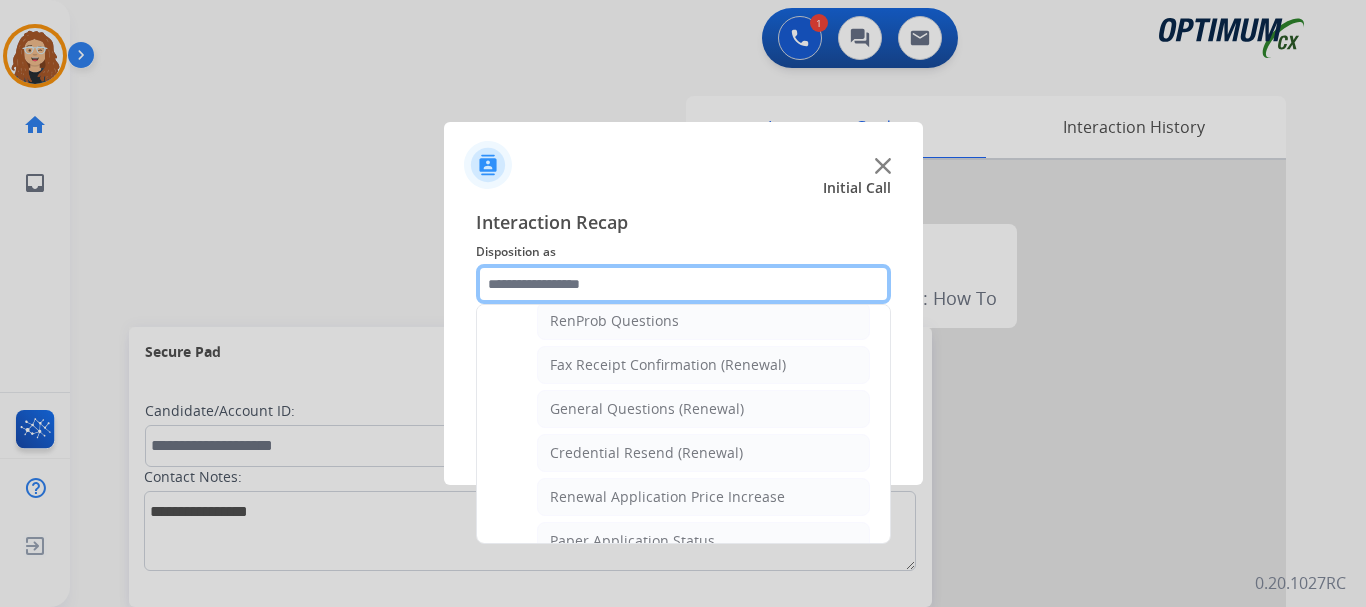 scroll, scrollTop: 535, scrollLeft: 0, axis: vertical 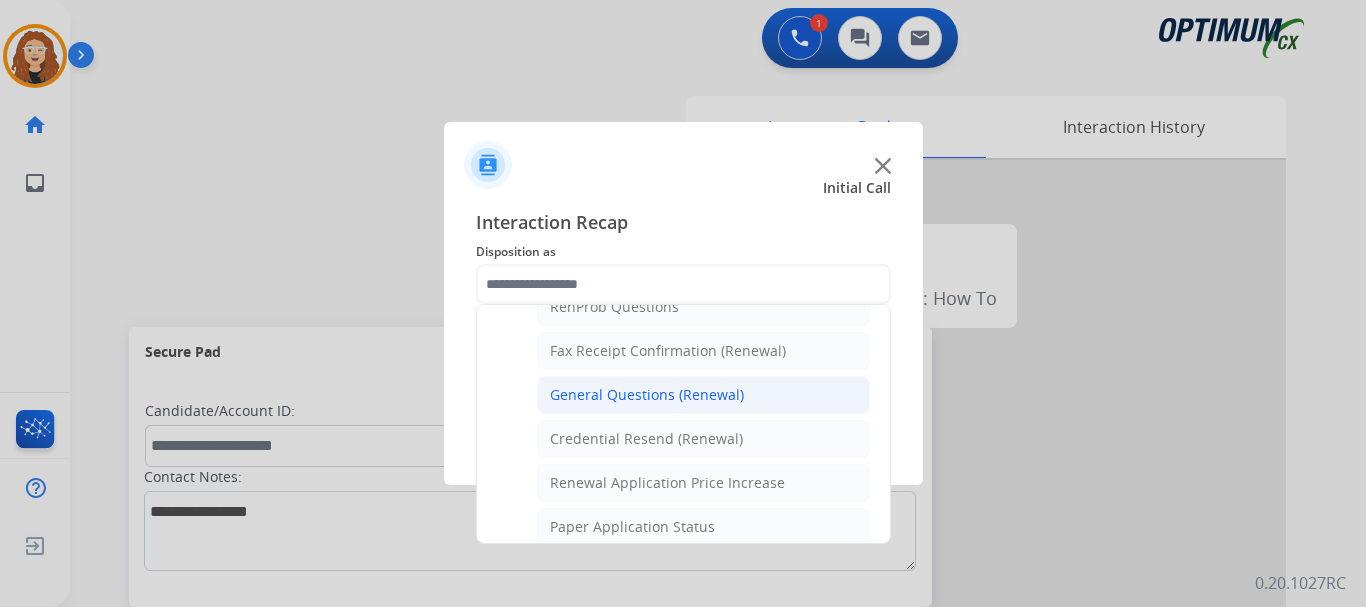 click on "General Questions (Renewal)" 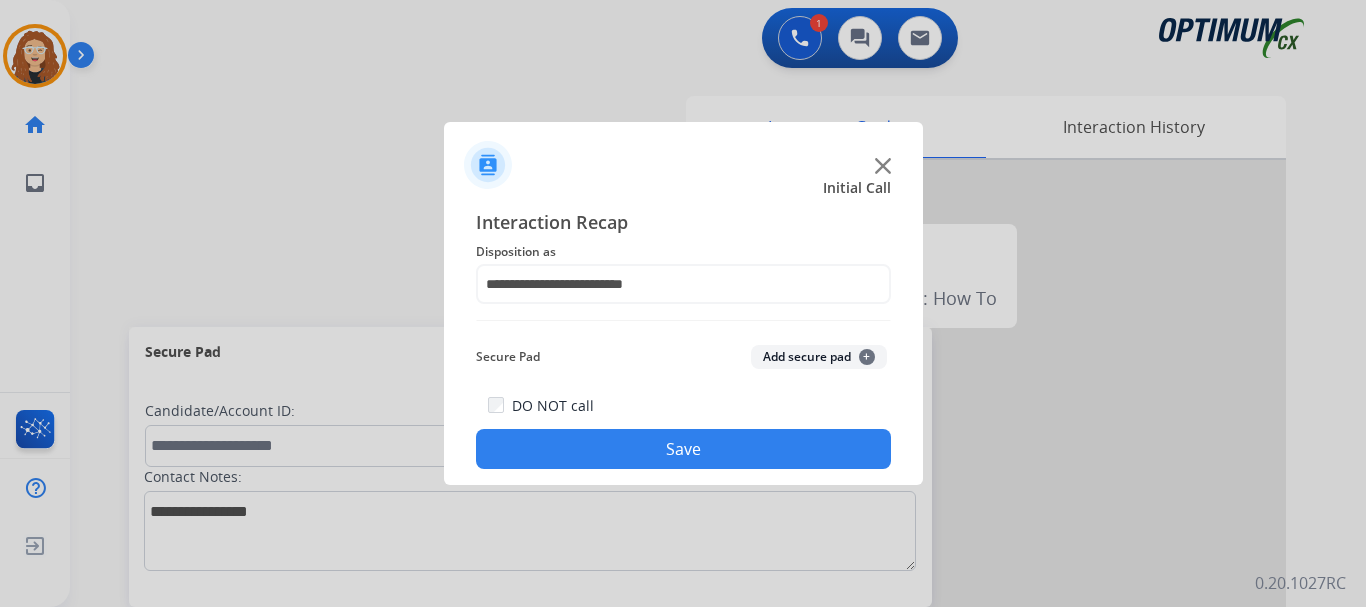 click on "Save" 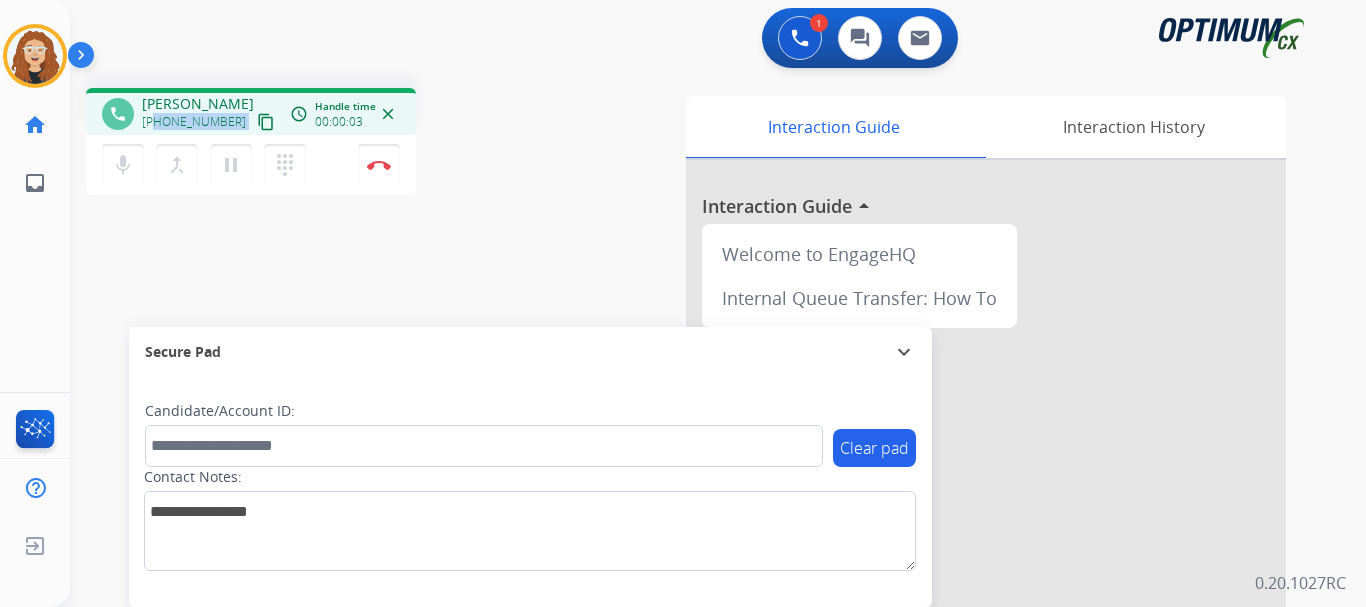 drag, startPoint x: 160, startPoint y: 122, endPoint x: 218, endPoint y: 118, distance: 58.137768 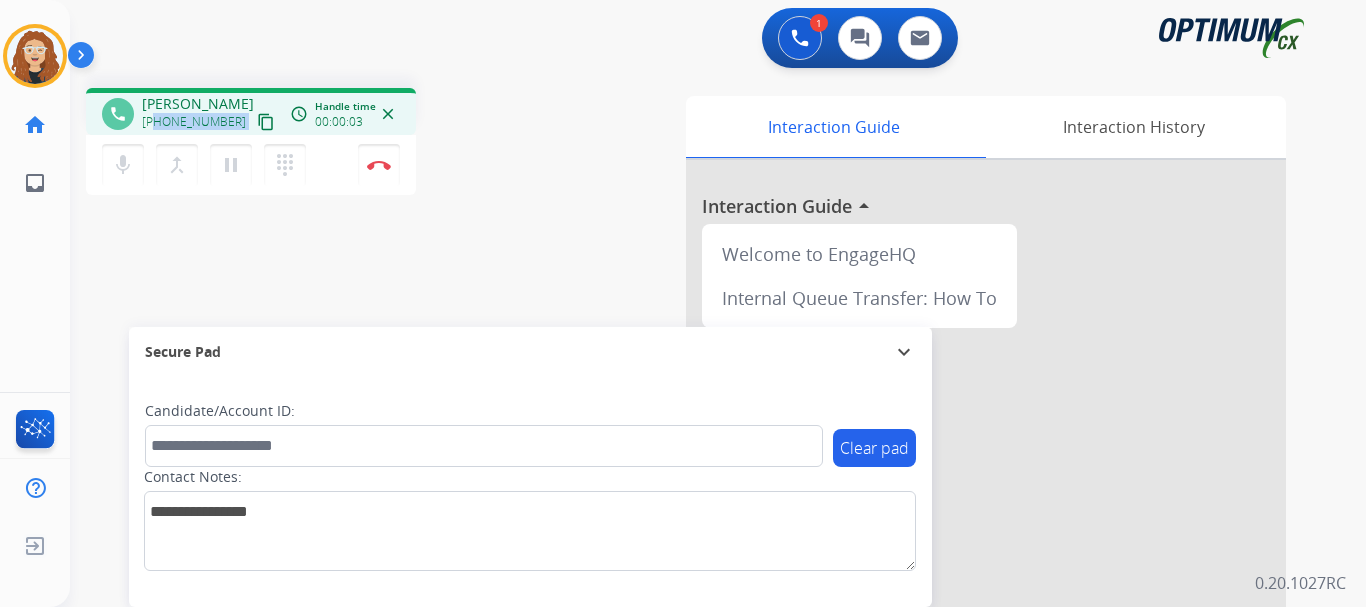click on "[PHONE_NUMBER] content_copy" at bounding box center (210, 122) 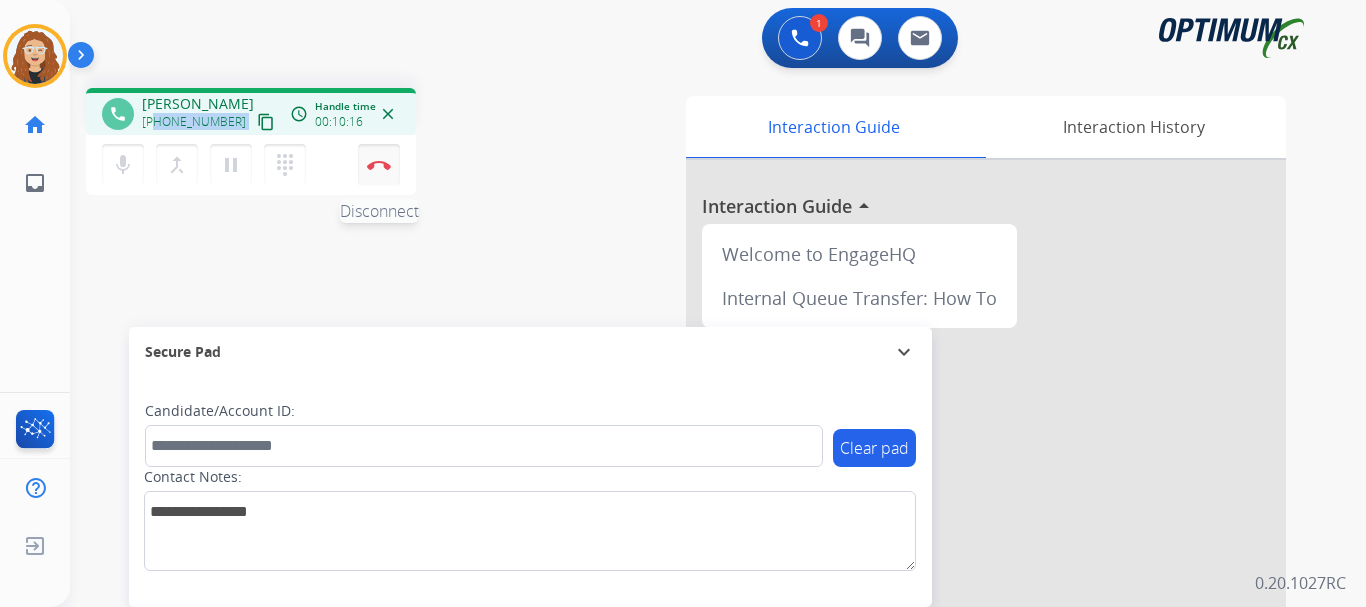 click at bounding box center [379, 165] 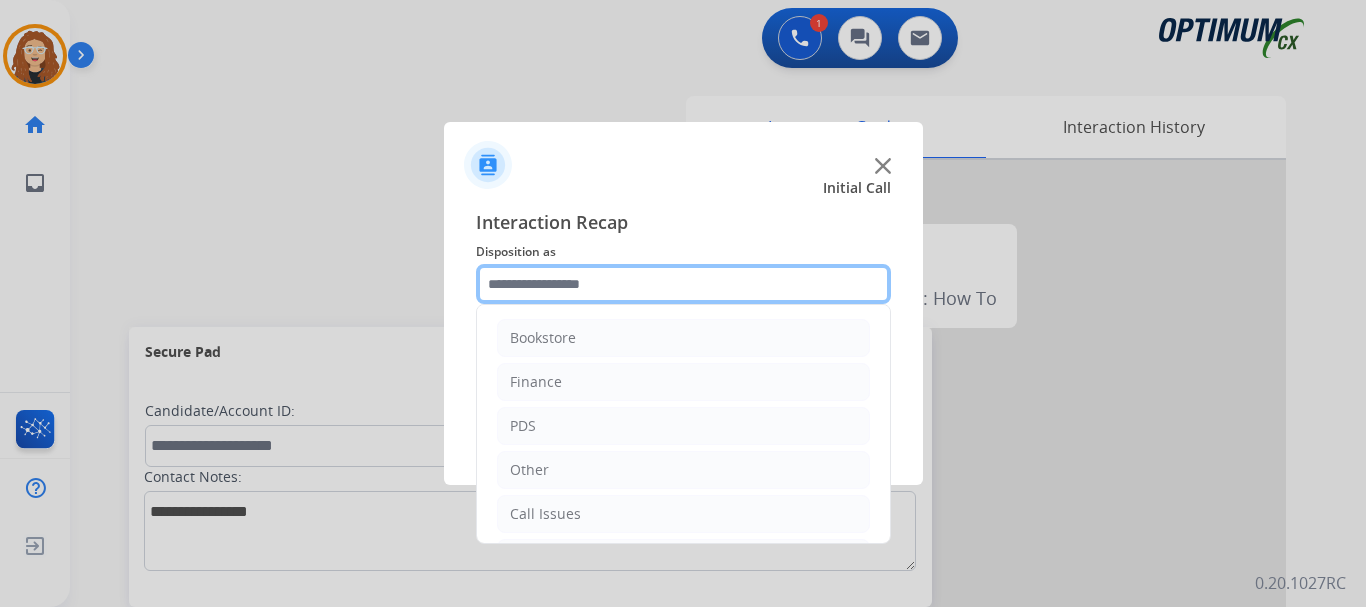 drag, startPoint x: 524, startPoint y: 281, endPoint x: 607, endPoint y: 315, distance: 89.693924 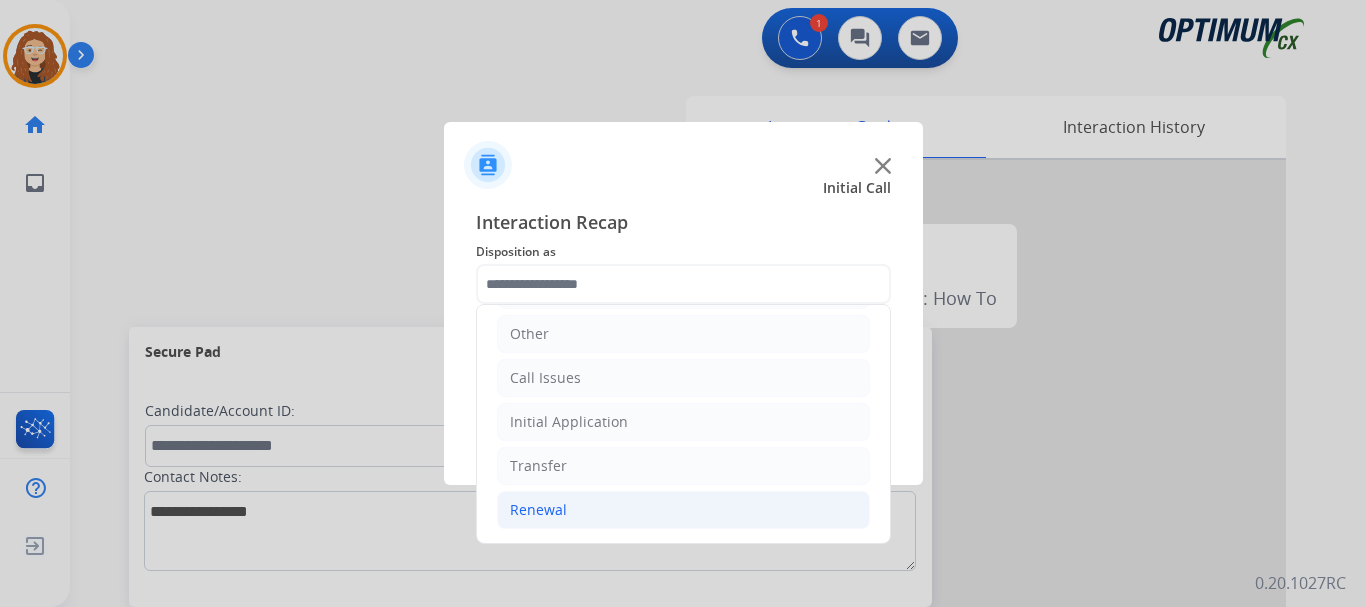 drag, startPoint x: 604, startPoint y: 506, endPoint x: 657, endPoint y: 510, distance: 53.15073 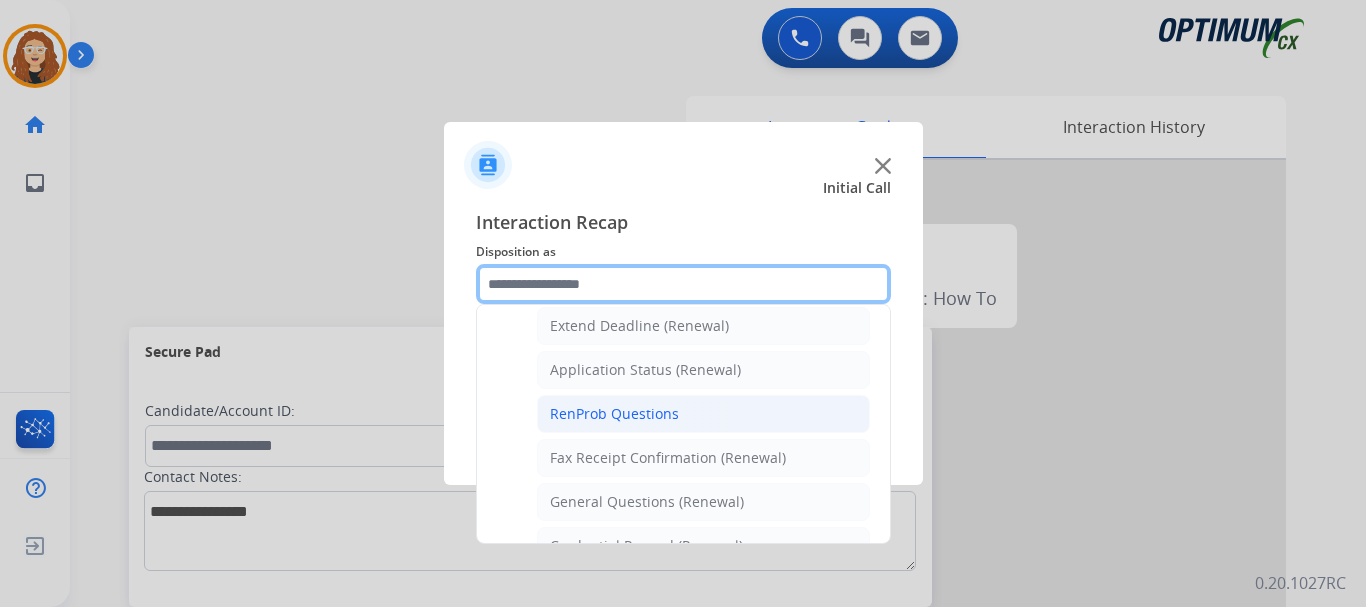 scroll, scrollTop: 429, scrollLeft: 0, axis: vertical 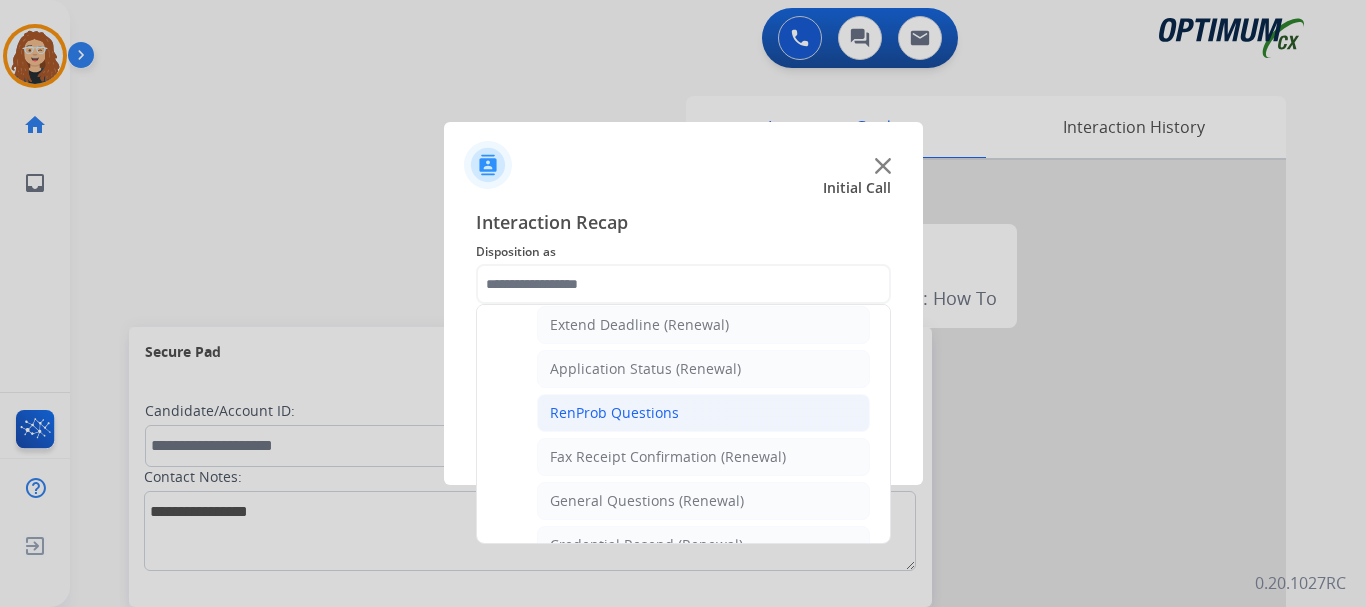 click on "RenProb Questions" 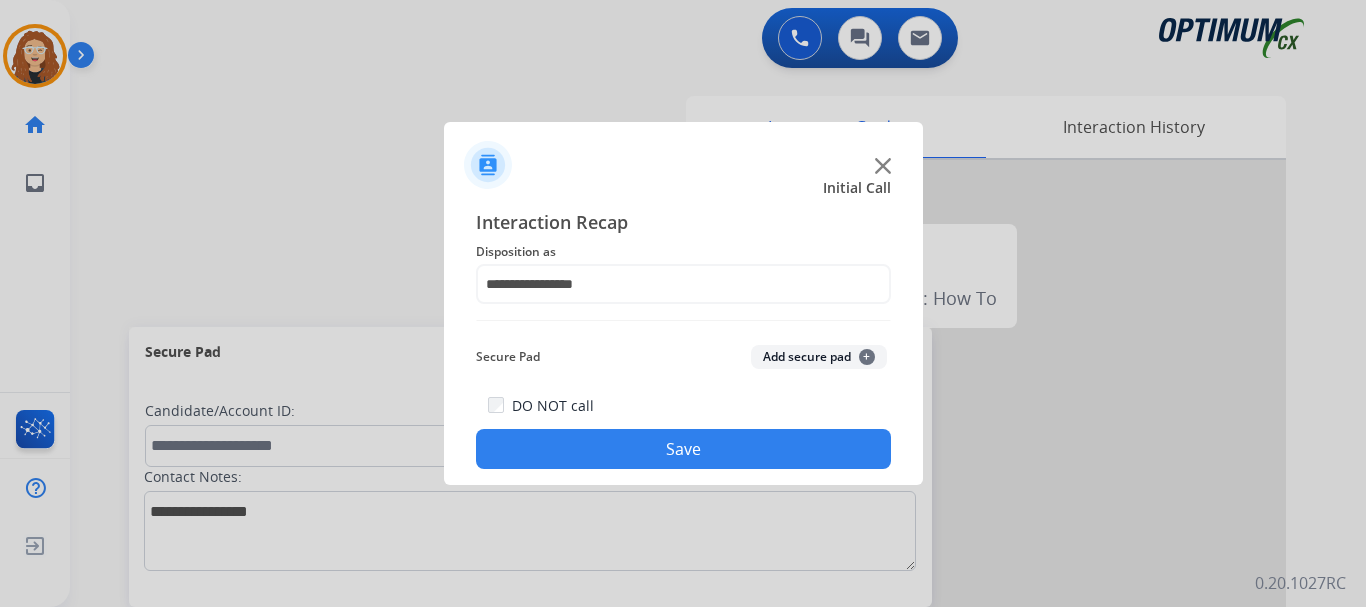 click on "Save" 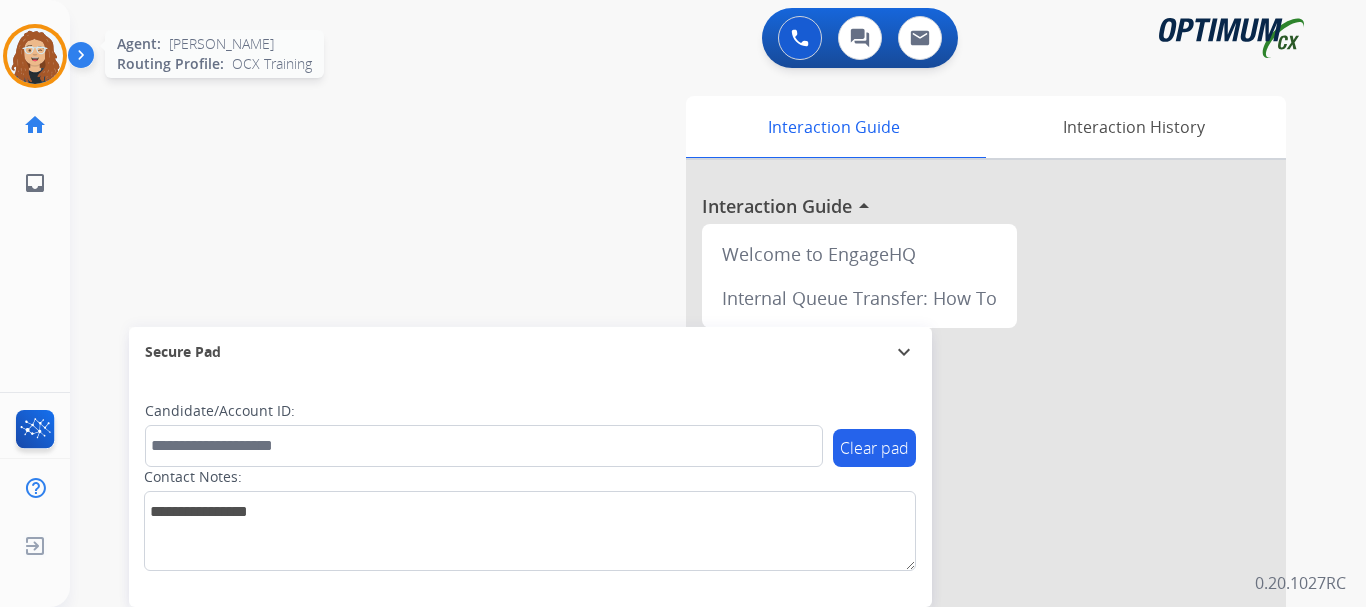 click at bounding box center (35, 56) 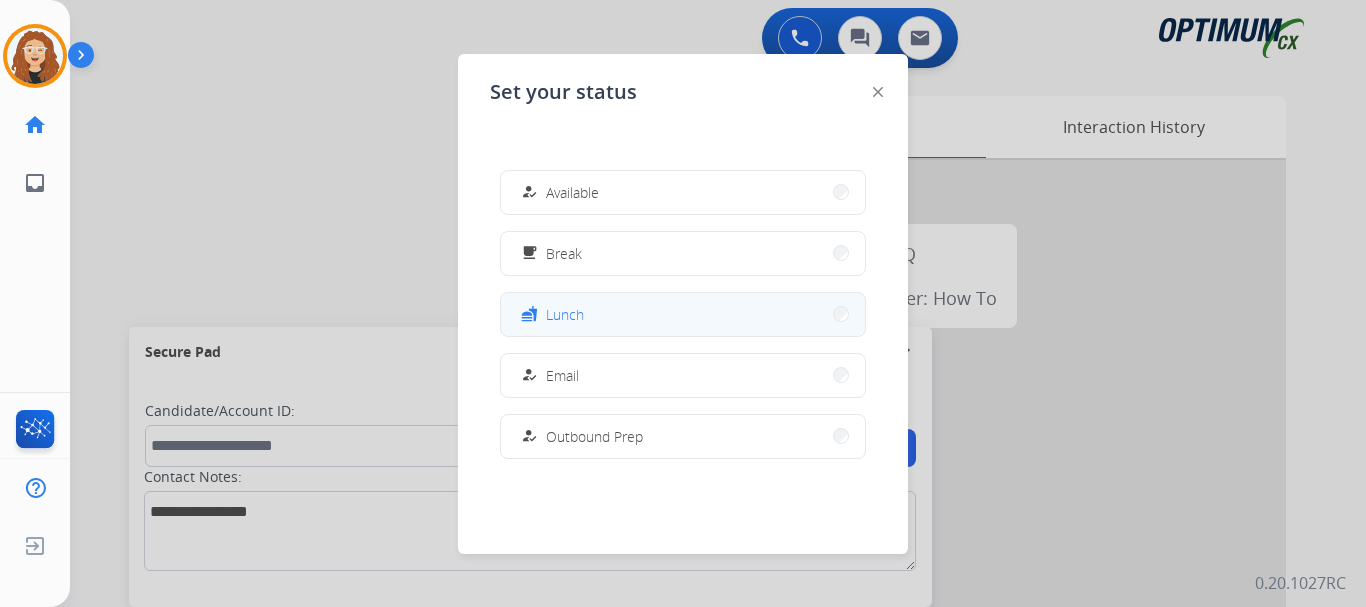 click on "fastfood Lunch" at bounding box center (683, 314) 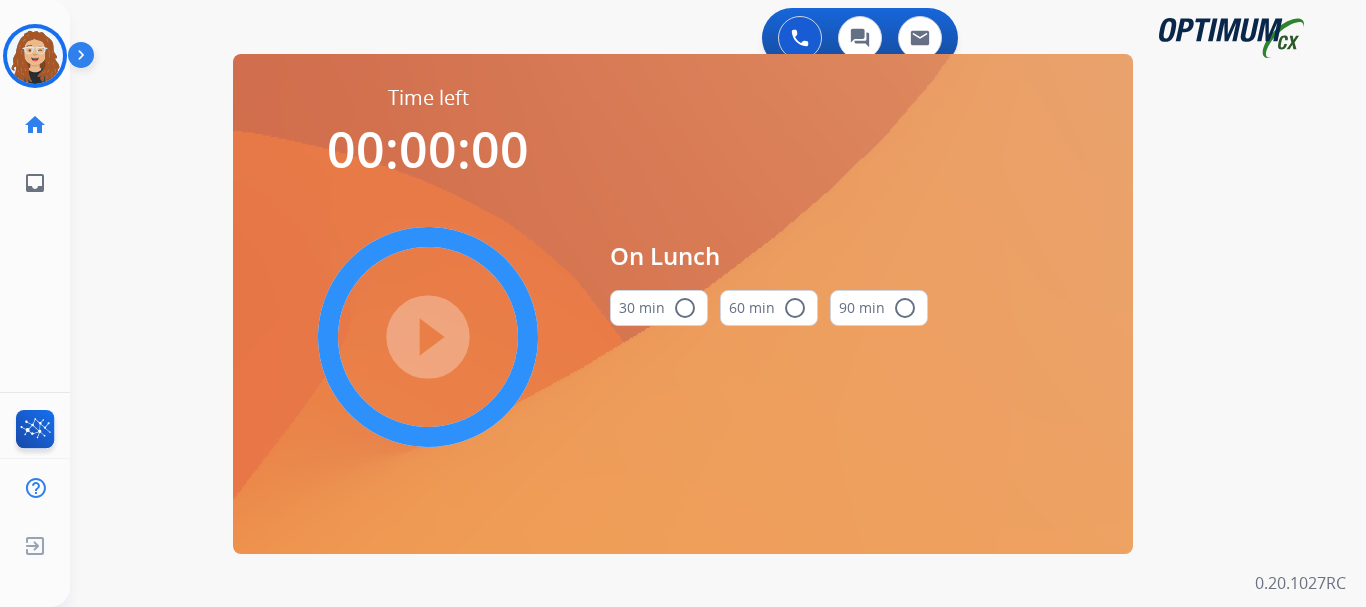 click on "radio_button_unchecked" at bounding box center [685, 308] 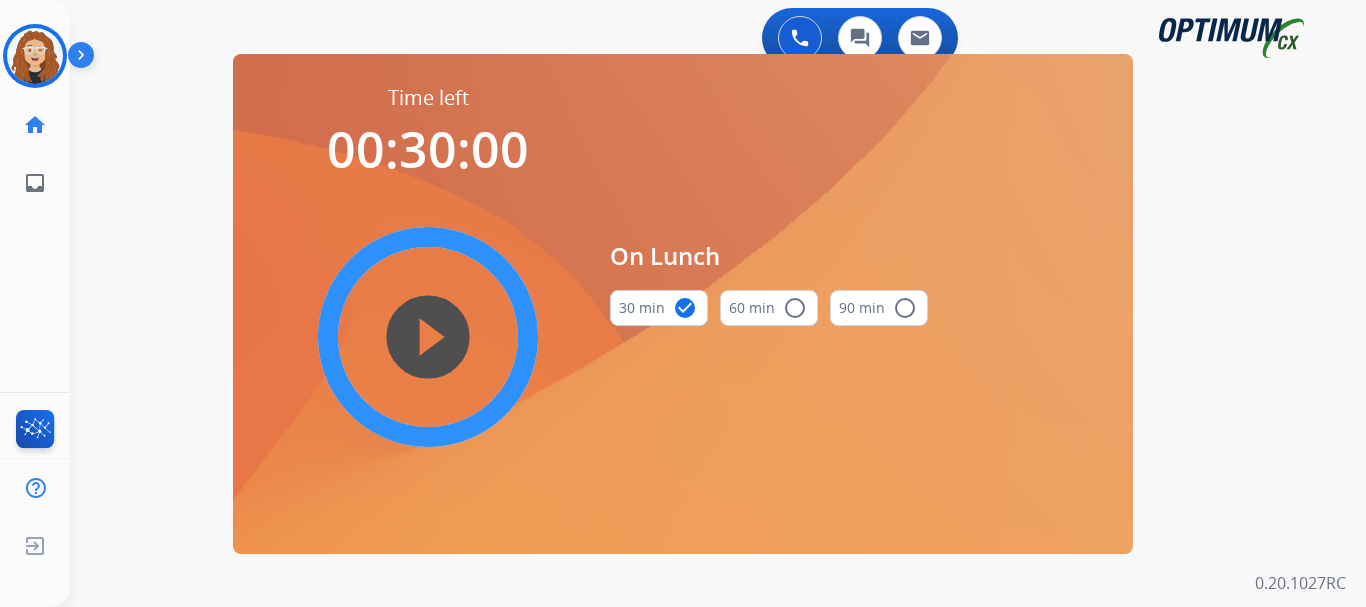click on "play_circle_filled" at bounding box center (428, 337) 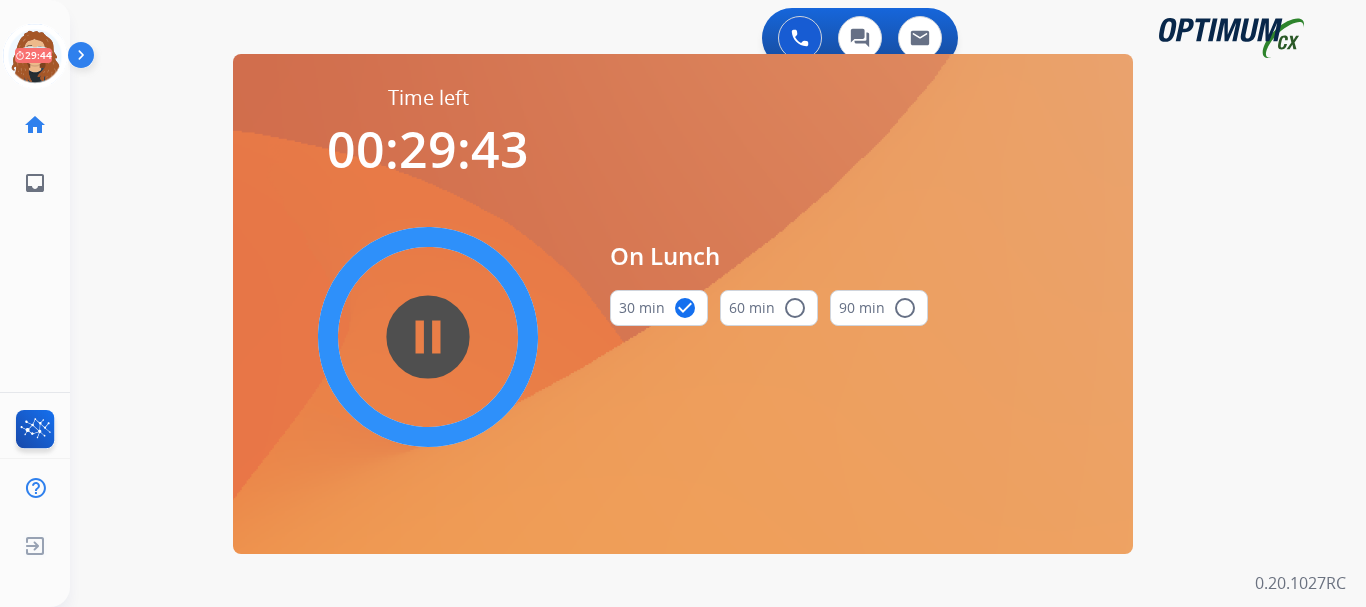 click on "0 Voice Interactions  0  Chat Interactions   0  Email Interactions swap_horiz Break voice bridge close_fullscreen Connect 3-Way Call merge_type Separate 3-Way Call Time left 00:29:43 pause_circle_filled On Lunch  30 min  check_circle  60 min  radio_button_unchecked  90 min  radio_button_unchecked  Interaction Guide   Interaction History  Interaction Guide arrow_drop_up  Welcome to EngageHQ   Internal Queue Transfer: How To  Secure Pad expand_more Clear pad Candidate/Account ID: Contact Notes:                  0.20.1027RC" at bounding box center [718, 303] 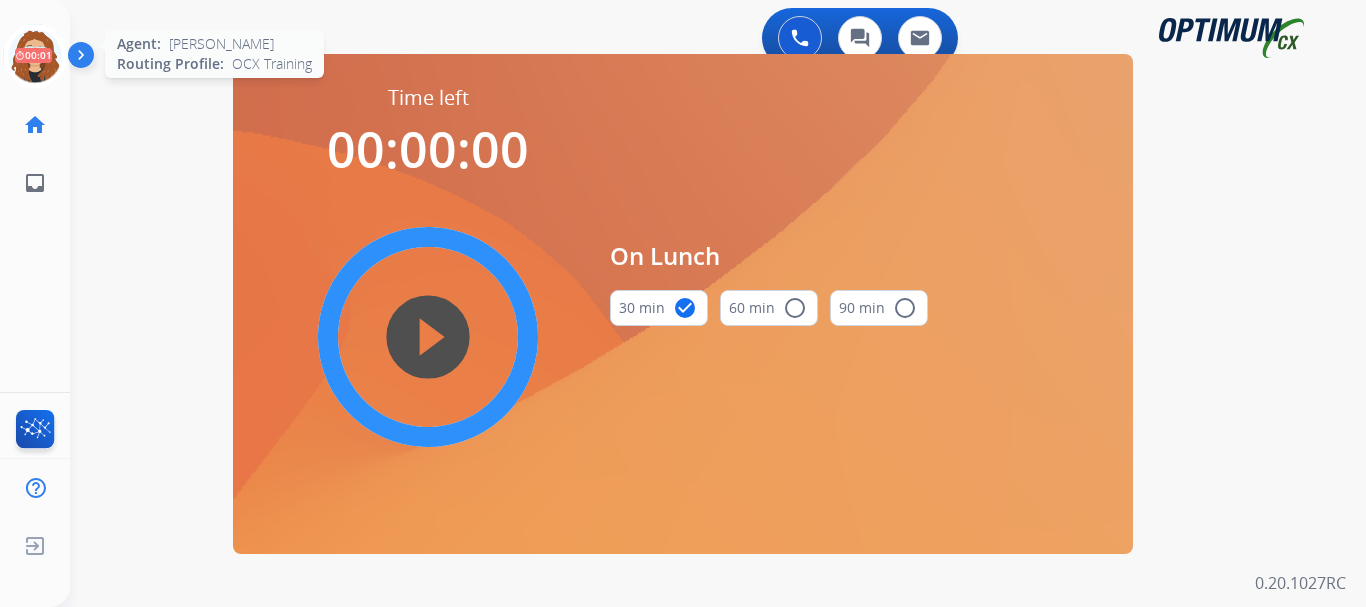 click 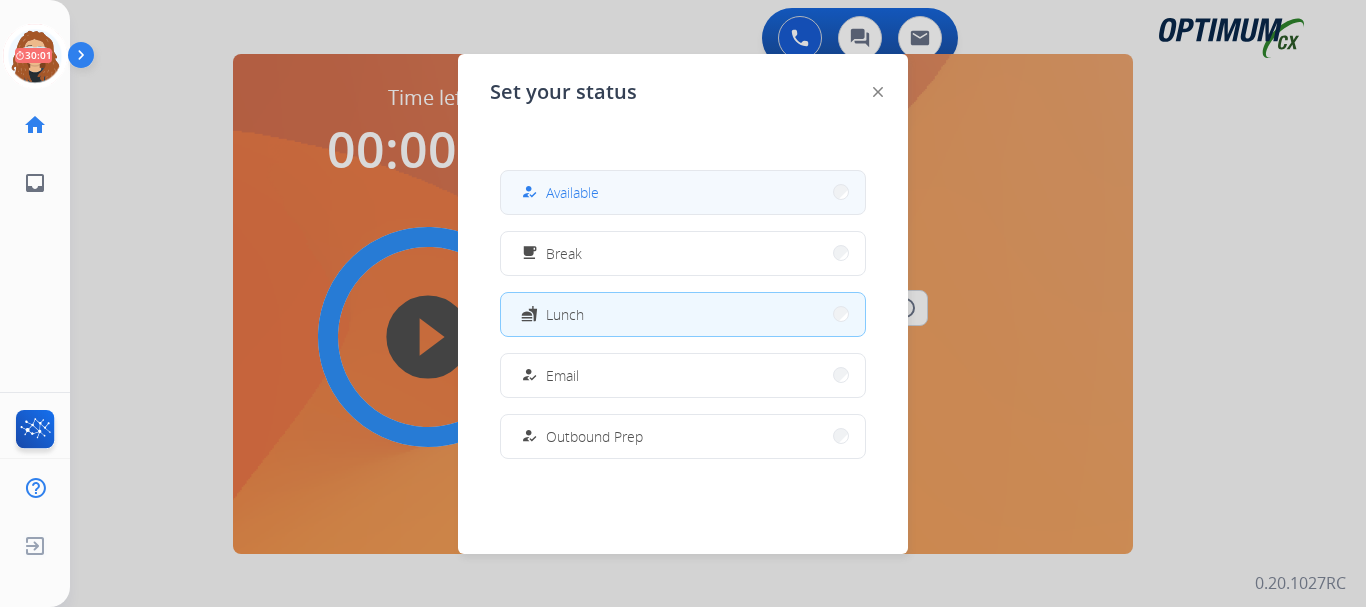 click on "how_to_reg Available" at bounding box center [683, 192] 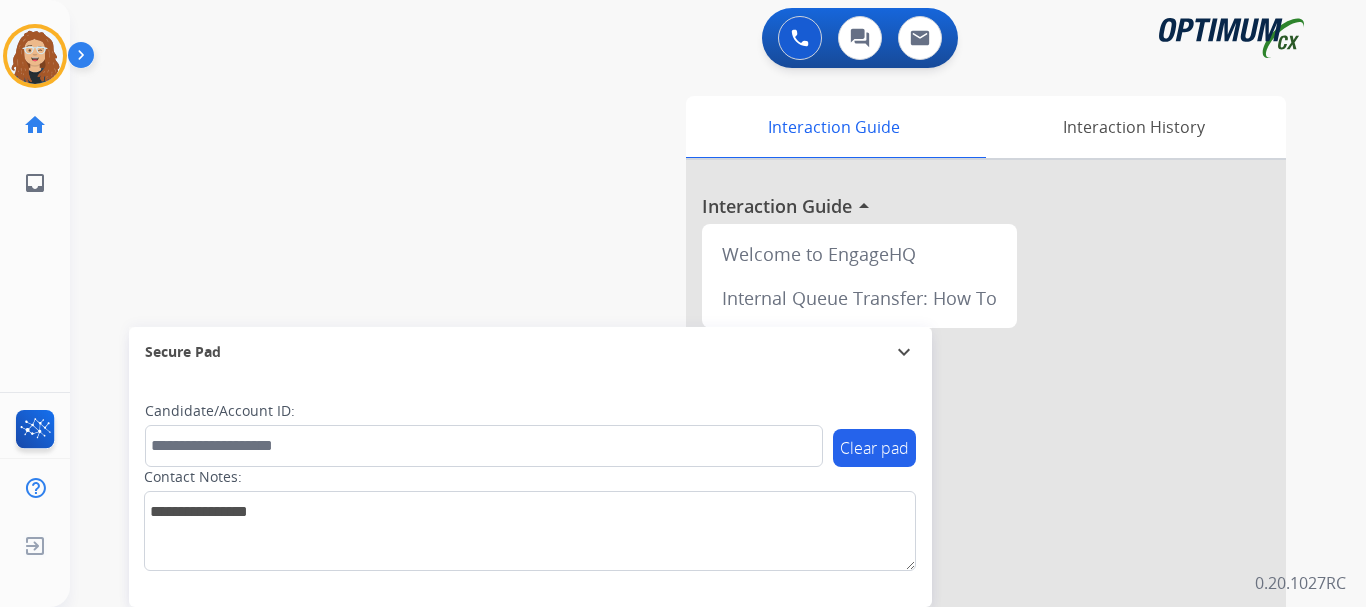 click on "swap_horiz Break voice bridge close_fullscreen Connect 3-Way Call merge_type Separate 3-Way Call  Interaction Guide   Interaction History  Interaction Guide arrow_drop_up  Welcome to EngageHQ   Internal Queue Transfer: How To  Secure Pad expand_more Clear pad Candidate/Account ID: Contact Notes:" at bounding box center (694, 489) 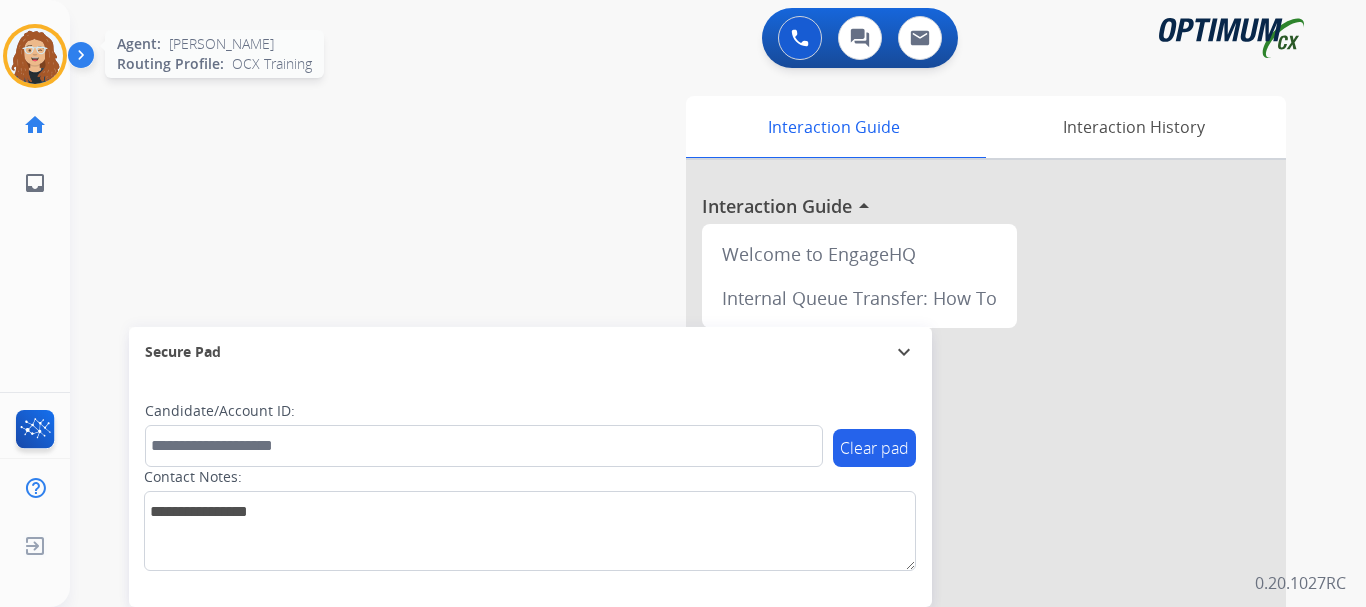 click at bounding box center (35, 56) 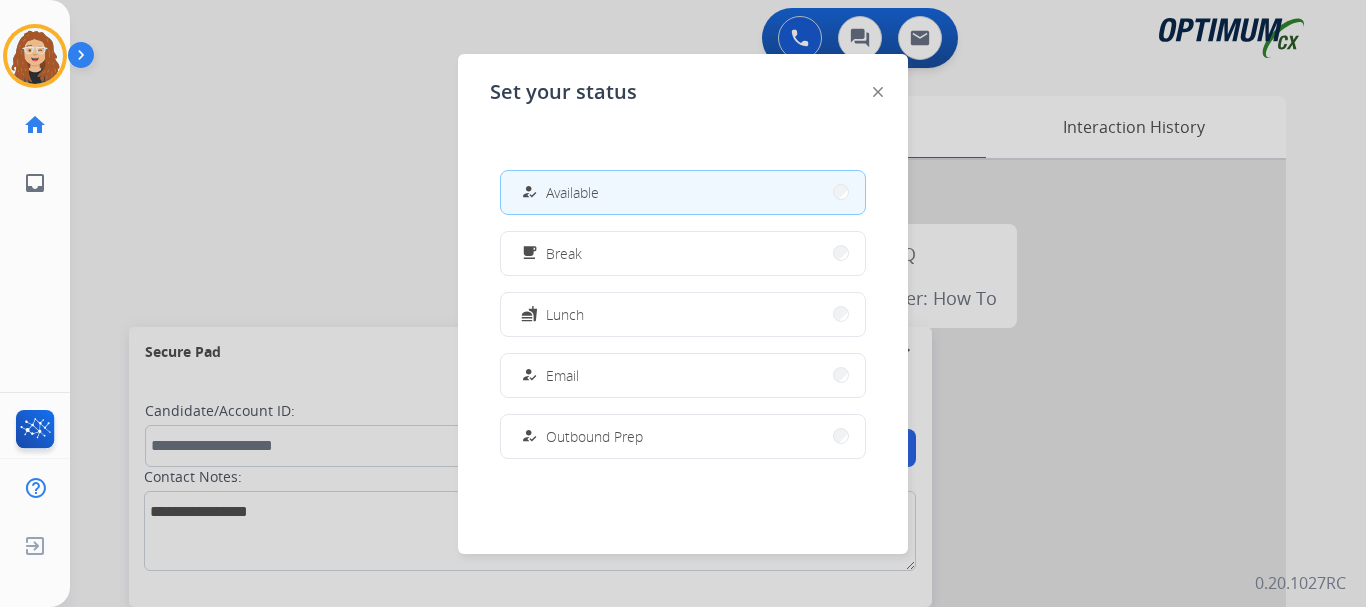 click at bounding box center (683, 303) 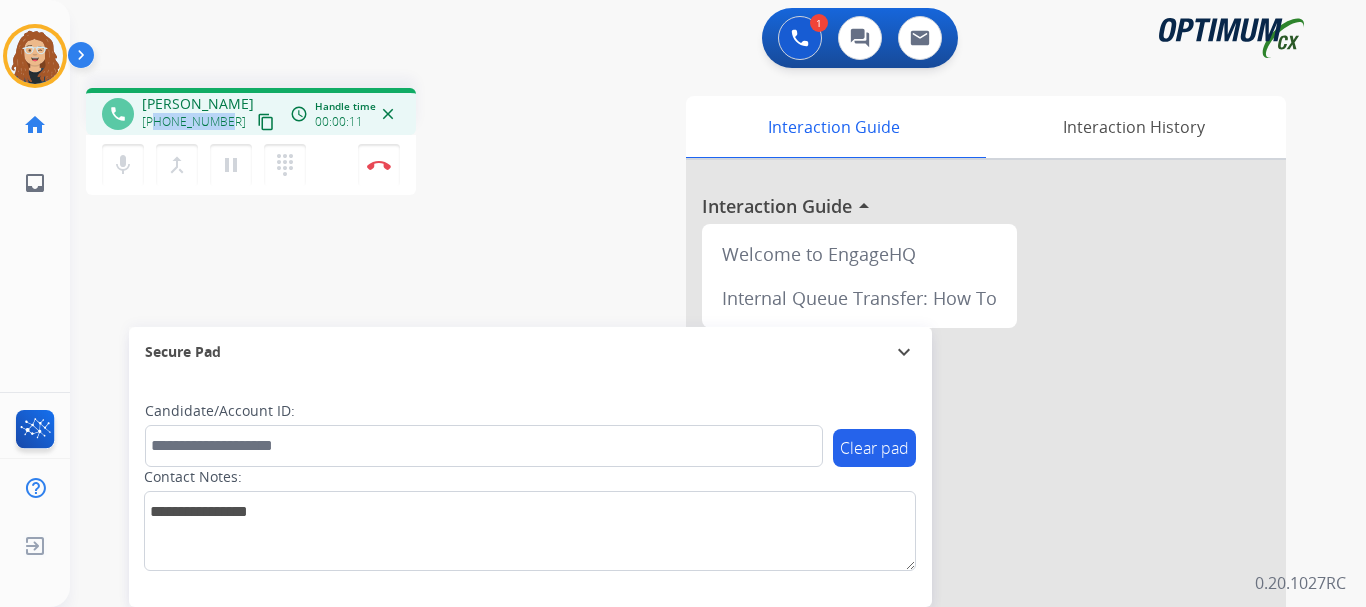 drag, startPoint x: 156, startPoint y: 122, endPoint x: 226, endPoint y: 111, distance: 70.85902 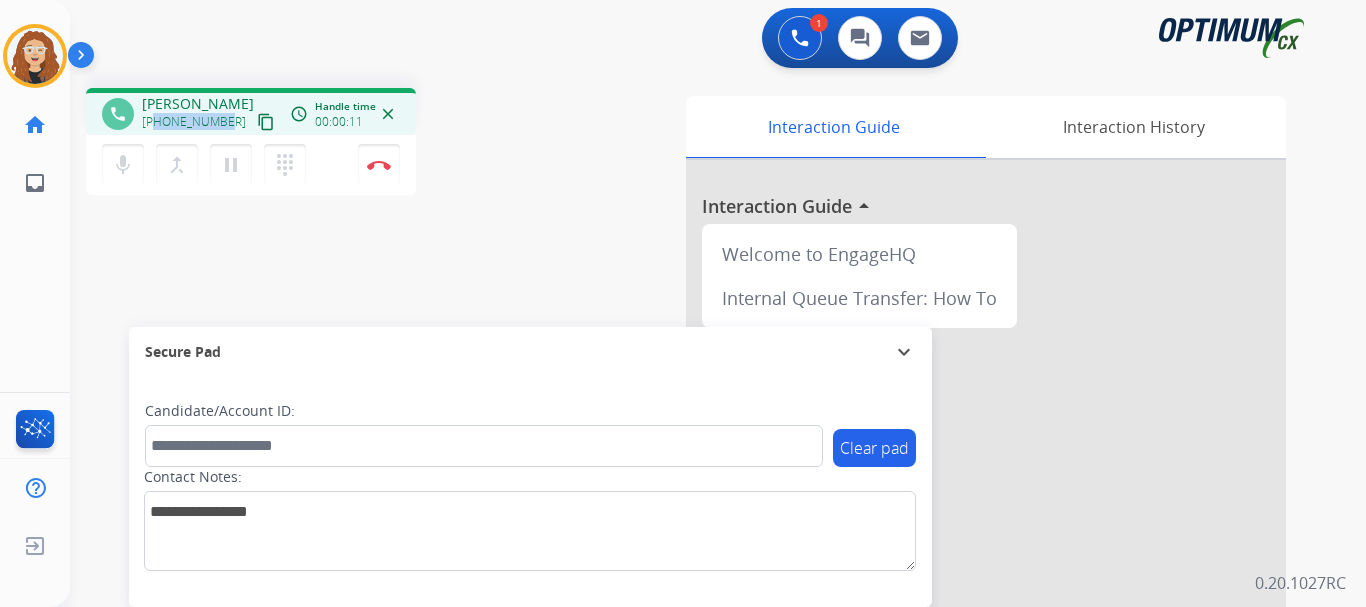 click on "[PHONE_NUMBER] content_copy" at bounding box center (210, 122) 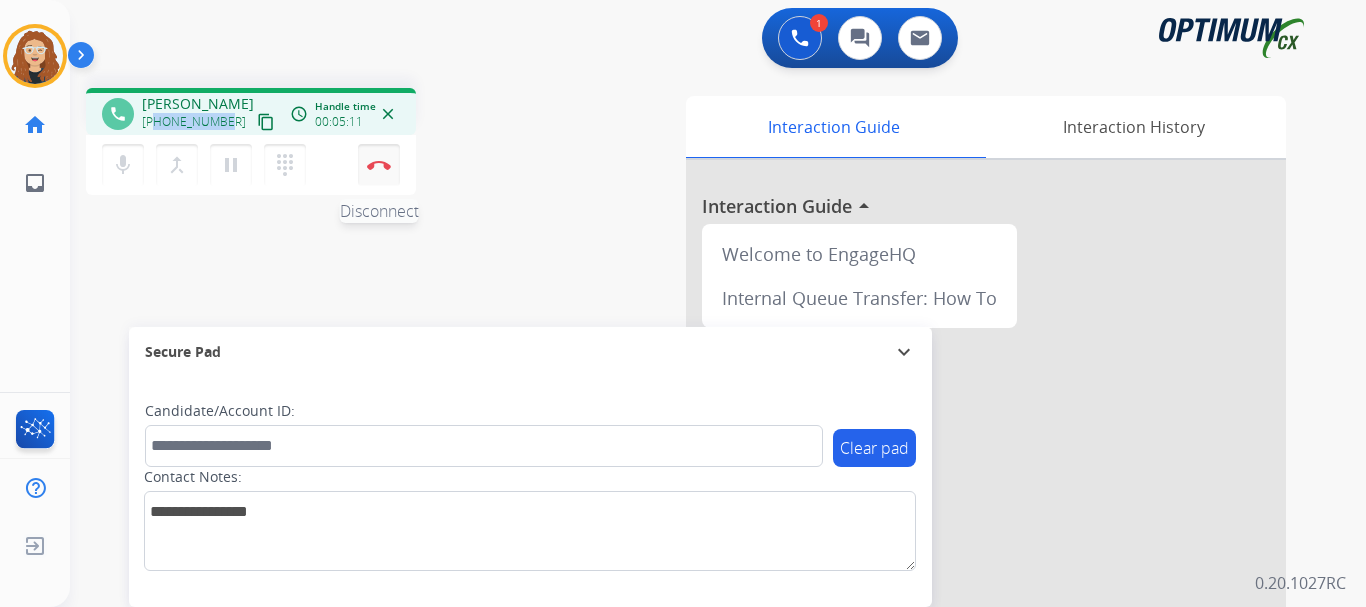 click at bounding box center (379, 165) 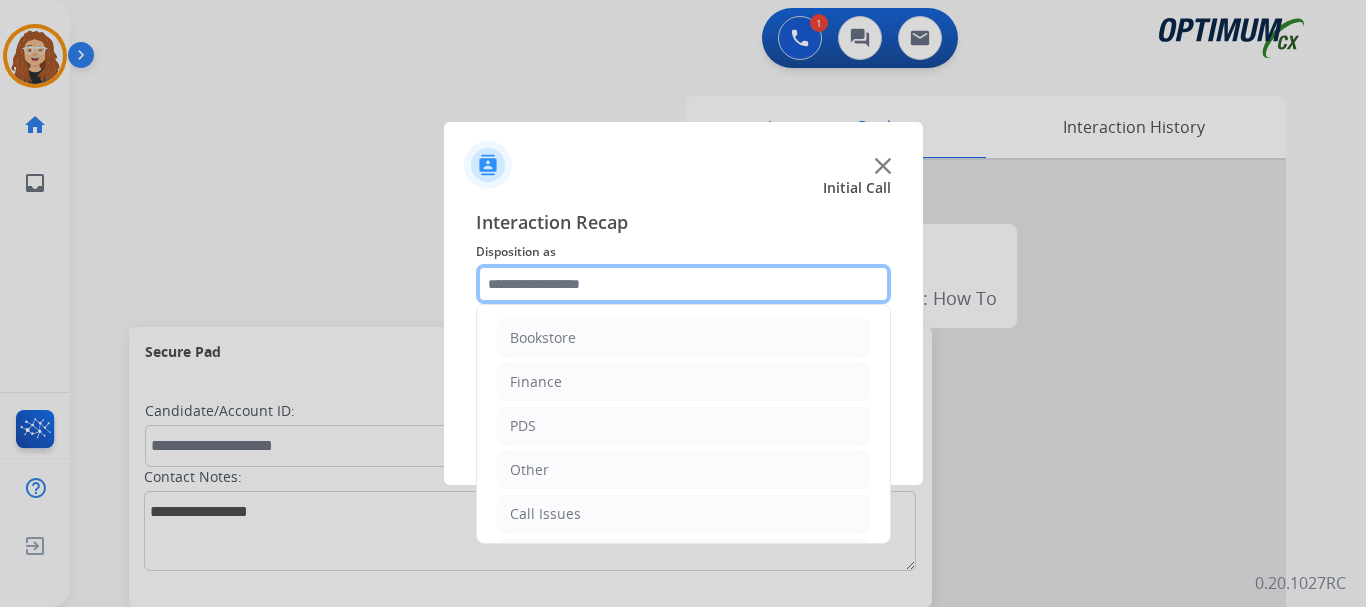 click 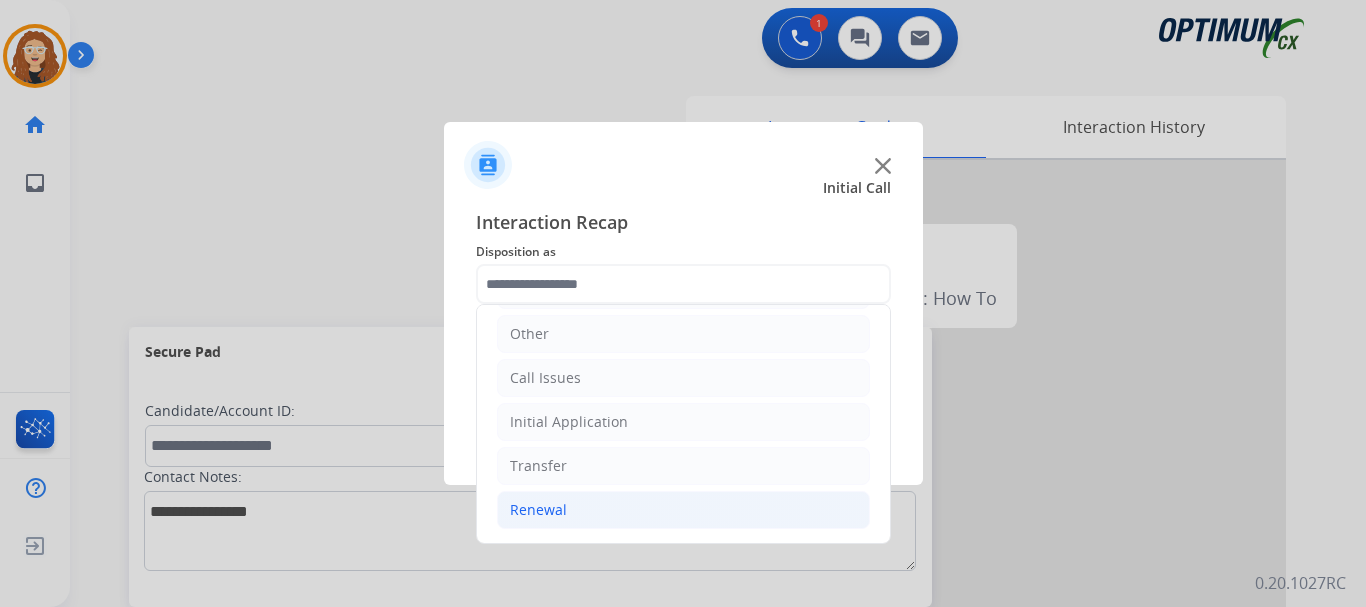 click on "Renewal" 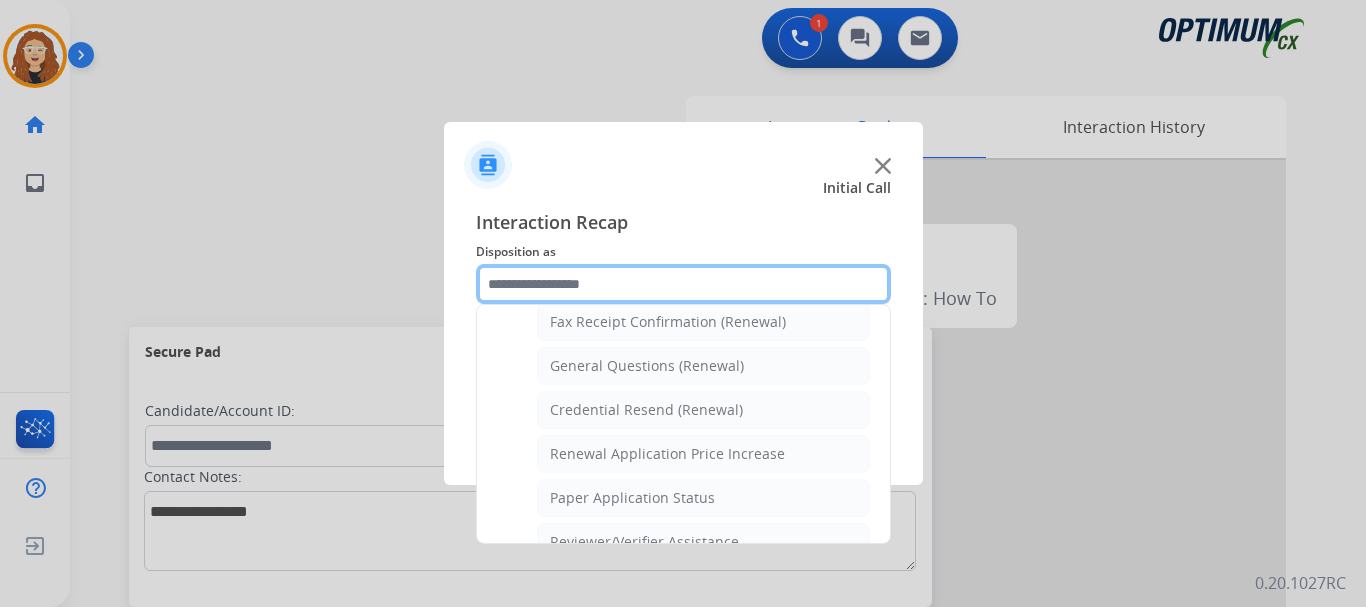 scroll, scrollTop: 569, scrollLeft: 0, axis: vertical 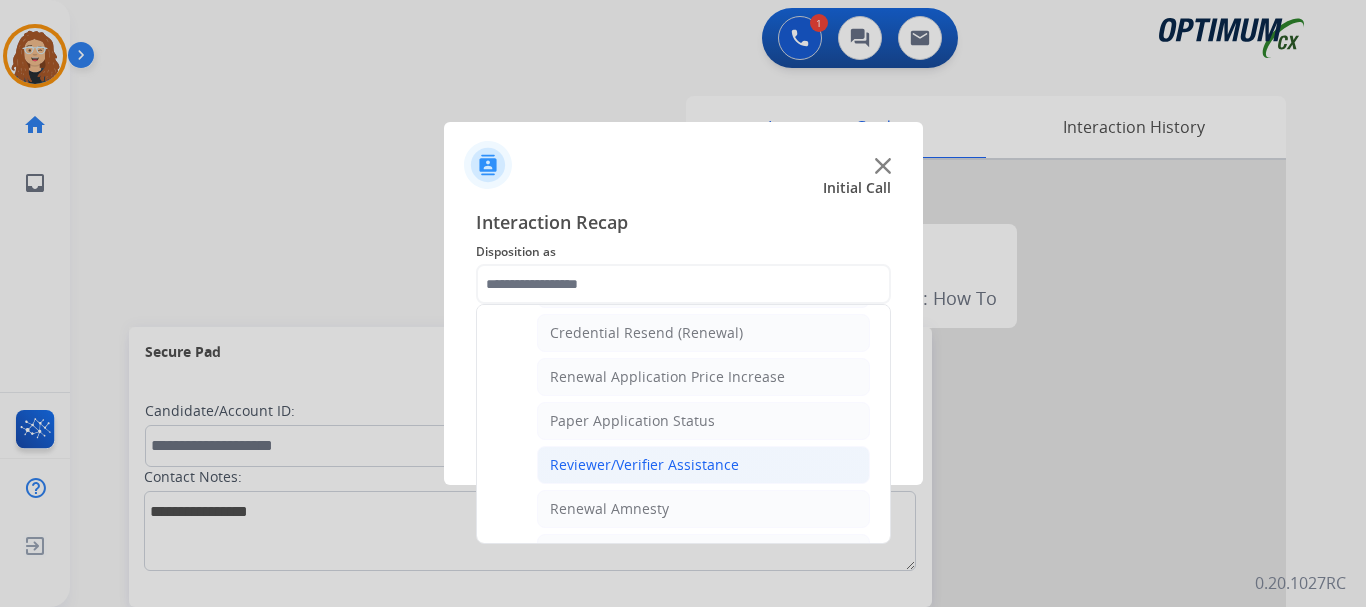 click on "Reviewer/Verifier Assistance" 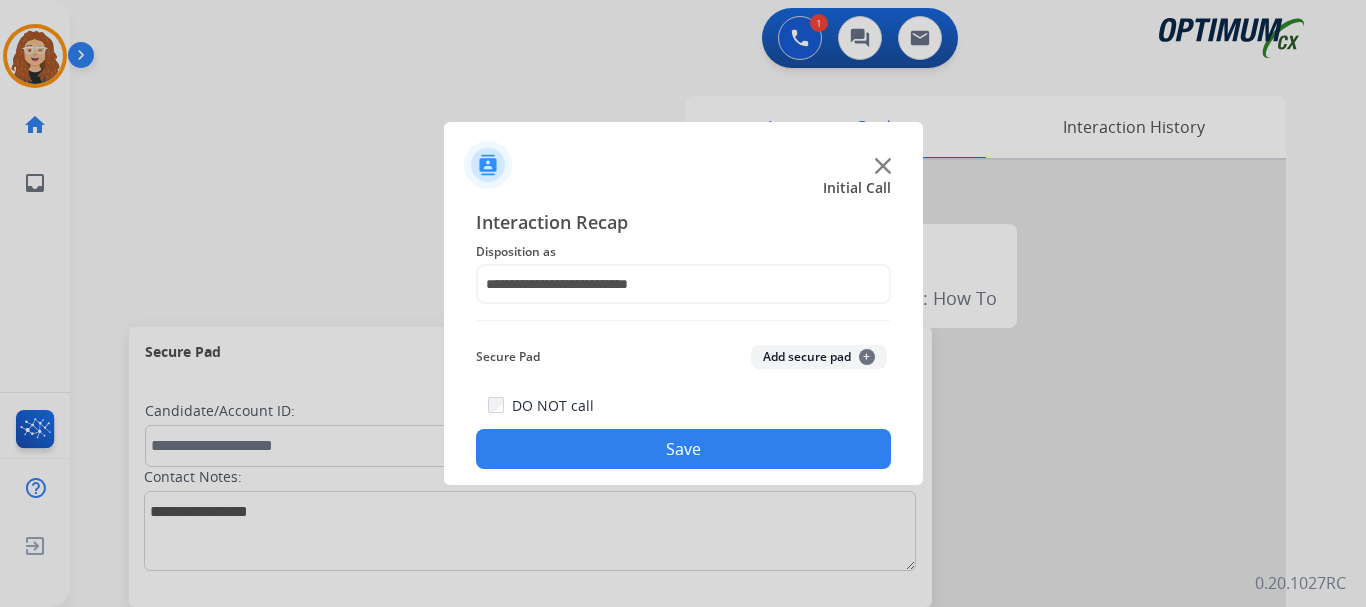 click on "Save" 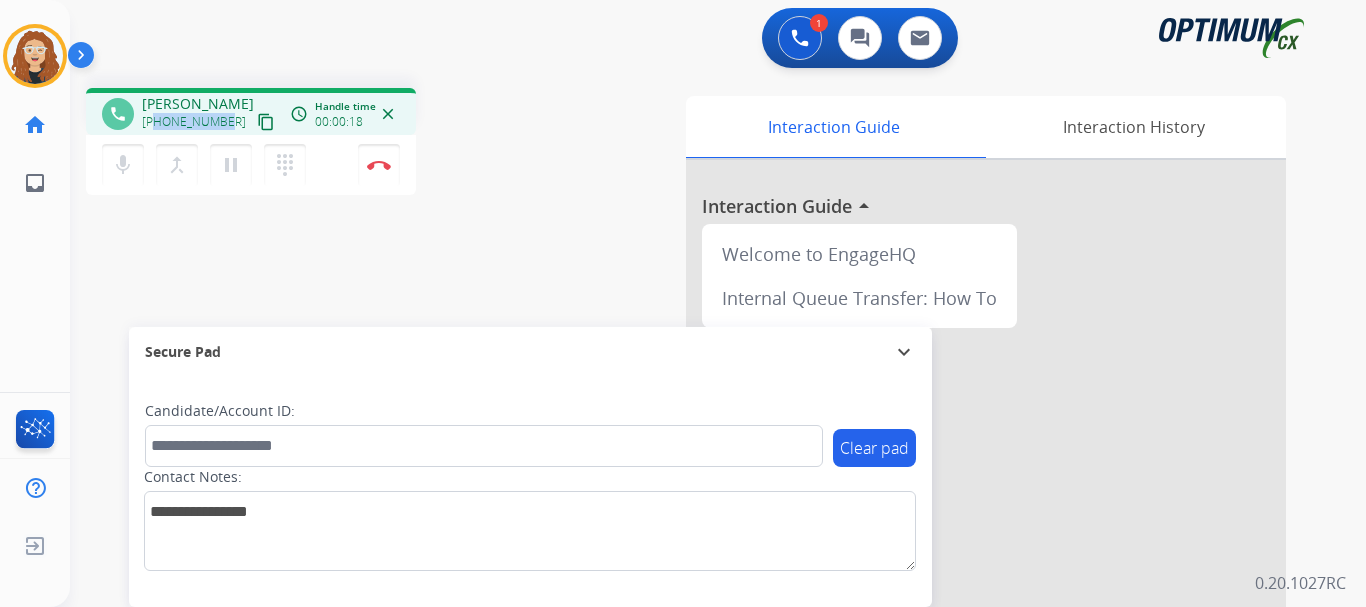 drag, startPoint x: 153, startPoint y: 120, endPoint x: 221, endPoint y: 121, distance: 68.007355 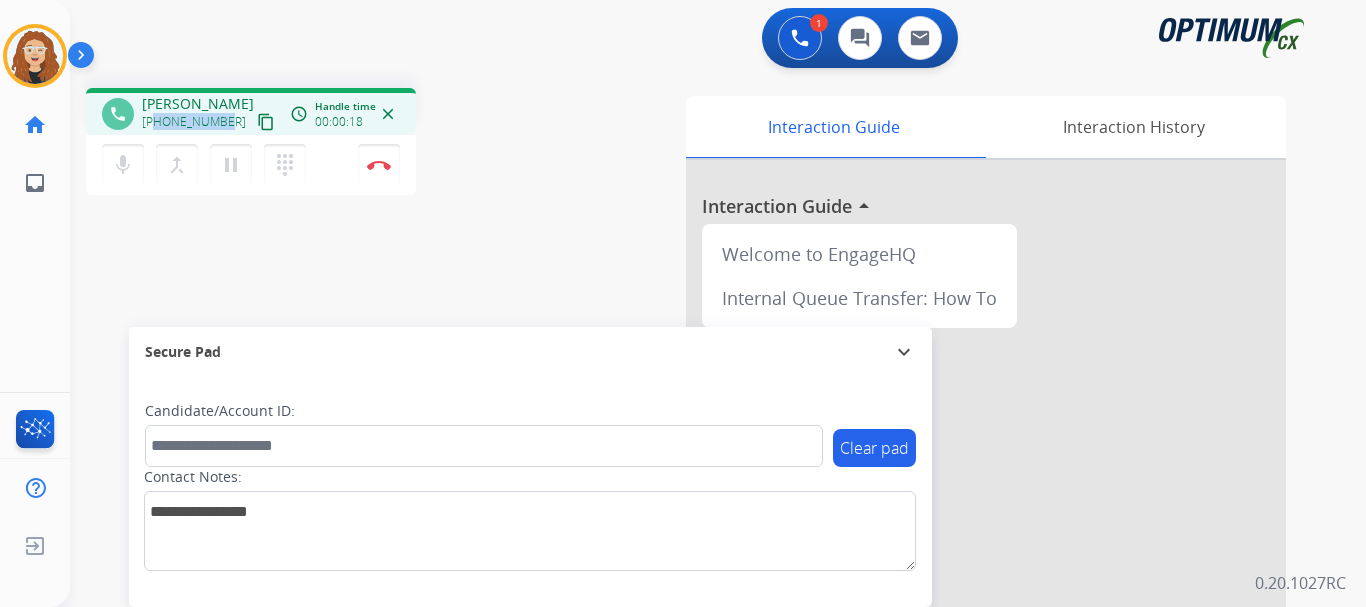 click on "[PHONE_NUMBER]" at bounding box center [194, 122] 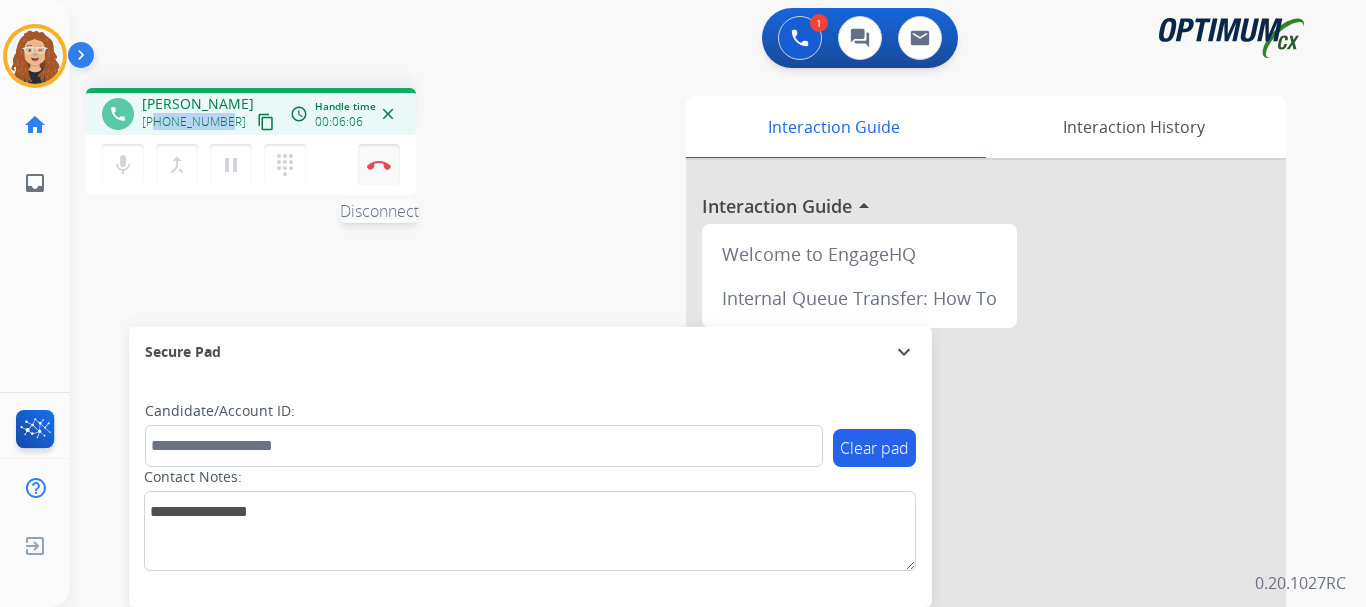 click at bounding box center (379, 165) 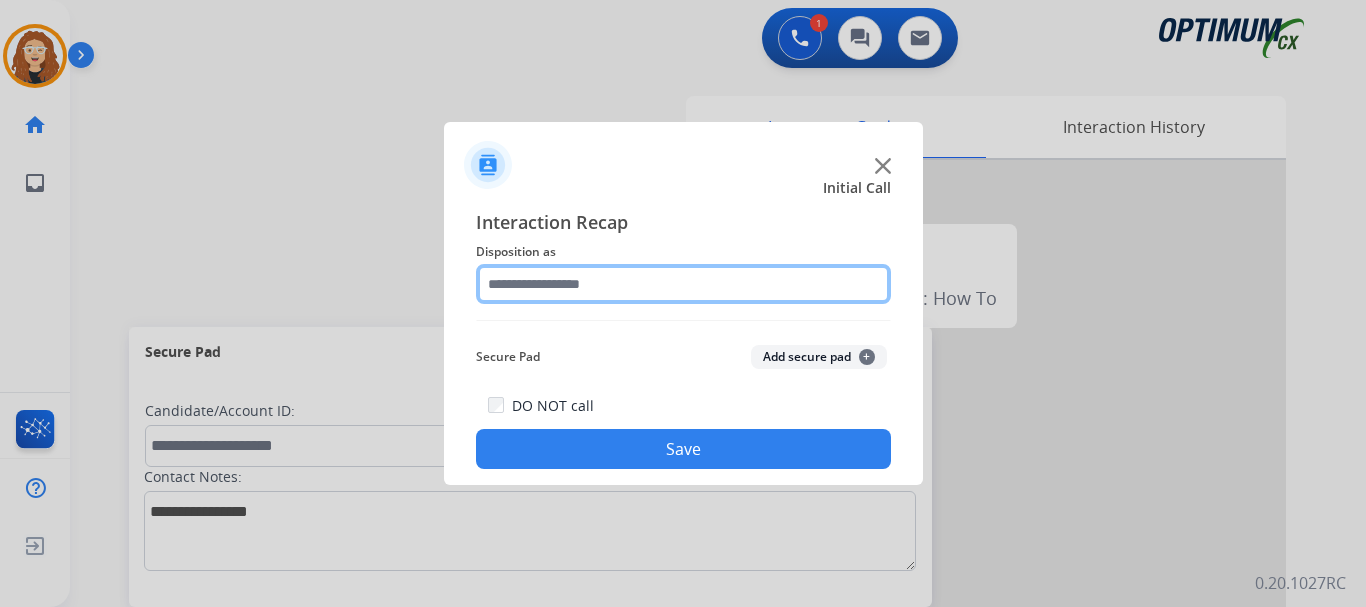 click 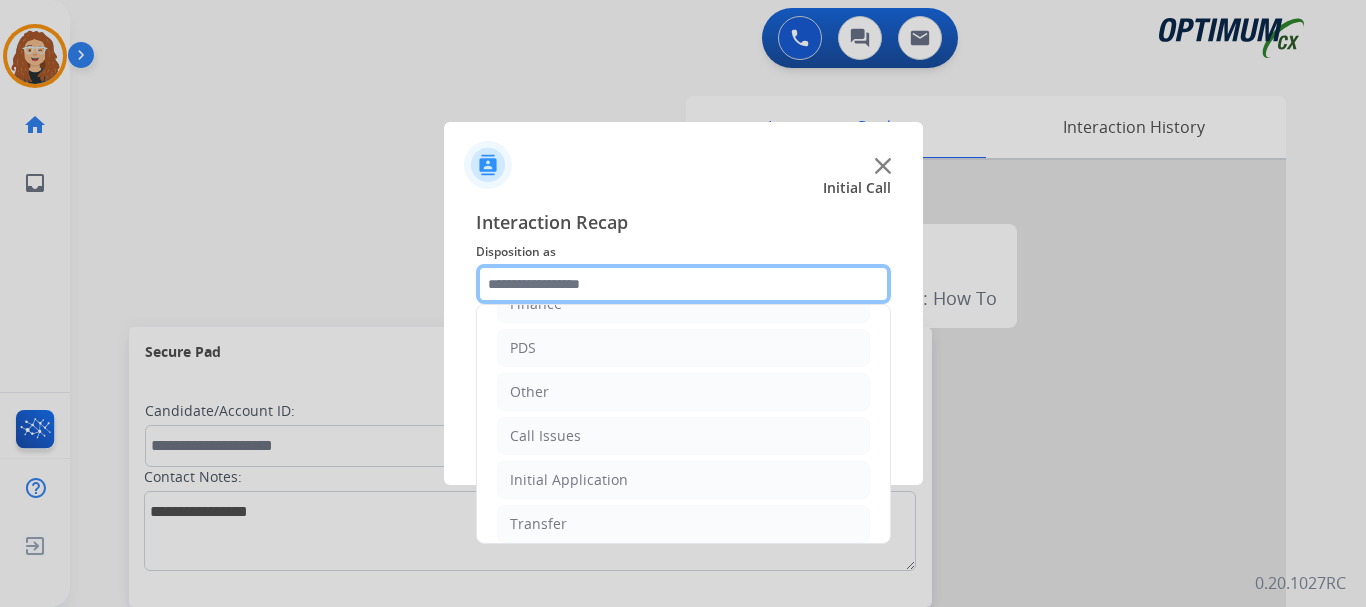 scroll, scrollTop: 136, scrollLeft: 0, axis: vertical 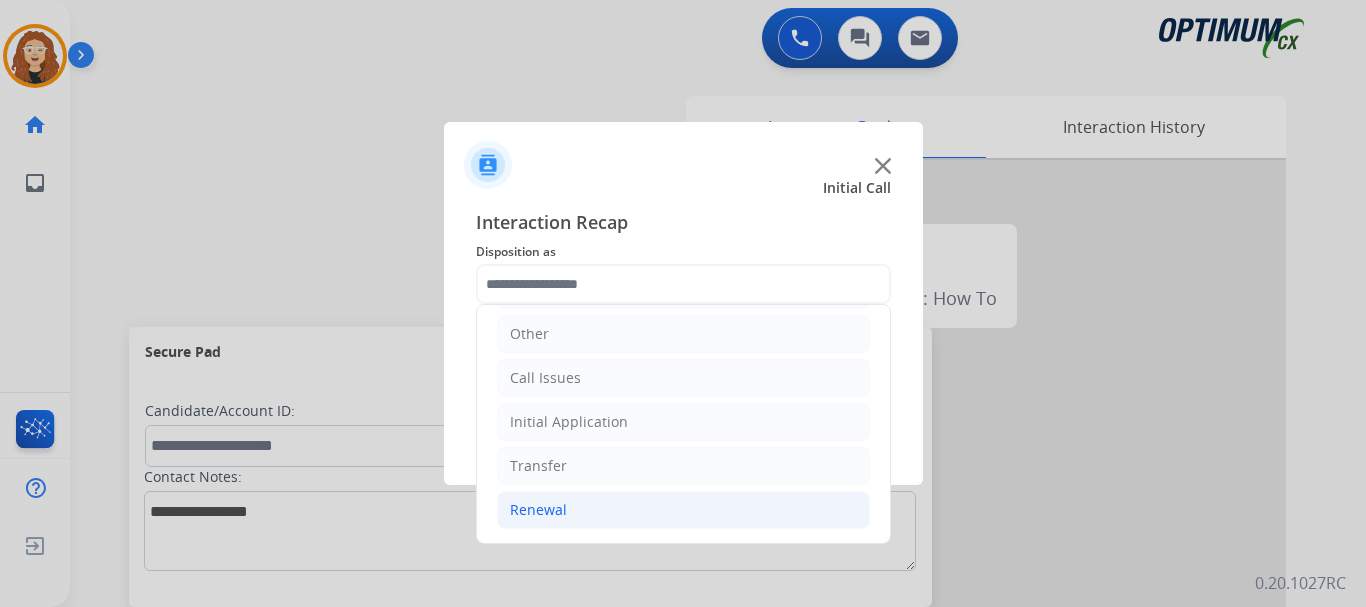 drag, startPoint x: 744, startPoint y: 517, endPoint x: 776, endPoint y: 512, distance: 32.38827 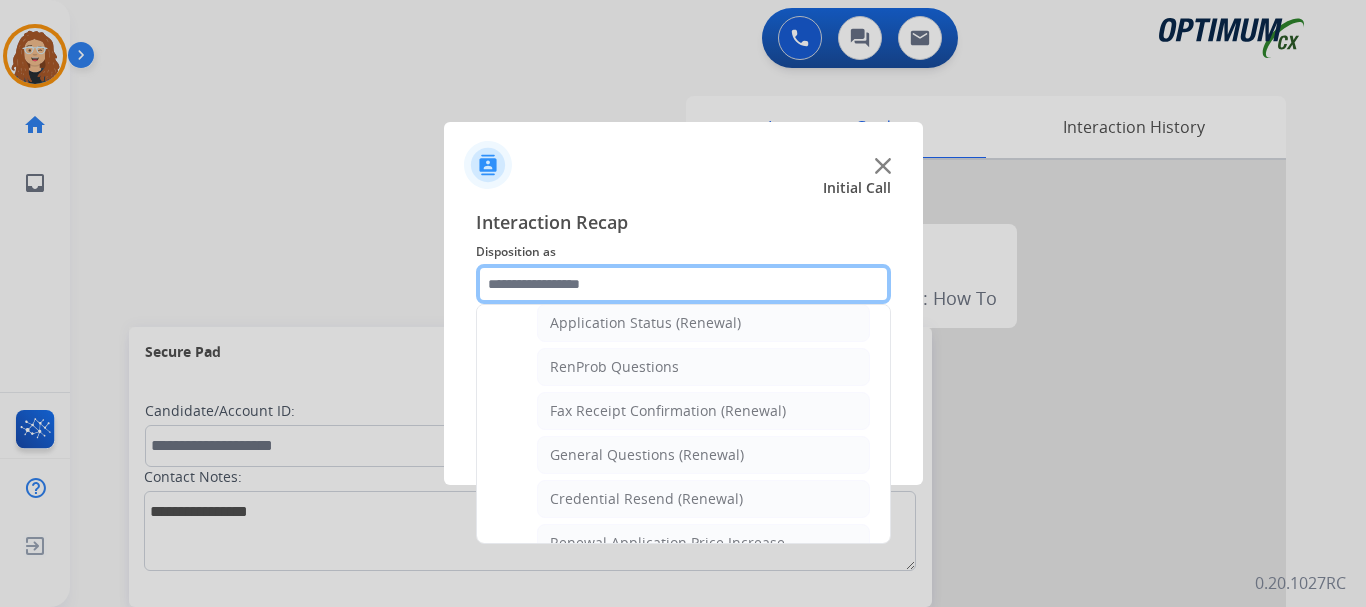 scroll, scrollTop: 501, scrollLeft: 0, axis: vertical 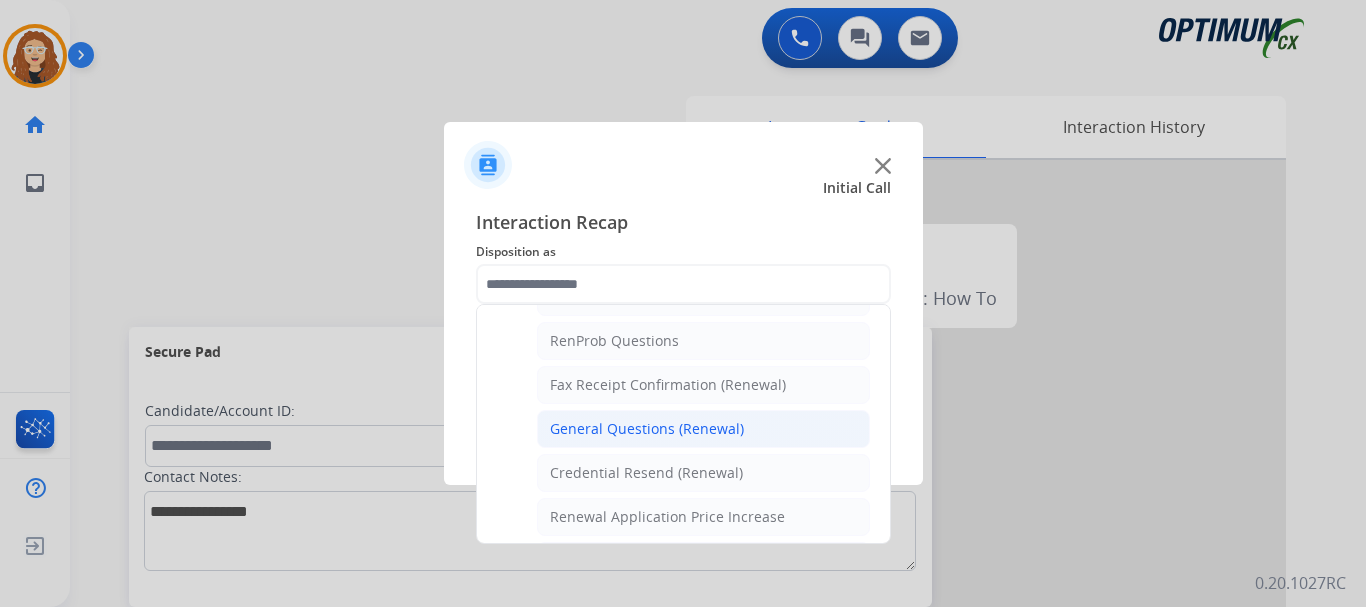 click on "General Questions (Renewal)" 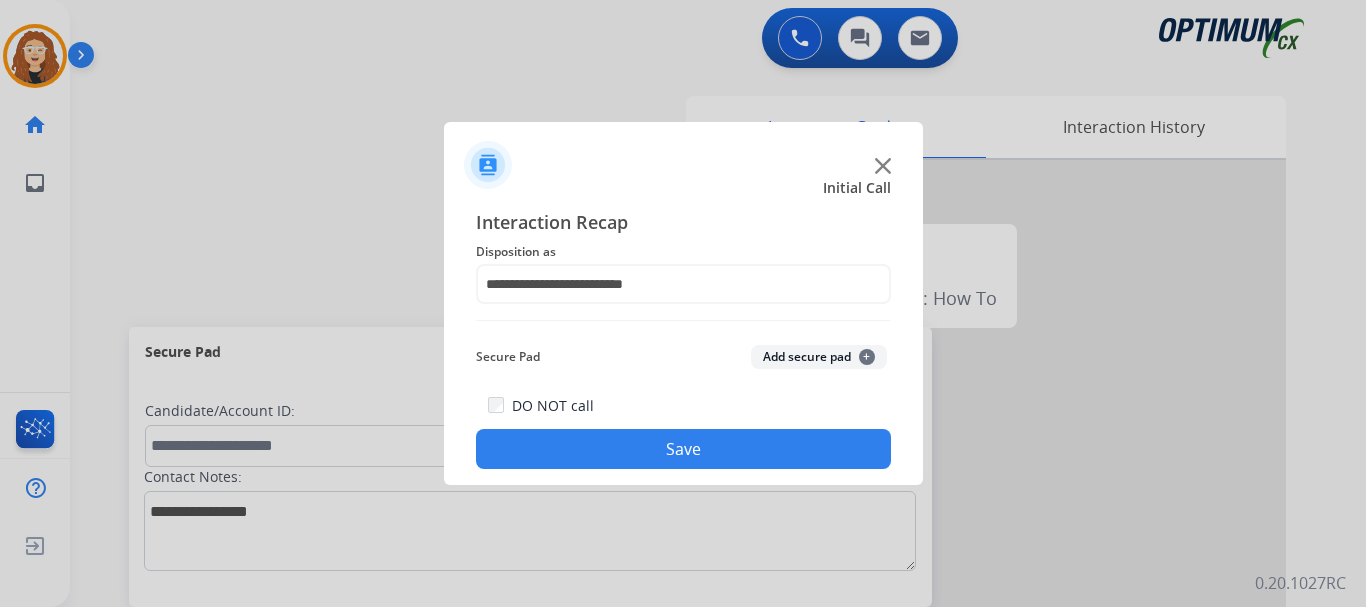 click on "Save" 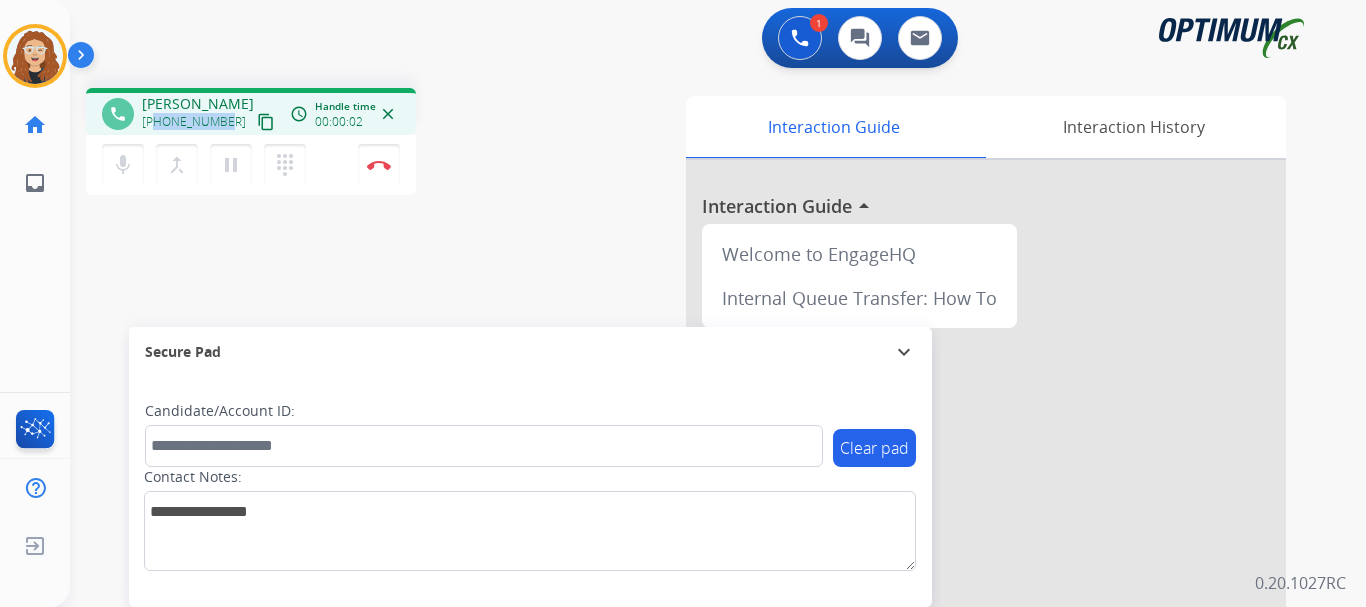 drag, startPoint x: 158, startPoint y: 122, endPoint x: 224, endPoint y: 117, distance: 66.189125 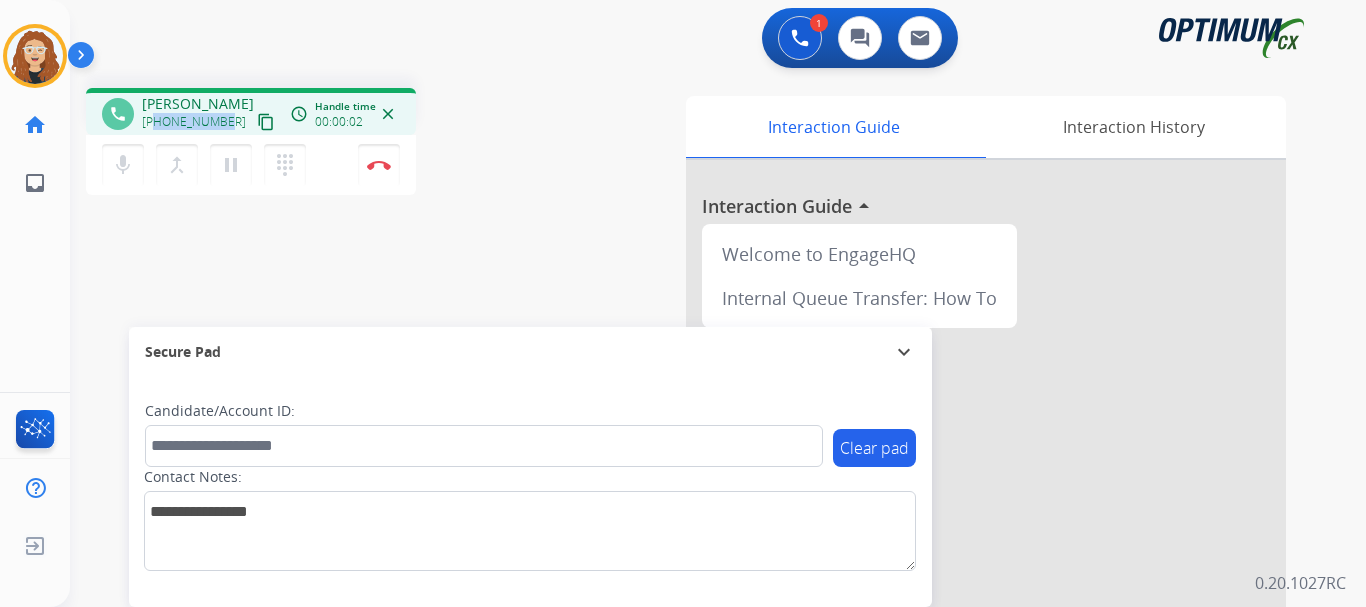 click on "[PHONE_NUMBER]" at bounding box center (194, 122) 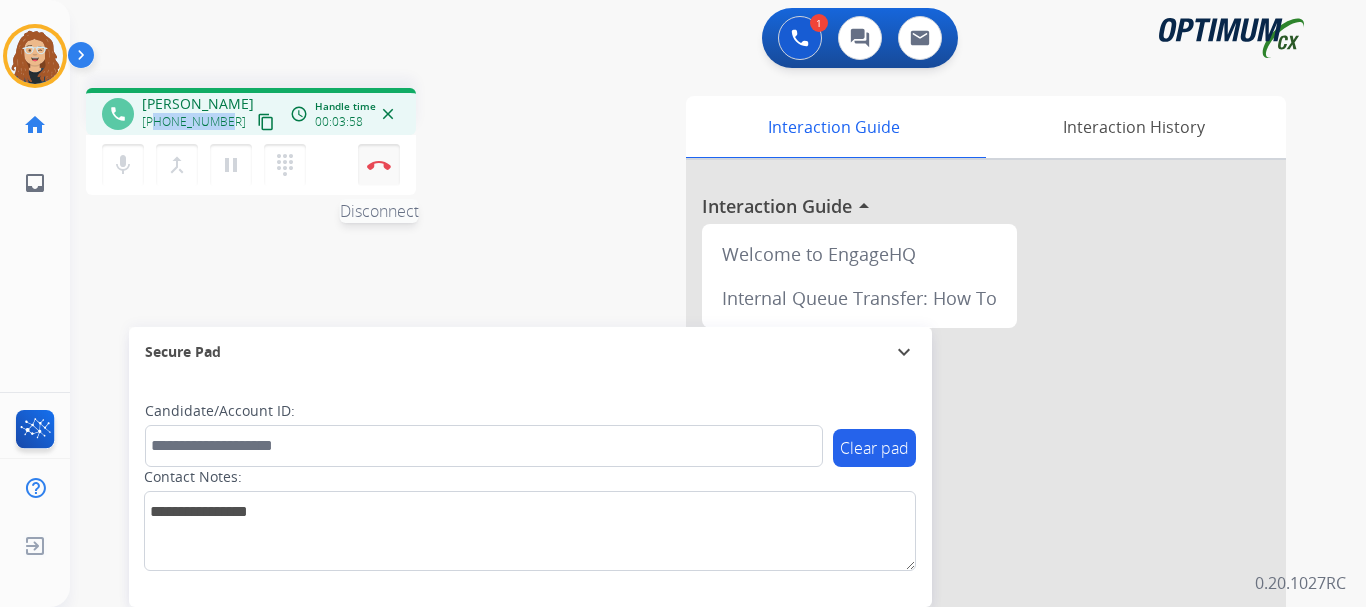 click on "Disconnect" at bounding box center [379, 165] 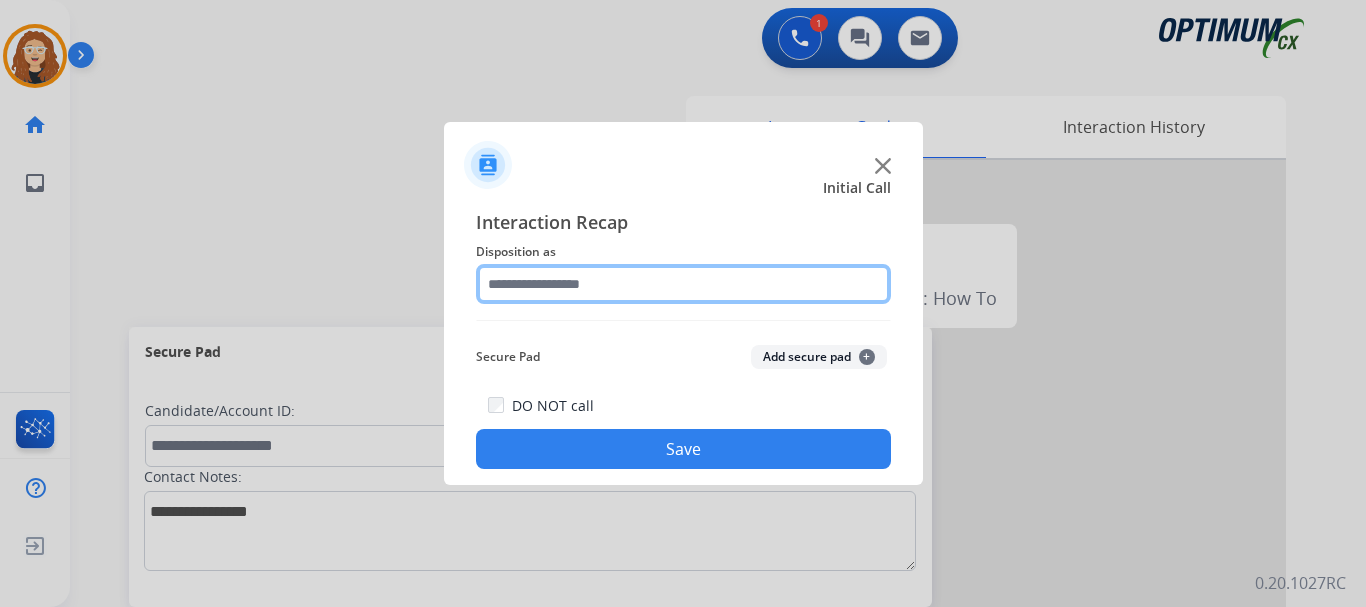 click 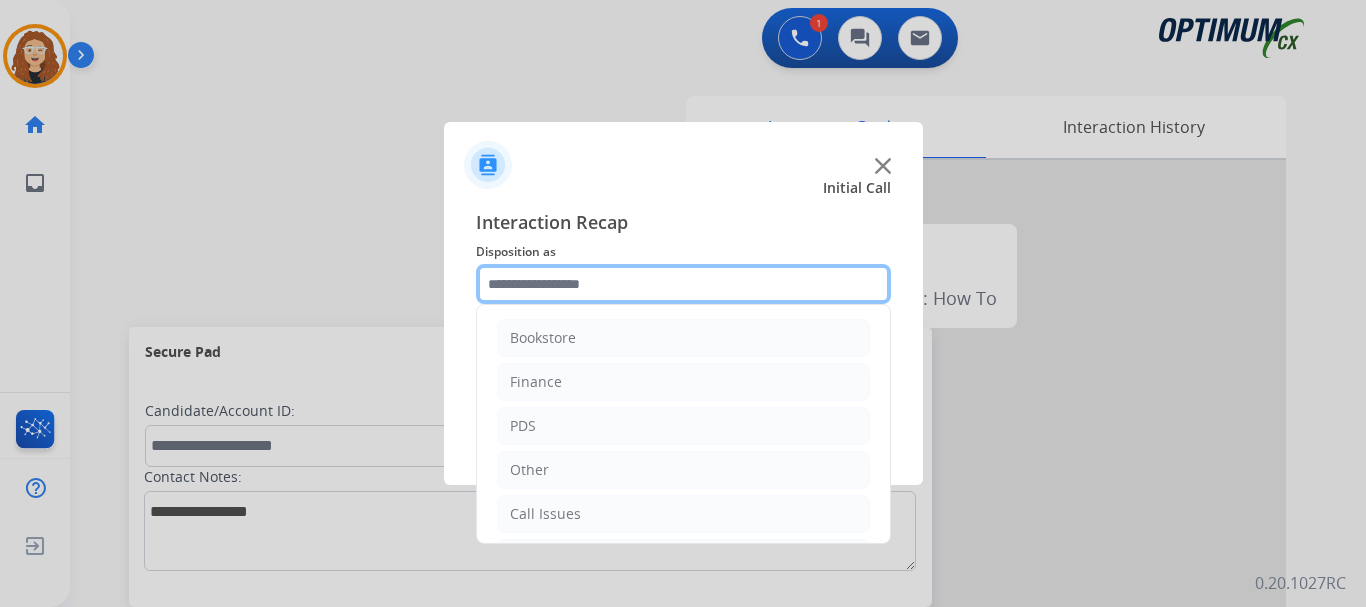 scroll, scrollTop: 136, scrollLeft: 0, axis: vertical 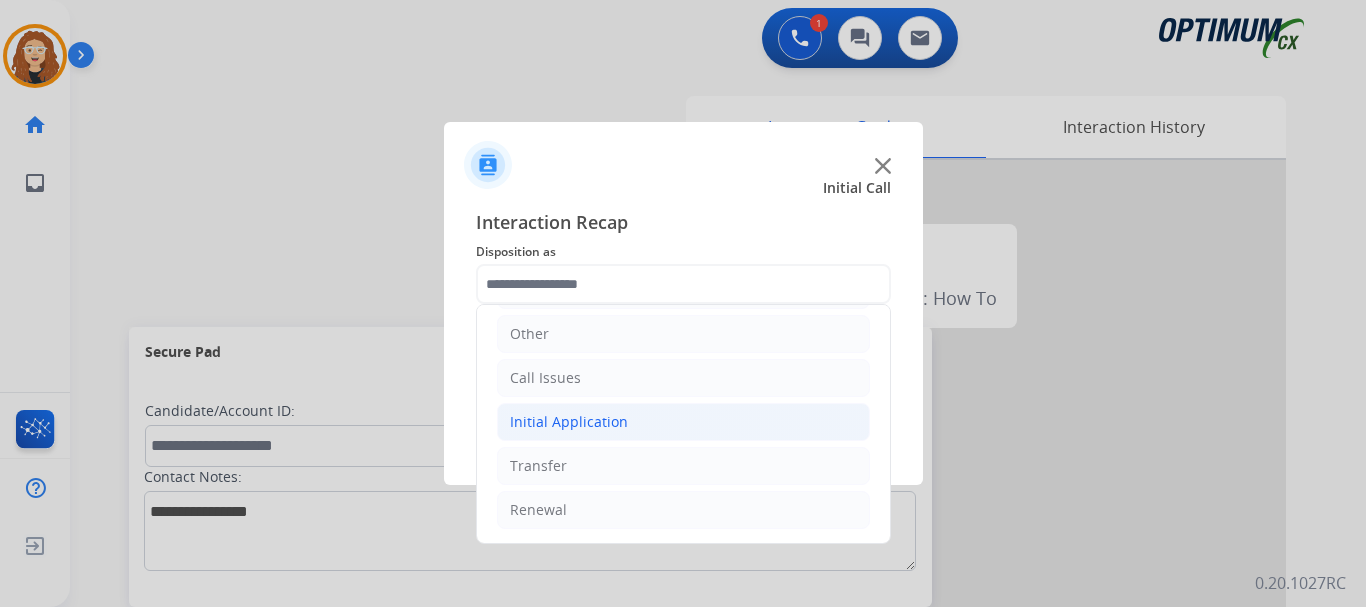 click on "Initial Application" 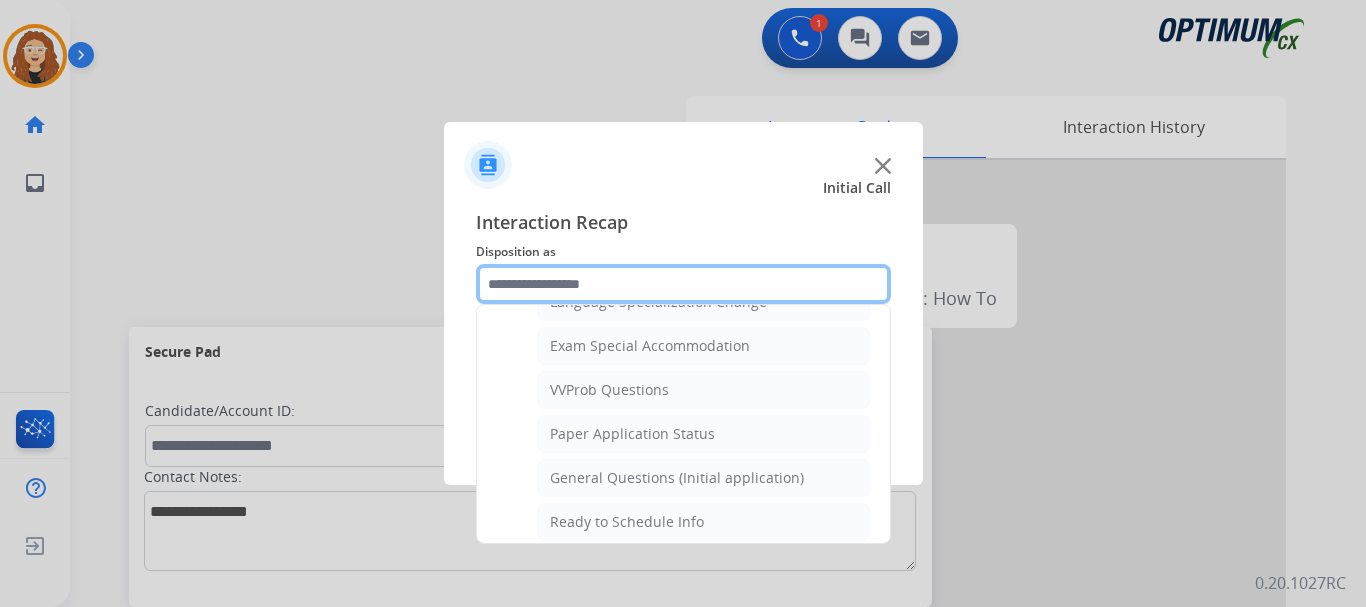 scroll, scrollTop: 1060, scrollLeft: 0, axis: vertical 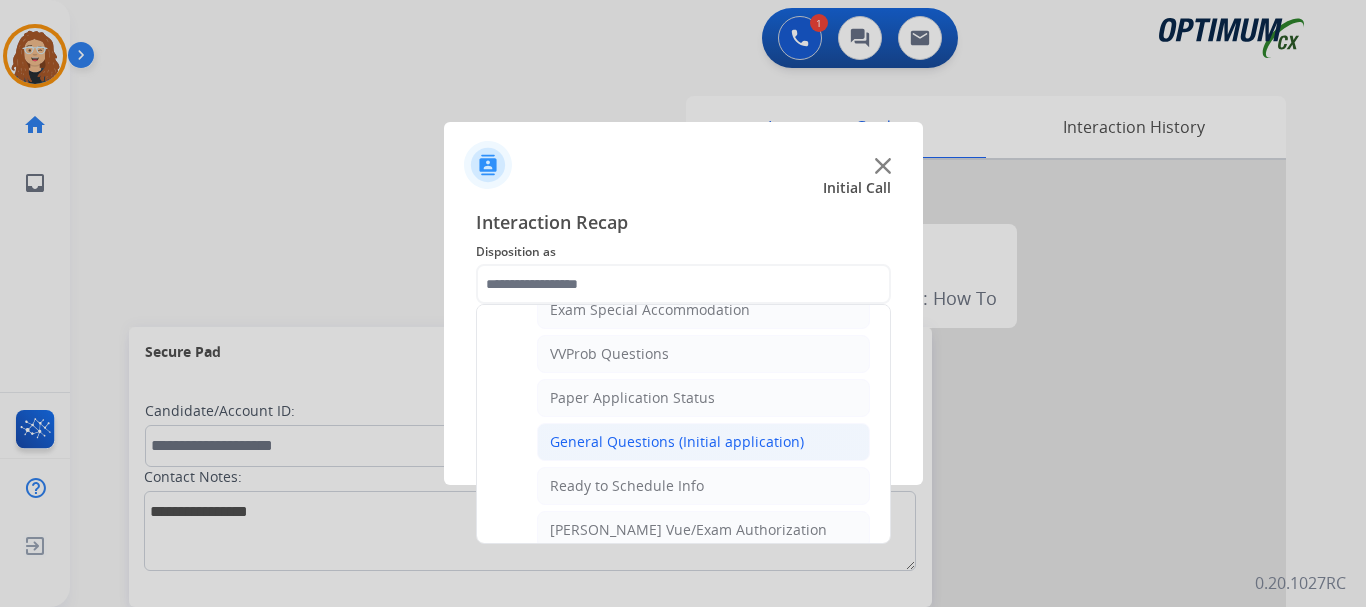 click on "General Questions (Initial application)" 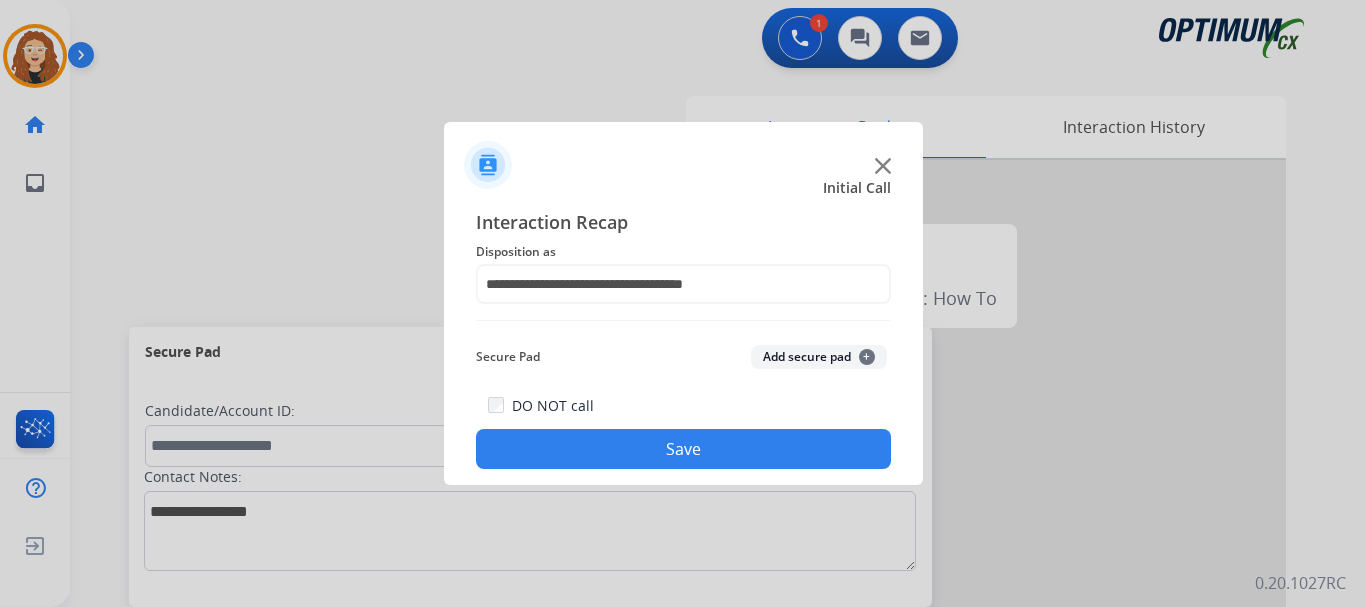 click on "Save" 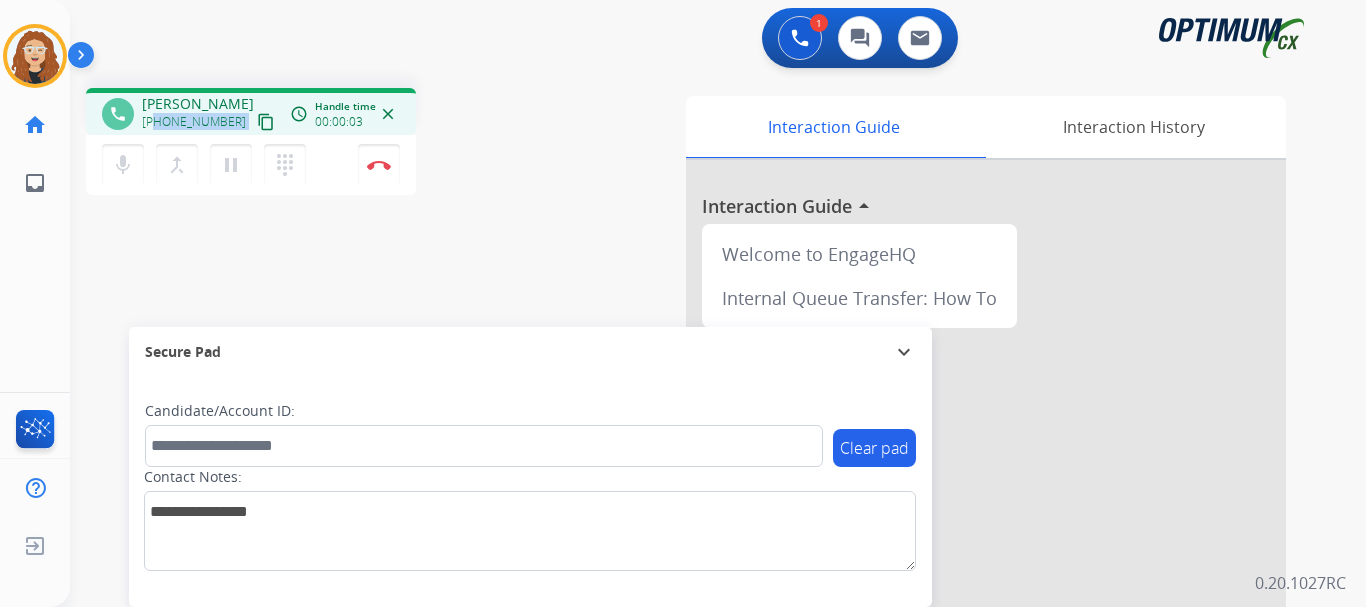 drag, startPoint x: 157, startPoint y: 119, endPoint x: 226, endPoint y: 108, distance: 69.87131 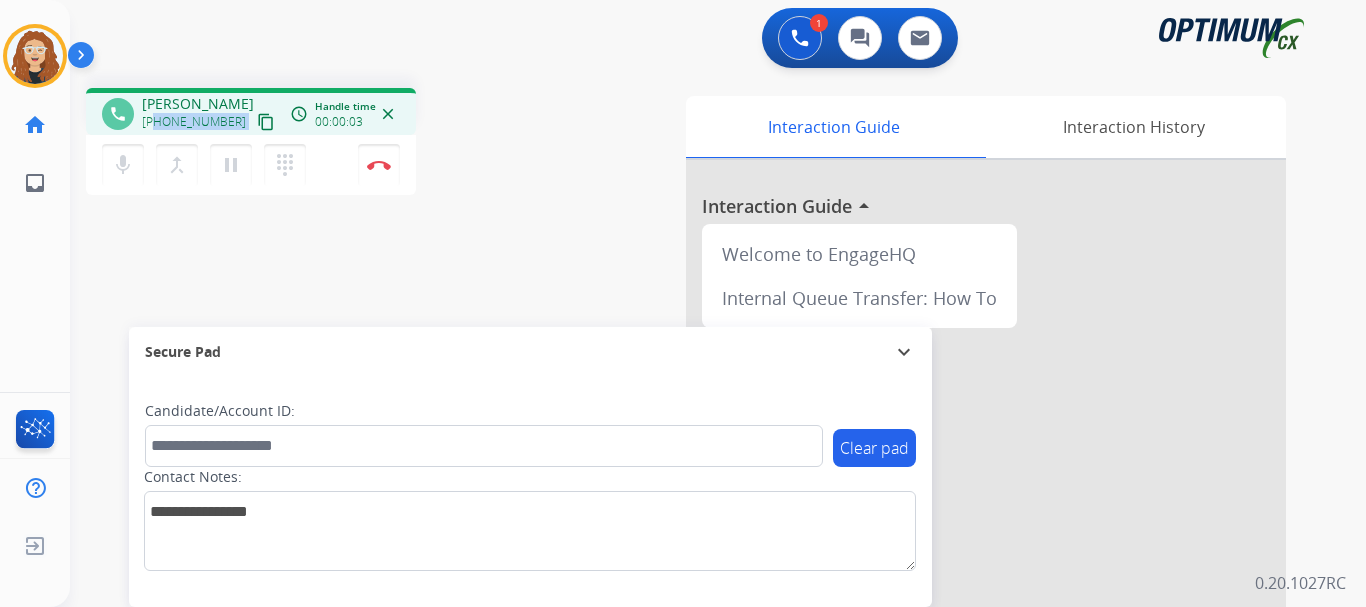 click on "[PERSON_NAME] [PHONE_NUMBER] content_copy" at bounding box center [210, 114] 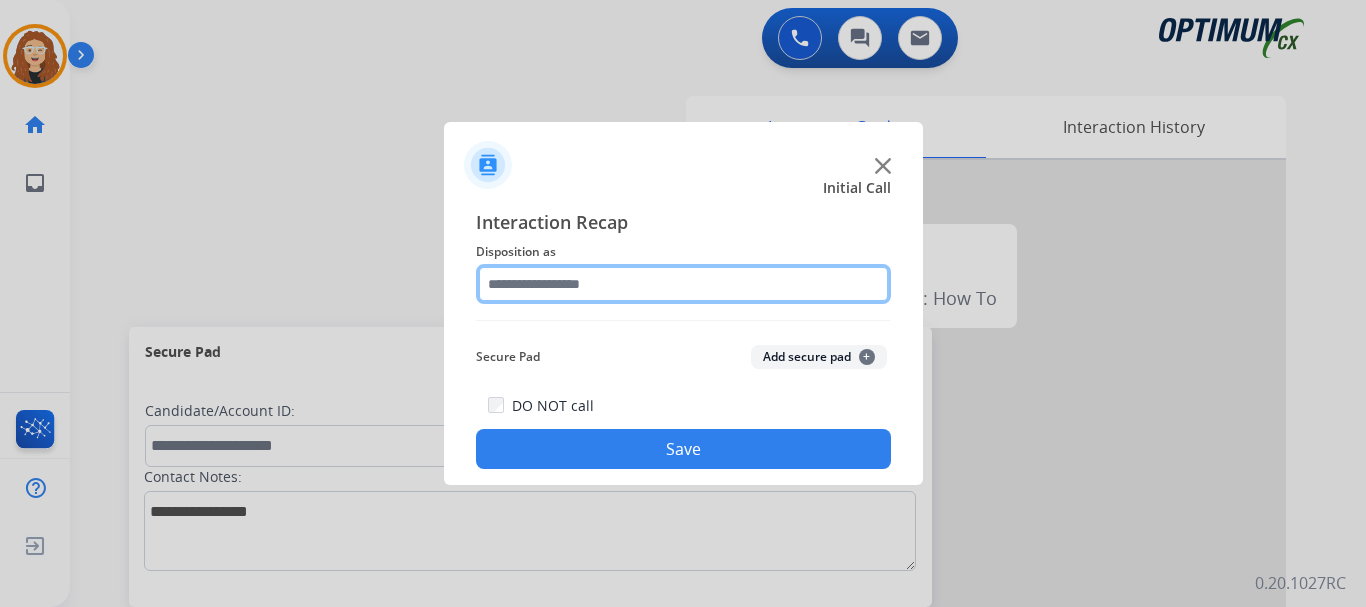 click 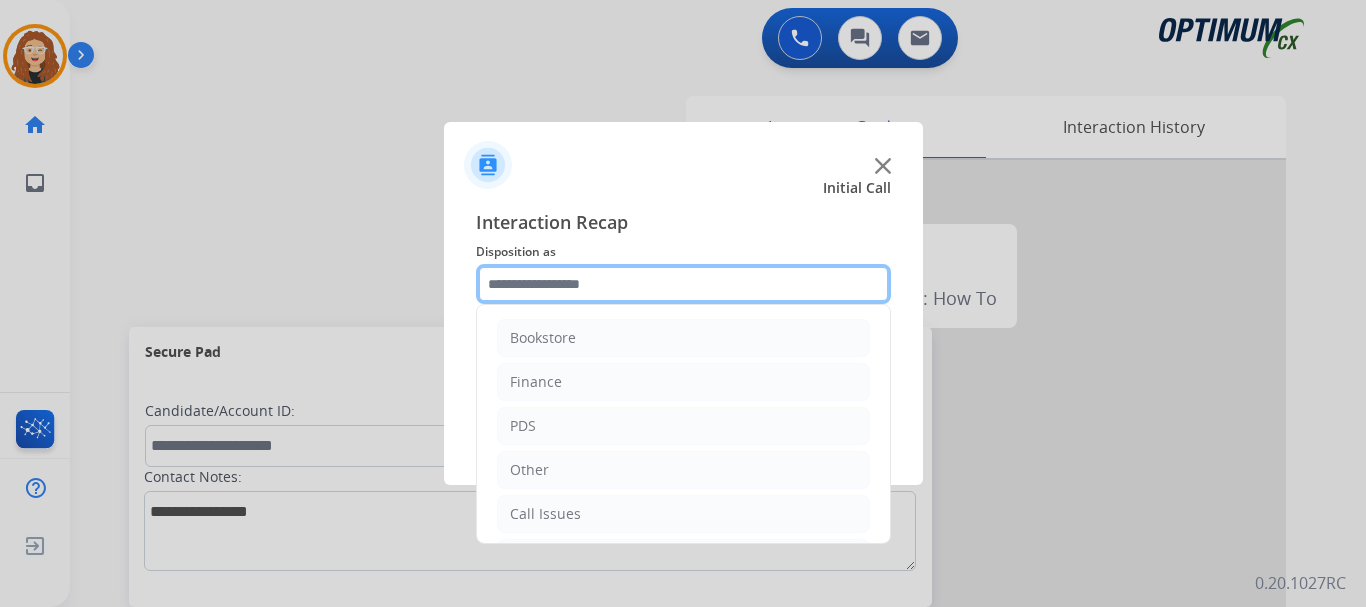 scroll, scrollTop: 136, scrollLeft: 0, axis: vertical 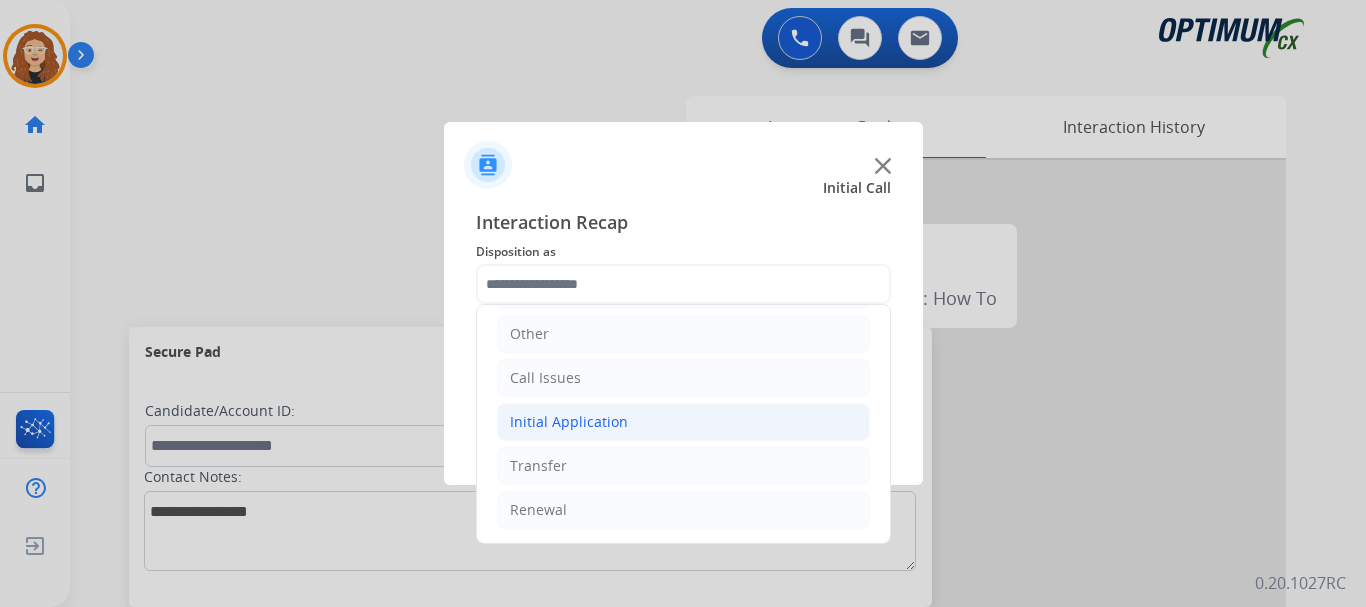 click on "Initial Application" 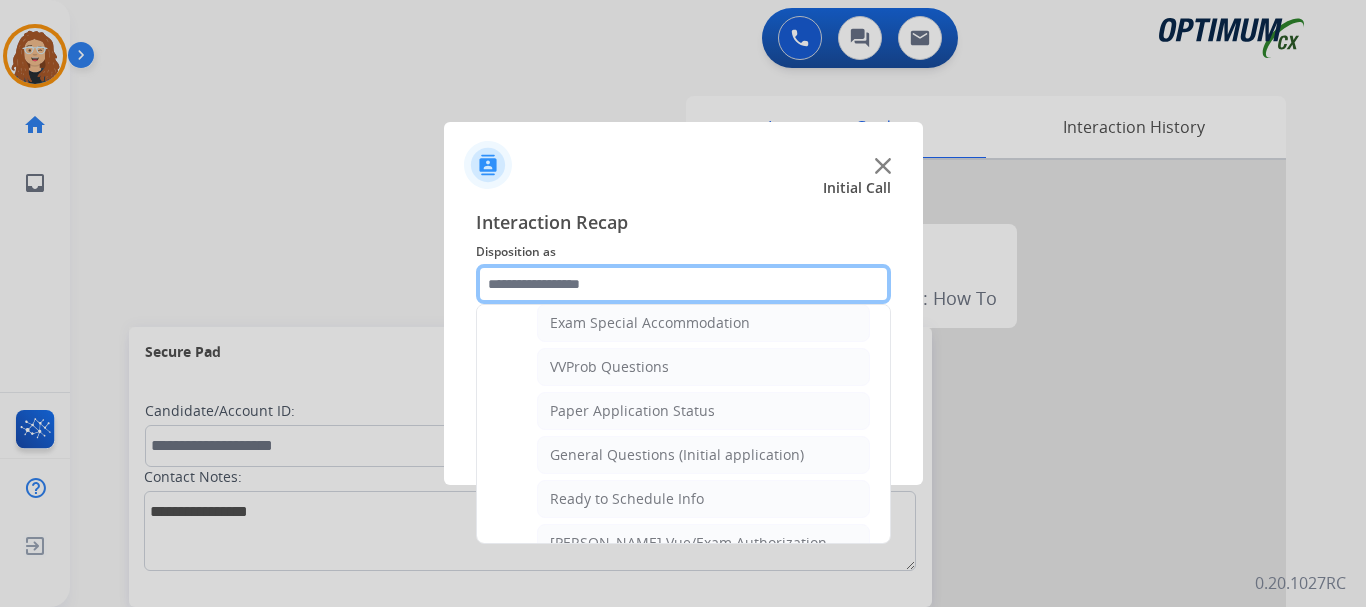 scroll, scrollTop: 1048, scrollLeft: 0, axis: vertical 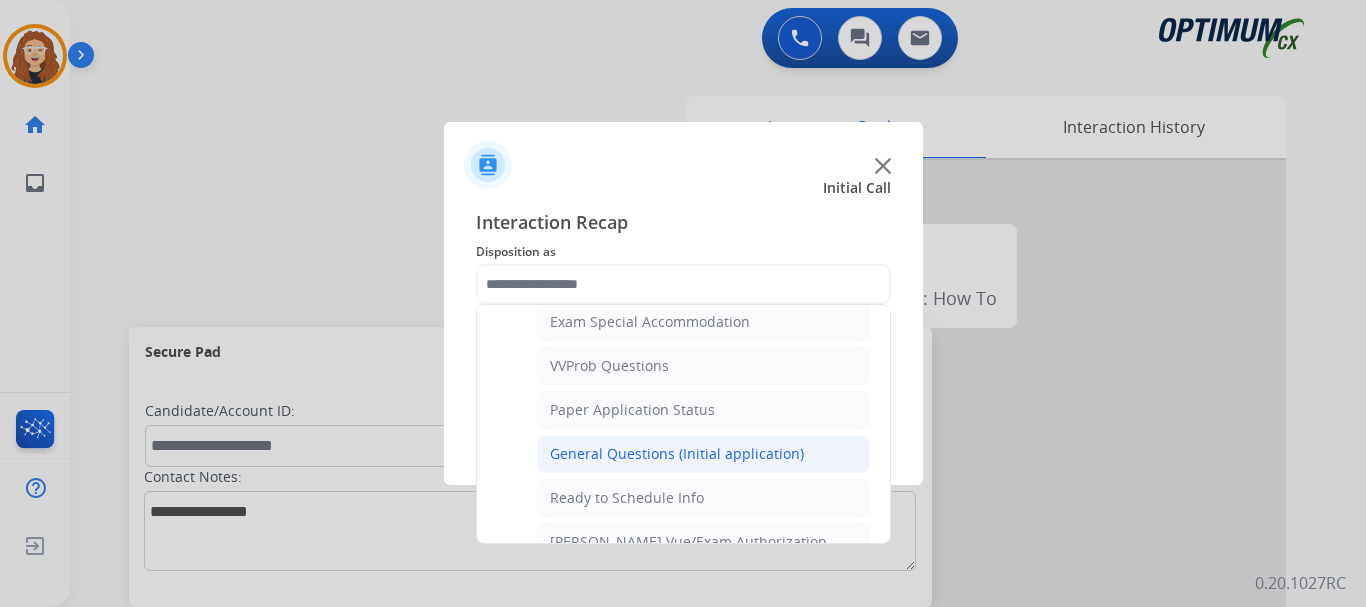 click on "General Questions (Initial application)" 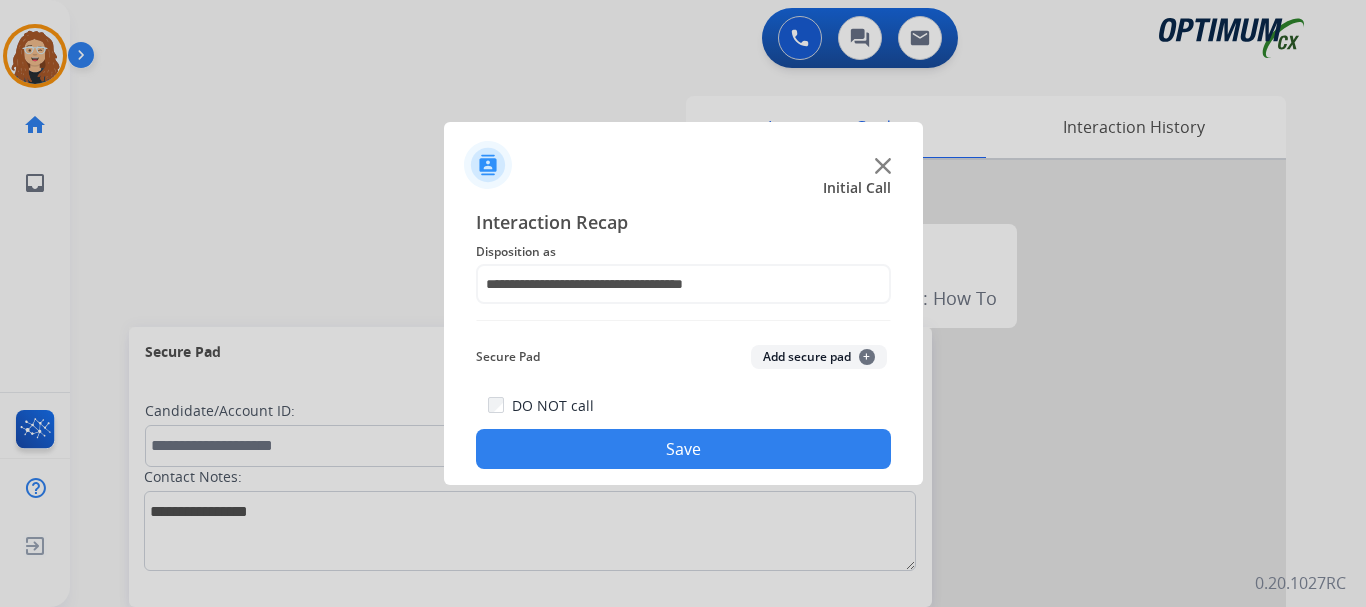 click on "Save" 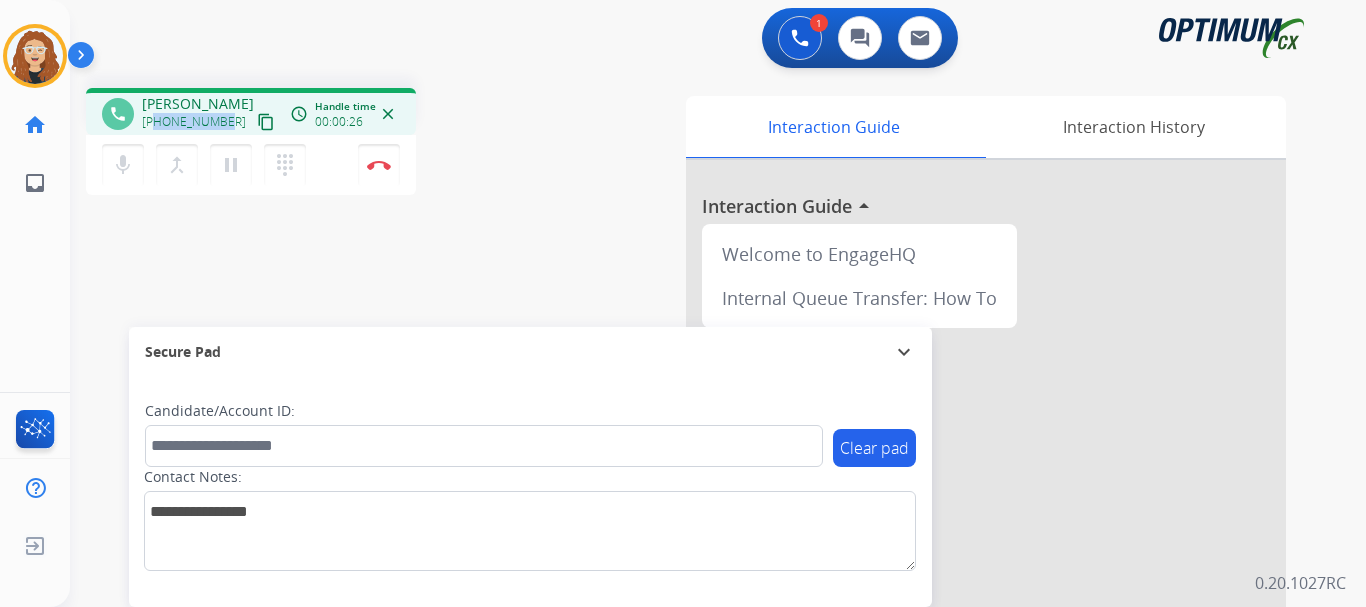 drag, startPoint x: 155, startPoint y: 122, endPoint x: 224, endPoint y: 122, distance: 69 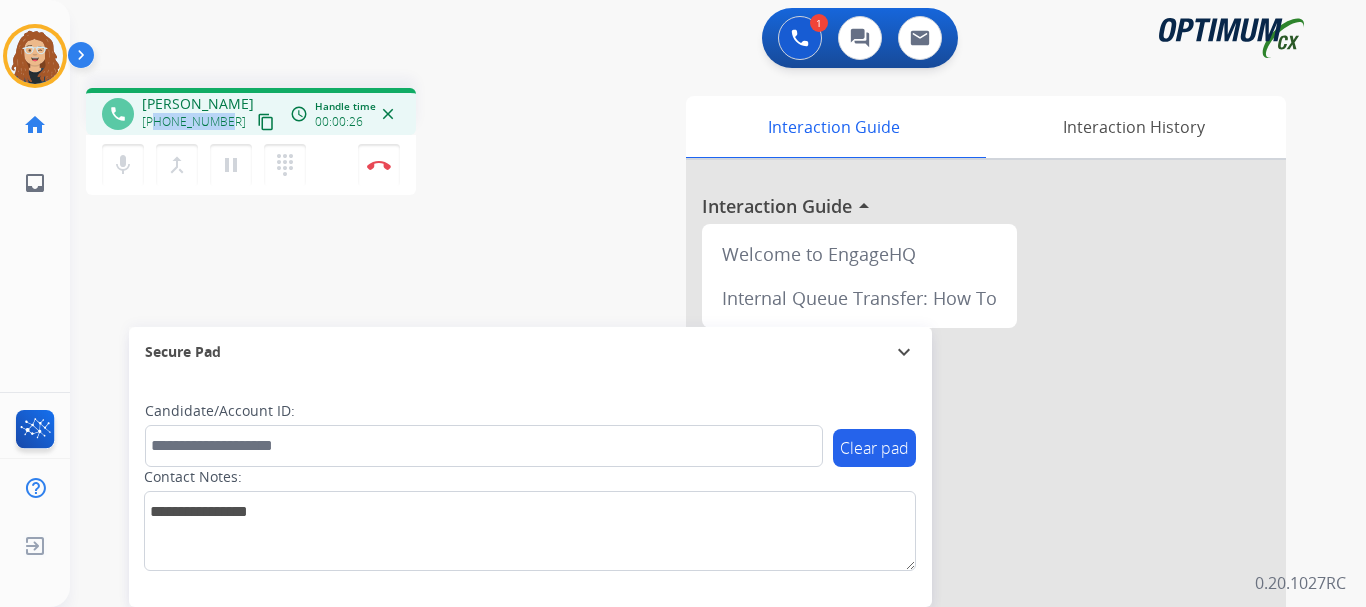 click on "[PHONE_NUMBER]" at bounding box center (194, 122) 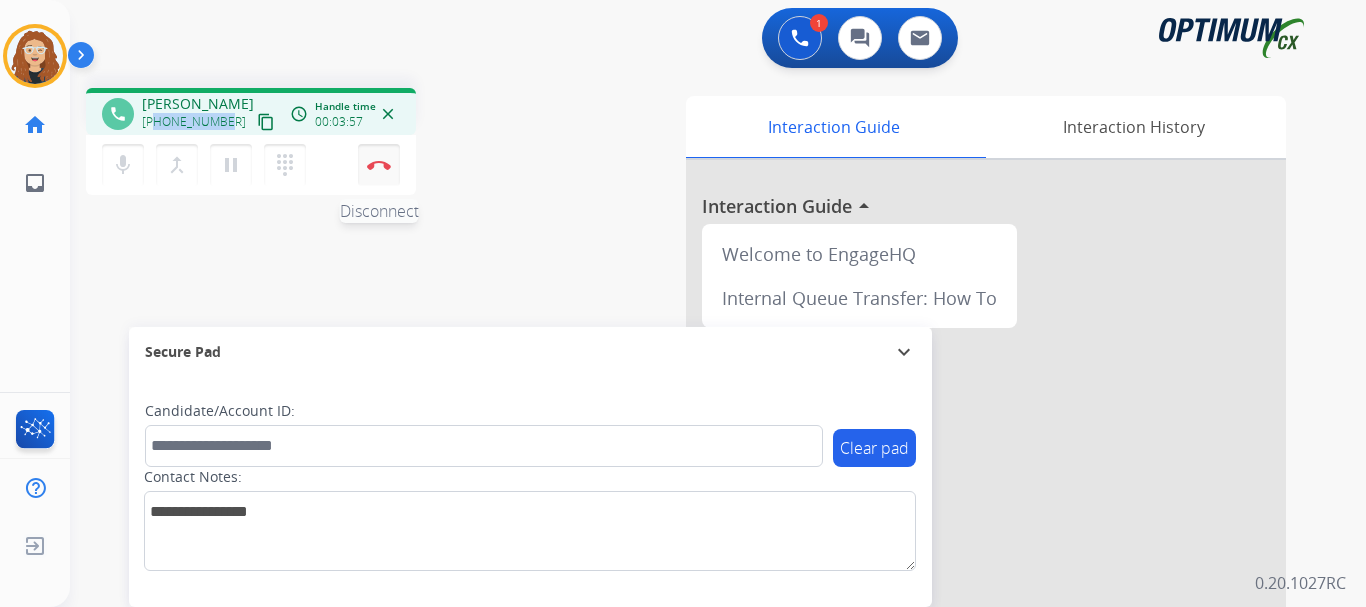 click at bounding box center [379, 165] 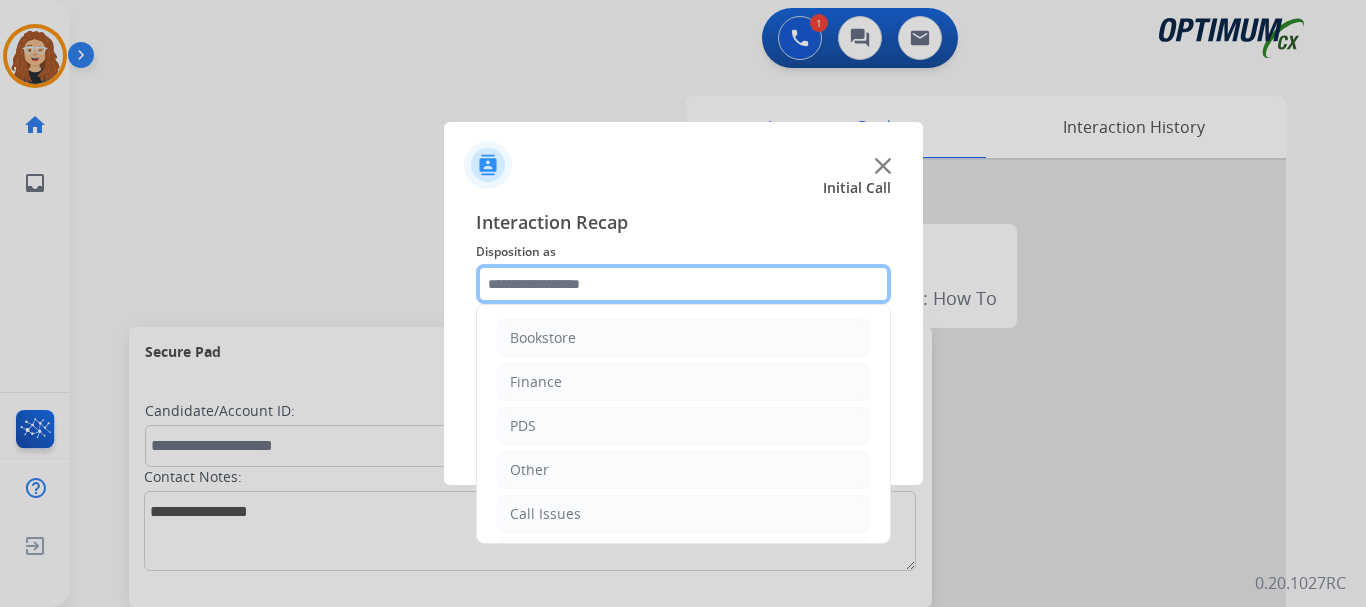 click 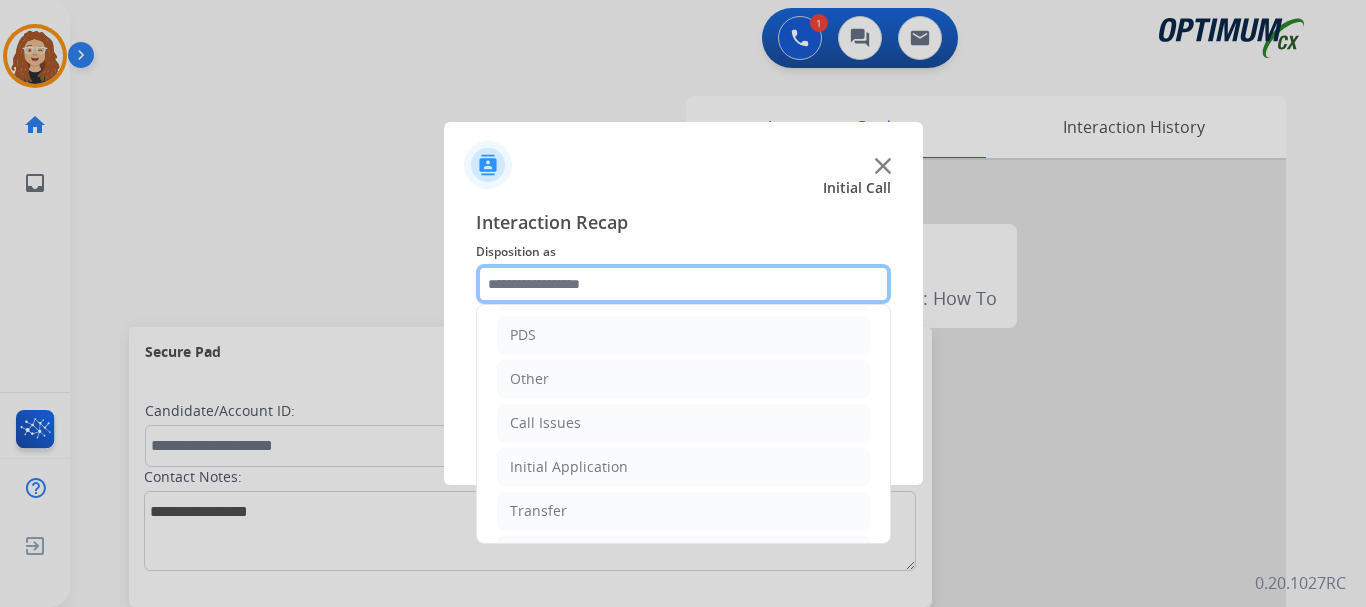 scroll, scrollTop: 136, scrollLeft: 0, axis: vertical 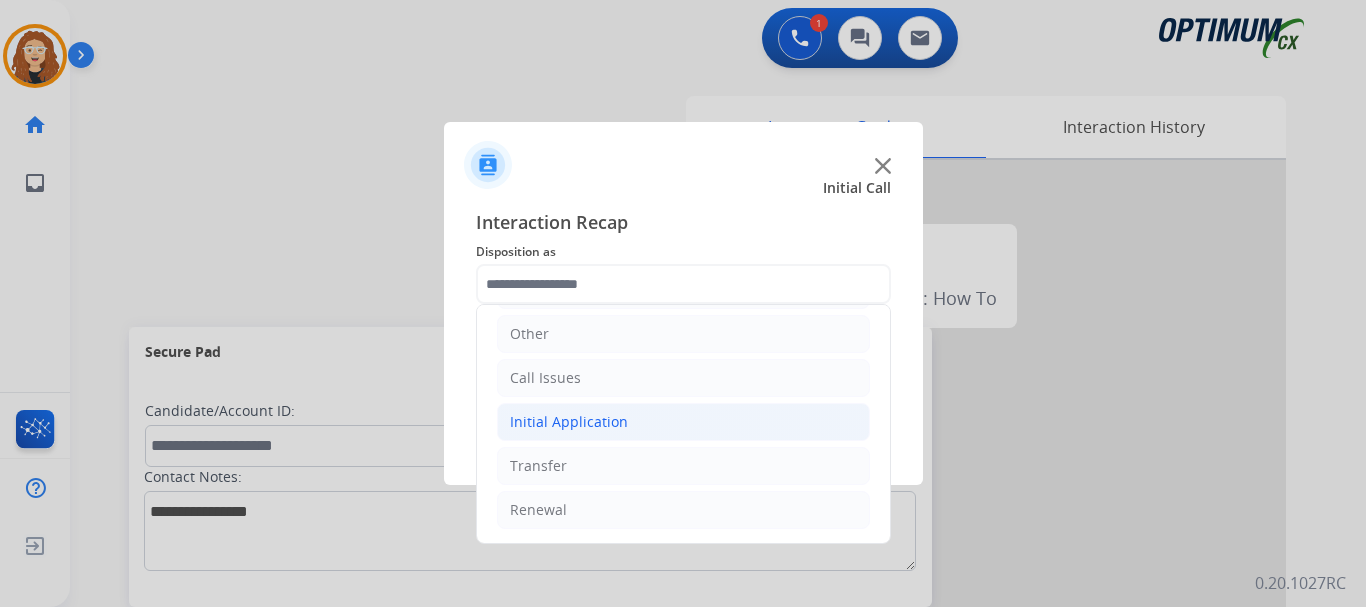 click on "Initial Application" 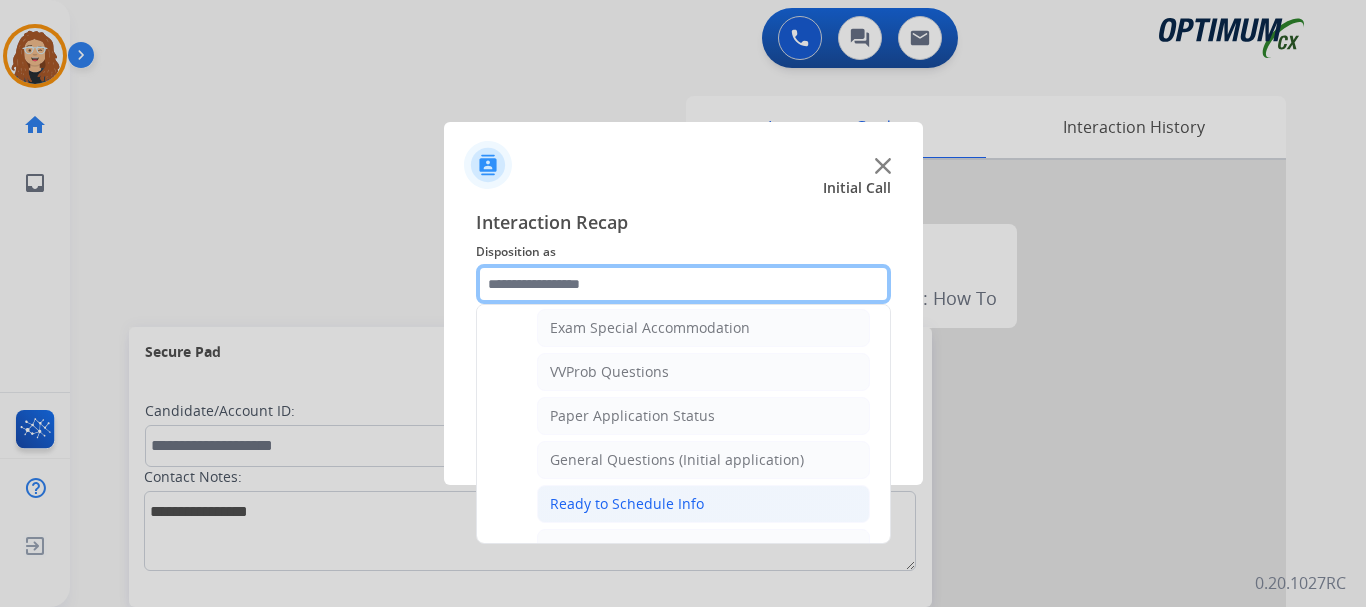 scroll, scrollTop: 1048, scrollLeft: 0, axis: vertical 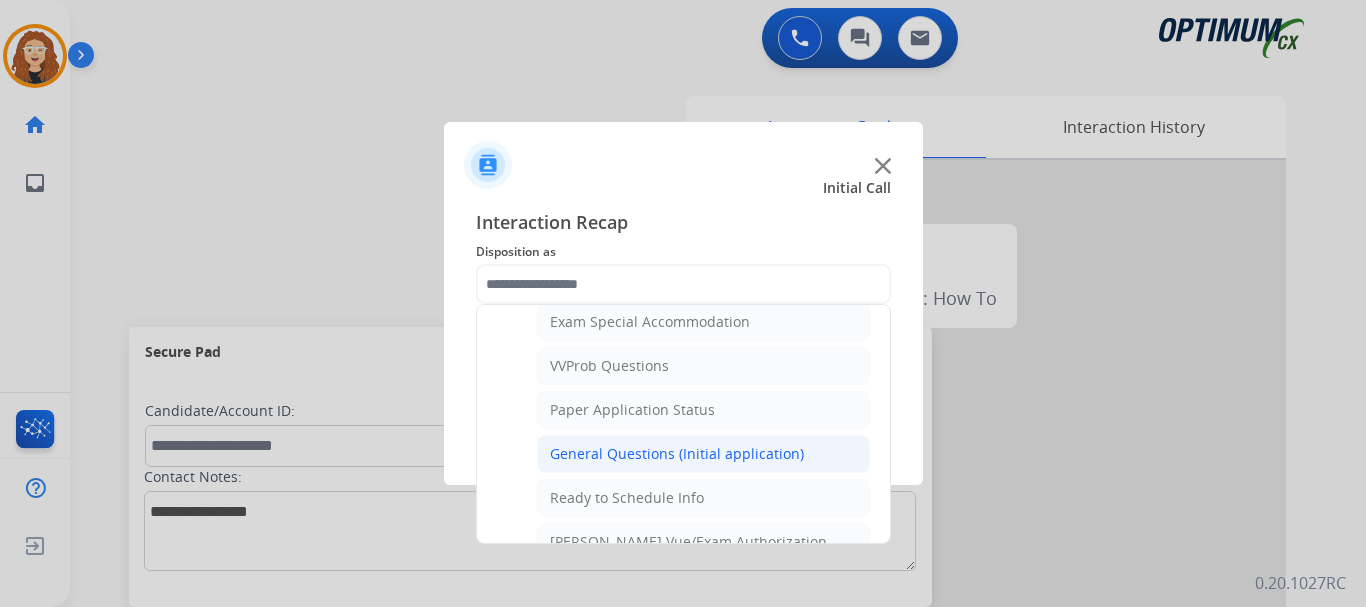 click on "General Questions (Initial application)" 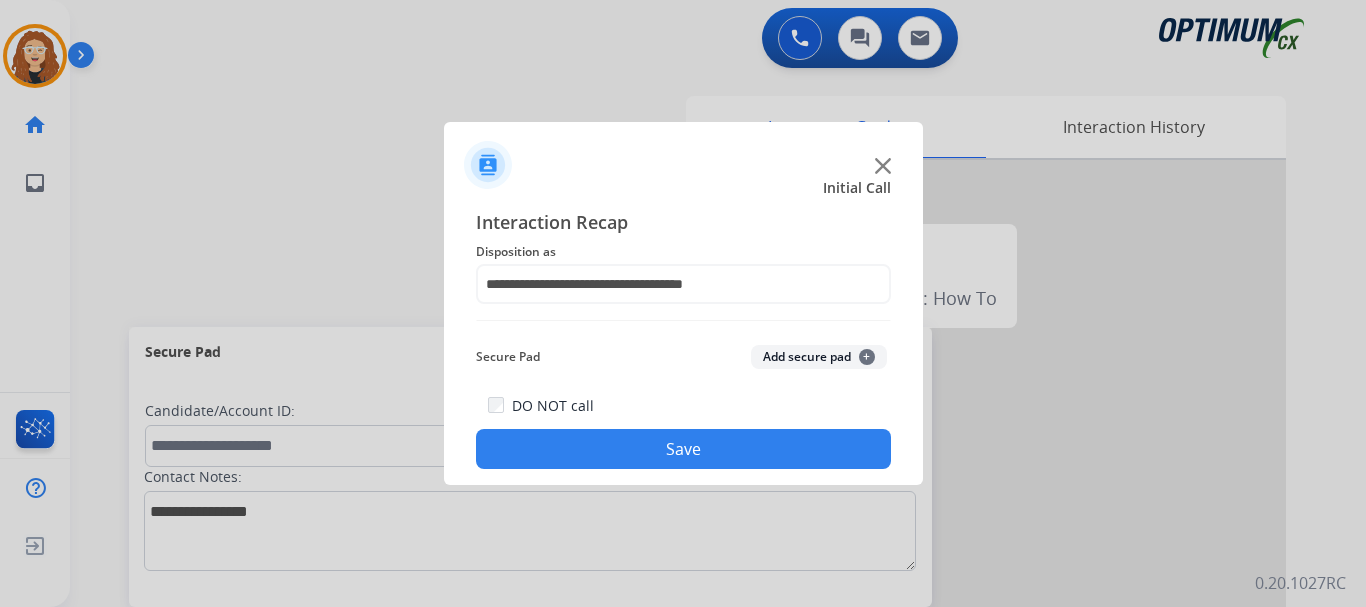 click on "Save" 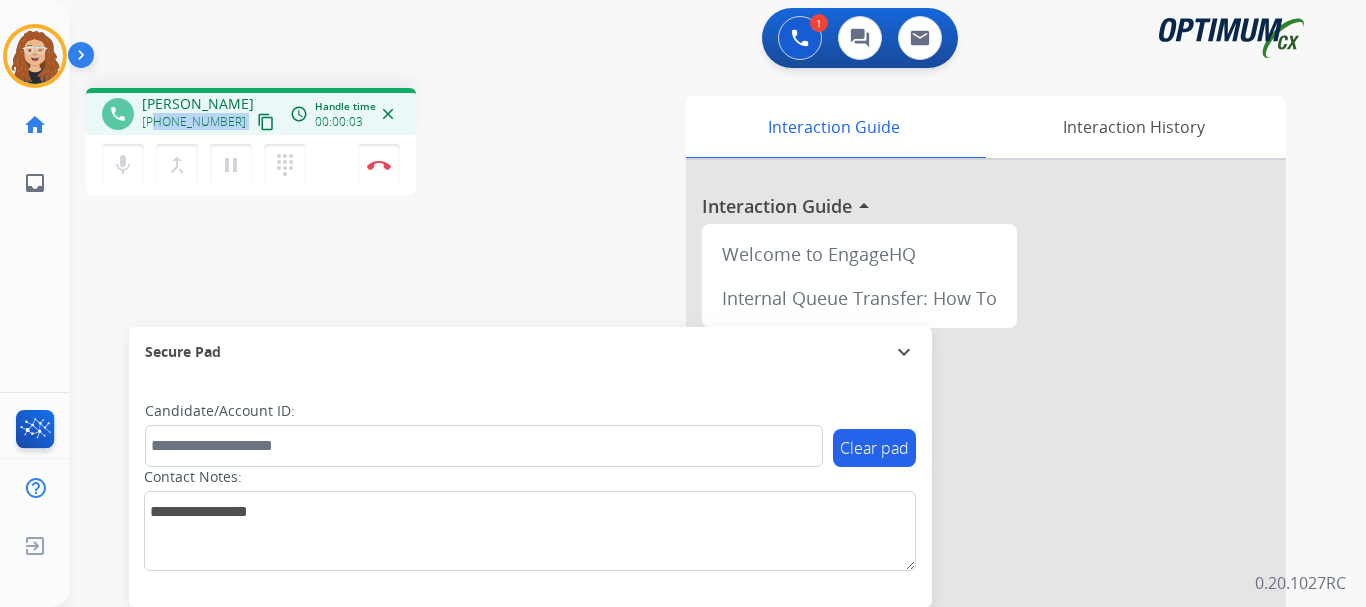 drag, startPoint x: 155, startPoint y: 120, endPoint x: 218, endPoint y: 123, distance: 63.07139 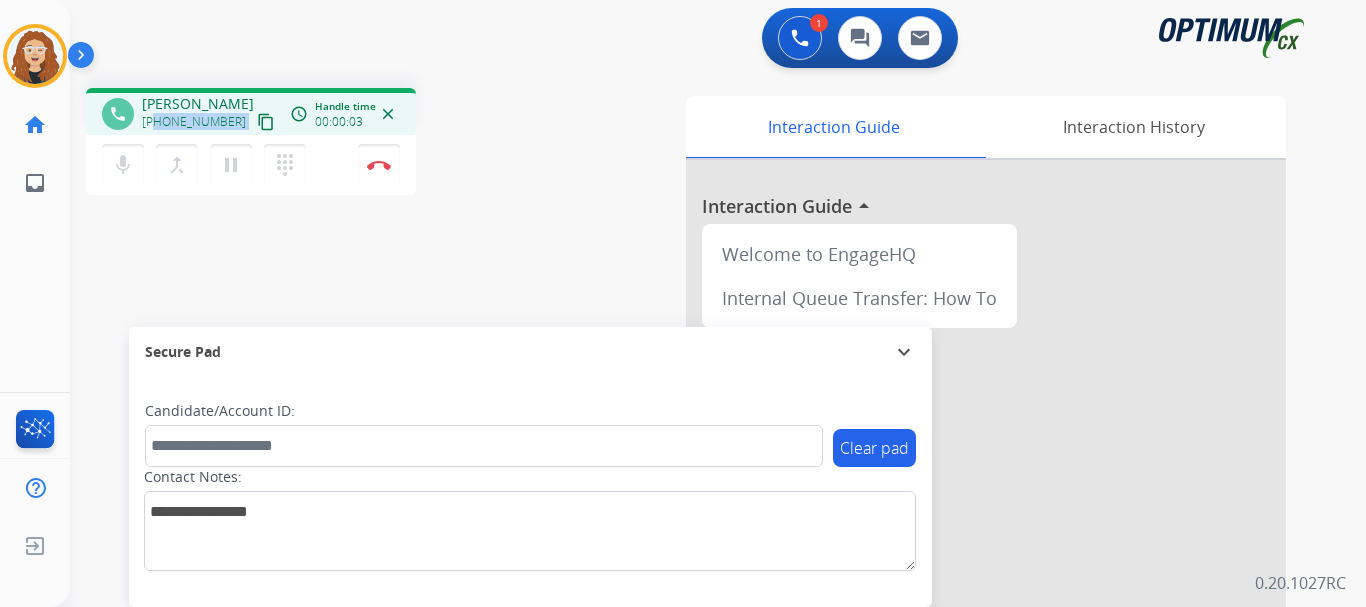 click on "[PHONE_NUMBER] content_copy" at bounding box center (210, 122) 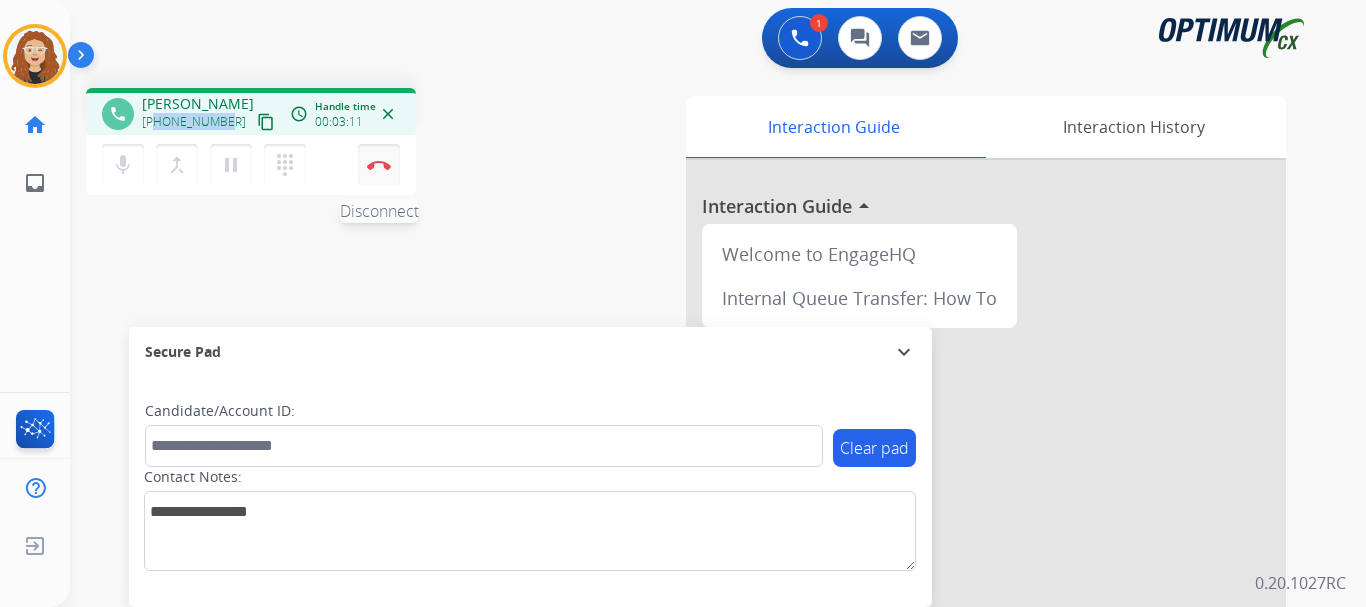 click on "Disconnect" at bounding box center (379, 165) 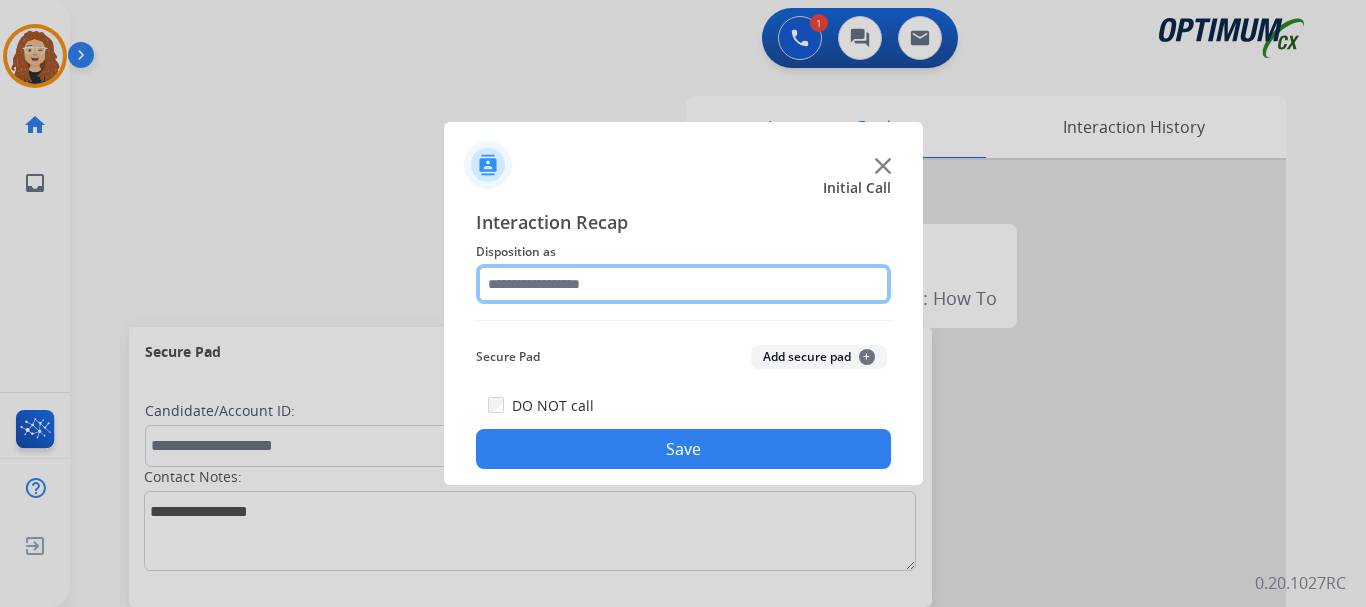 click 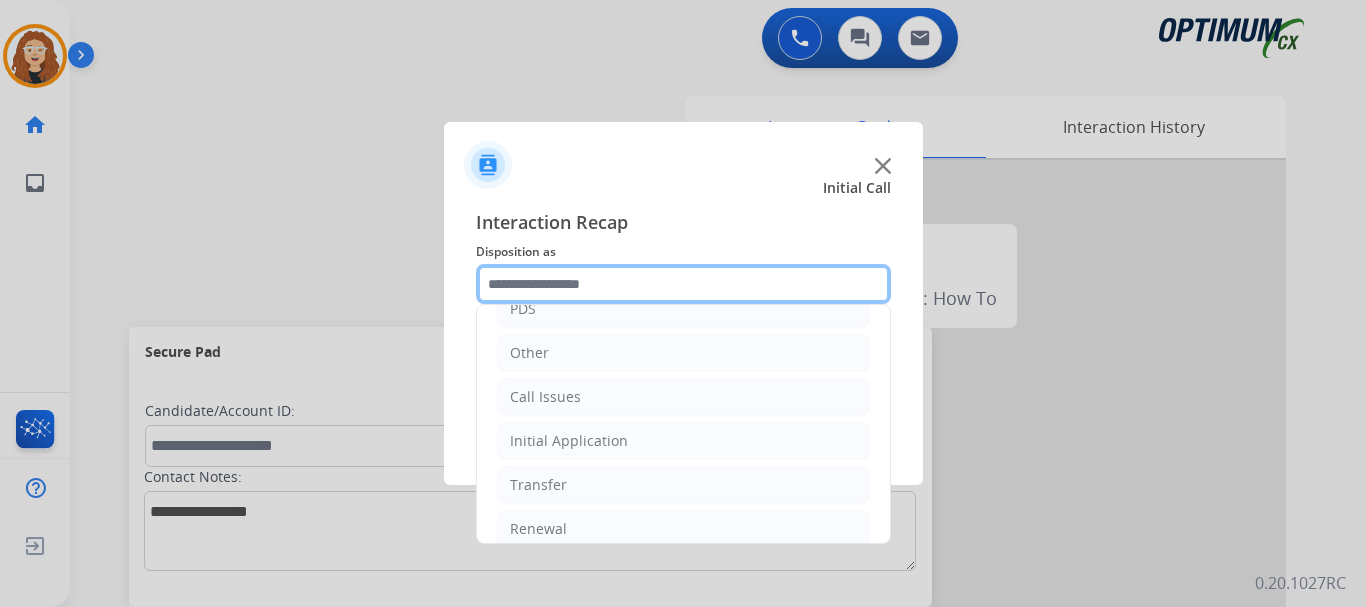 scroll, scrollTop: 136, scrollLeft: 0, axis: vertical 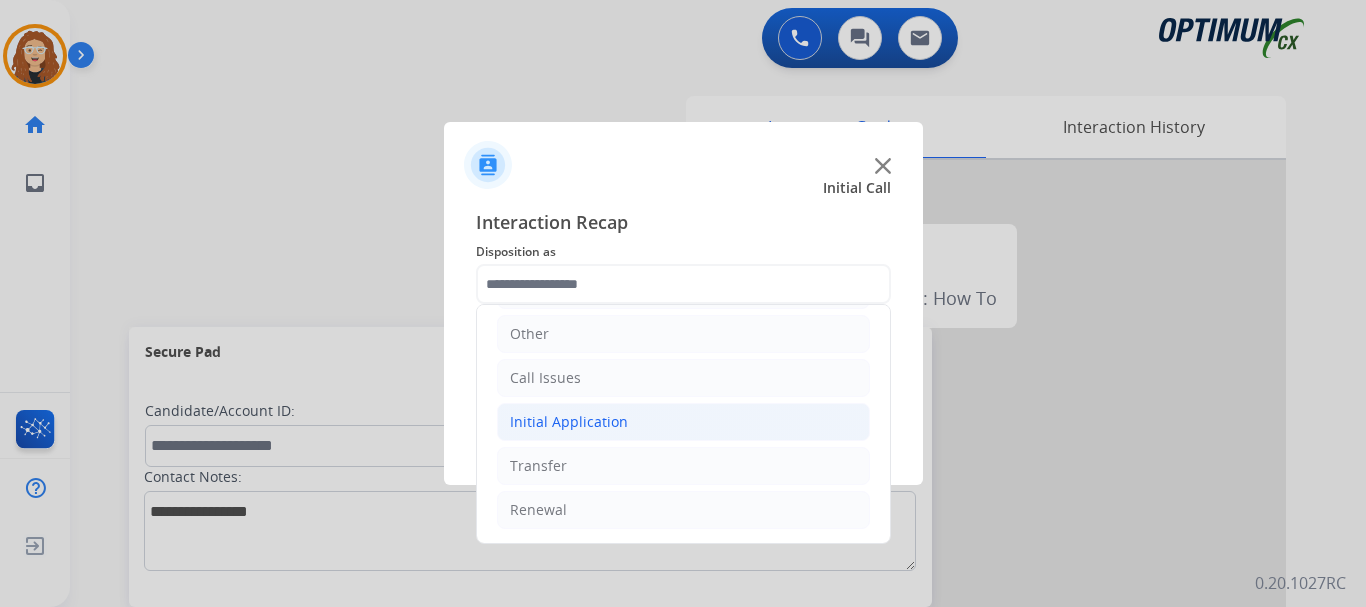 click on "Initial Application" 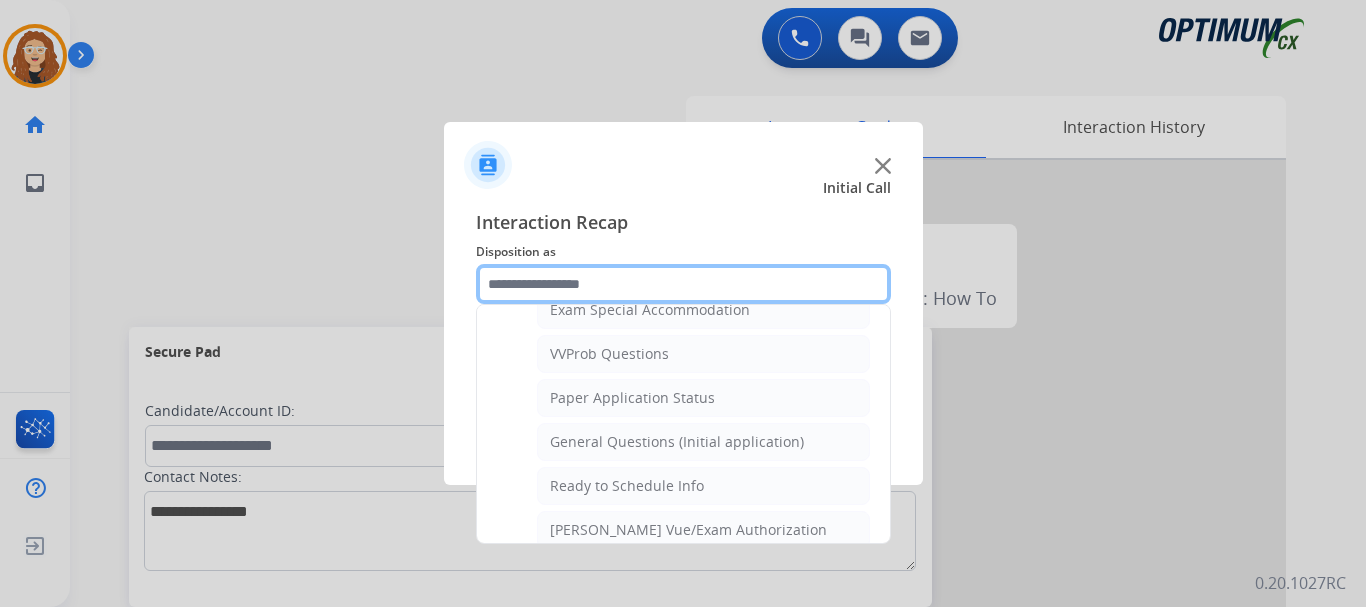scroll, scrollTop: 1078, scrollLeft: 0, axis: vertical 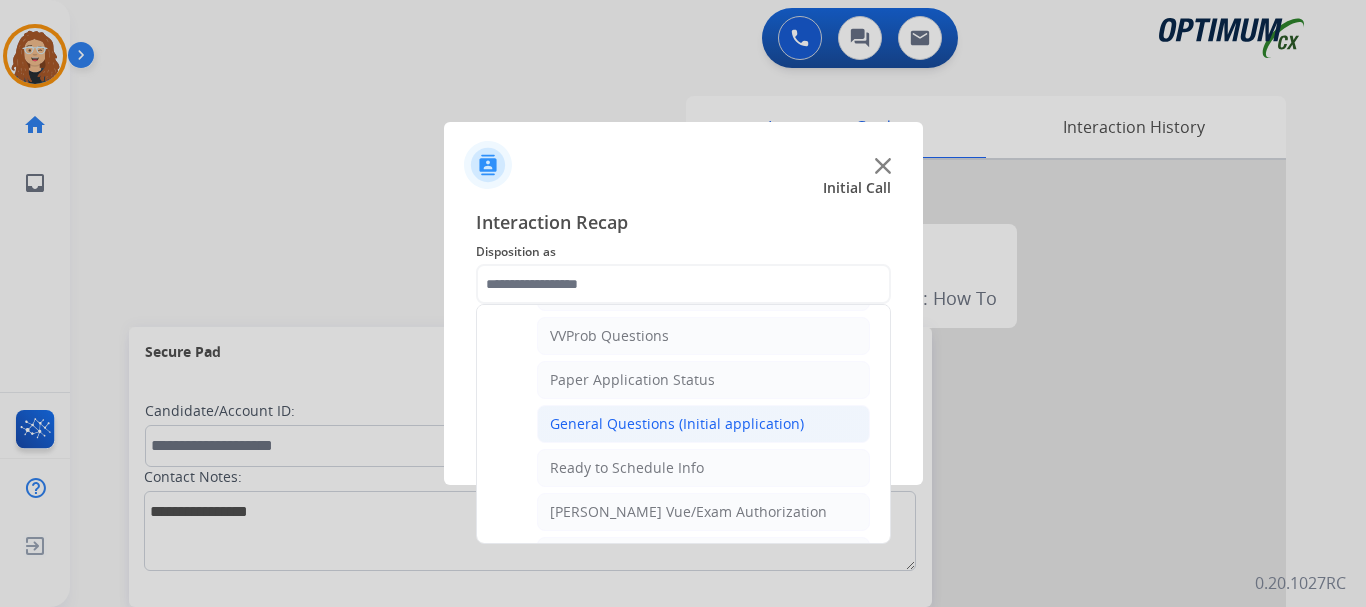 click on "General Questions (Initial application)" 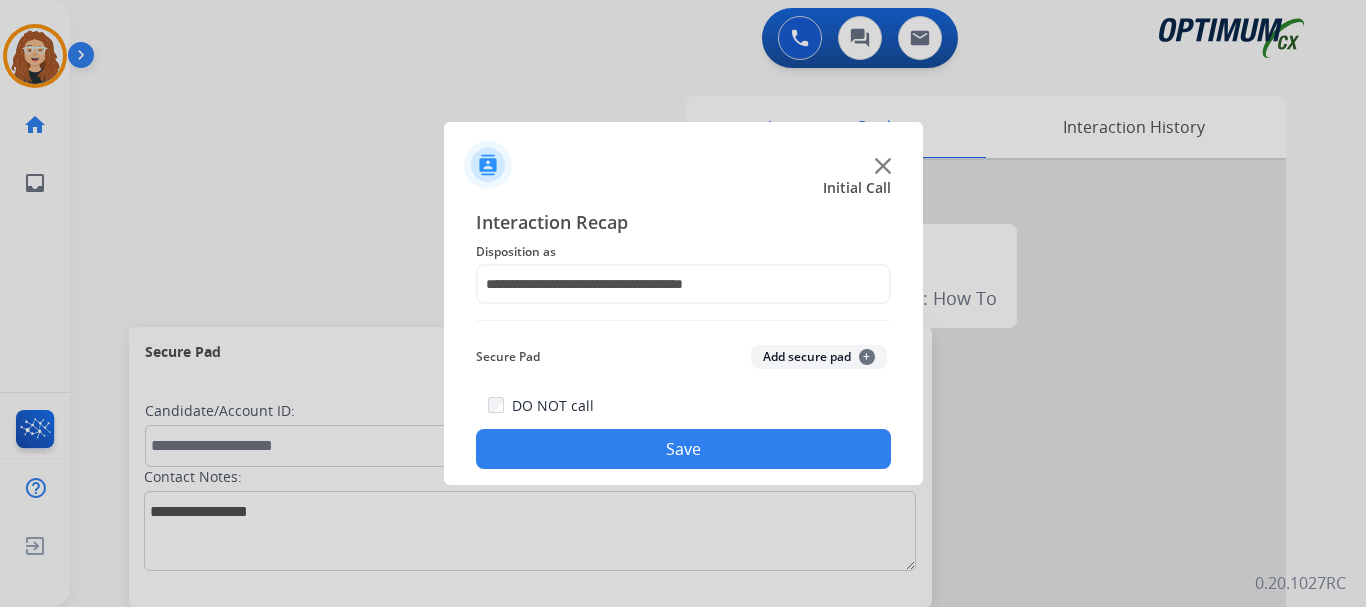 click on "Save" 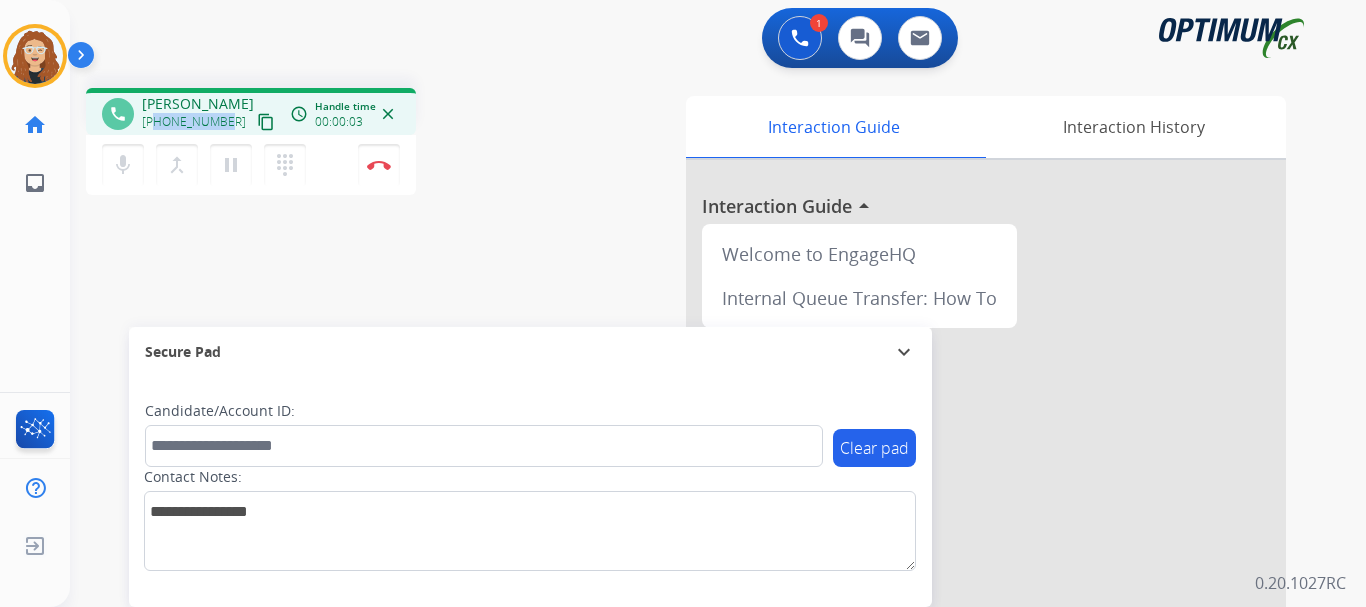 drag, startPoint x: 157, startPoint y: 122, endPoint x: 222, endPoint y: 113, distance: 65.62012 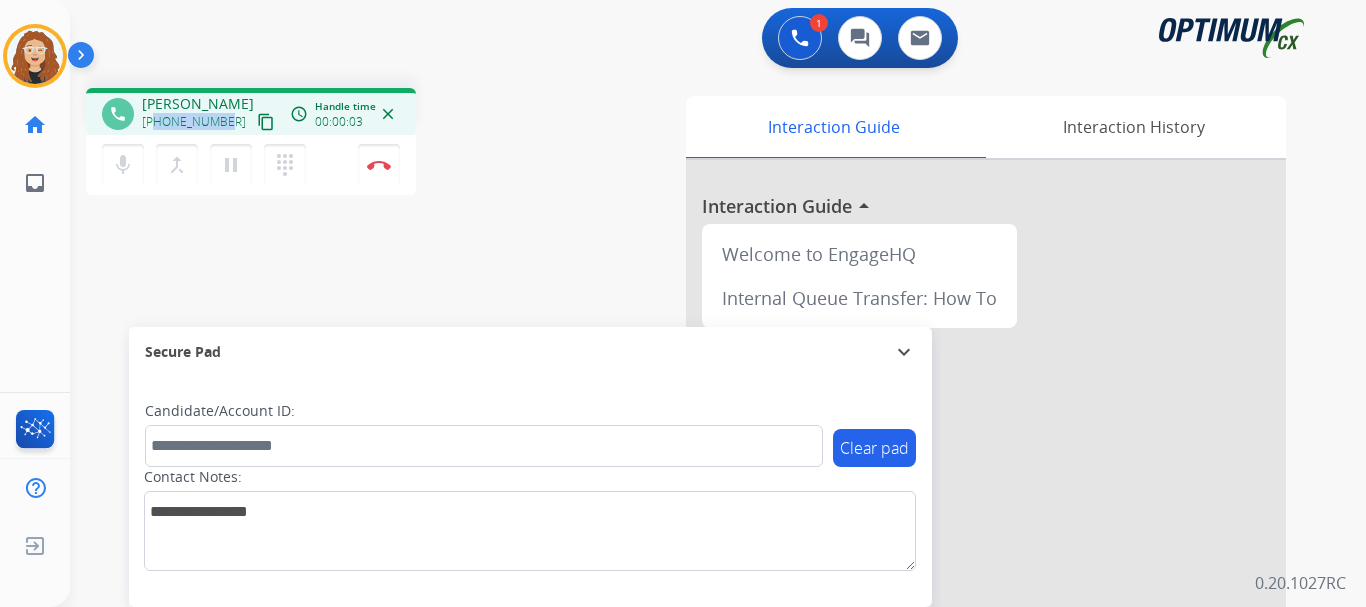 click on "[PHONE_NUMBER]" at bounding box center (194, 122) 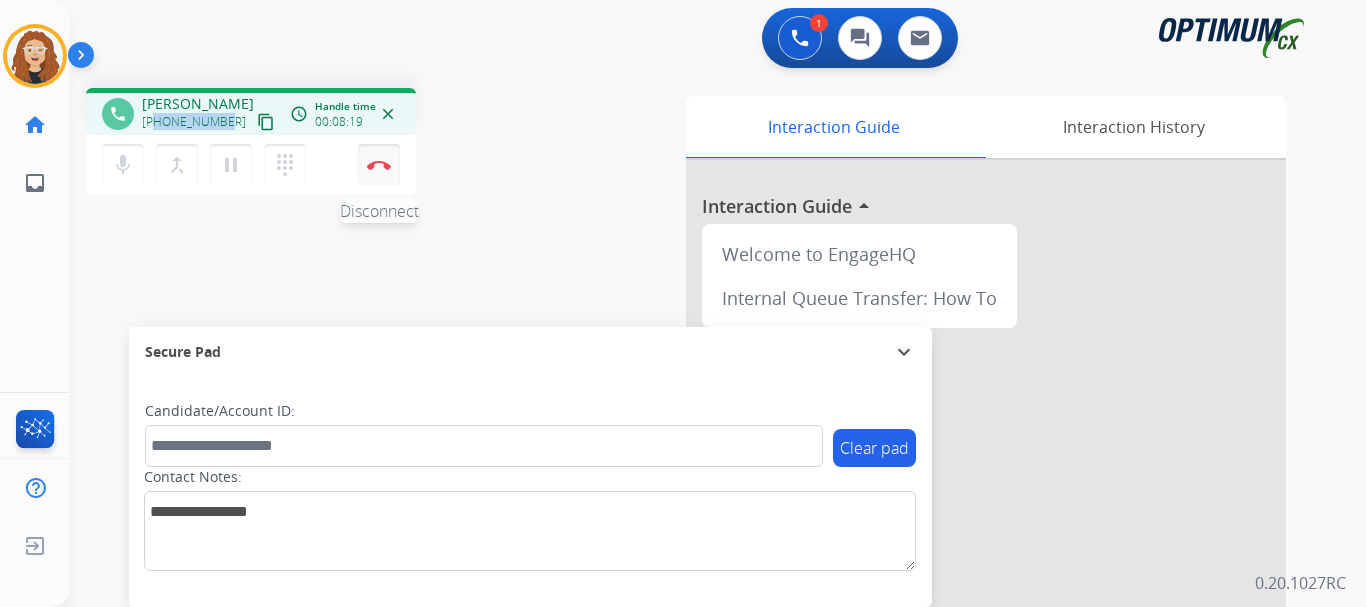 click on "Disconnect" at bounding box center [379, 165] 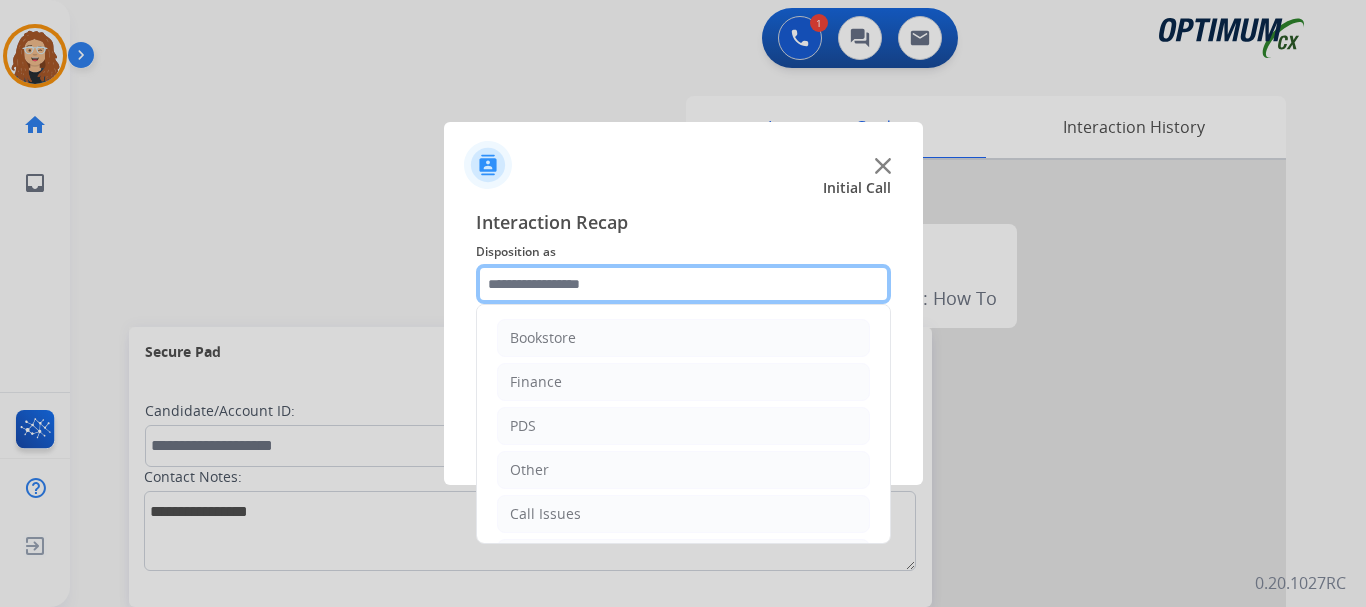 drag, startPoint x: 580, startPoint y: 284, endPoint x: 621, endPoint y: 293, distance: 41.976185 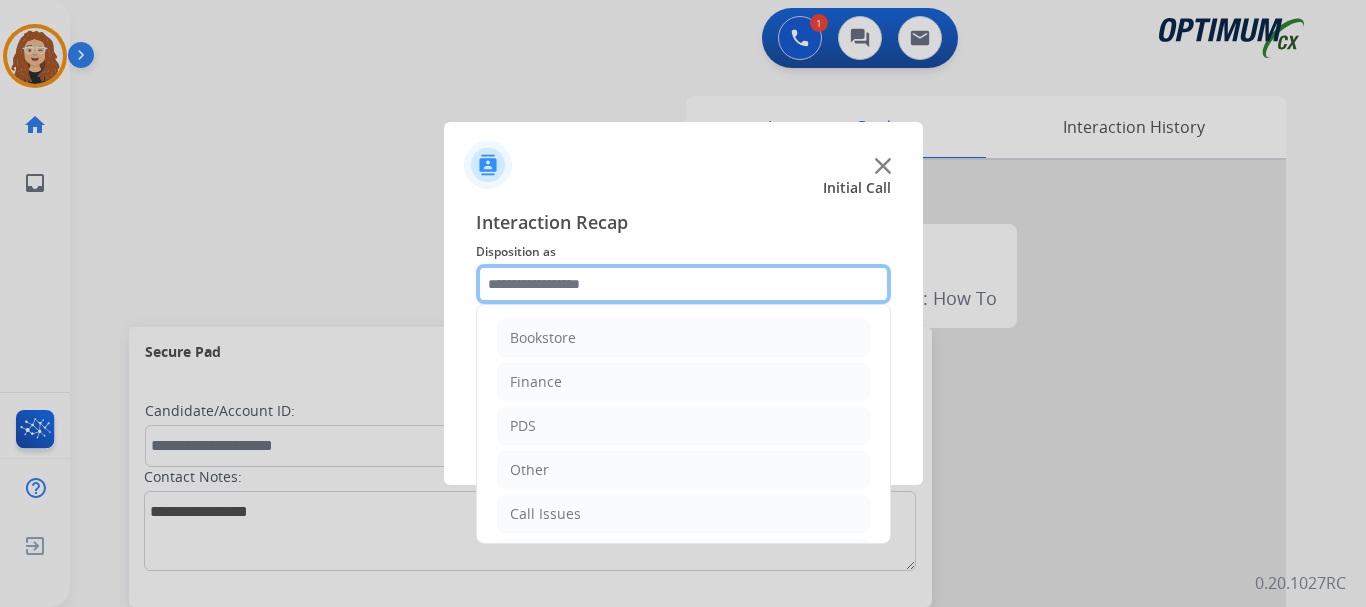 click 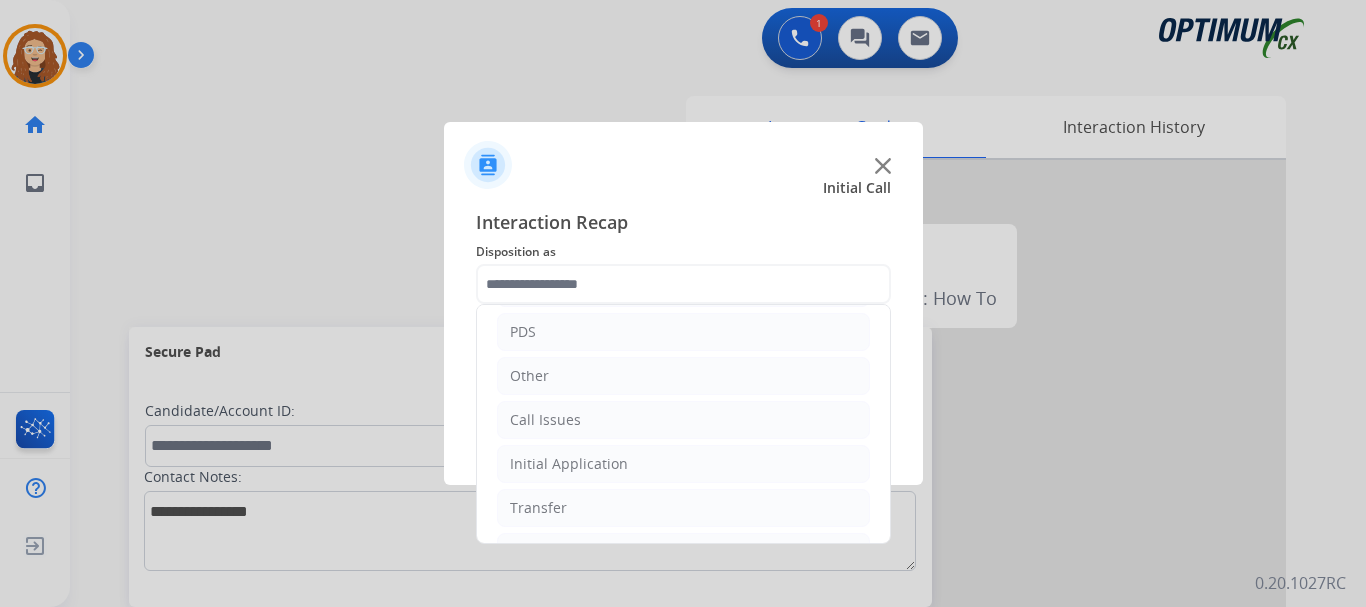 scroll, scrollTop: 136, scrollLeft: 0, axis: vertical 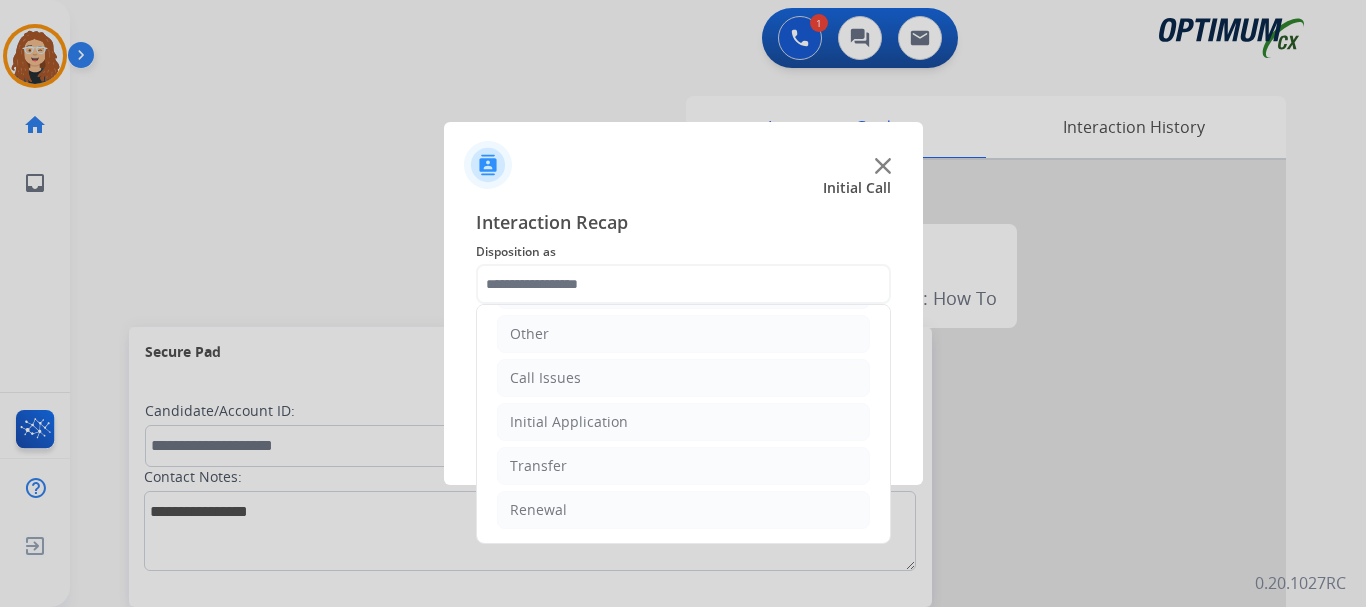 drag, startPoint x: 874, startPoint y: 458, endPoint x: 881, endPoint y: 556, distance: 98.24968 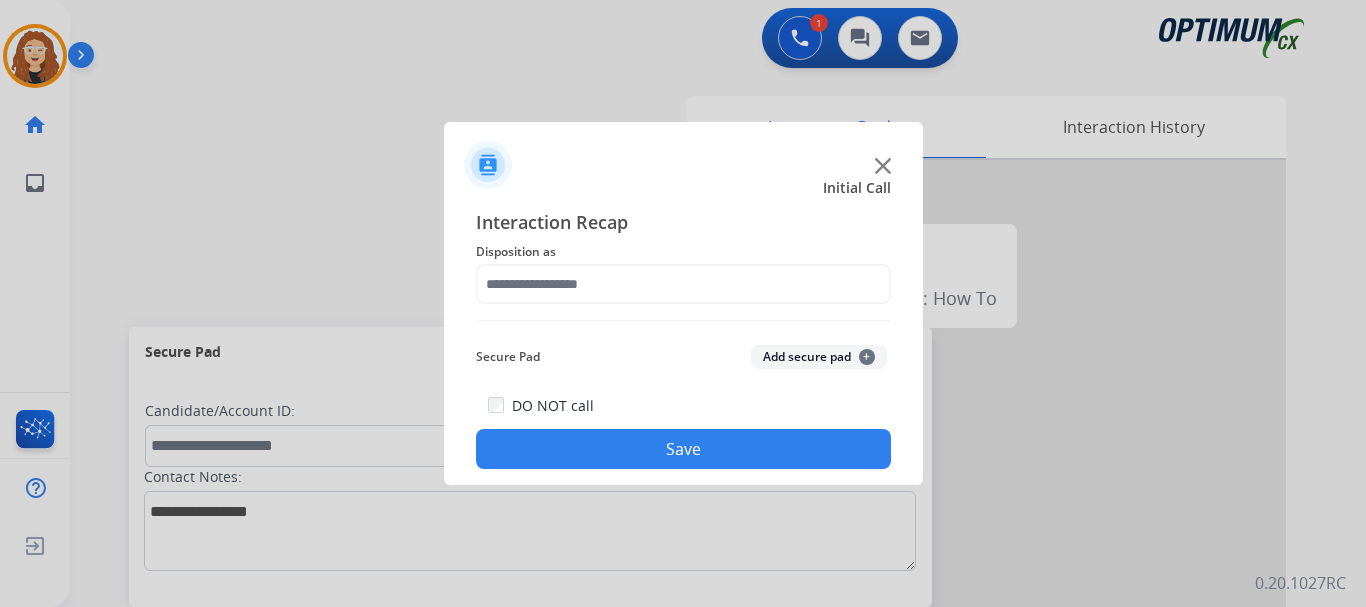 click 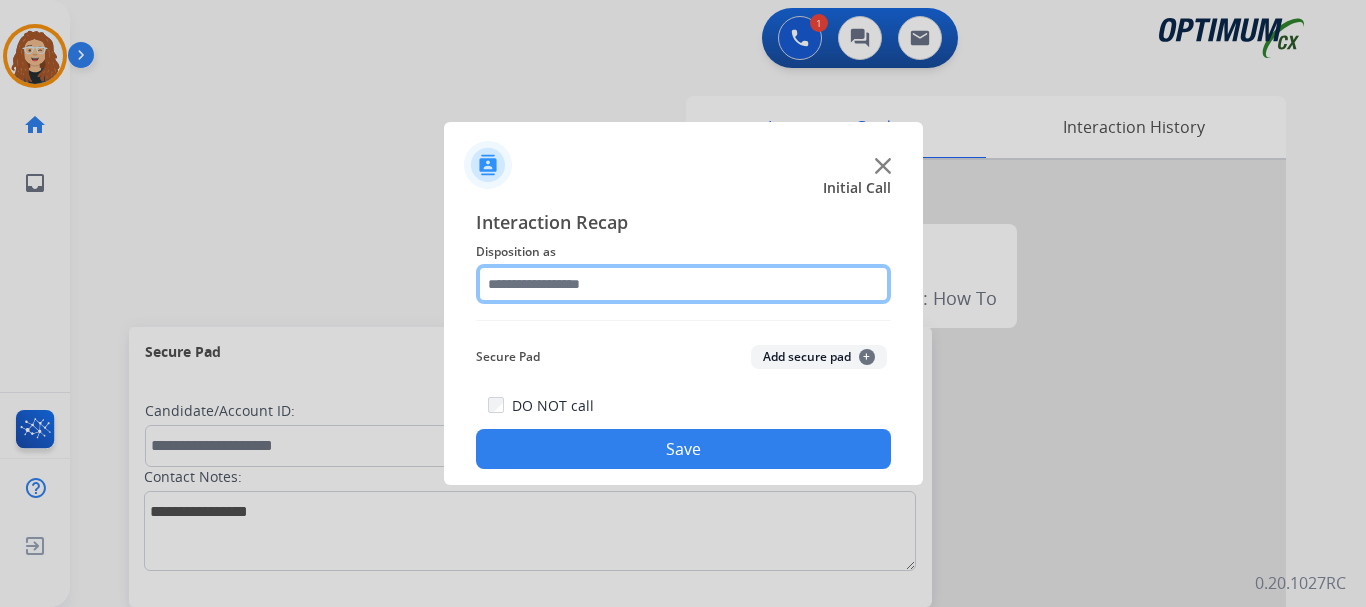 click 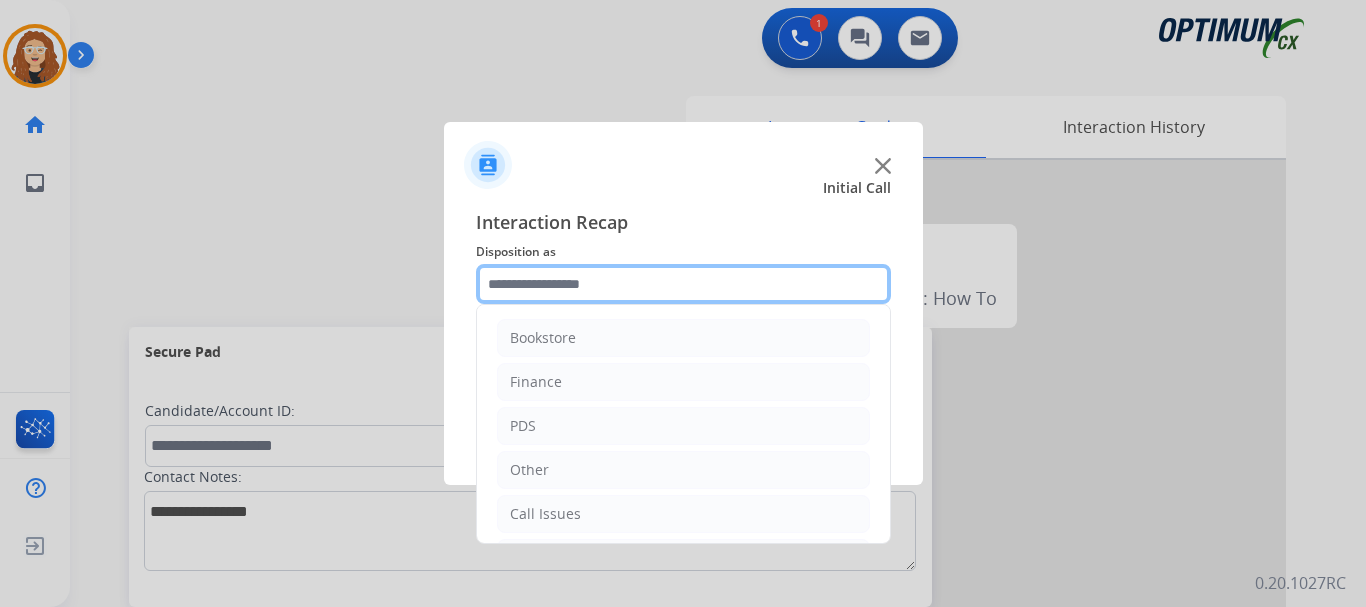 scroll, scrollTop: 136, scrollLeft: 0, axis: vertical 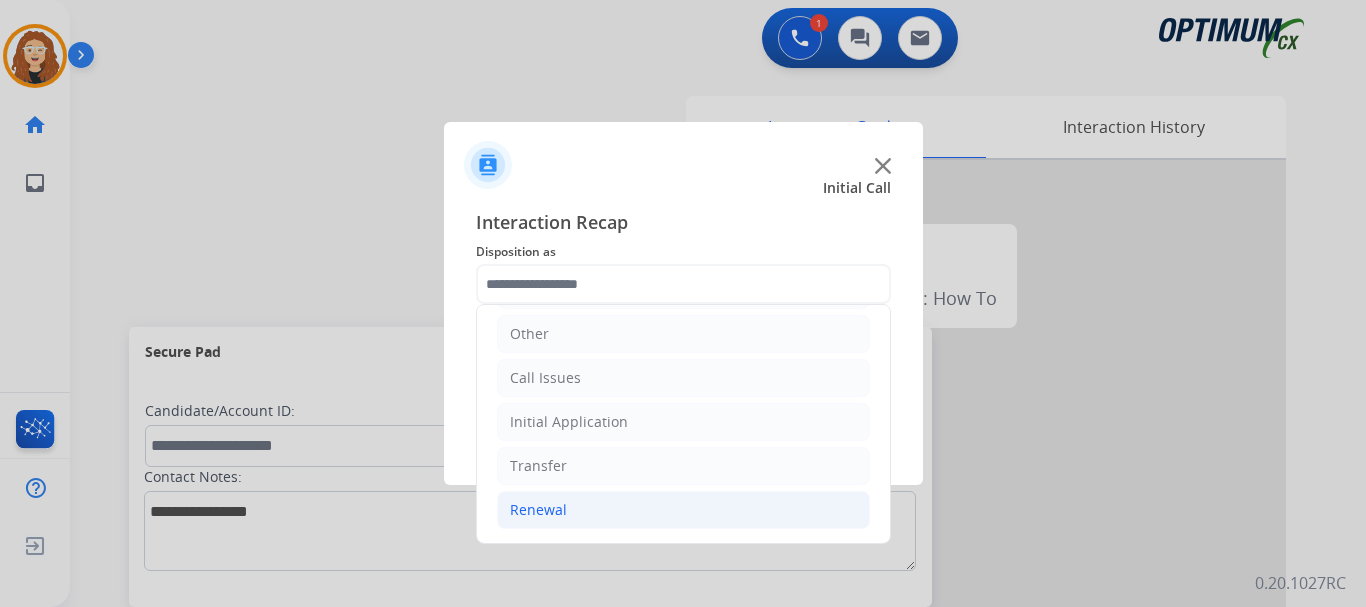 click on "Renewal" 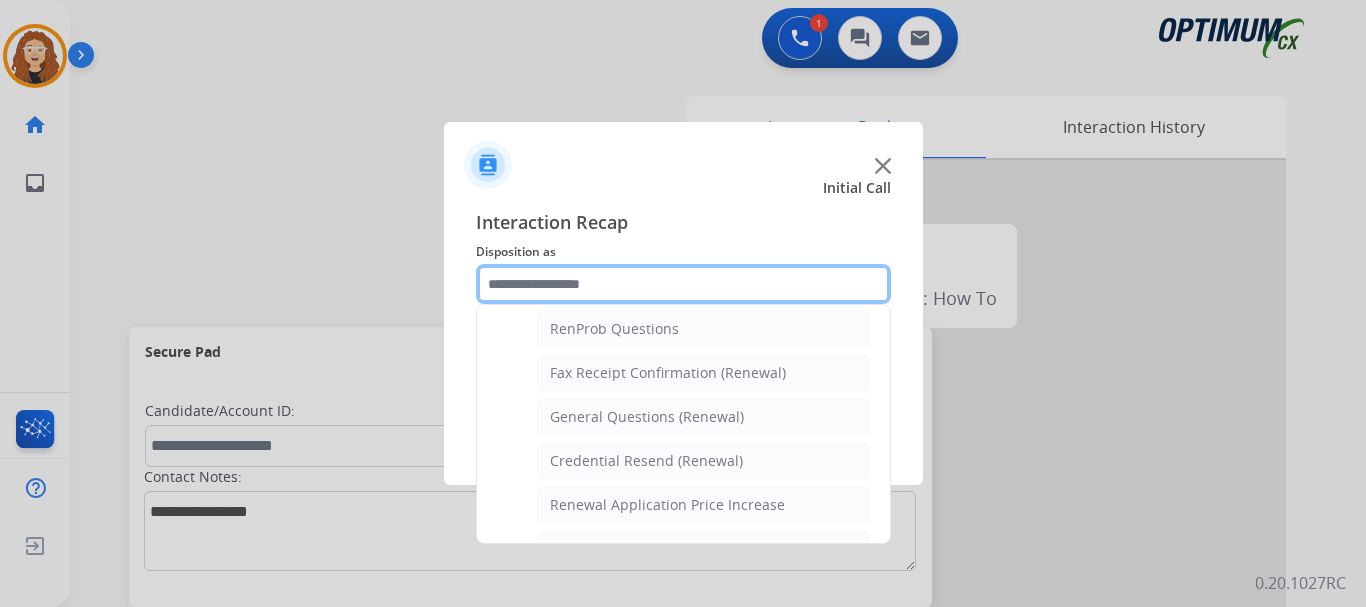 scroll, scrollTop: 518, scrollLeft: 0, axis: vertical 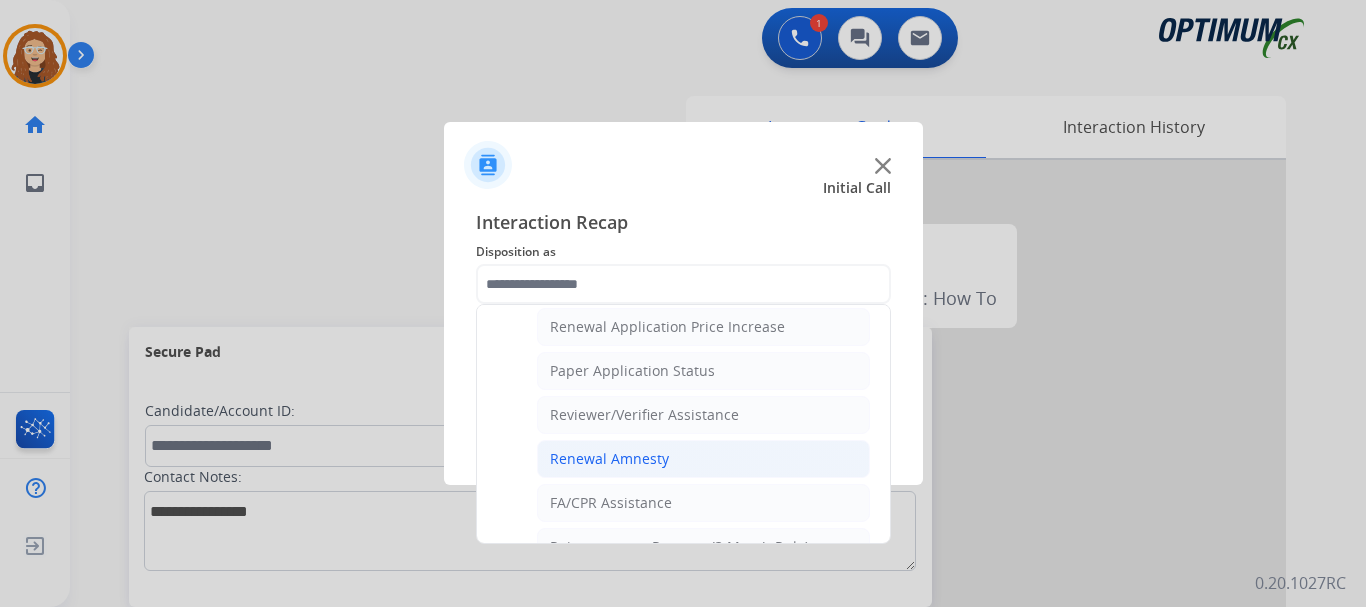 click on "Renewal Amnesty" 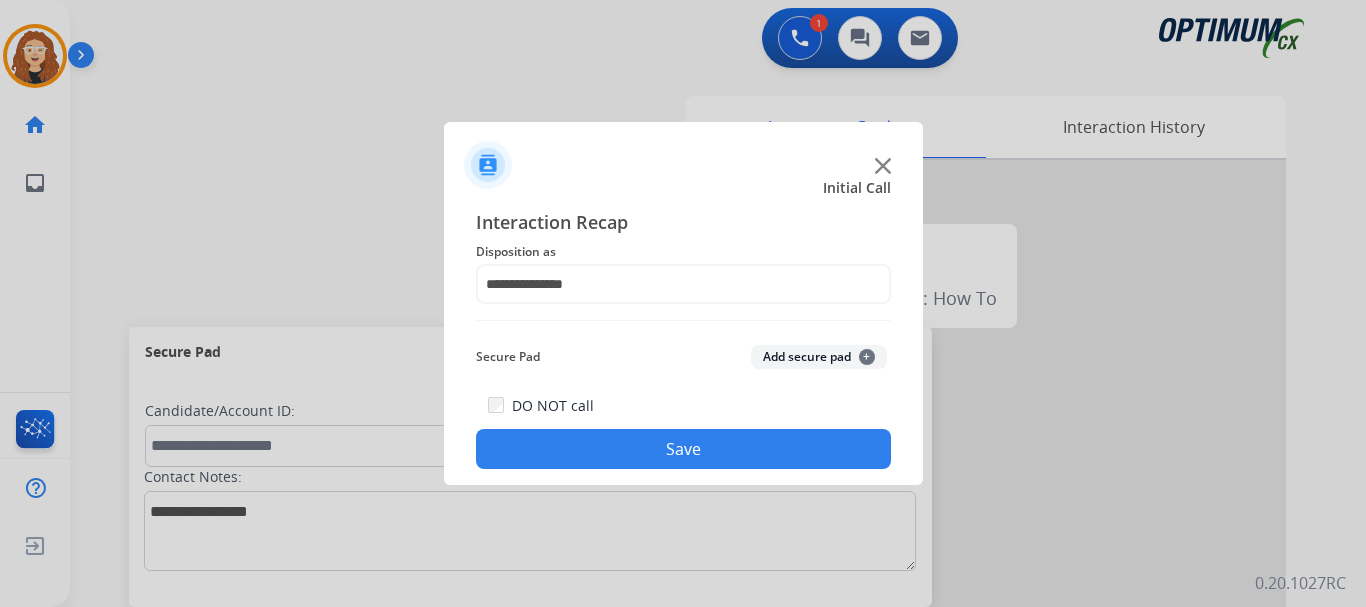 click on "Save" 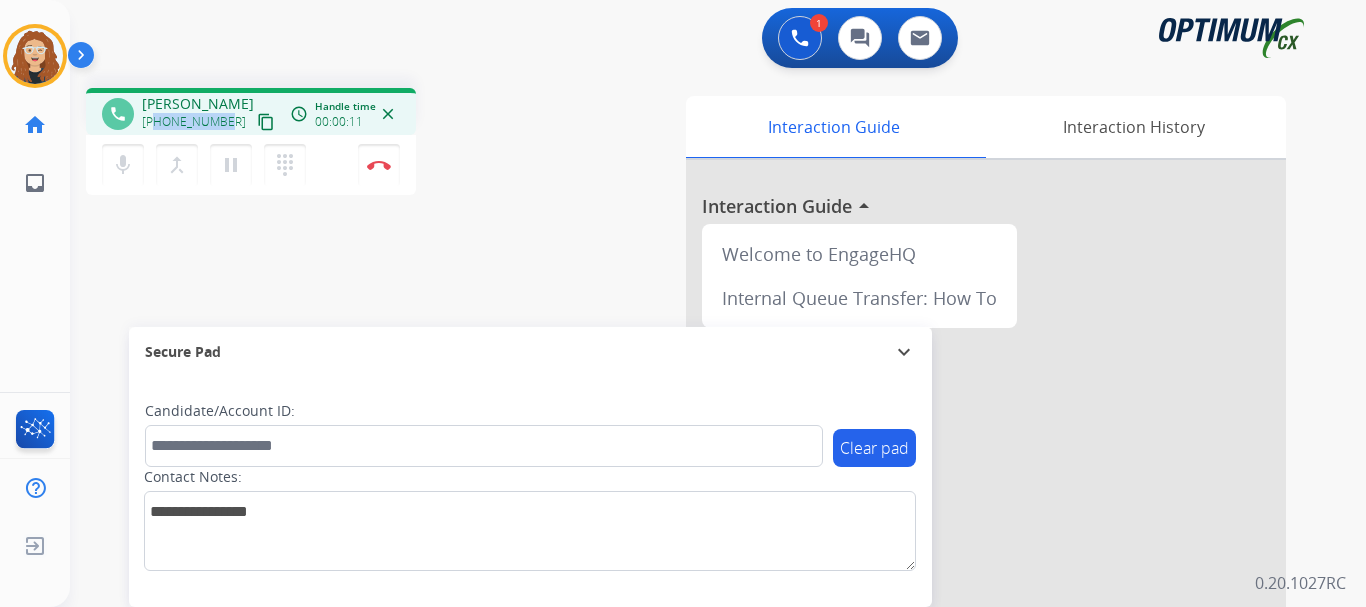 drag, startPoint x: 156, startPoint y: 124, endPoint x: 223, endPoint y: 117, distance: 67.36468 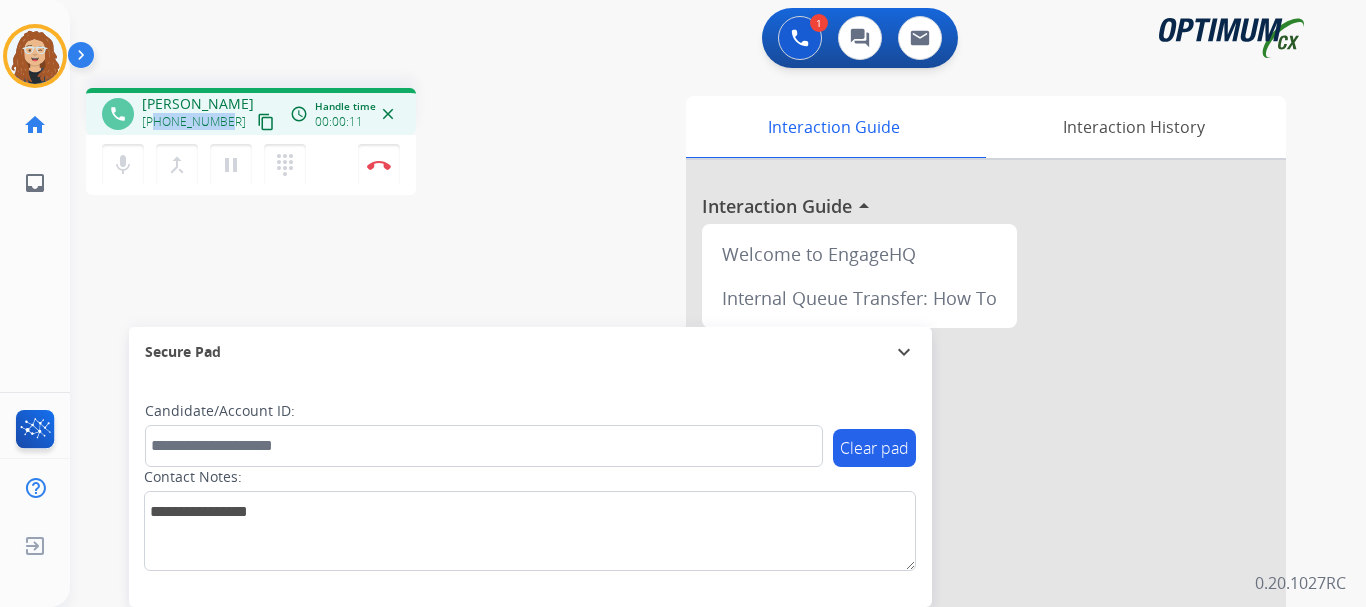 click on "[PHONE_NUMBER]" at bounding box center (194, 122) 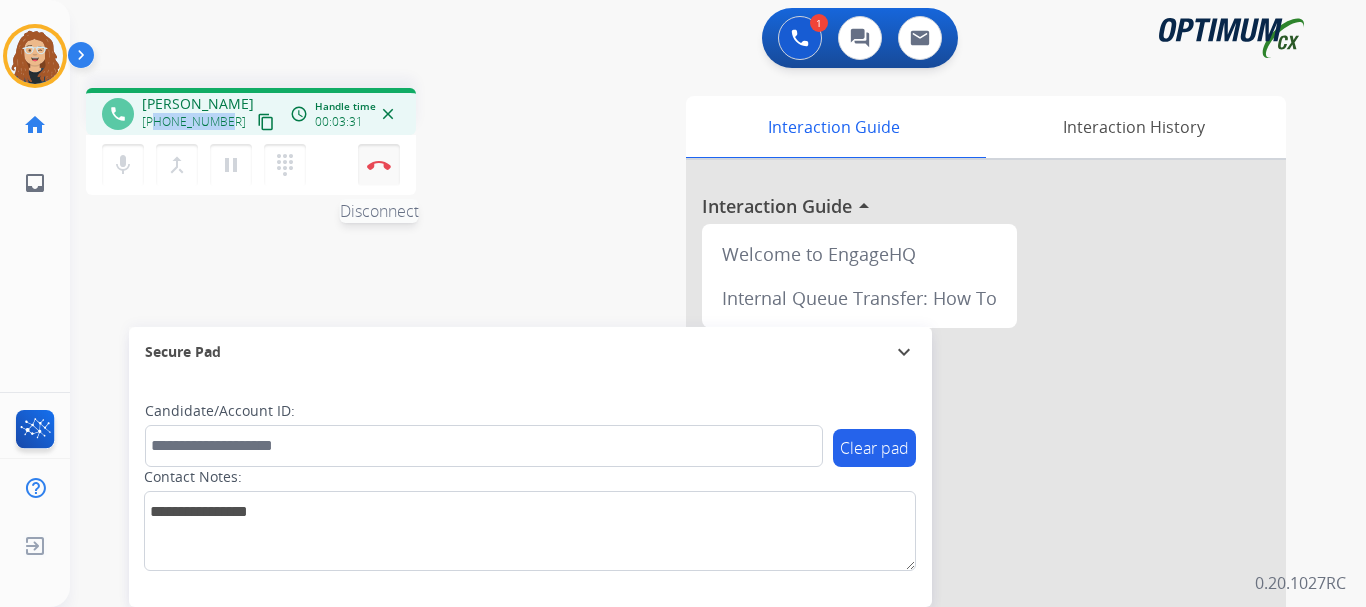 click at bounding box center (379, 165) 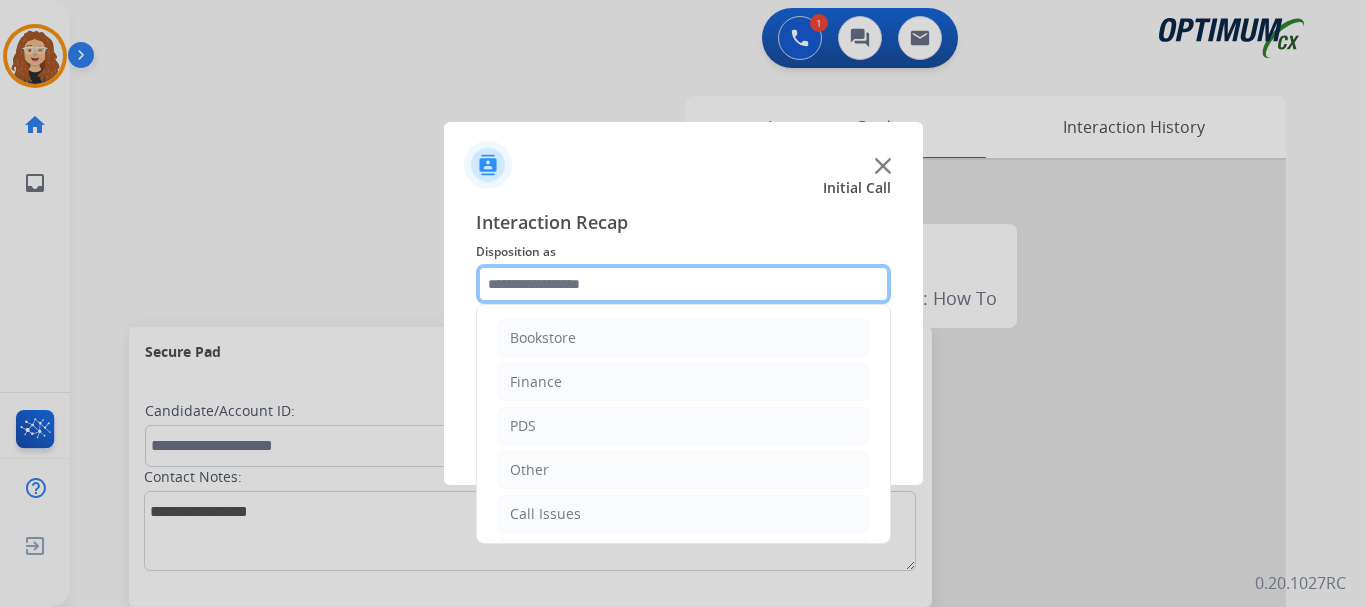 drag, startPoint x: 590, startPoint y: 282, endPoint x: 663, endPoint y: 305, distance: 76.537575 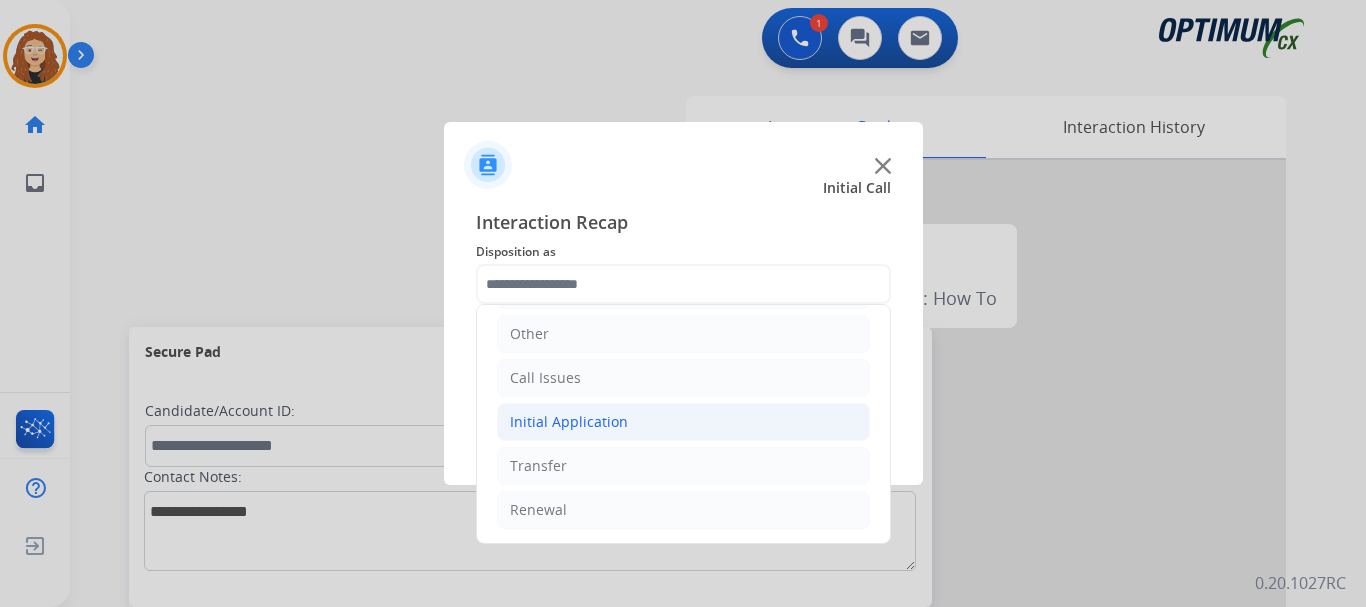 click on "Initial Application" 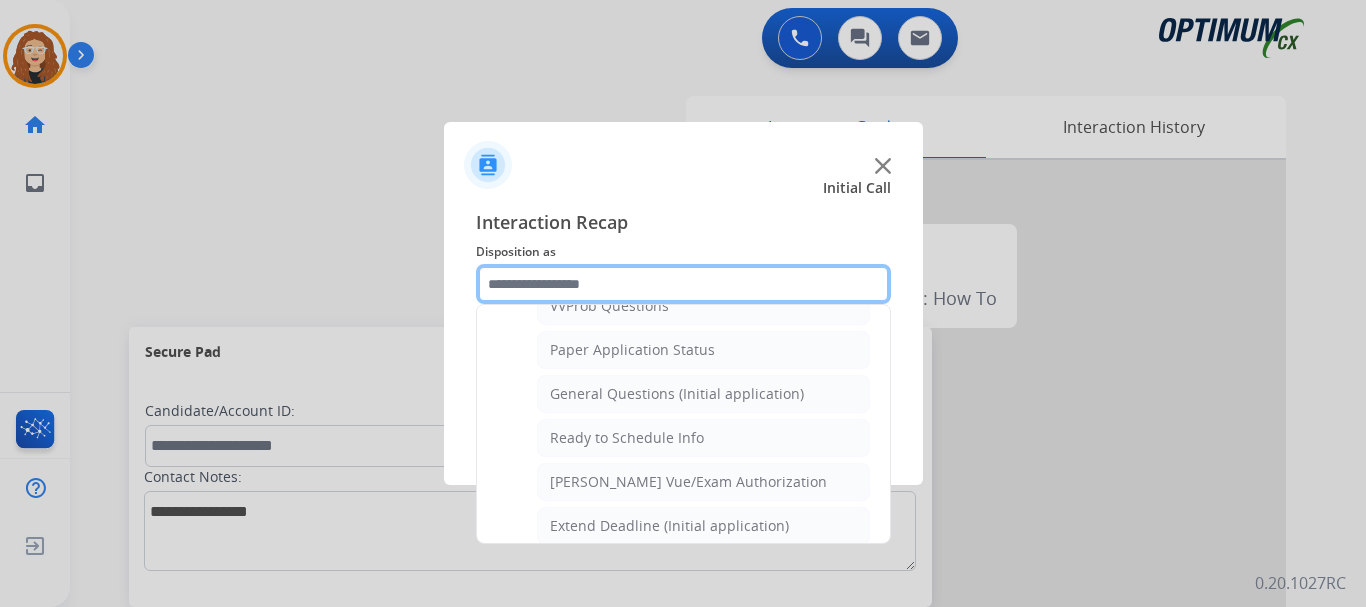 scroll, scrollTop: 1109, scrollLeft: 0, axis: vertical 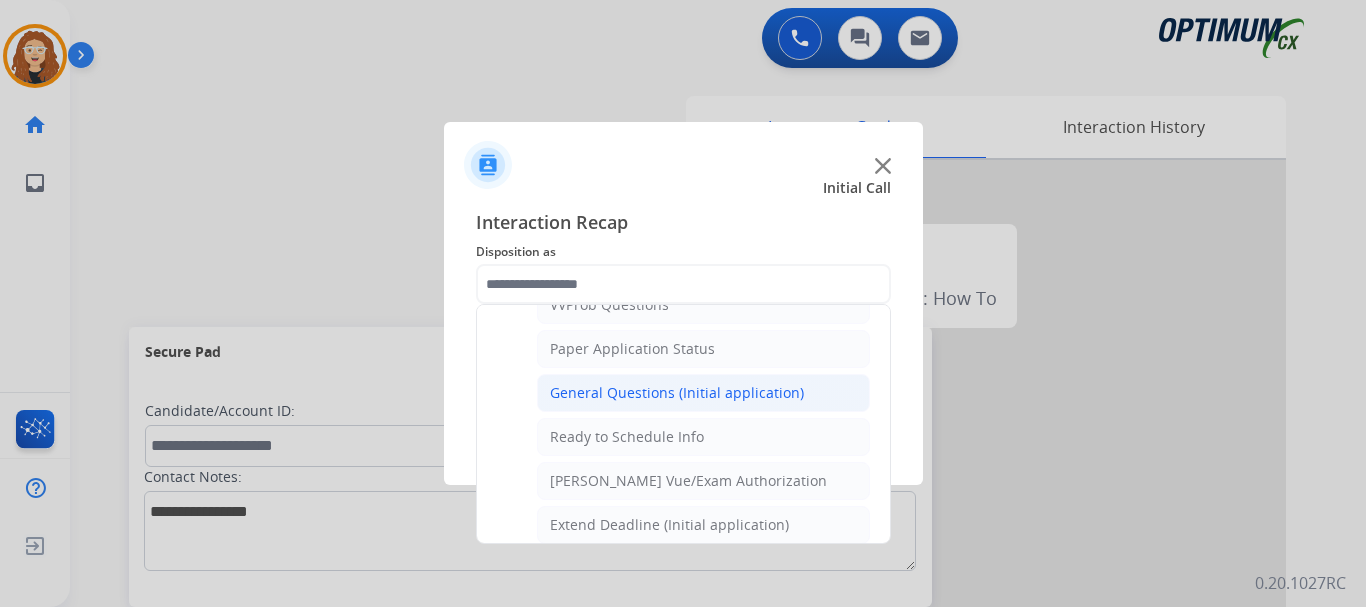 click on "General Questions (Initial application)" 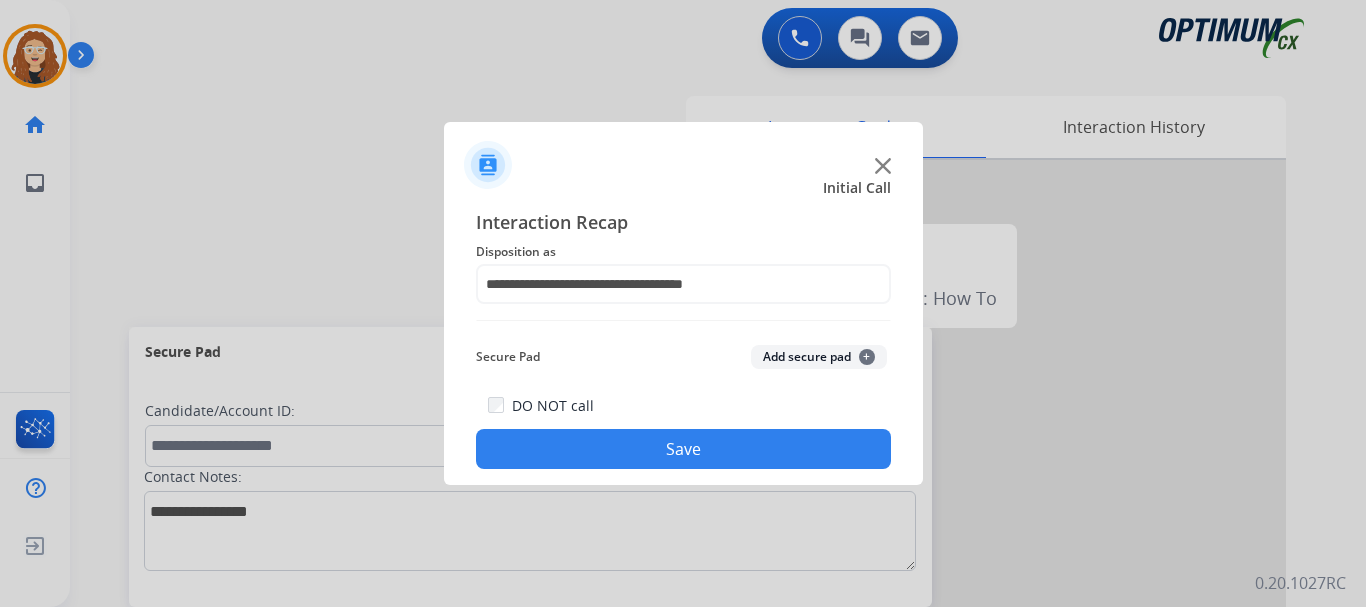 click on "Save" 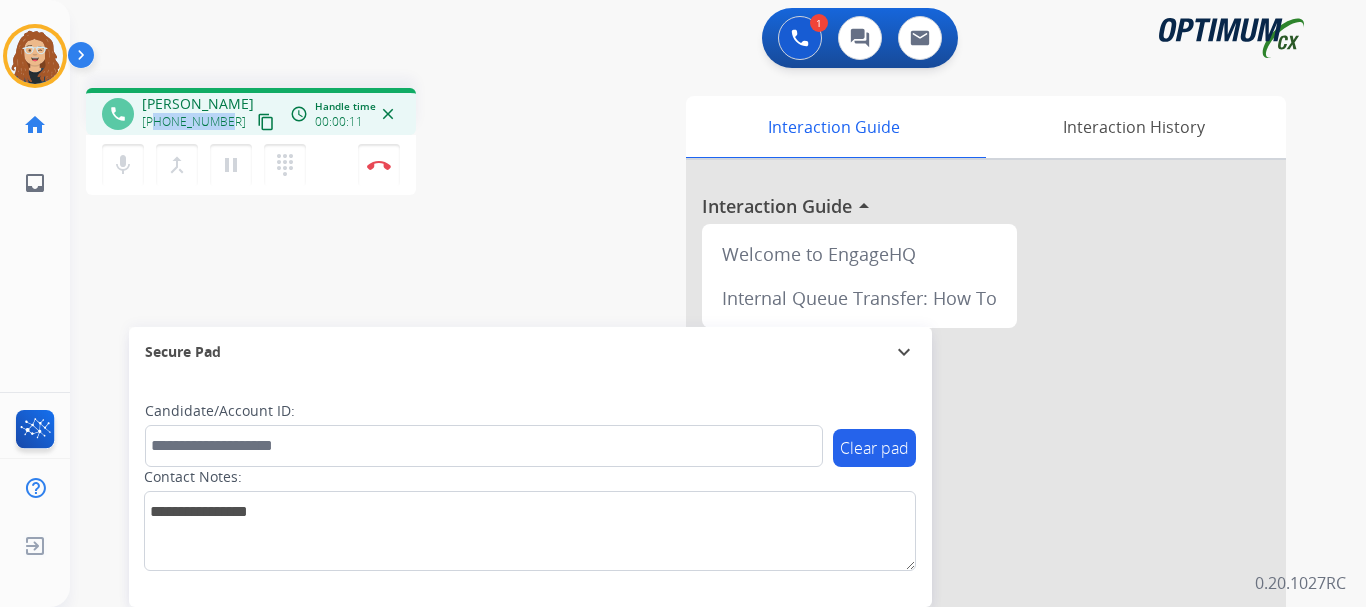 drag, startPoint x: 154, startPoint y: 121, endPoint x: 225, endPoint y: 118, distance: 71.063354 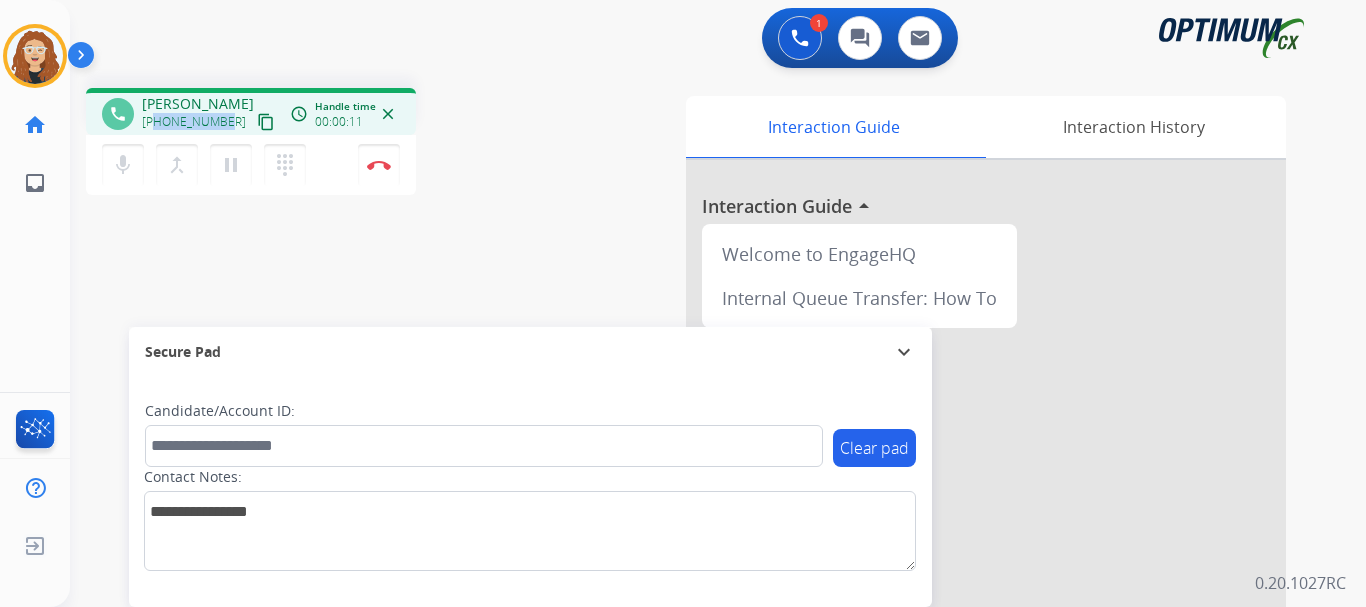 click on "[PHONE_NUMBER] content_copy" at bounding box center (210, 122) 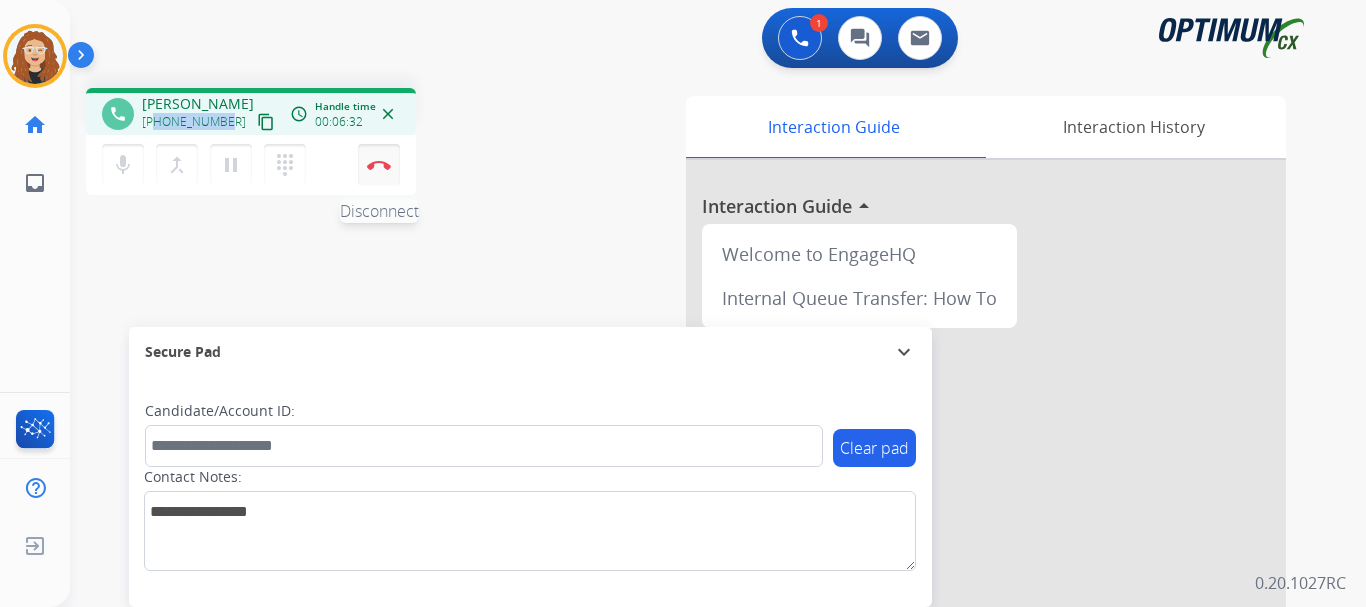 click on "Disconnect" at bounding box center (379, 165) 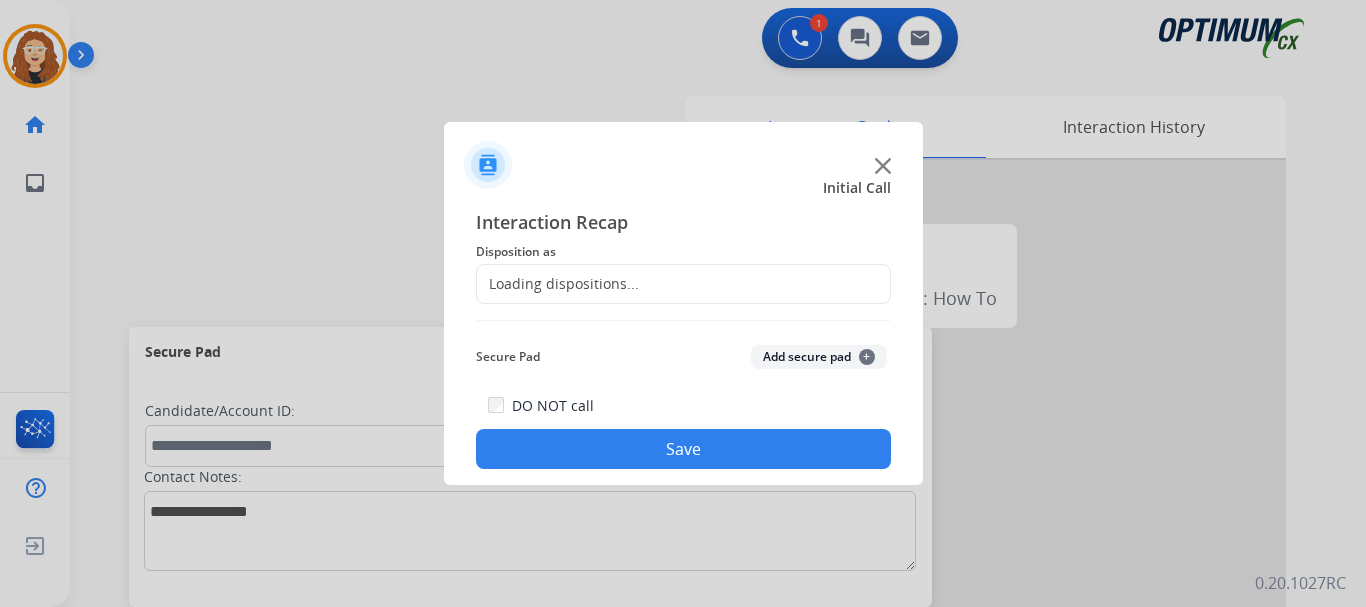 click on "Loading dispositions..." 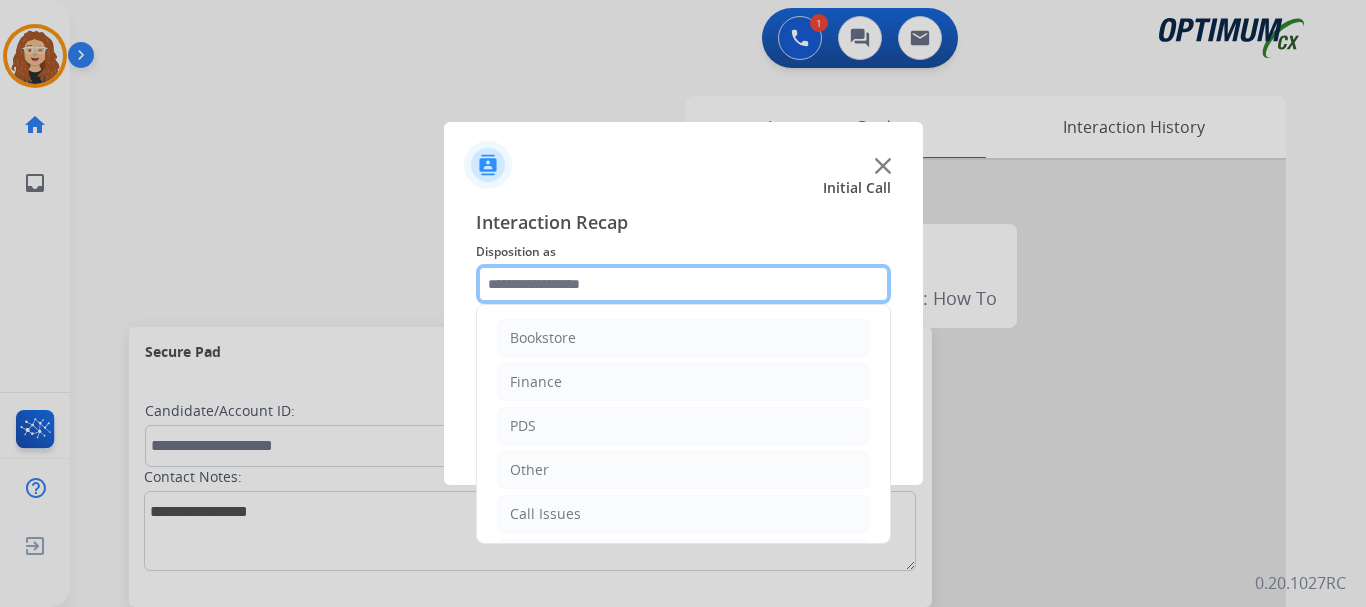 click 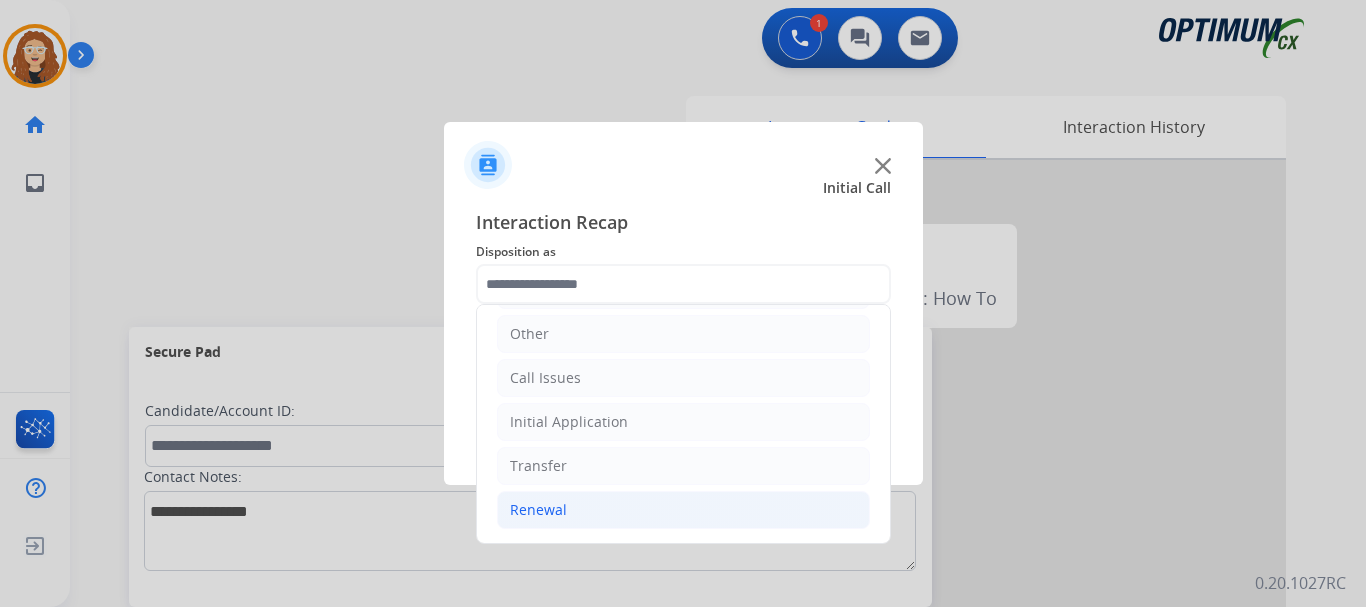 drag, startPoint x: 686, startPoint y: 499, endPoint x: 743, endPoint y: 510, distance: 58.0517 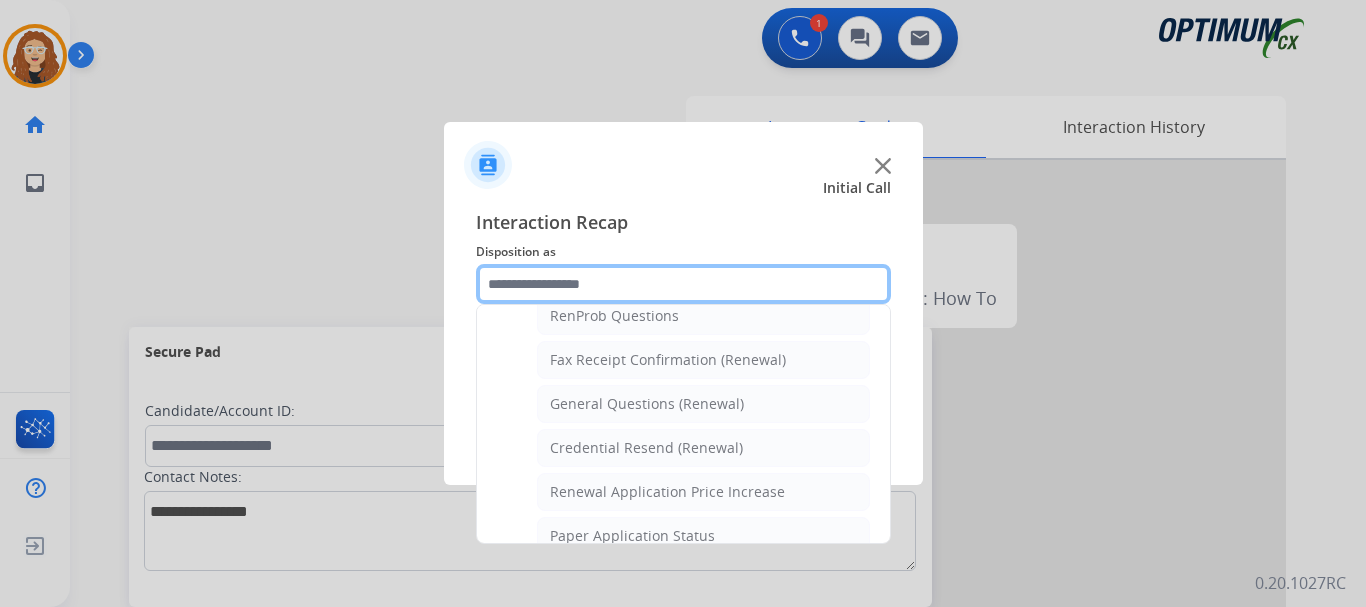 scroll, scrollTop: 530, scrollLeft: 0, axis: vertical 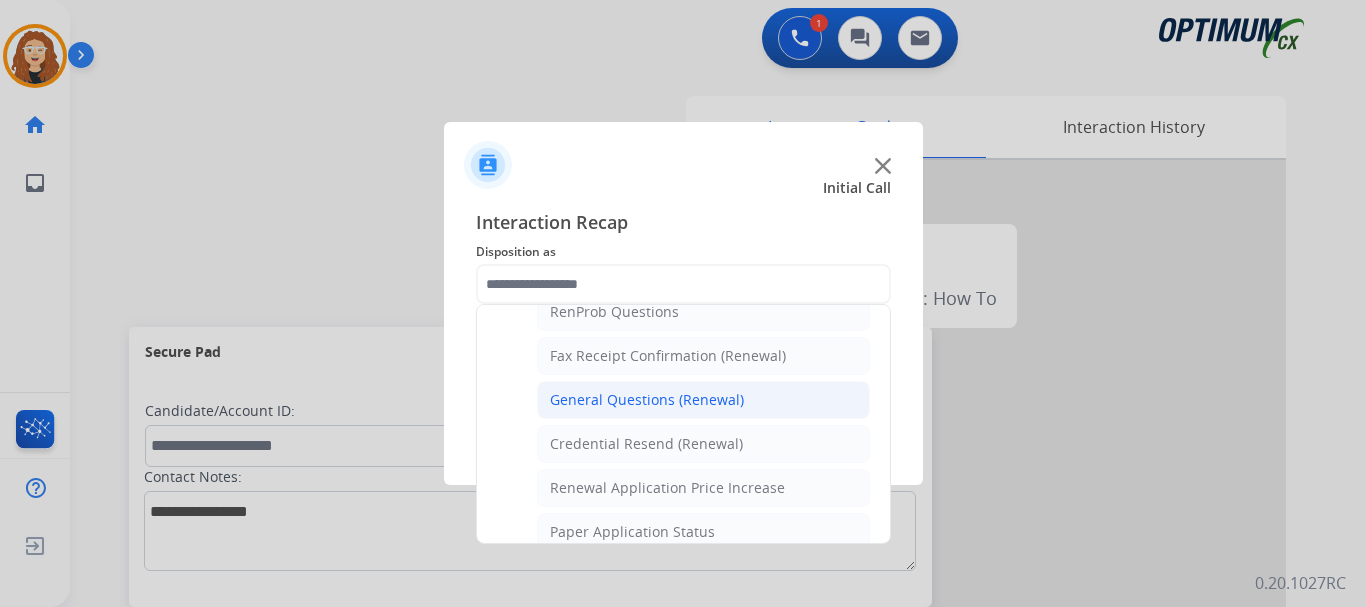 click on "General Questions (Renewal)" 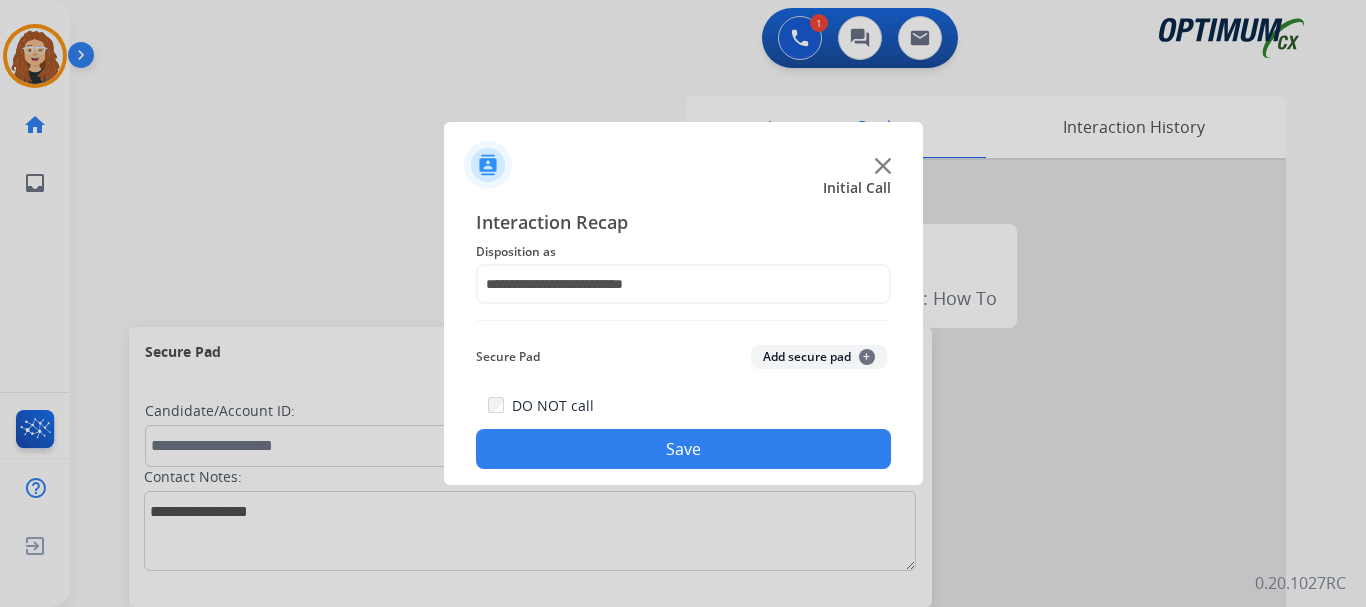click on "Save" 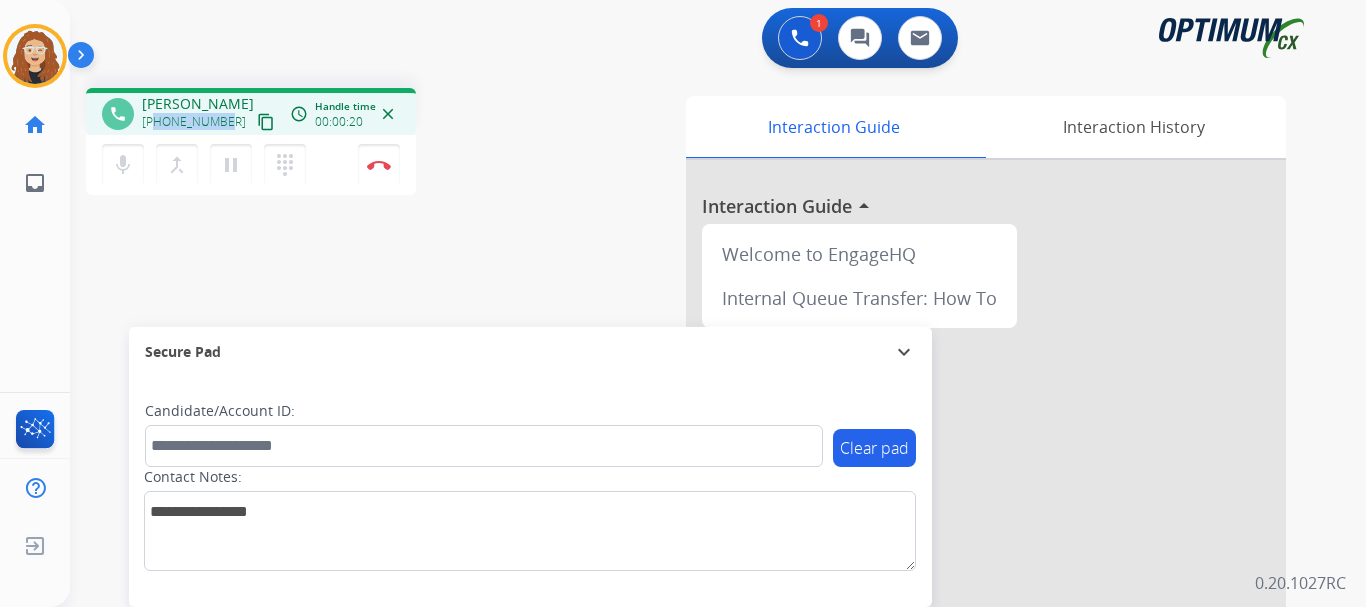 drag, startPoint x: 158, startPoint y: 120, endPoint x: 224, endPoint y: 120, distance: 66 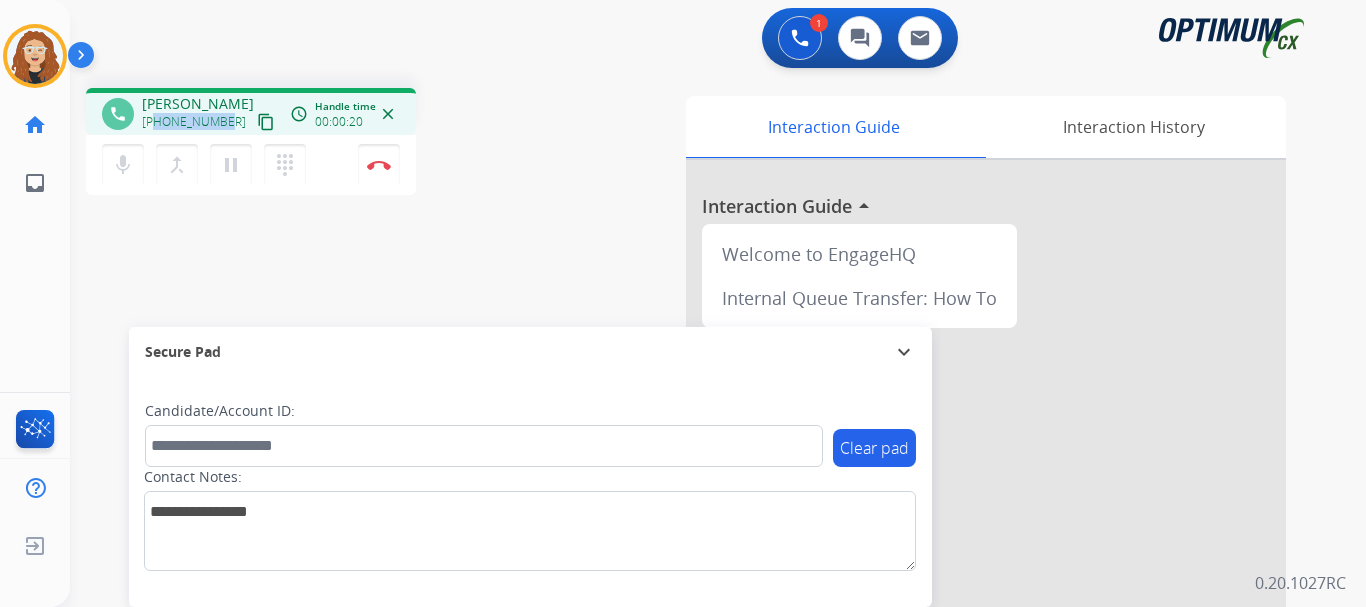 click on "[PHONE_NUMBER]" at bounding box center [194, 122] 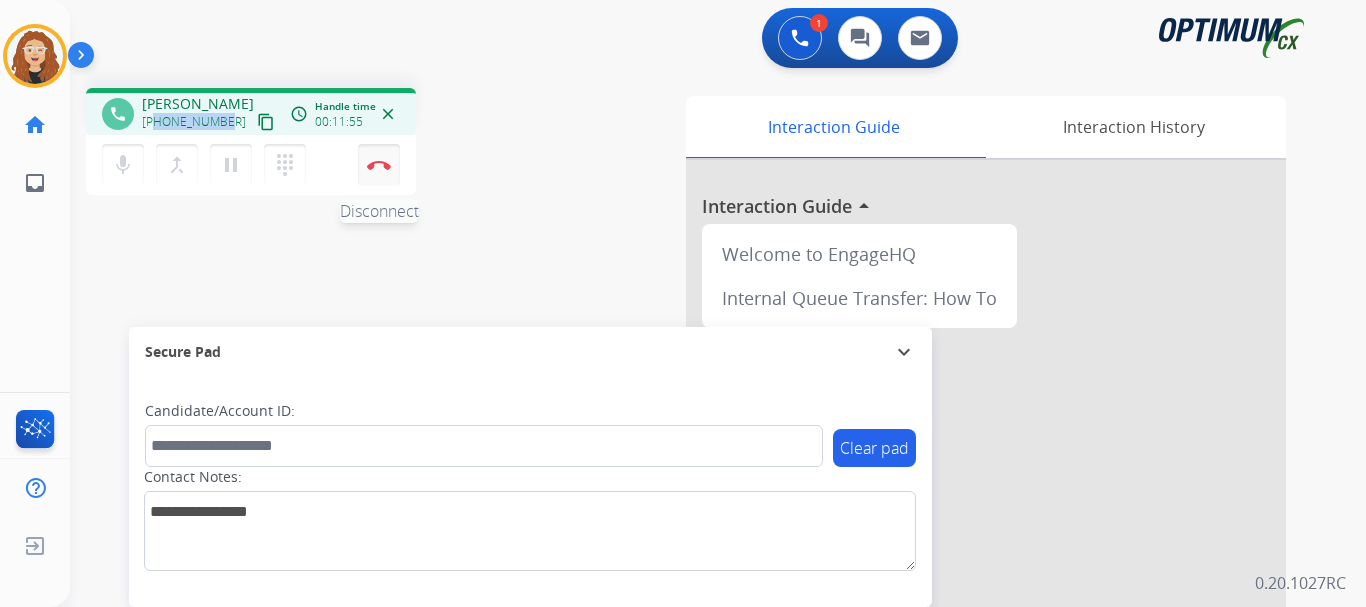 click at bounding box center [379, 165] 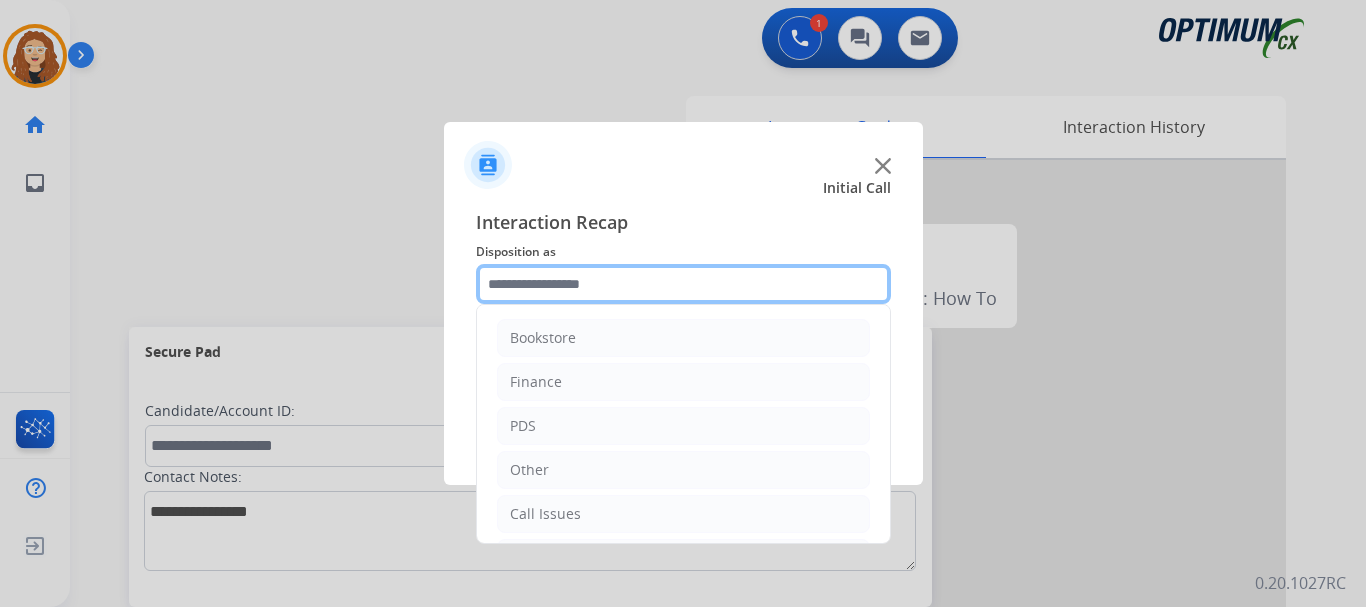 click 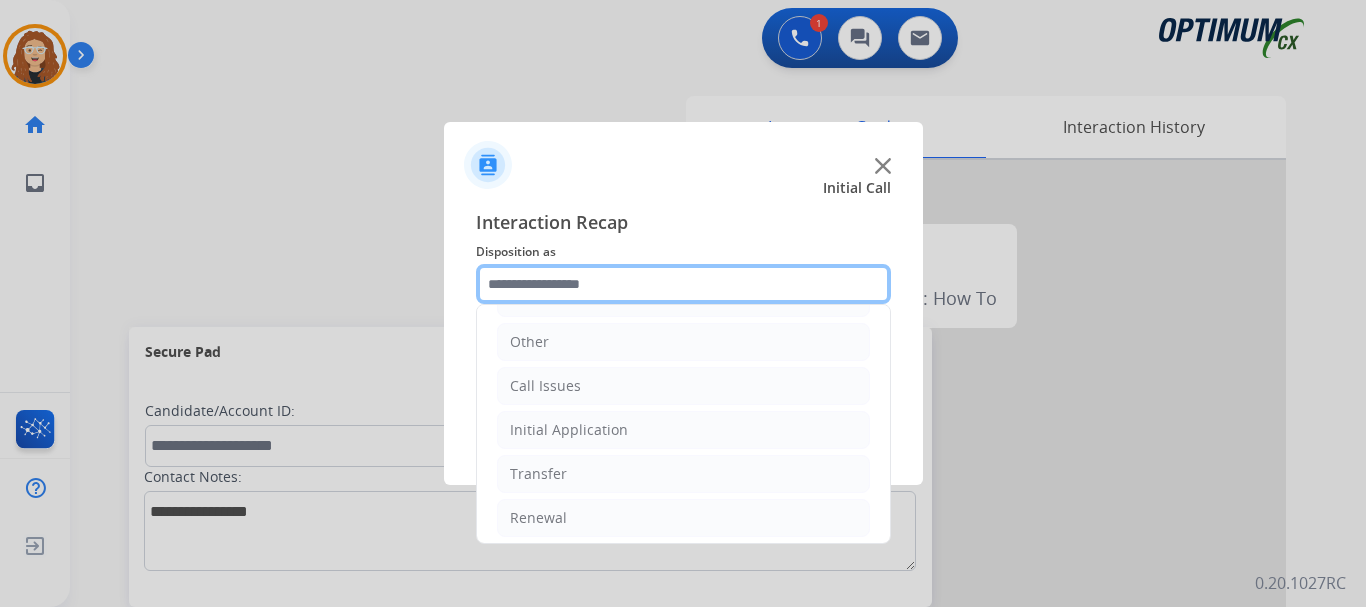 scroll, scrollTop: 136, scrollLeft: 0, axis: vertical 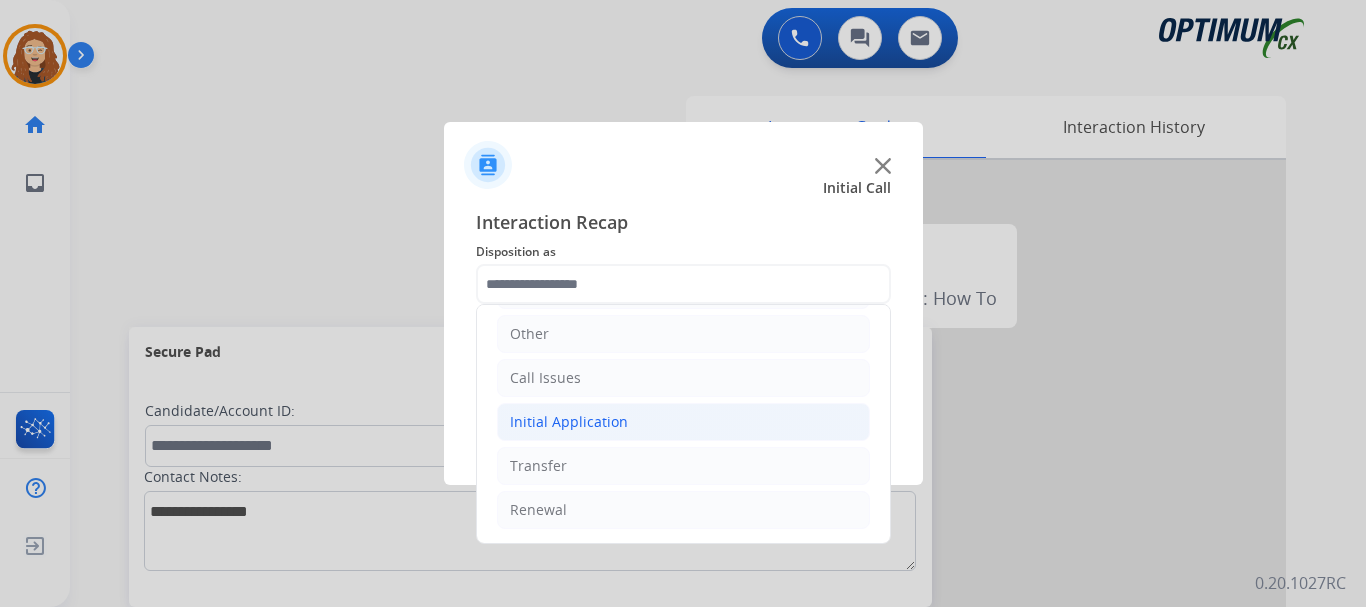 click on "Initial Application" 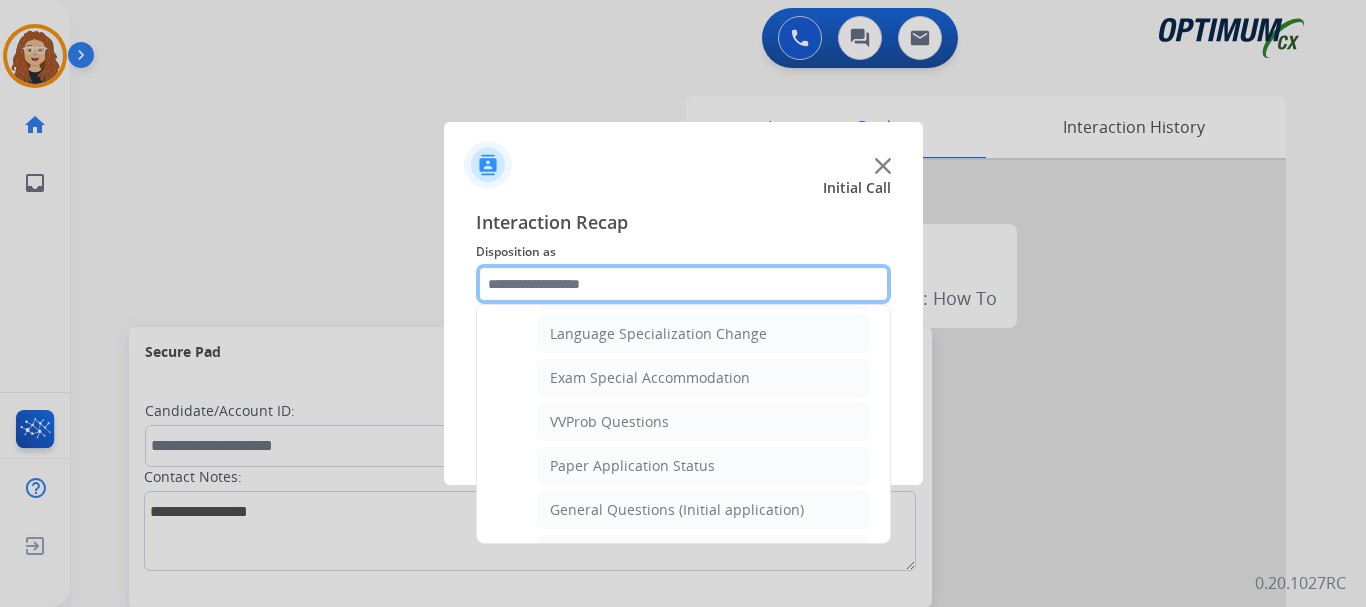 scroll, scrollTop: 1066, scrollLeft: 0, axis: vertical 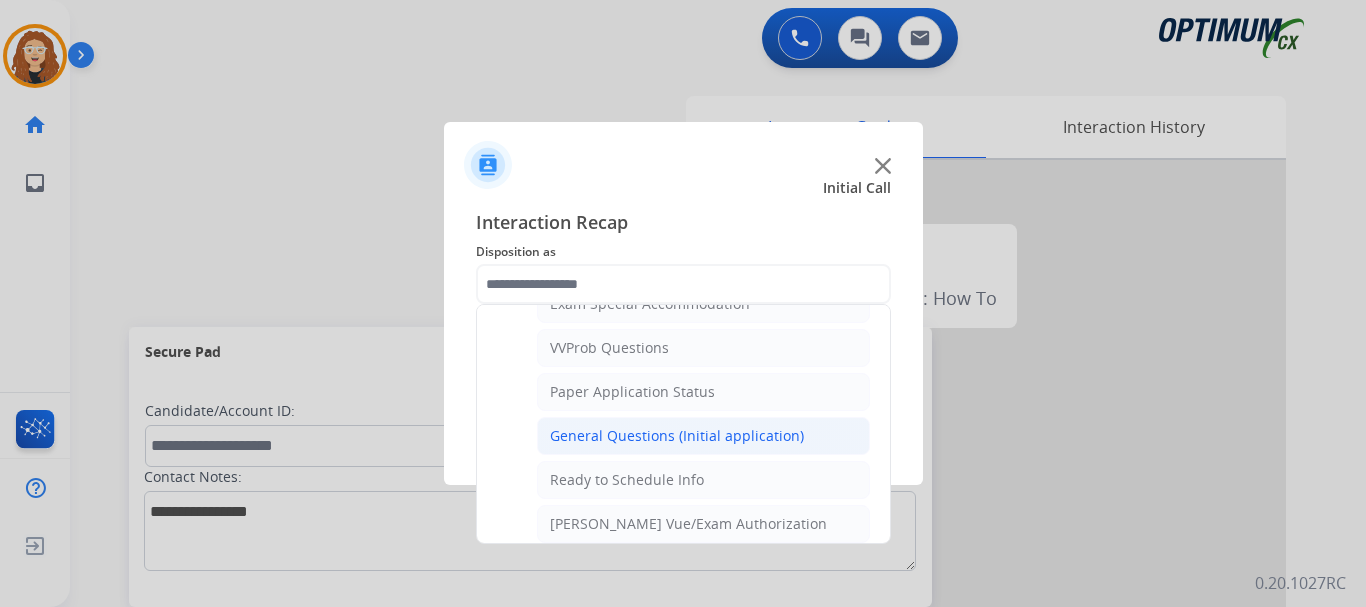 click on "General Questions (Initial application)" 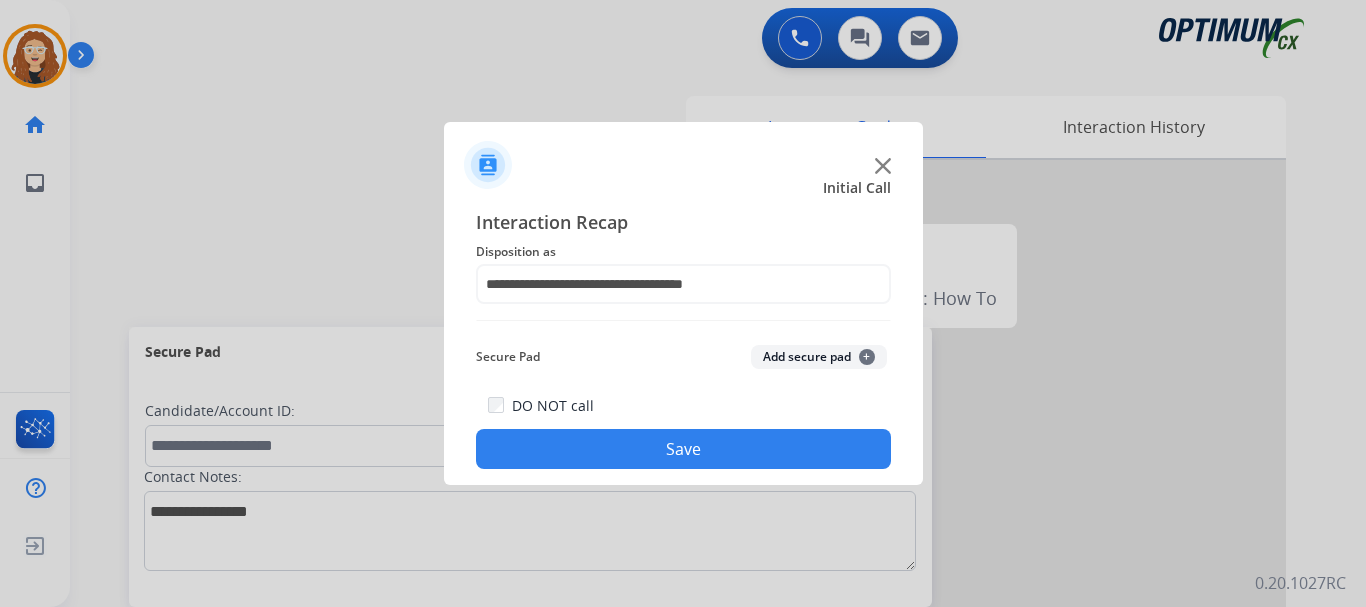 click on "Save" 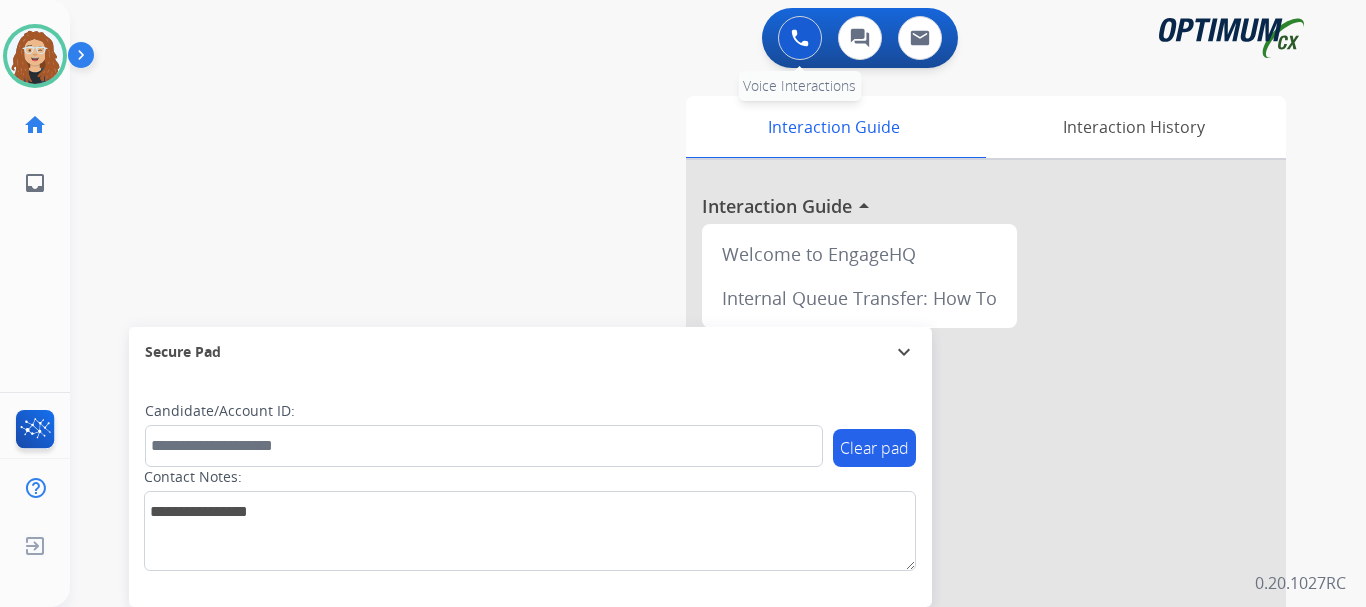 click at bounding box center (800, 38) 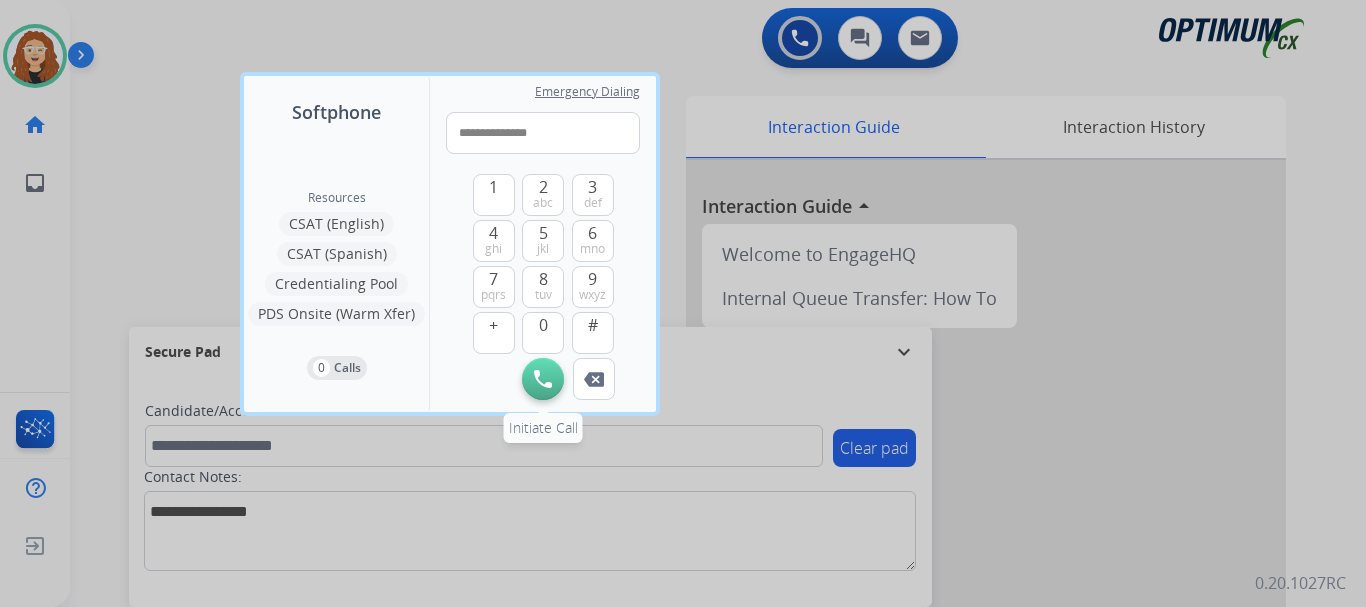type on "**********" 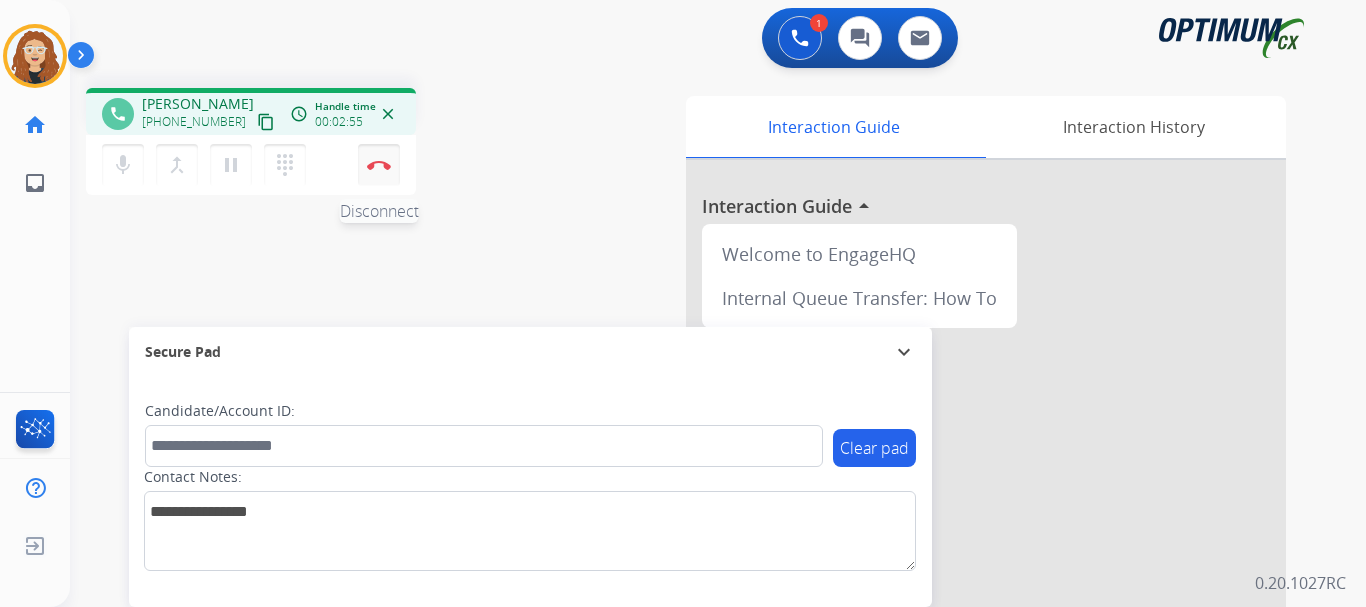 click on "Disconnect" at bounding box center (379, 165) 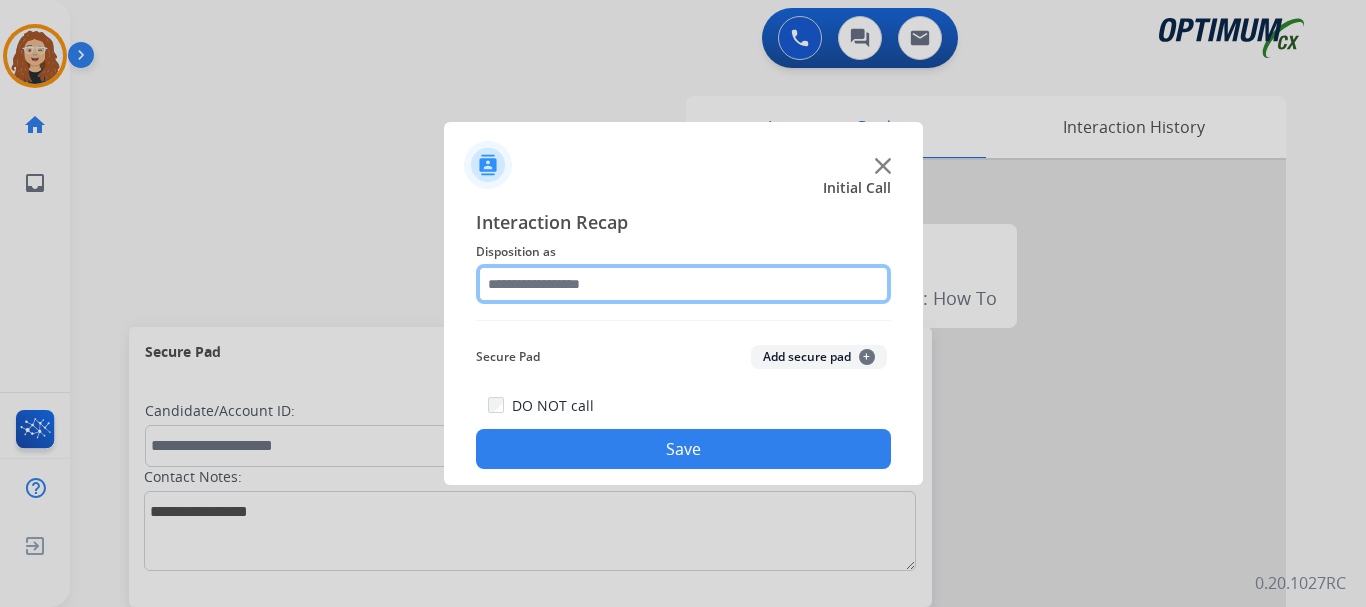 click 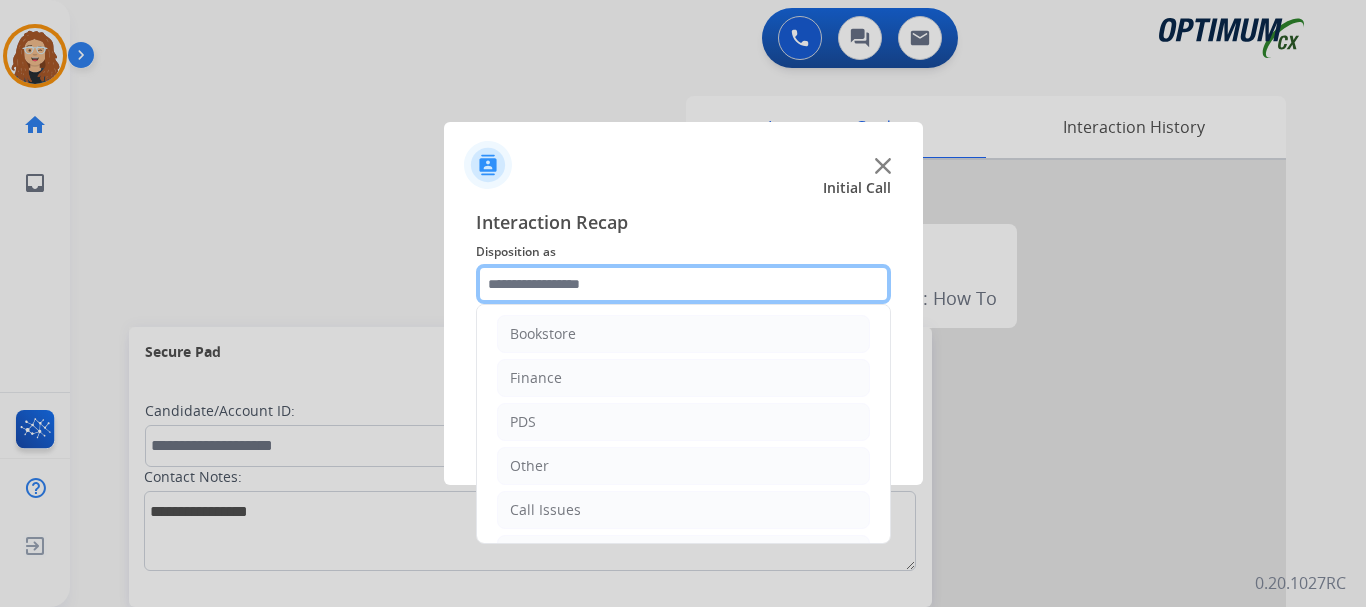 scroll, scrollTop: 136, scrollLeft: 0, axis: vertical 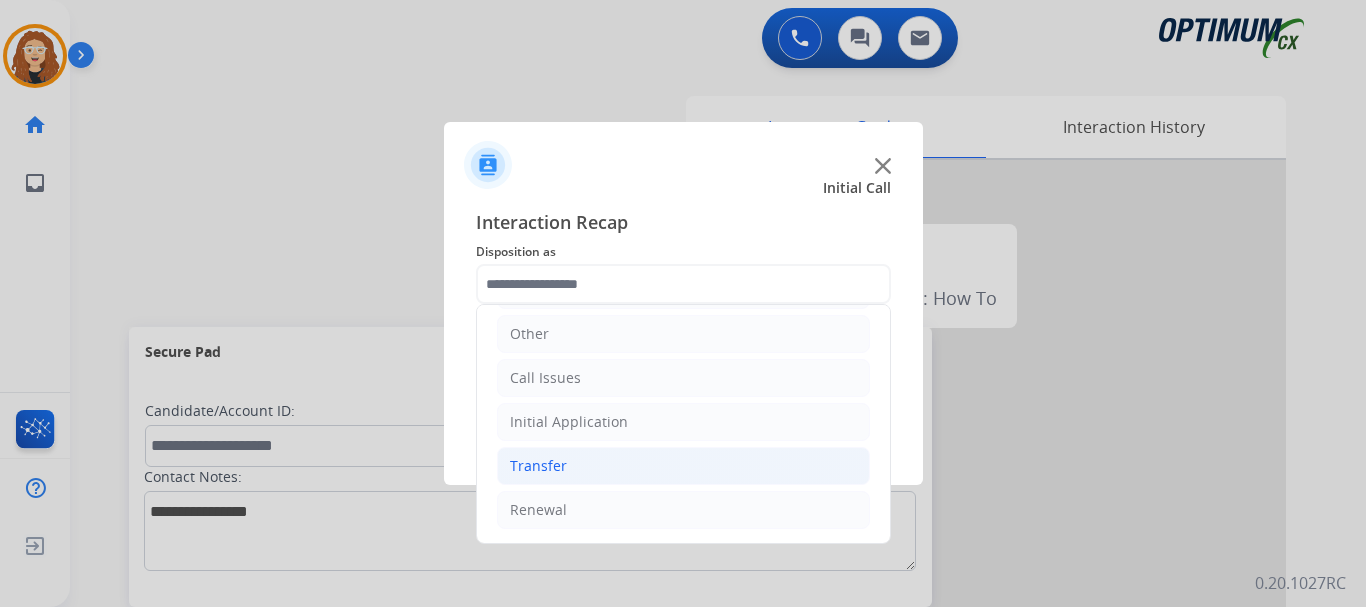 drag, startPoint x: 637, startPoint y: 509, endPoint x: 768, endPoint y: 485, distance: 133.18033 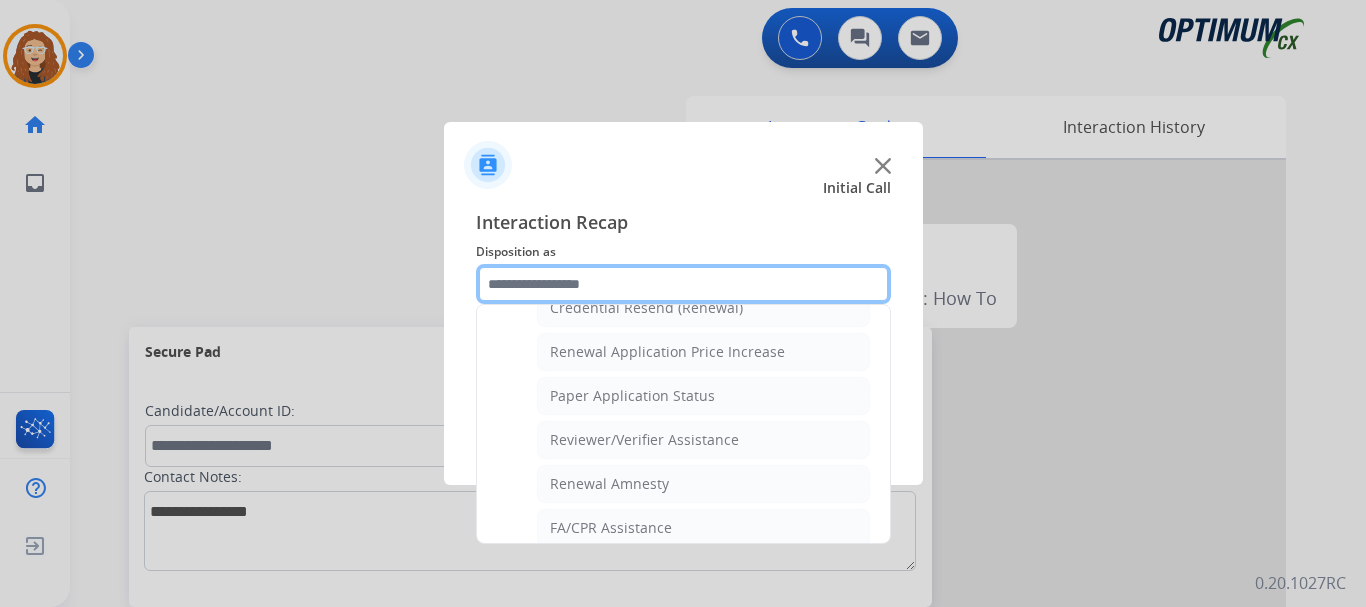 scroll, scrollTop: 670, scrollLeft: 0, axis: vertical 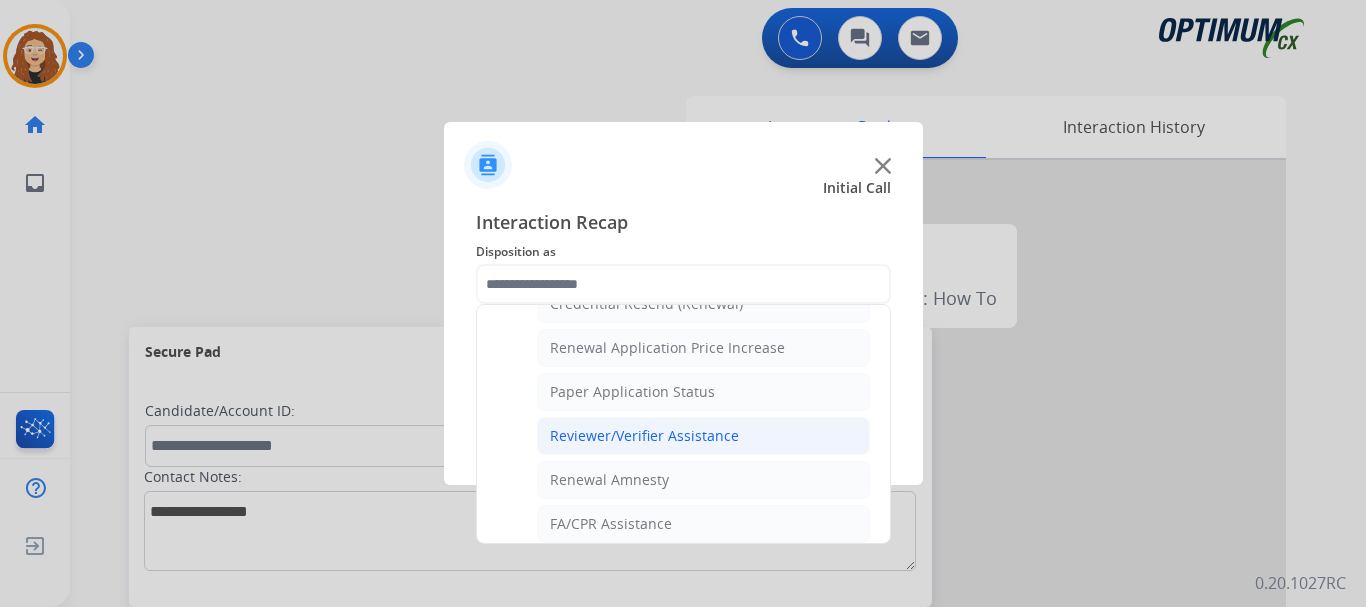 click on "Reviewer/Verifier Assistance" 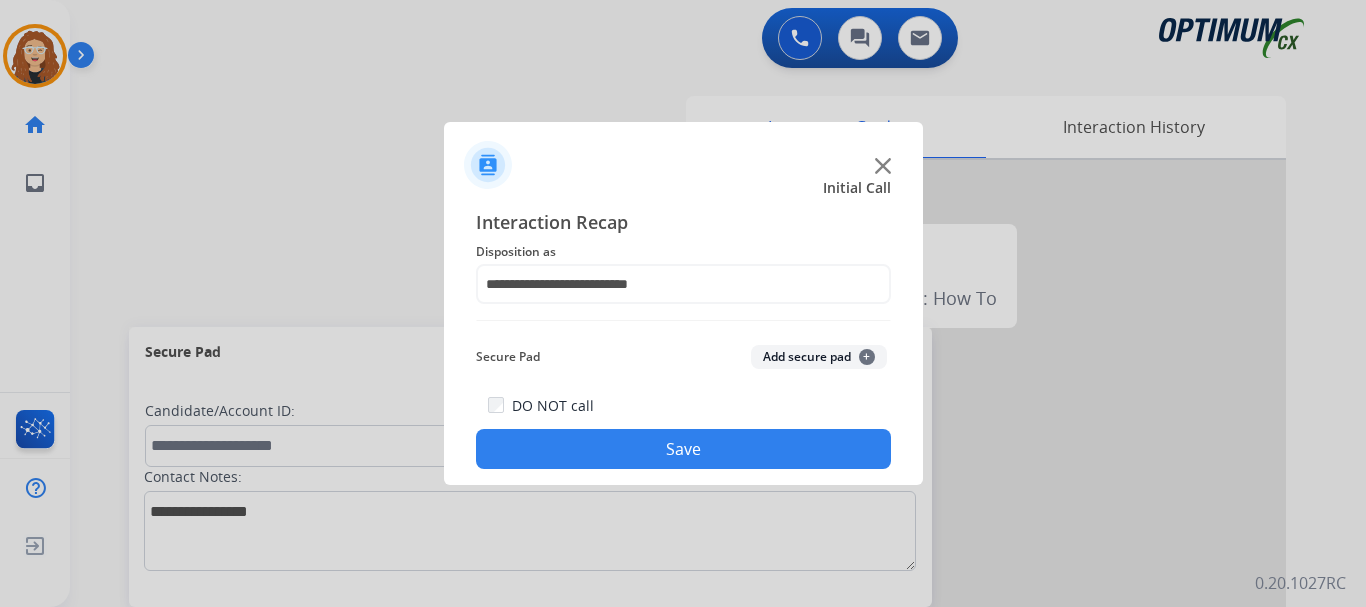 click on "Save" 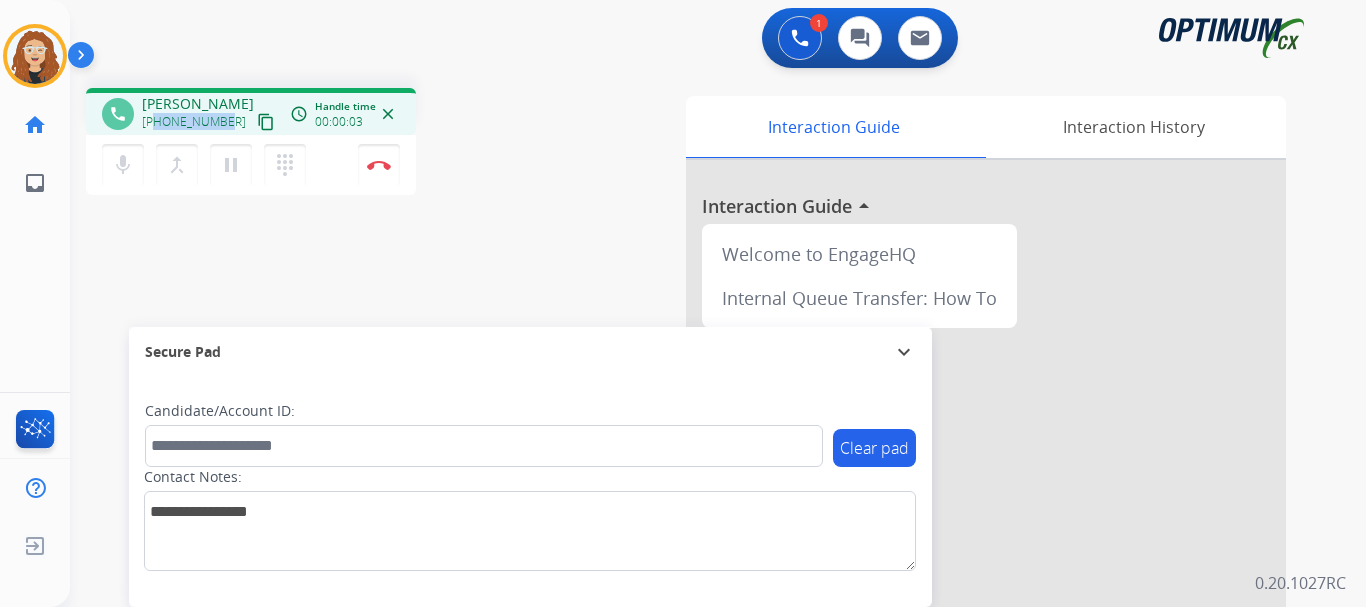 drag, startPoint x: 157, startPoint y: 124, endPoint x: 214, endPoint y: 121, distance: 57.07889 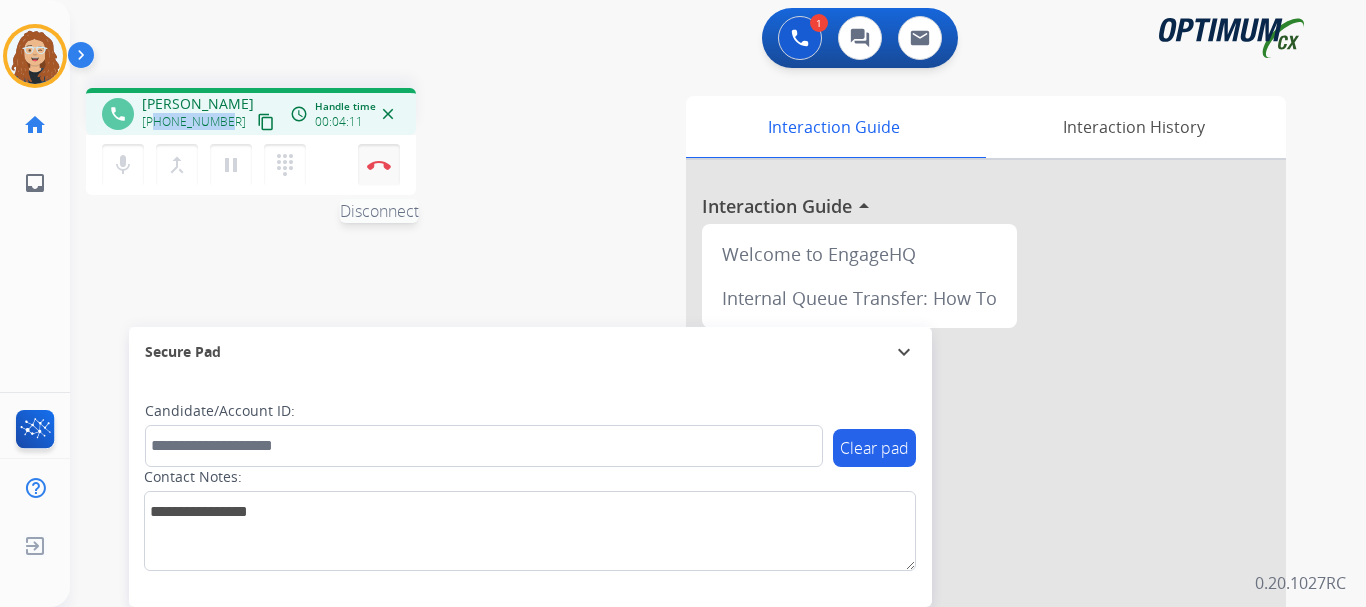 click at bounding box center (379, 165) 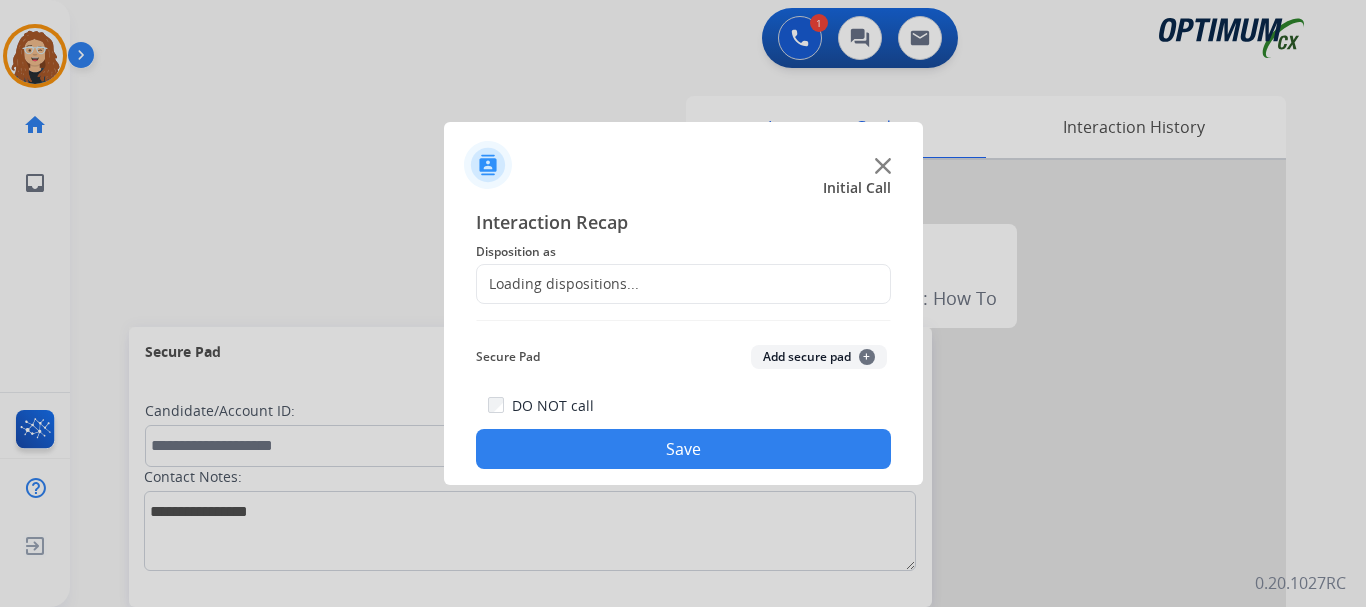 click on "Loading dispositions..." 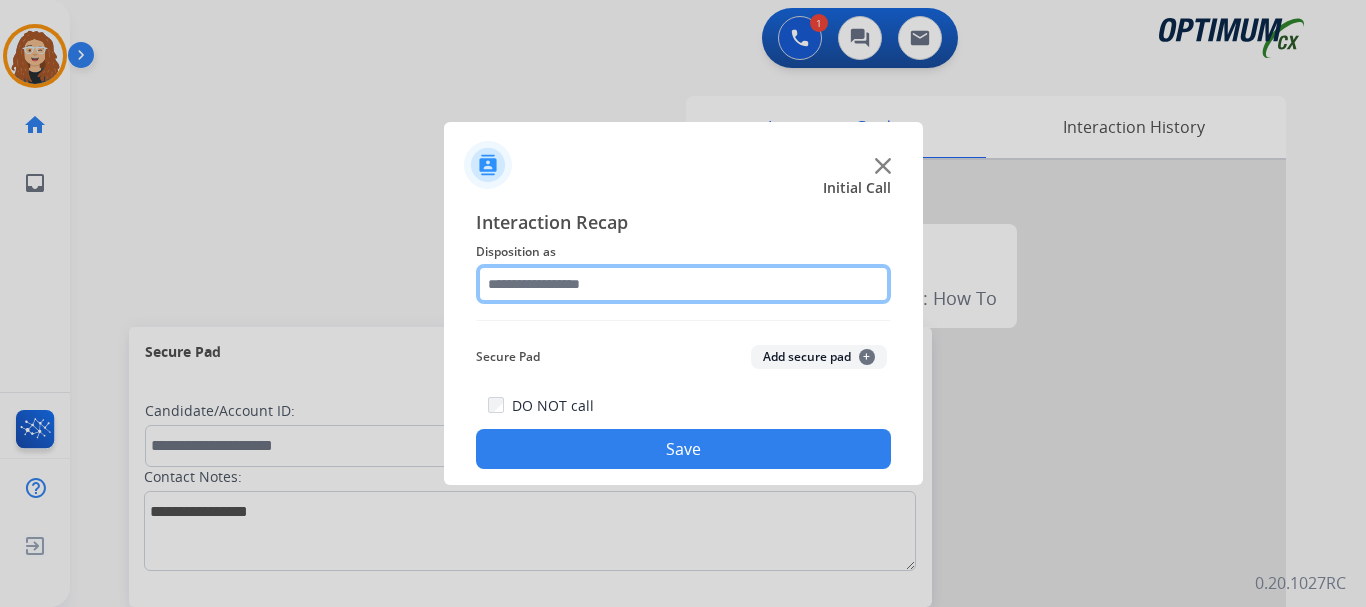 click 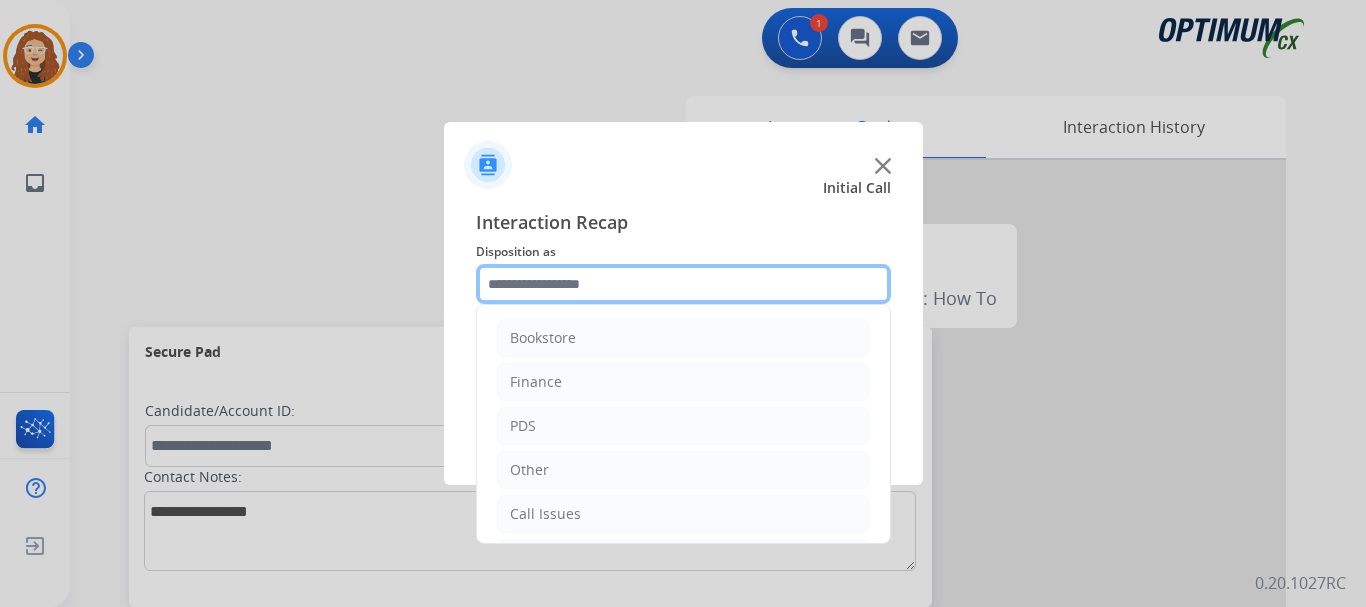 scroll, scrollTop: 136, scrollLeft: 0, axis: vertical 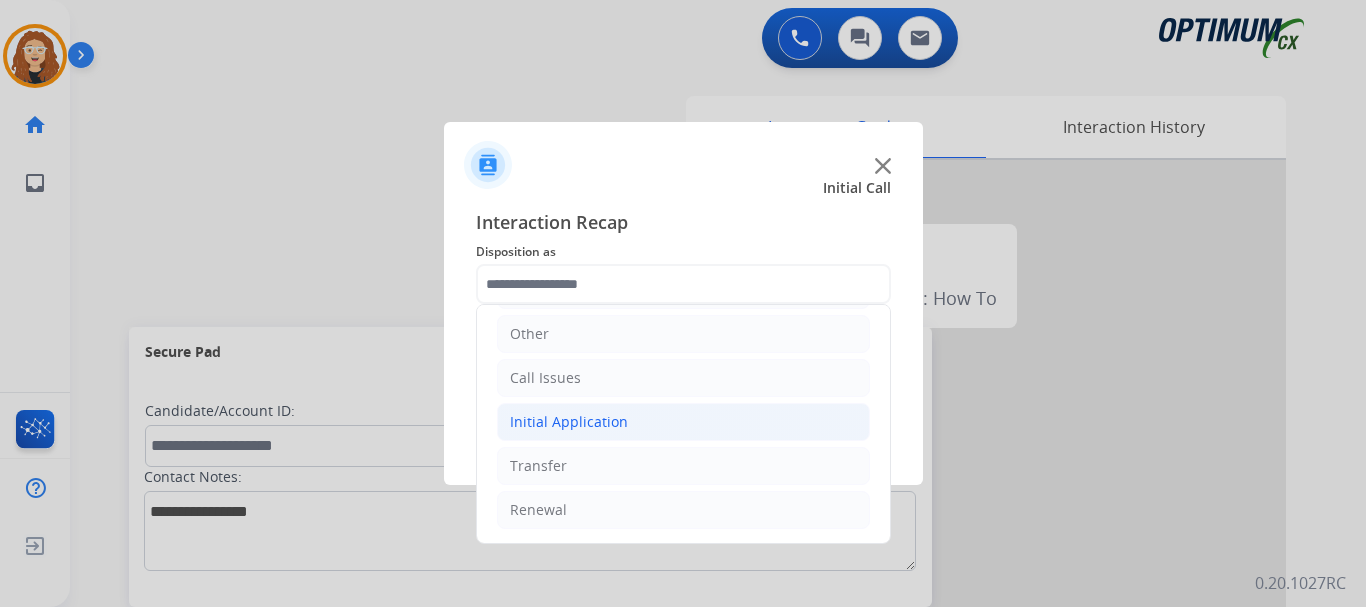 click on "Initial Application" 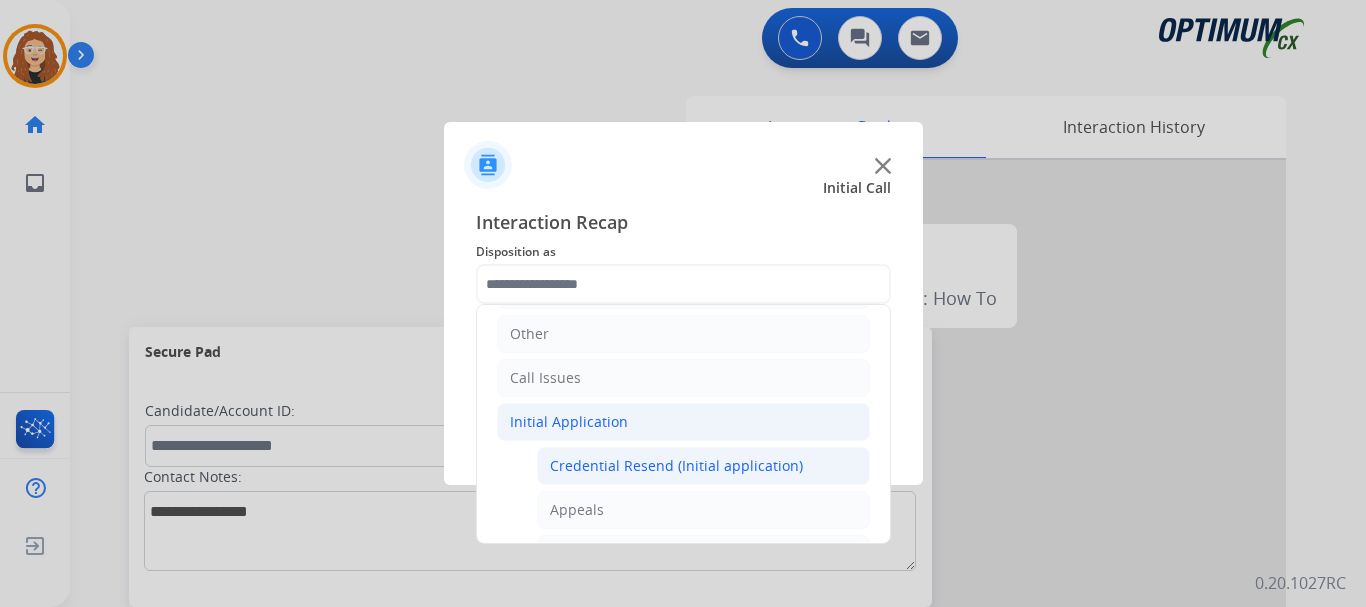 click on "Credential Resend (Initial application)" 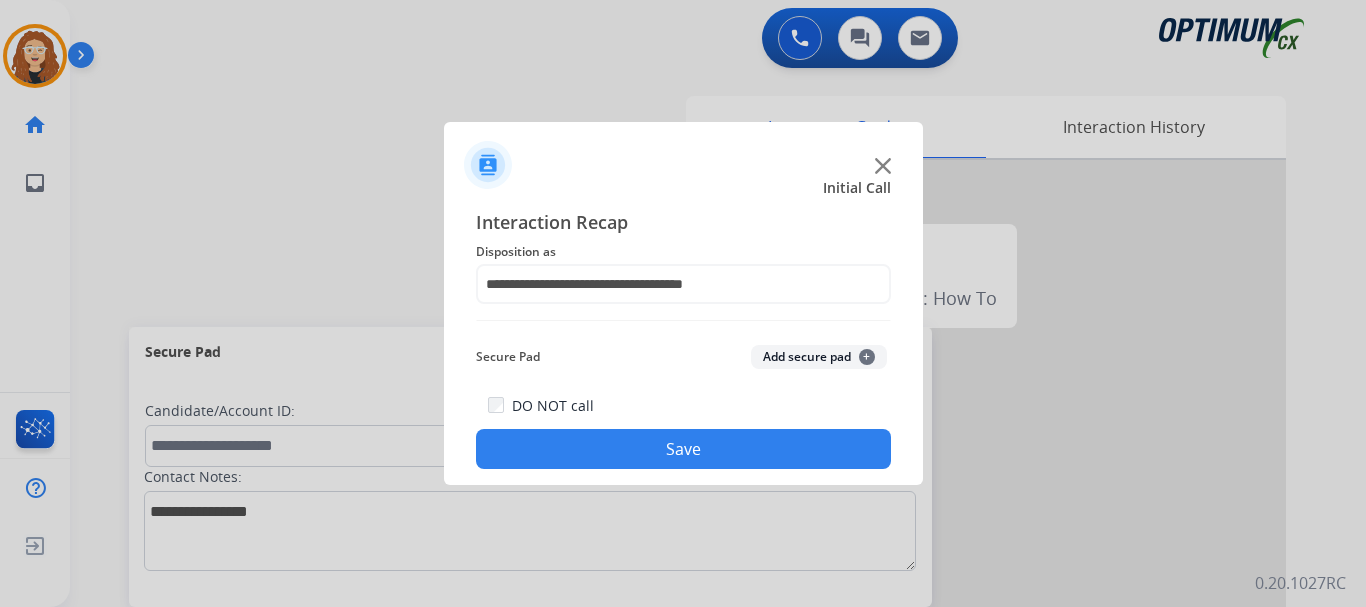 click on "Save" 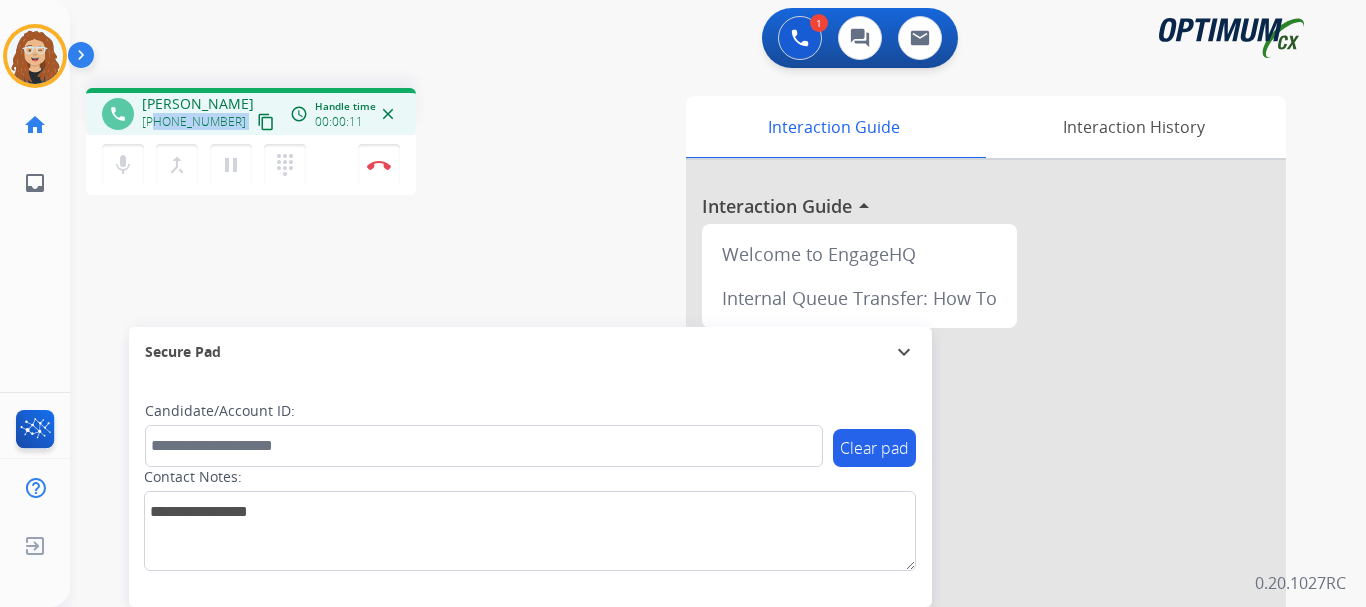 drag, startPoint x: 157, startPoint y: 120, endPoint x: 232, endPoint y: 116, distance: 75.10659 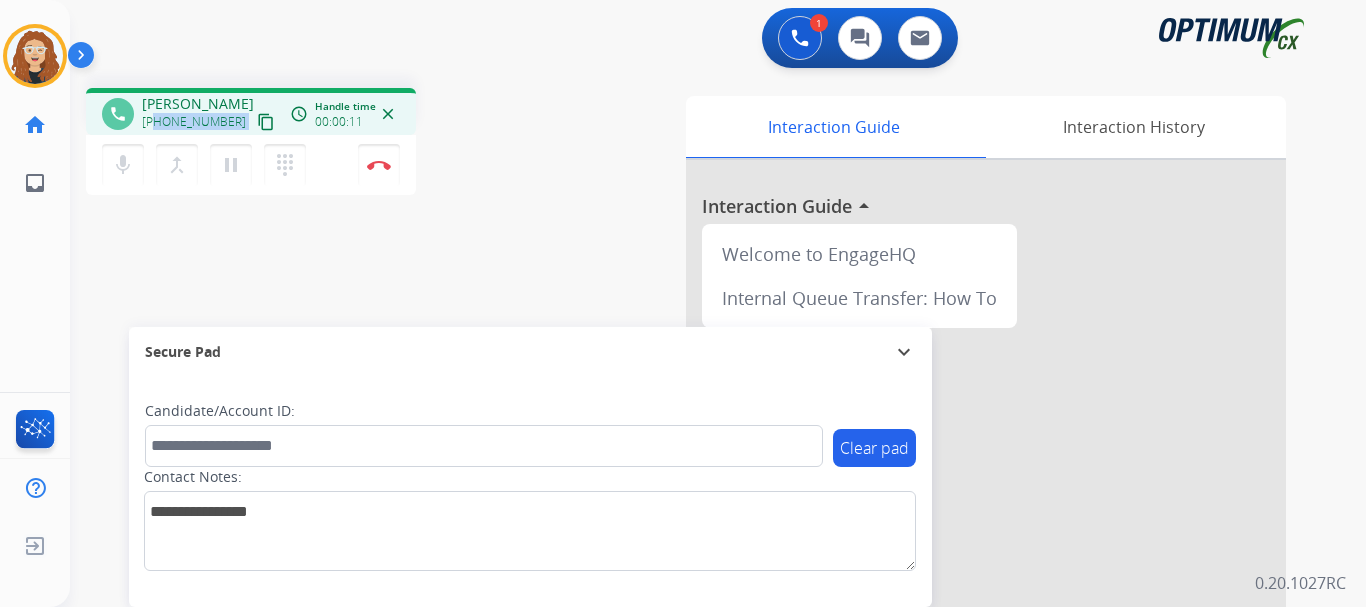 click on "[PHONE_NUMBER] content_copy" at bounding box center (210, 122) 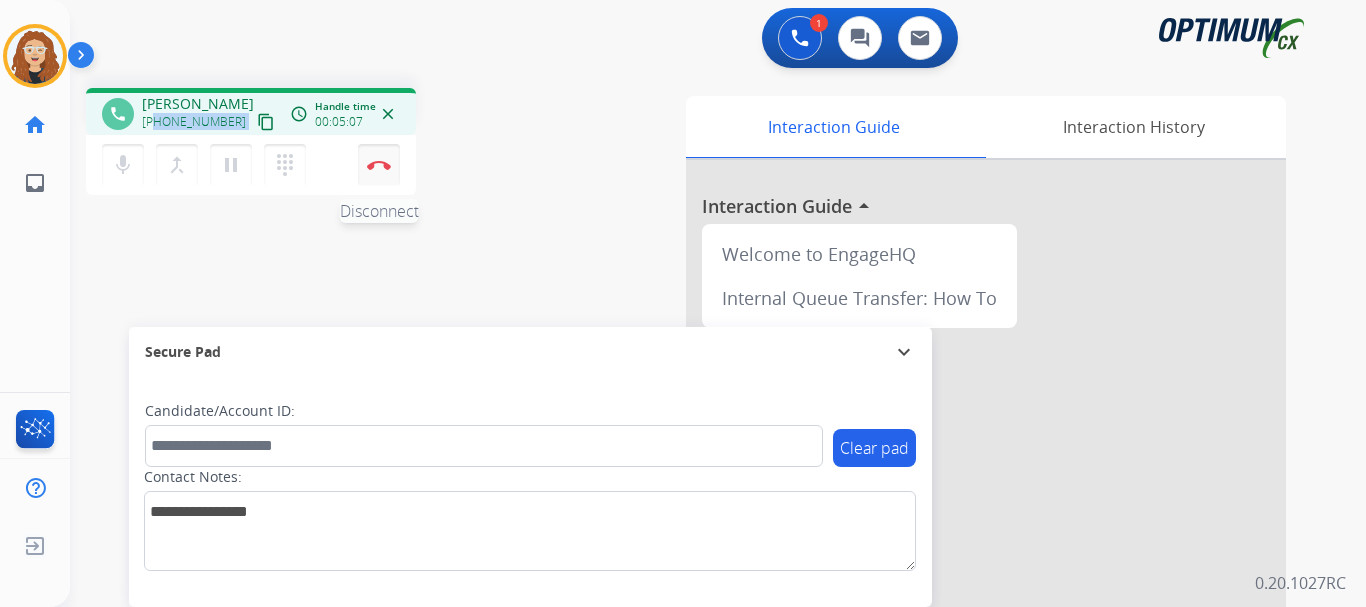 click at bounding box center (379, 165) 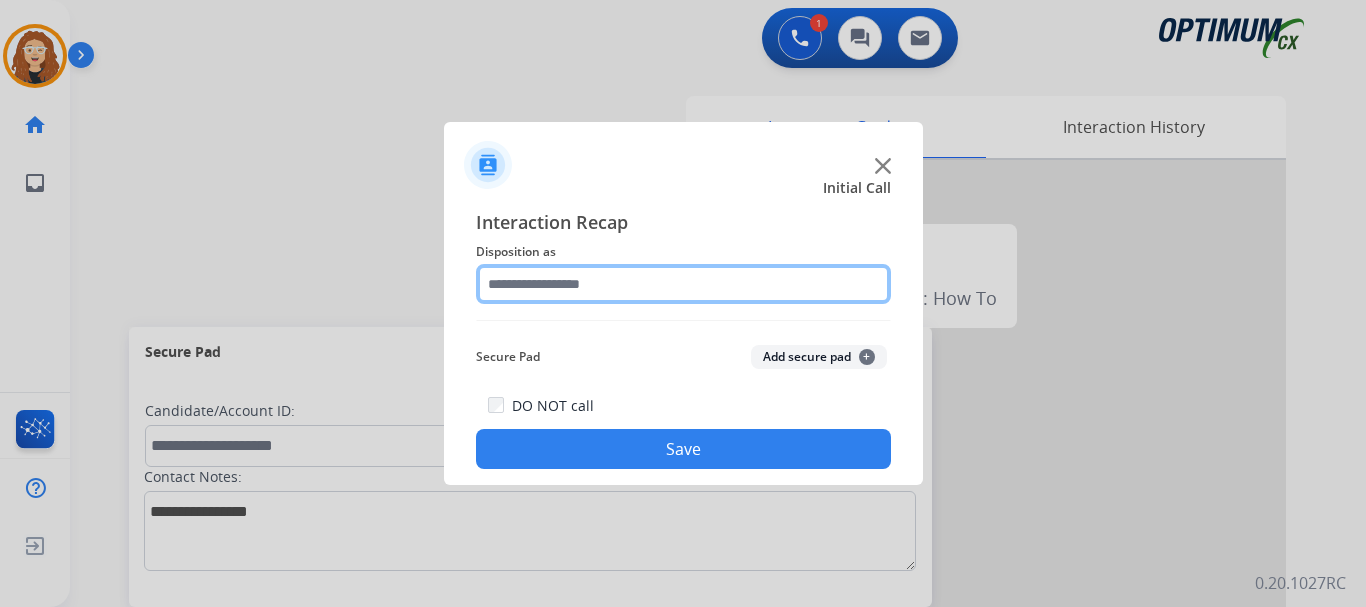 click 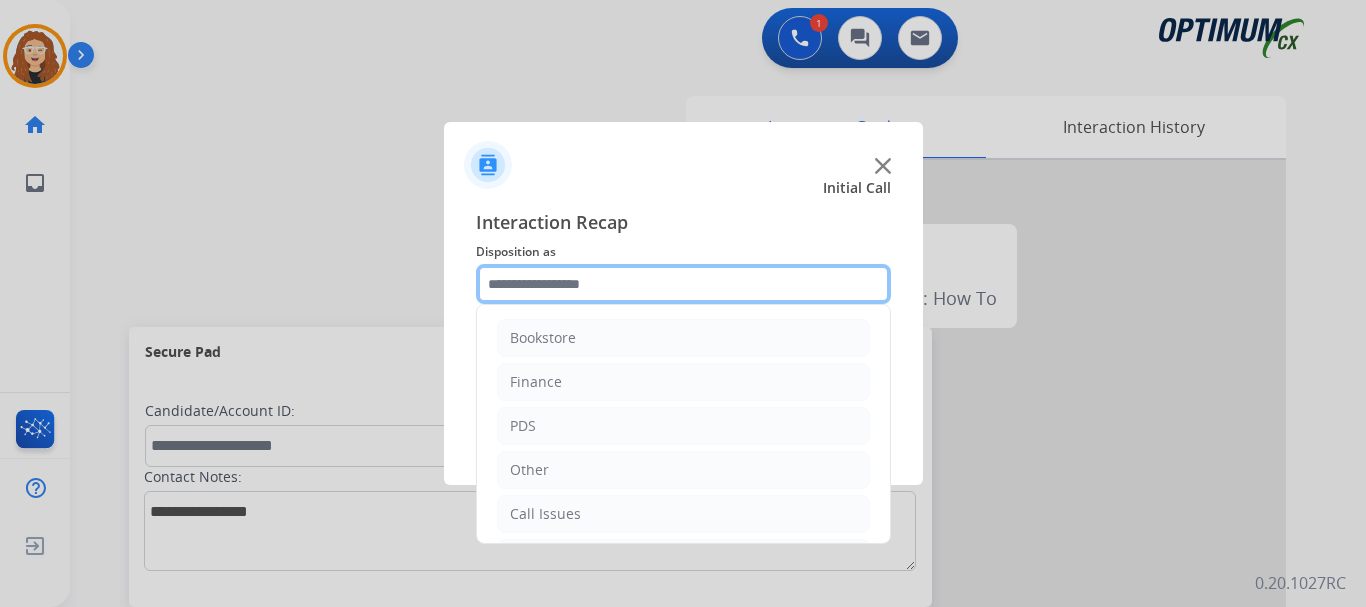 scroll, scrollTop: 136, scrollLeft: 0, axis: vertical 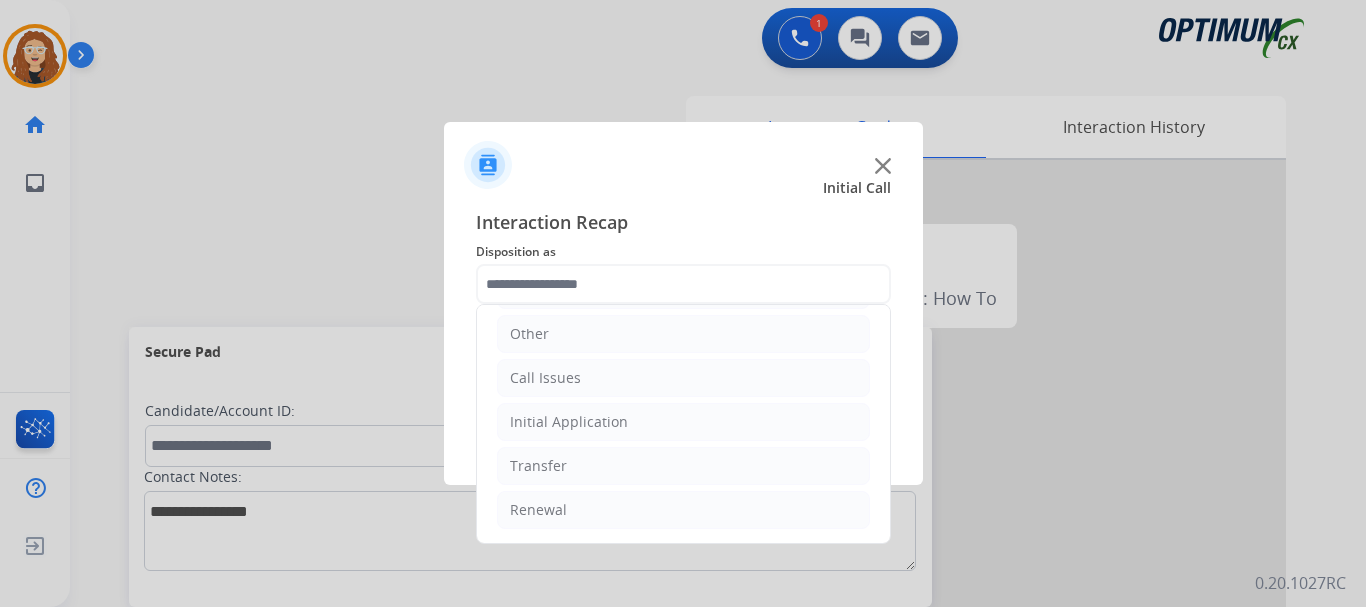 drag, startPoint x: 599, startPoint y: 505, endPoint x: 792, endPoint y: 489, distance: 193.66208 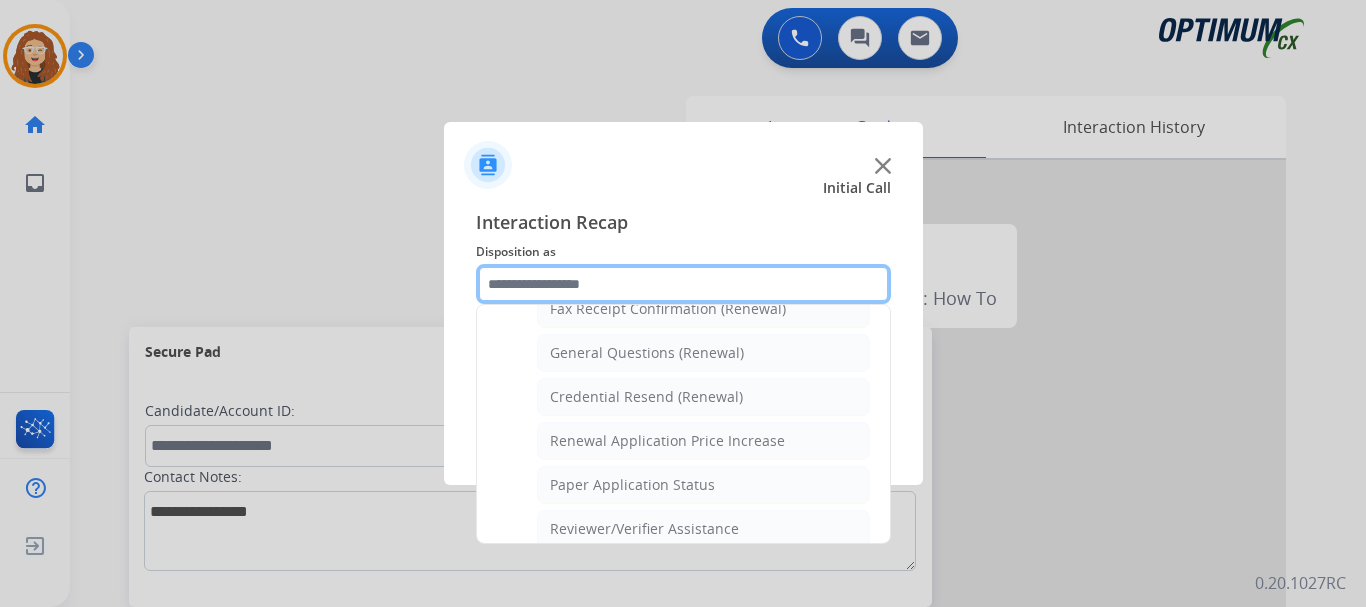 scroll, scrollTop: 628, scrollLeft: 0, axis: vertical 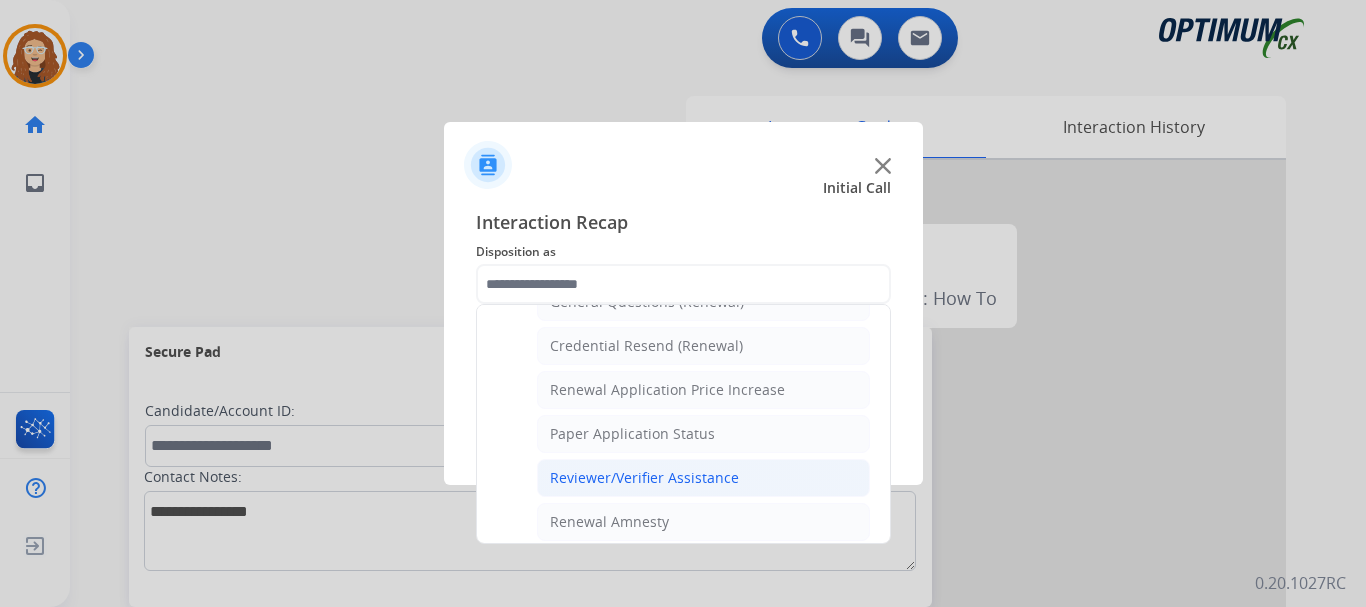 click on "Reviewer/Verifier Assistance" 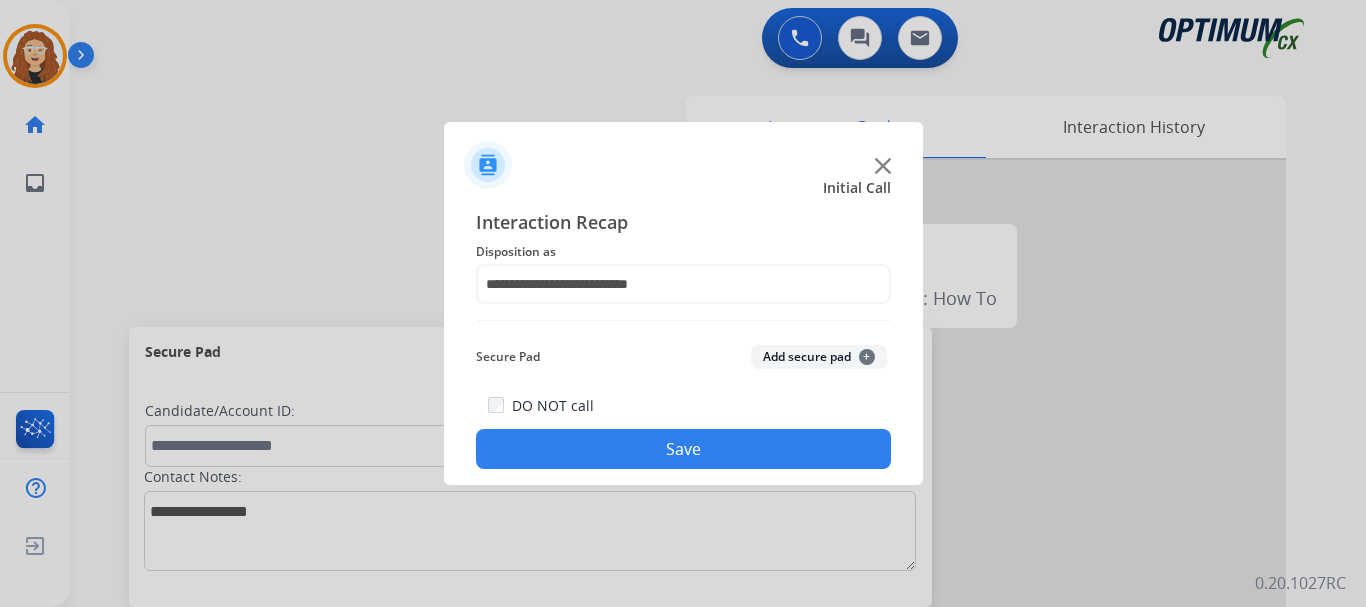 click on "Save" 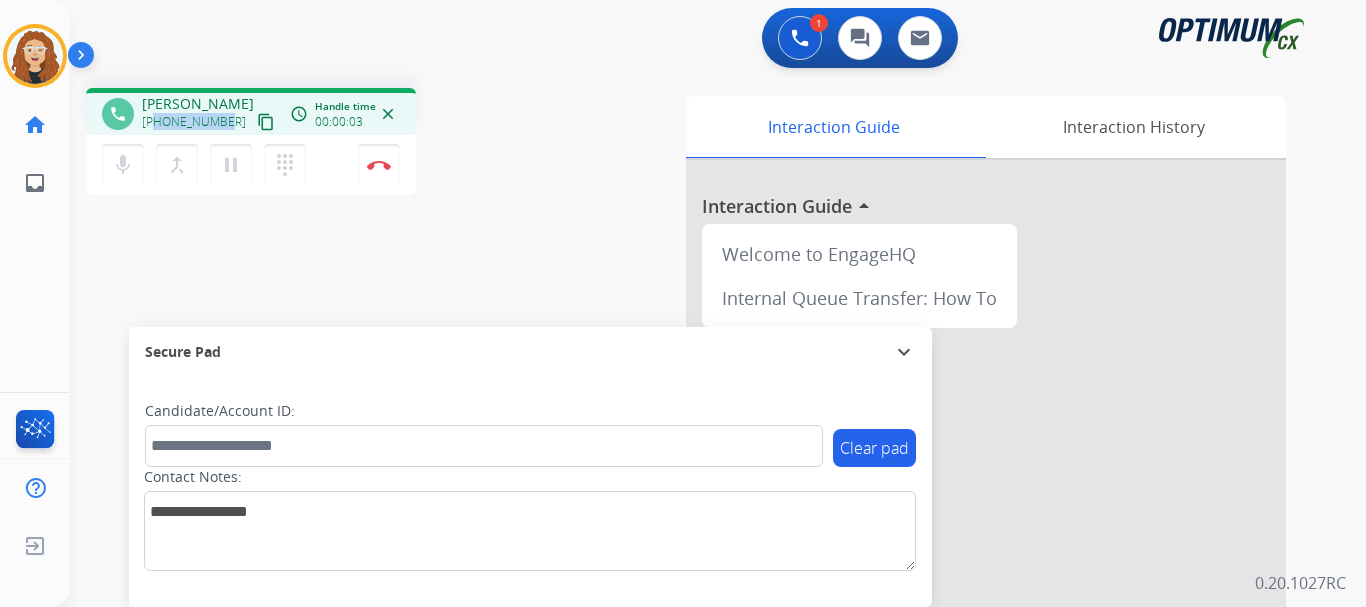 drag, startPoint x: 158, startPoint y: 121, endPoint x: 226, endPoint y: 121, distance: 68 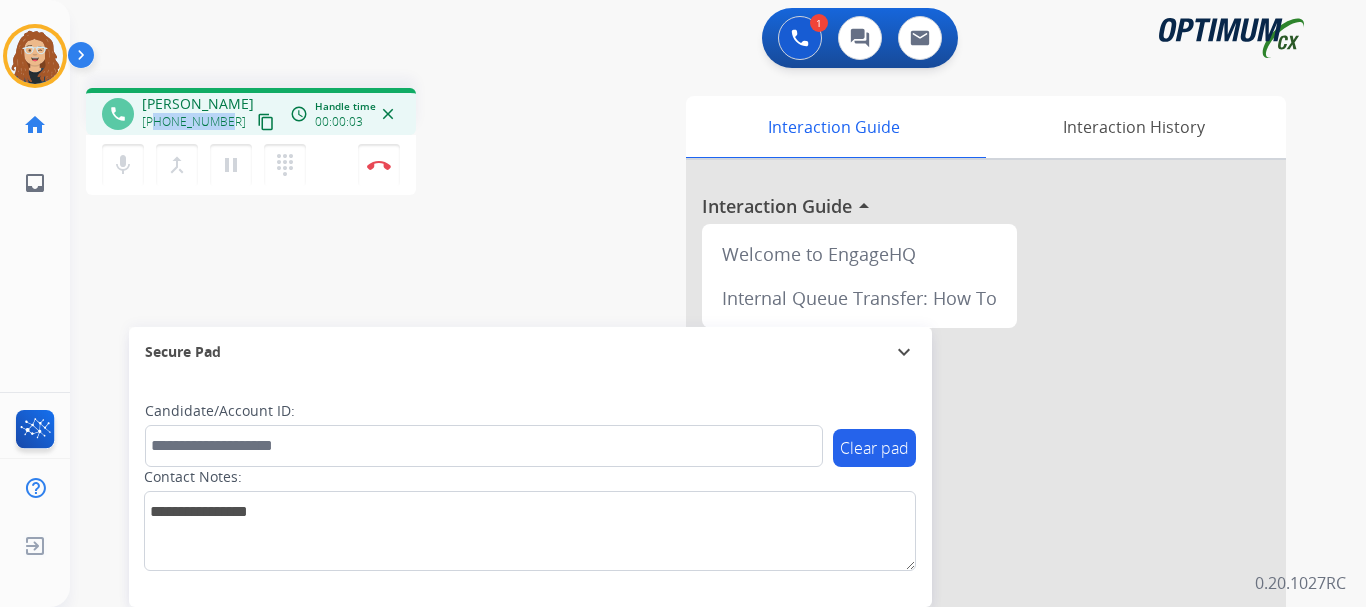 click on "[PHONE_NUMBER] content_copy" at bounding box center [210, 122] 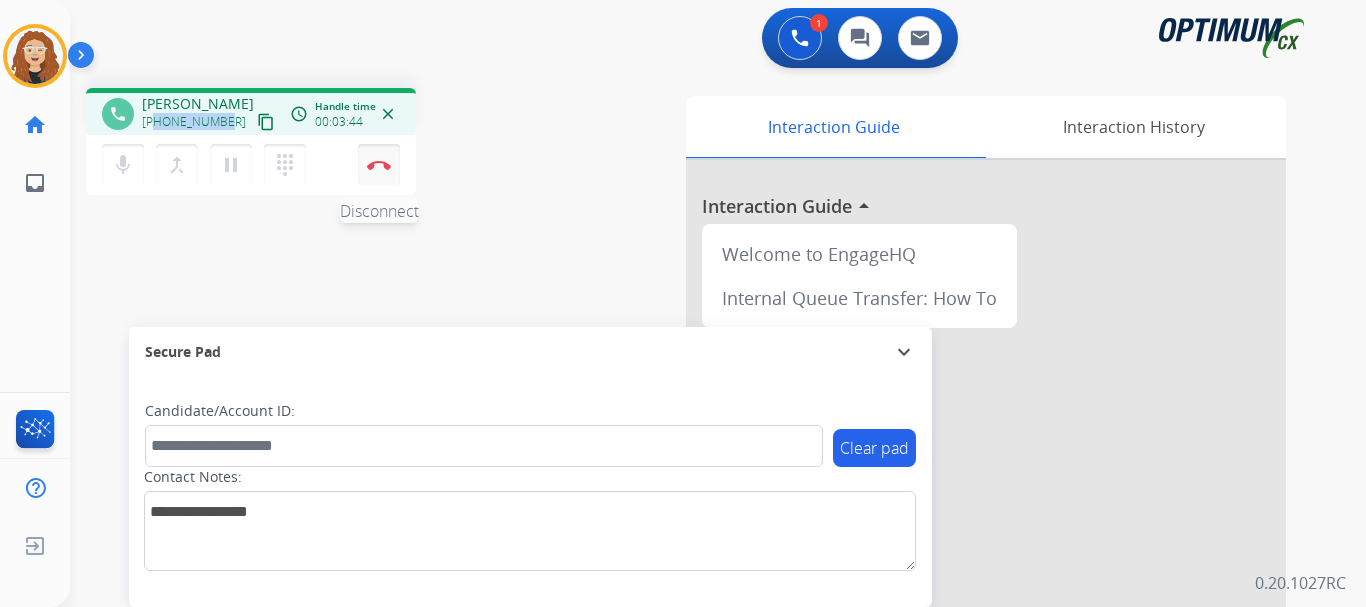 click at bounding box center (379, 165) 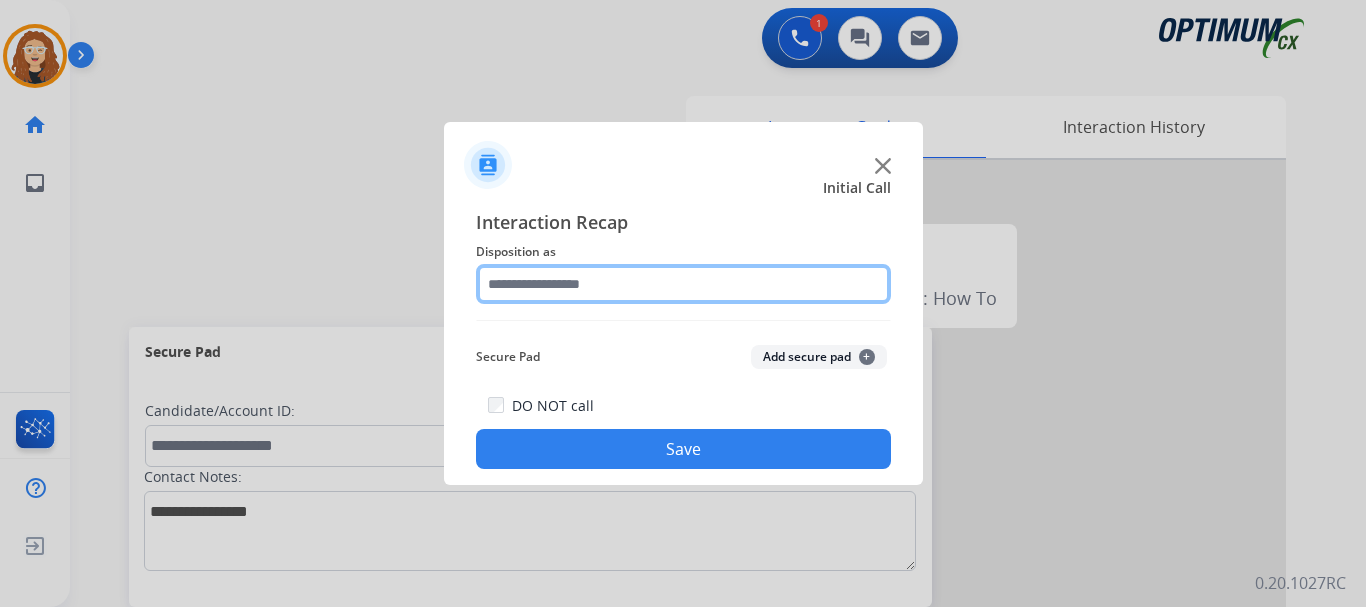 click 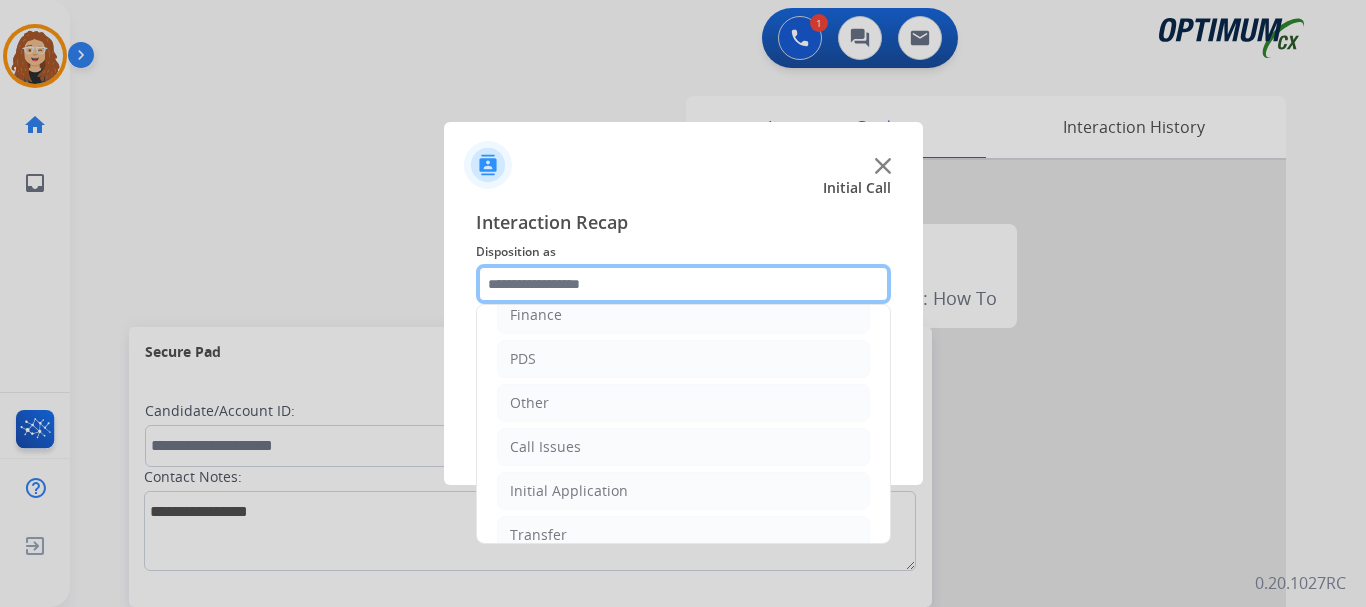 scroll, scrollTop: 136, scrollLeft: 0, axis: vertical 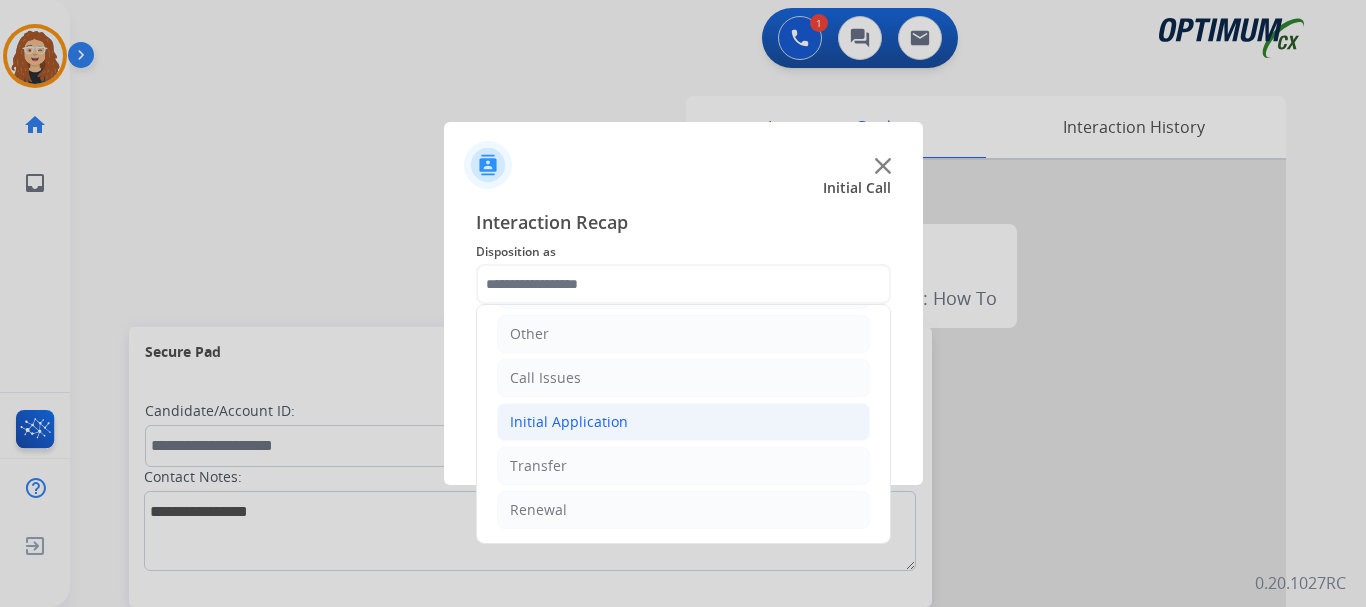 click on "Initial Application" 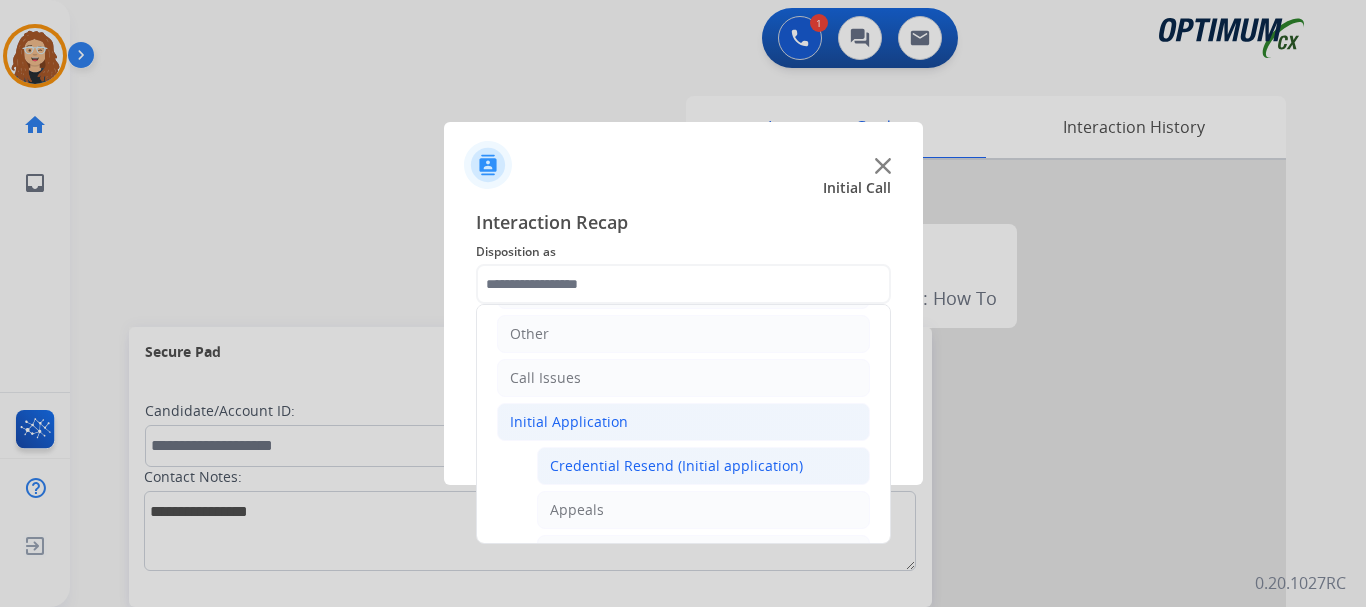 click on "Credential Resend (Initial application)" 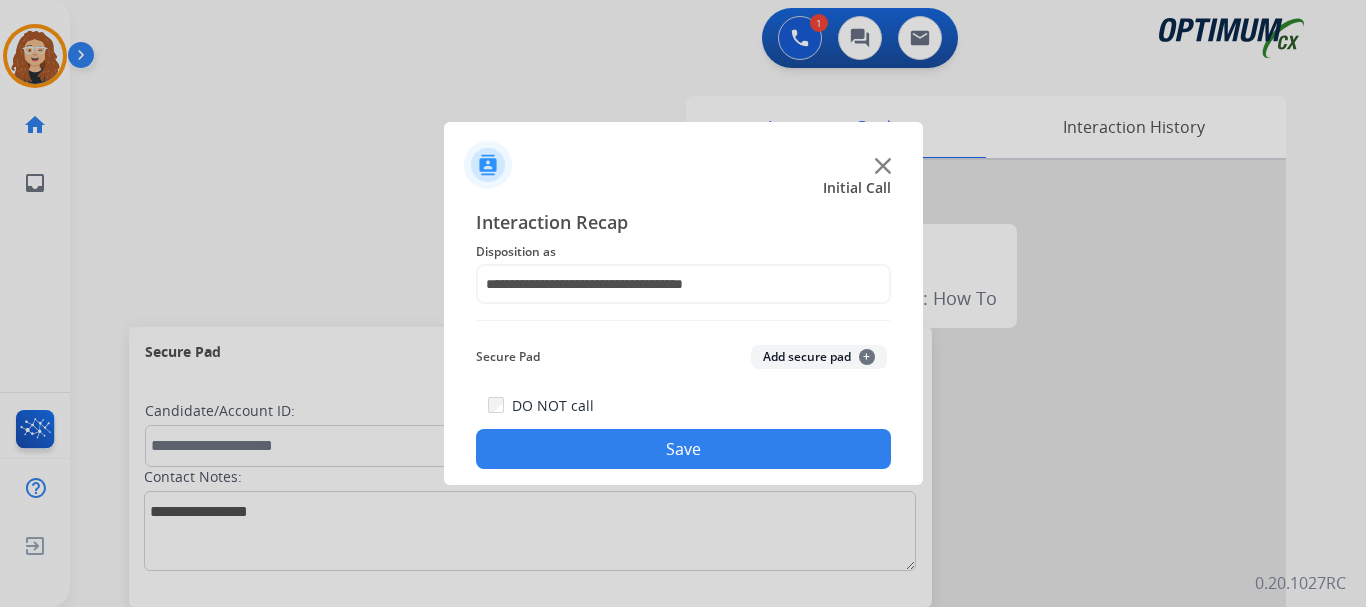 click on "Save" 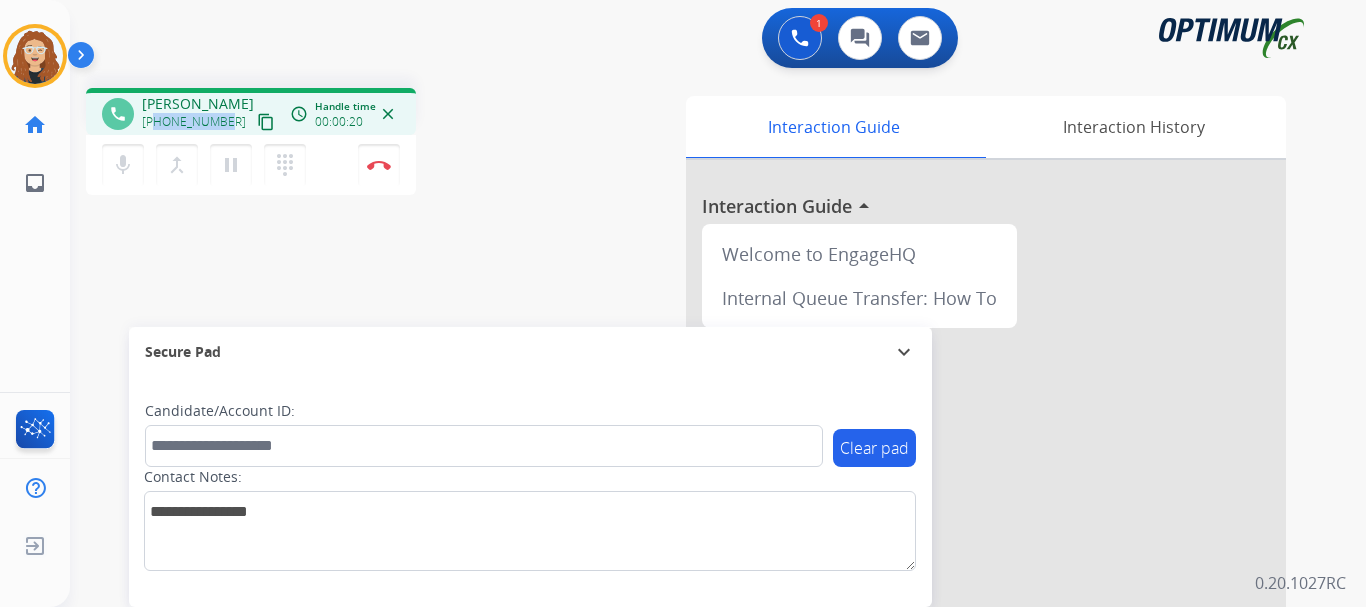 drag, startPoint x: 157, startPoint y: 118, endPoint x: 227, endPoint y: 118, distance: 70 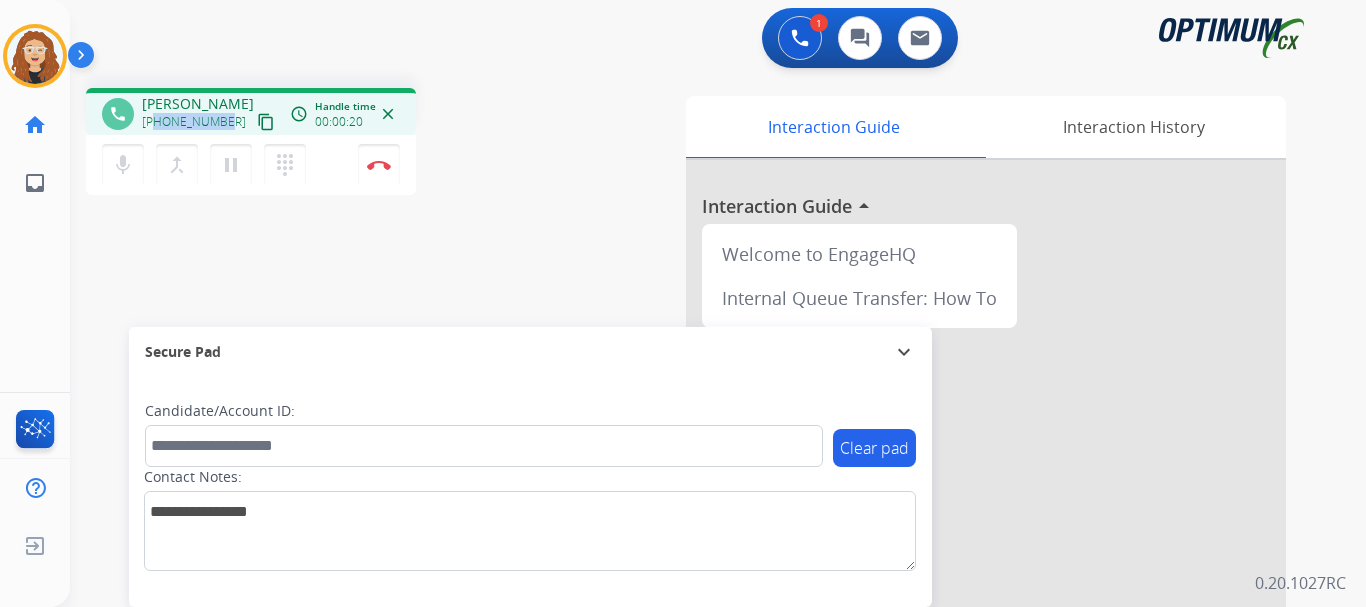 click on "[PHONE_NUMBER] content_copy" at bounding box center (210, 122) 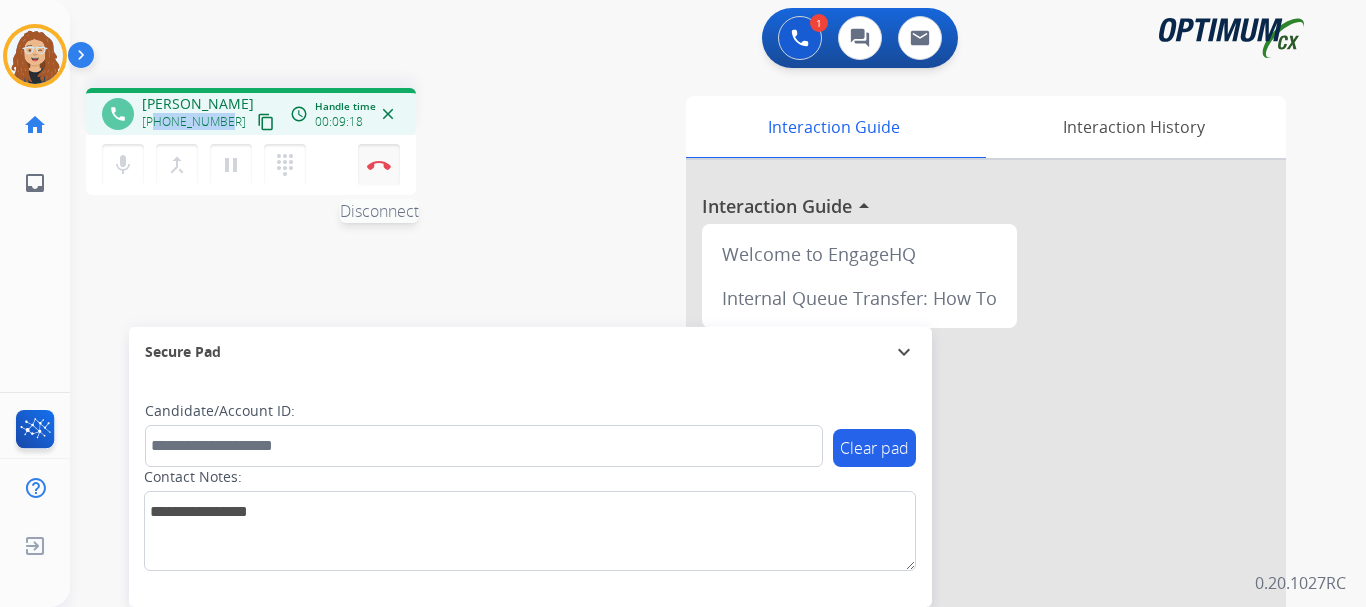 click on "Disconnect" at bounding box center (379, 165) 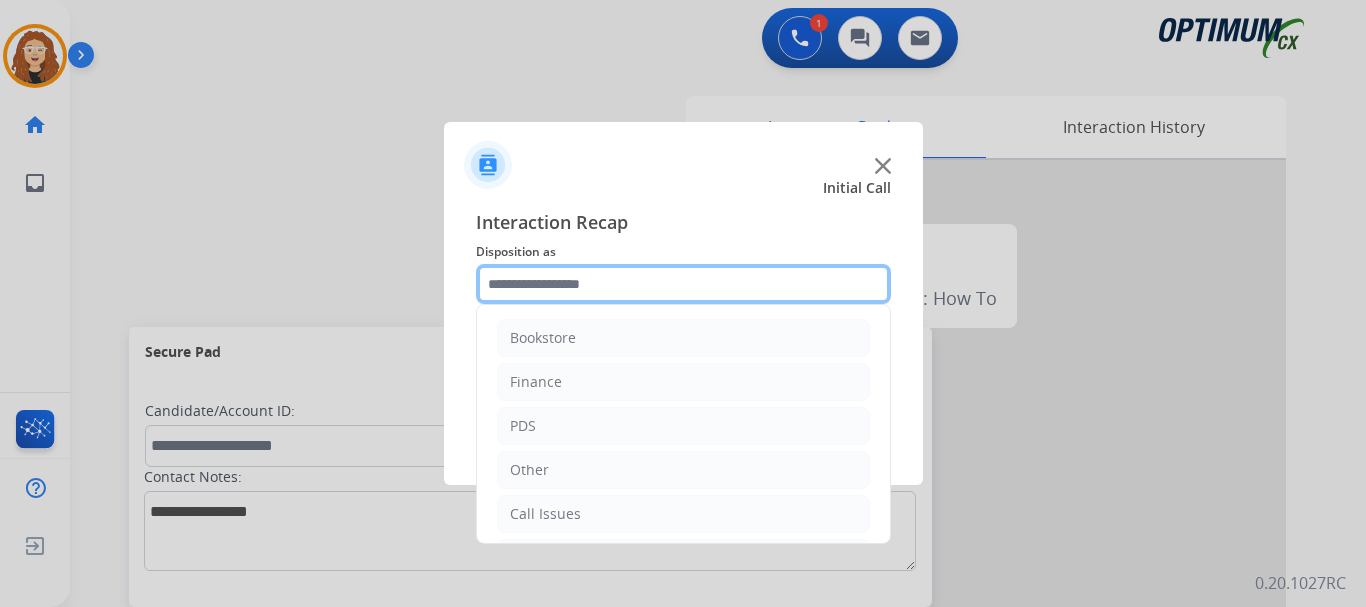 click 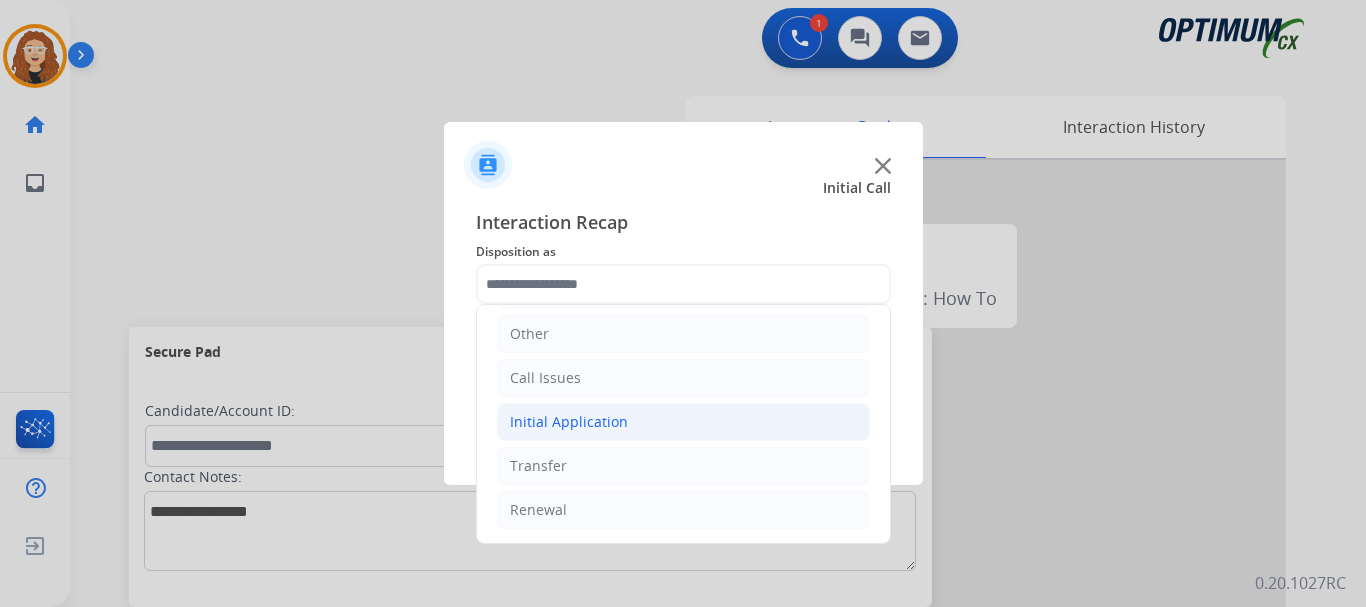 click on "Initial Application" 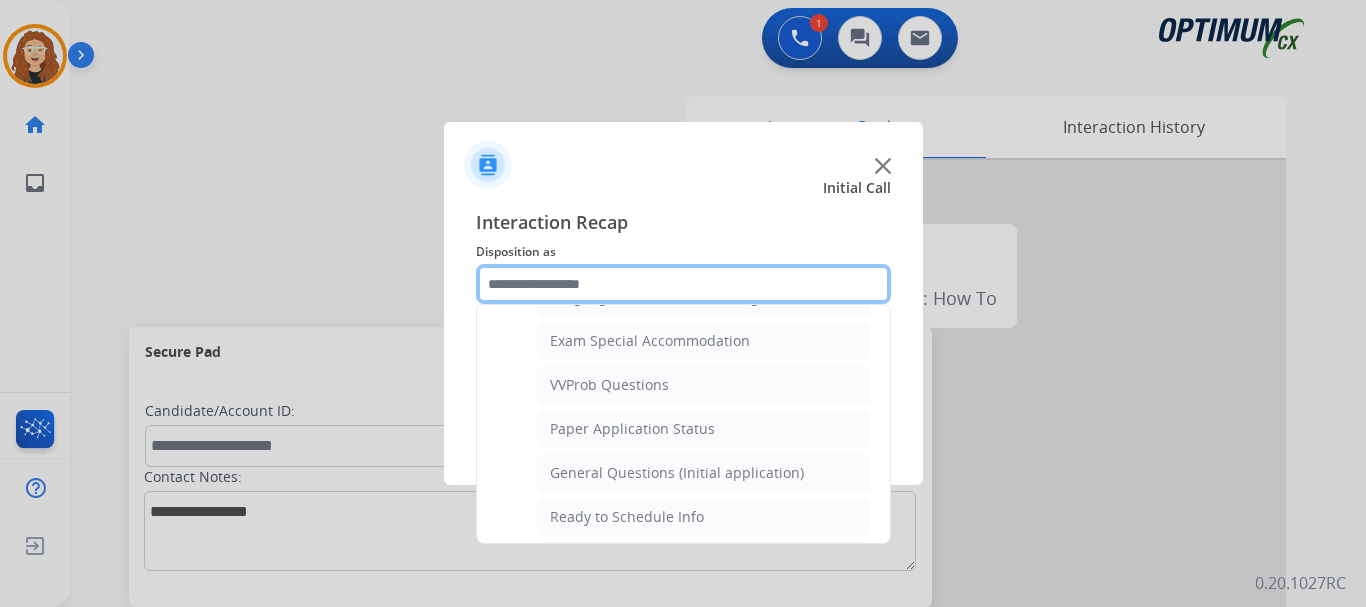 scroll, scrollTop: 1030, scrollLeft: 0, axis: vertical 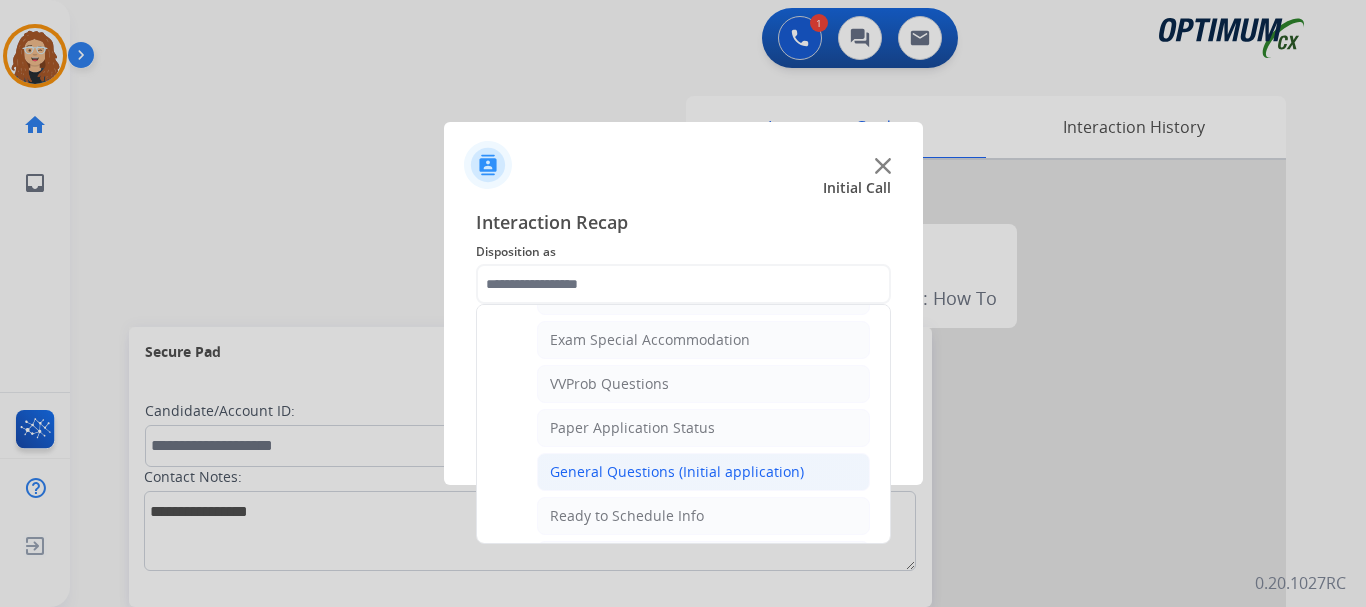 click on "General Questions (Initial application)" 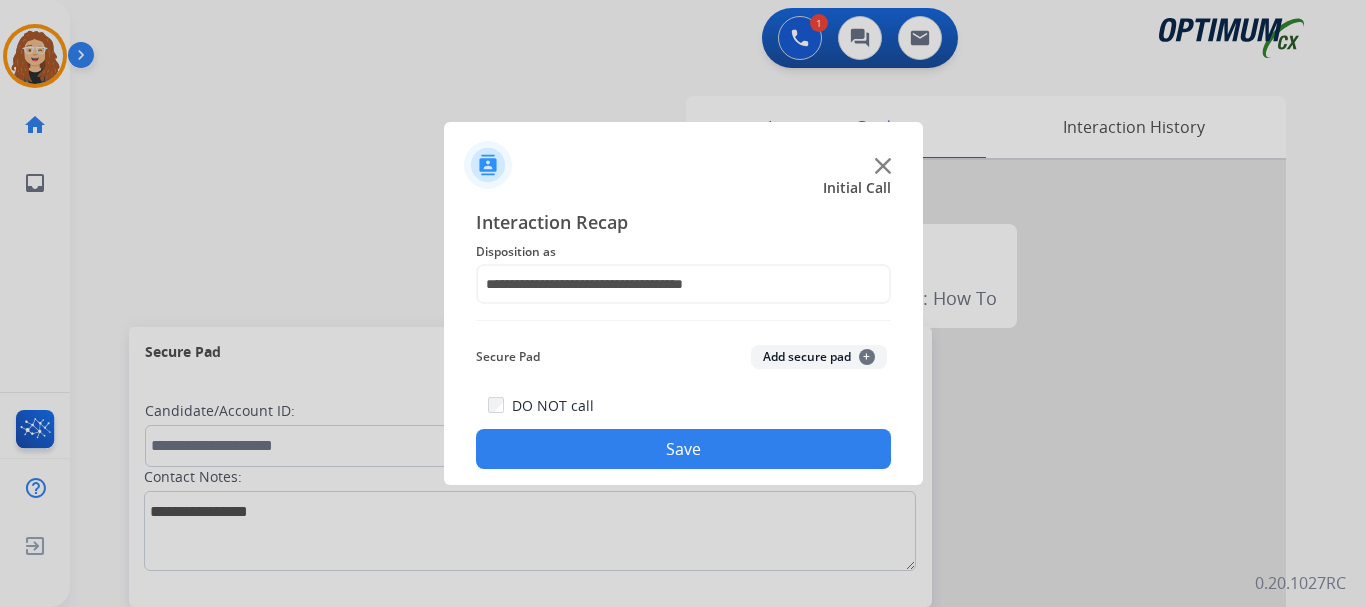 click on "**********" 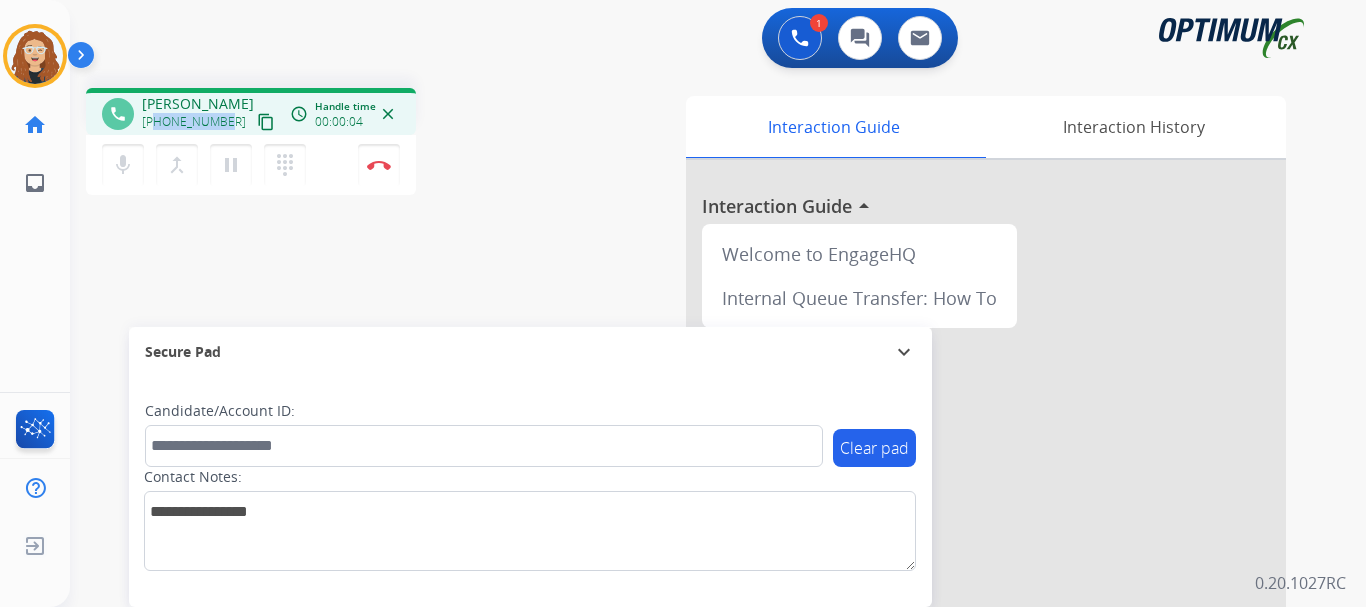 drag, startPoint x: 158, startPoint y: 123, endPoint x: 226, endPoint y: 122, distance: 68.007355 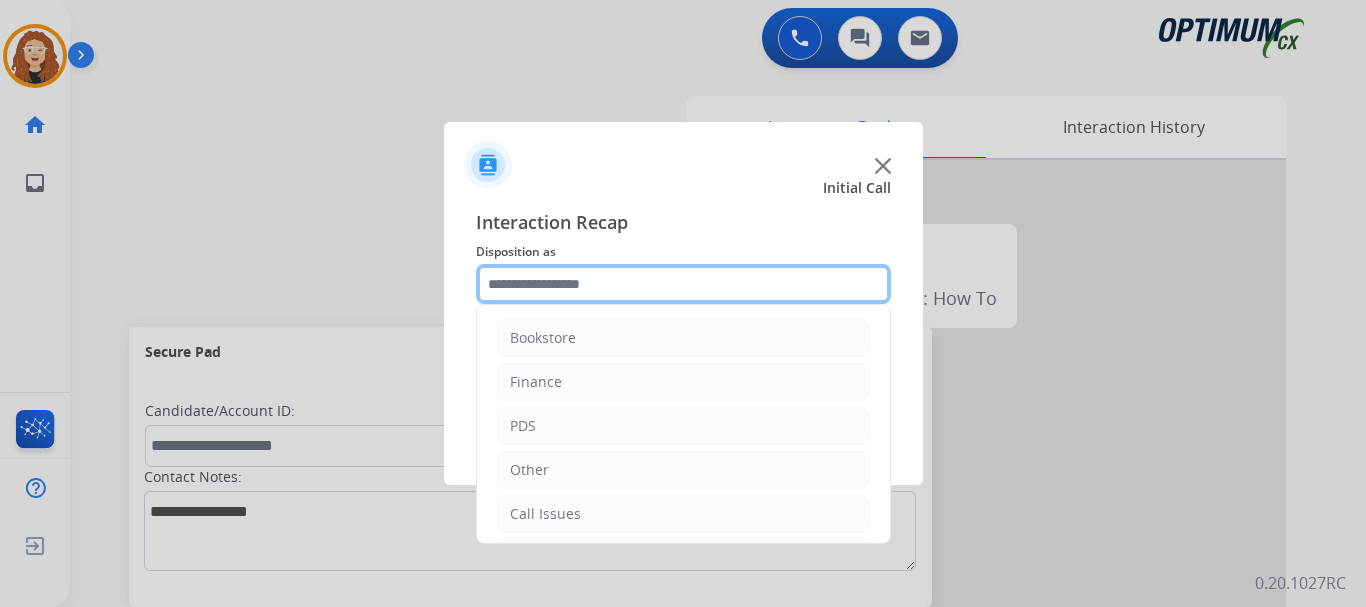 click 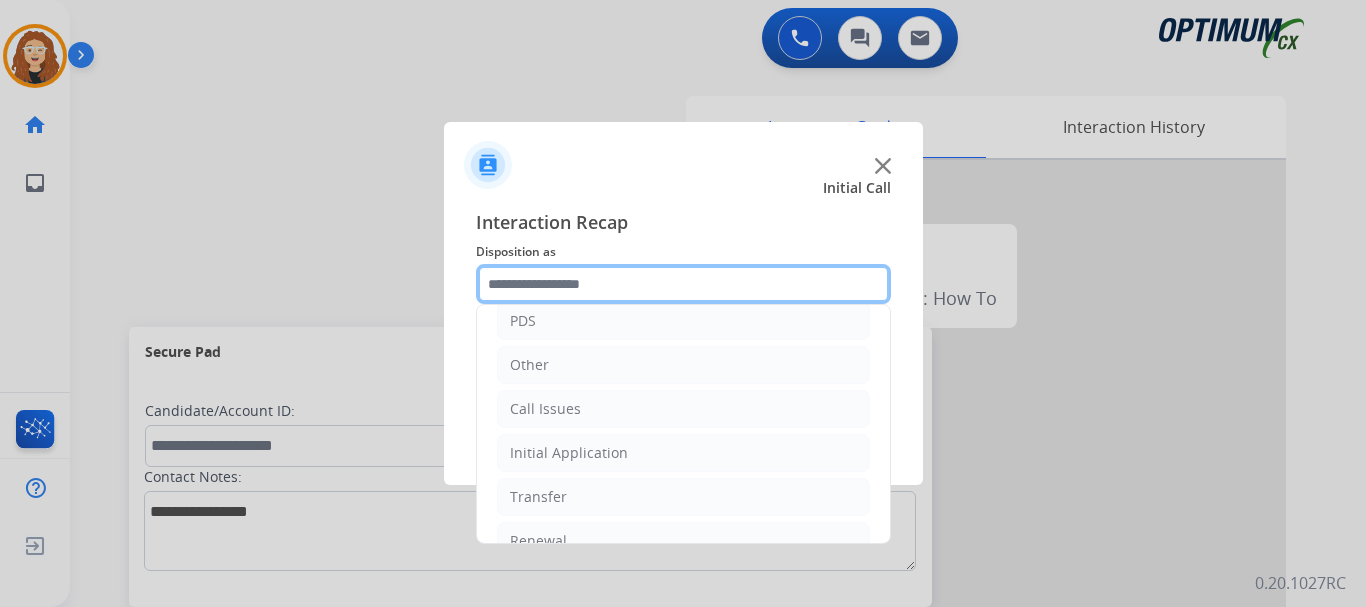 scroll, scrollTop: 136, scrollLeft: 0, axis: vertical 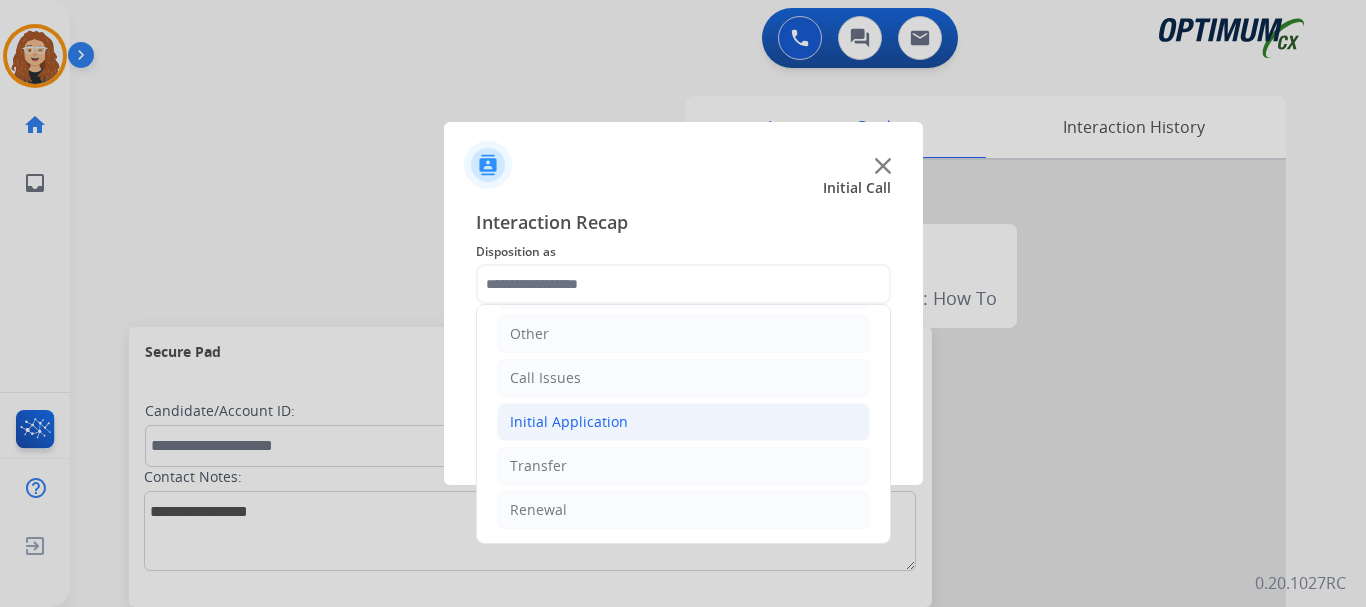 click on "Initial Application" 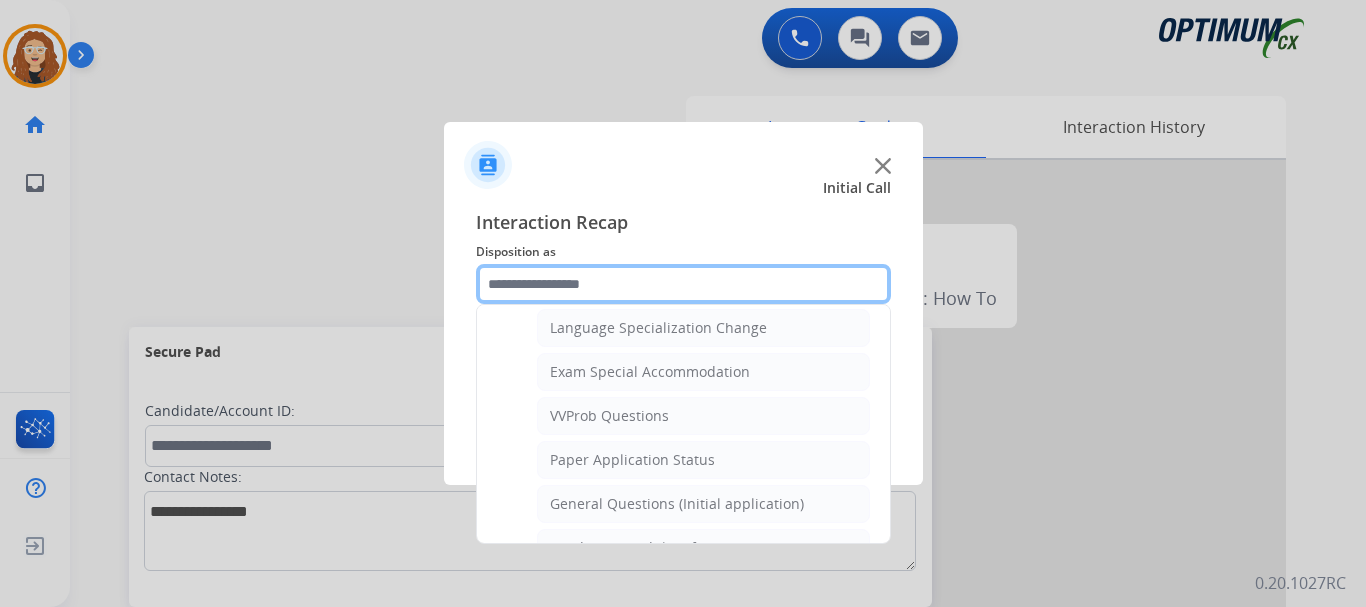 scroll, scrollTop: 1011, scrollLeft: 0, axis: vertical 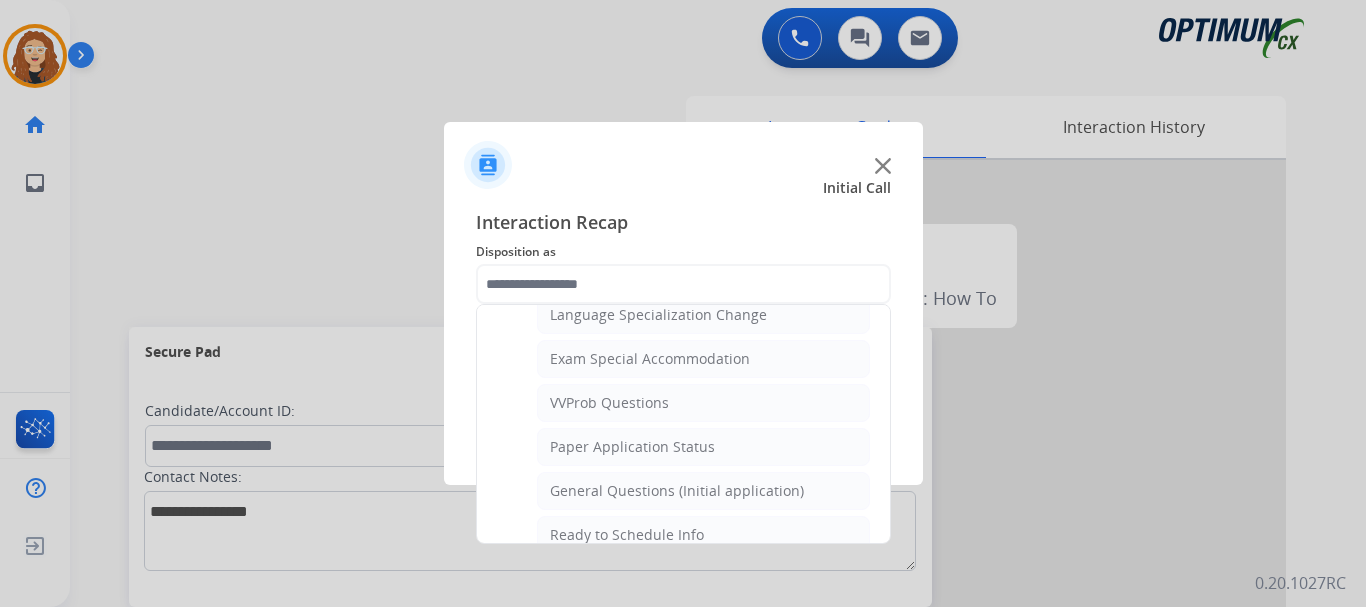drag, startPoint x: 773, startPoint y: 487, endPoint x: 761, endPoint y: 488, distance: 12.0415945 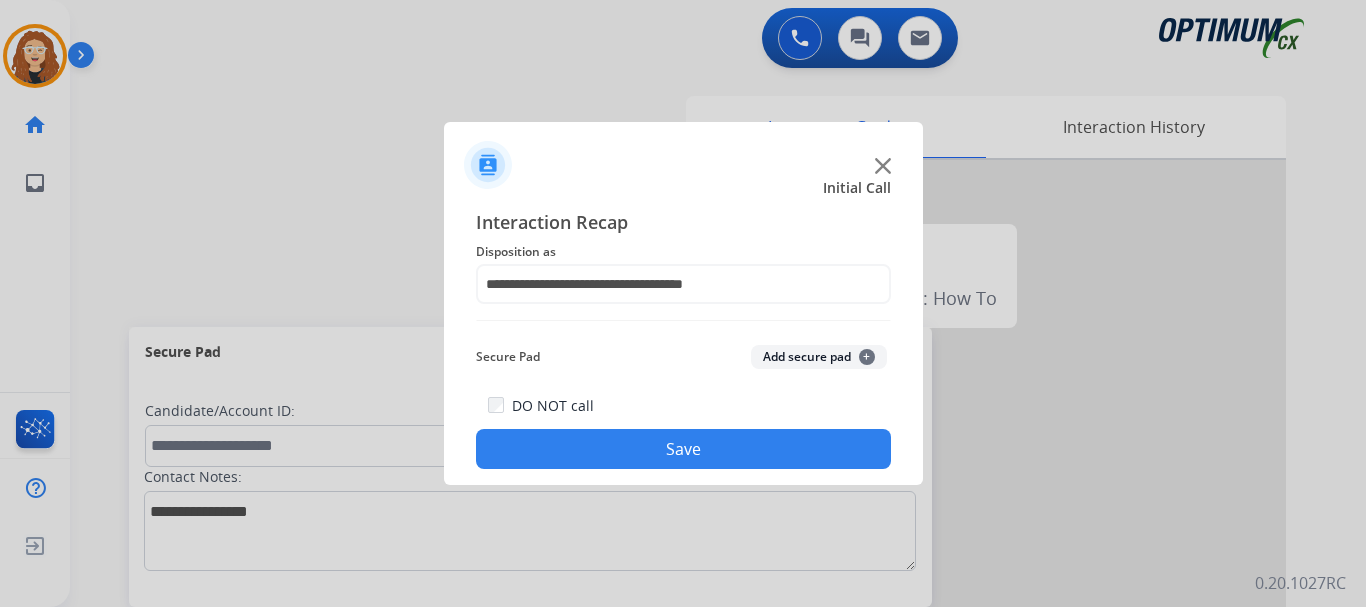 click on "Save" 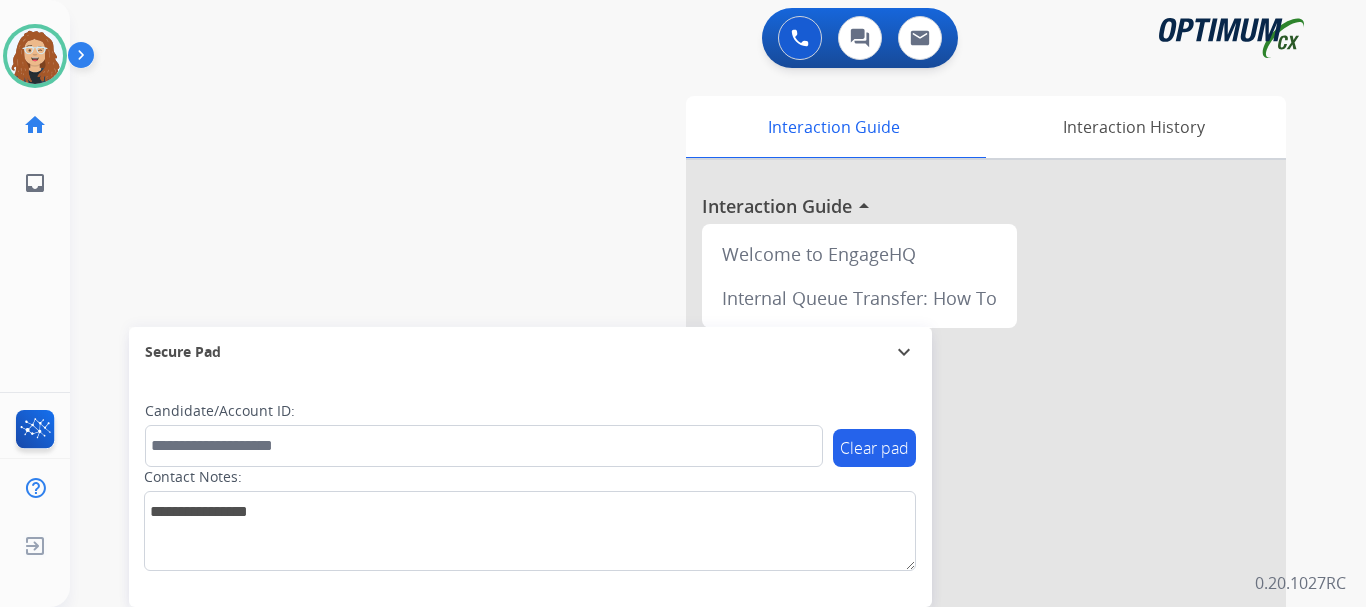 click on "swap_horiz Break voice bridge close_fullscreen Connect 3-Way Call merge_type Separate 3-Way Call  Interaction Guide   Interaction History  Interaction Guide arrow_drop_up  Welcome to EngageHQ   Internal Queue Transfer: How To  Secure Pad expand_more Clear pad Candidate/Account ID: Contact Notes:" at bounding box center [694, 489] 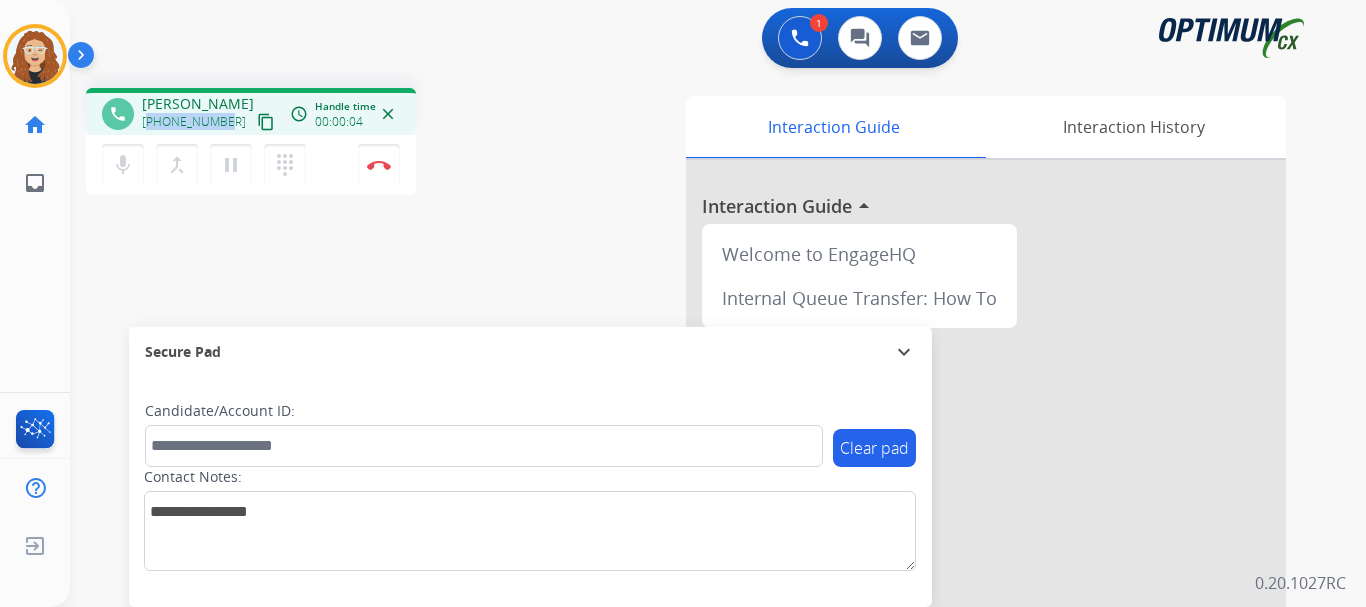 drag, startPoint x: 152, startPoint y: 120, endPoint x: 223, endPoint y: 120, distance: 71 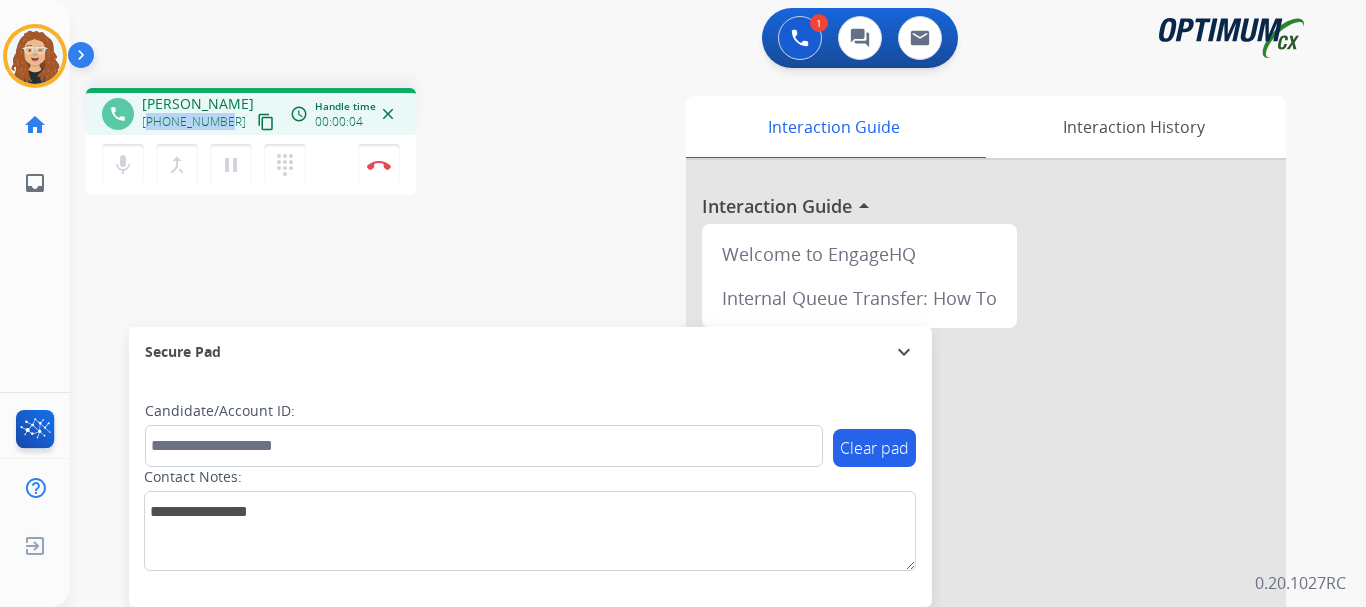 click on "[PHONE_NUMBER]" at bounding box center [194, 122] 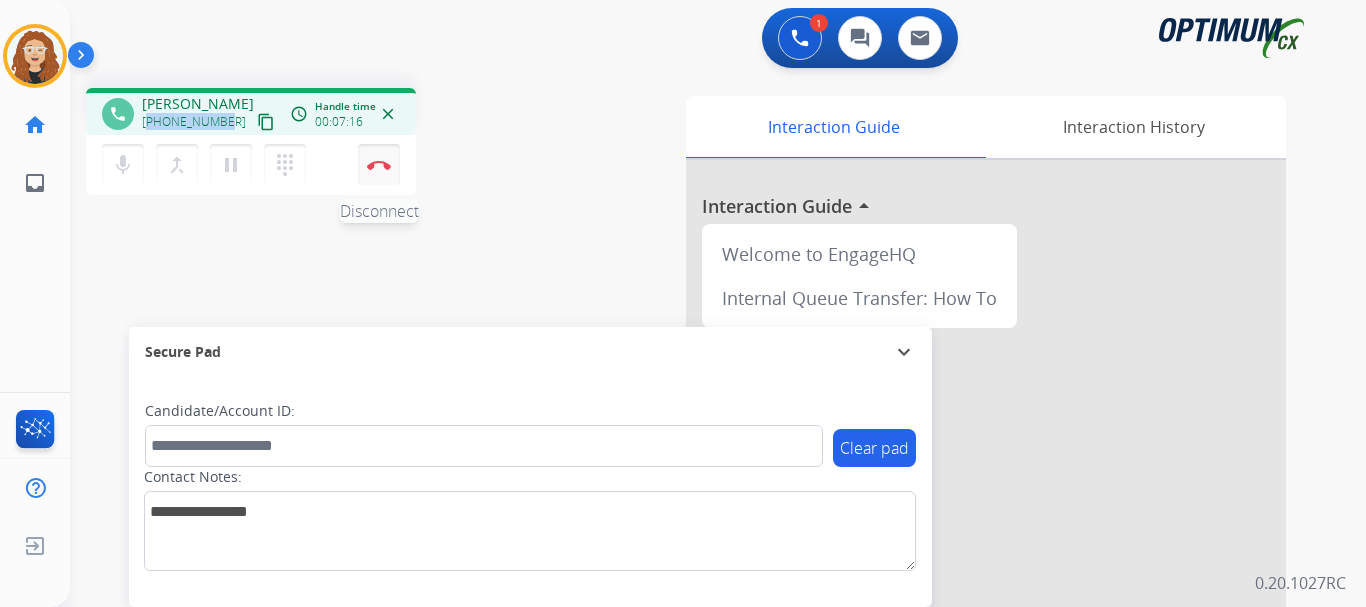 click at bounding box center [379, 165] 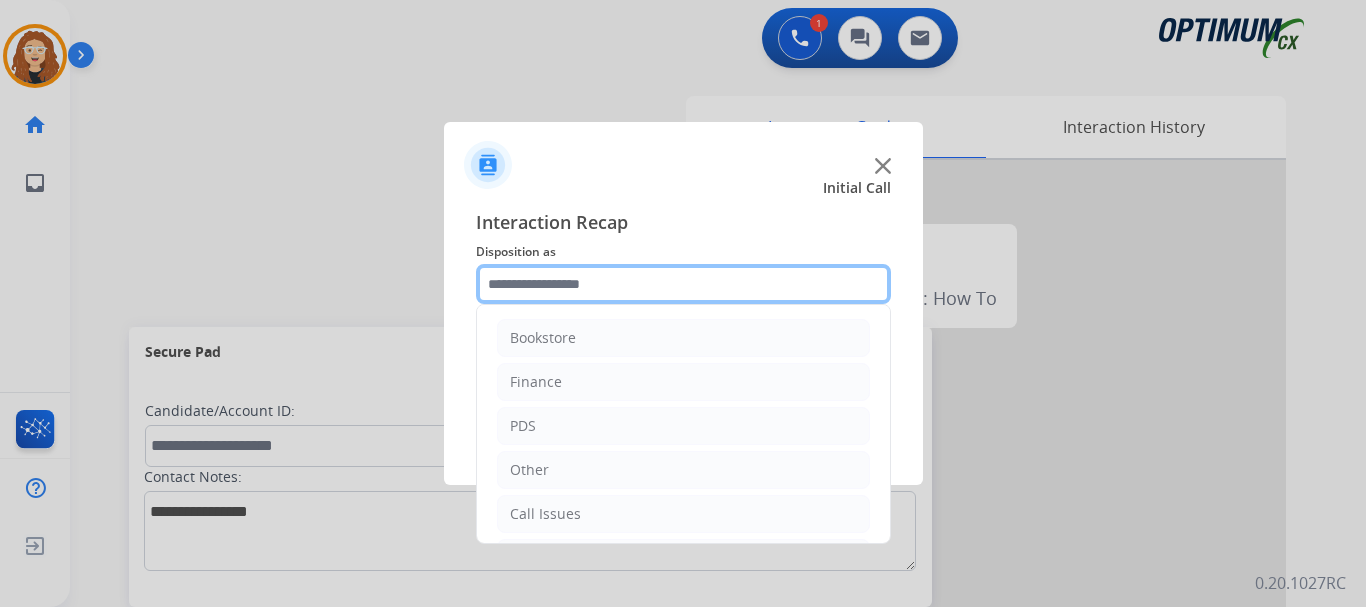 click 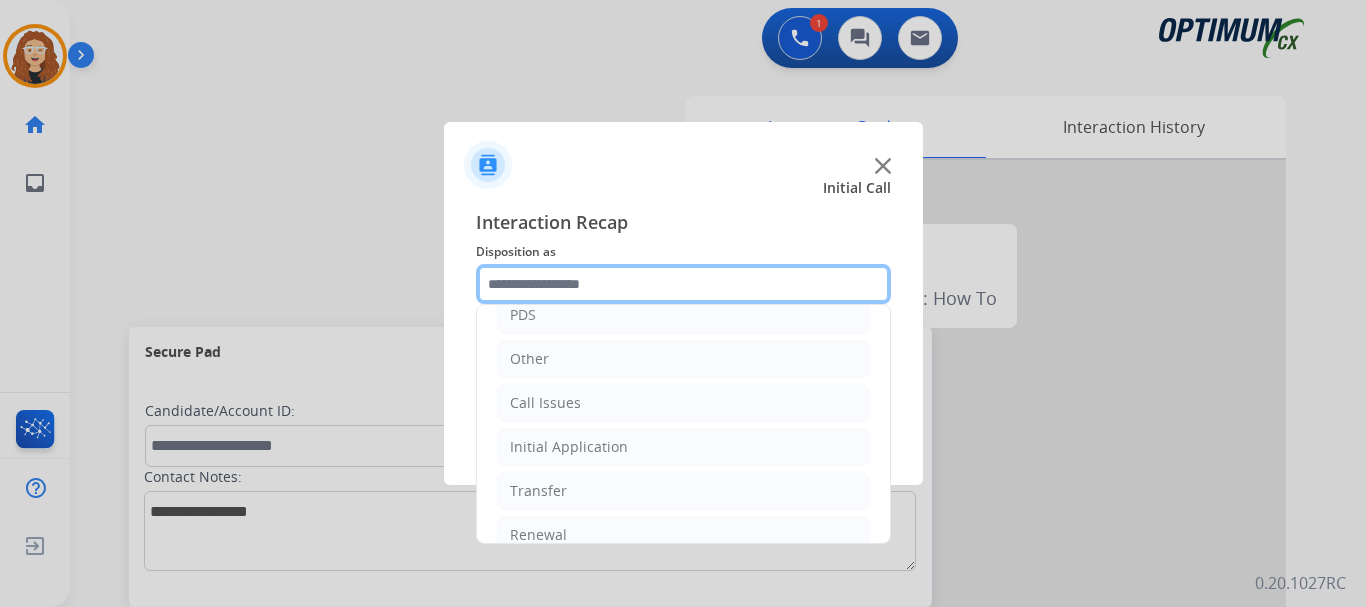 scroll, scrollTop: 136, scrollLeft: 0, axis: vertical 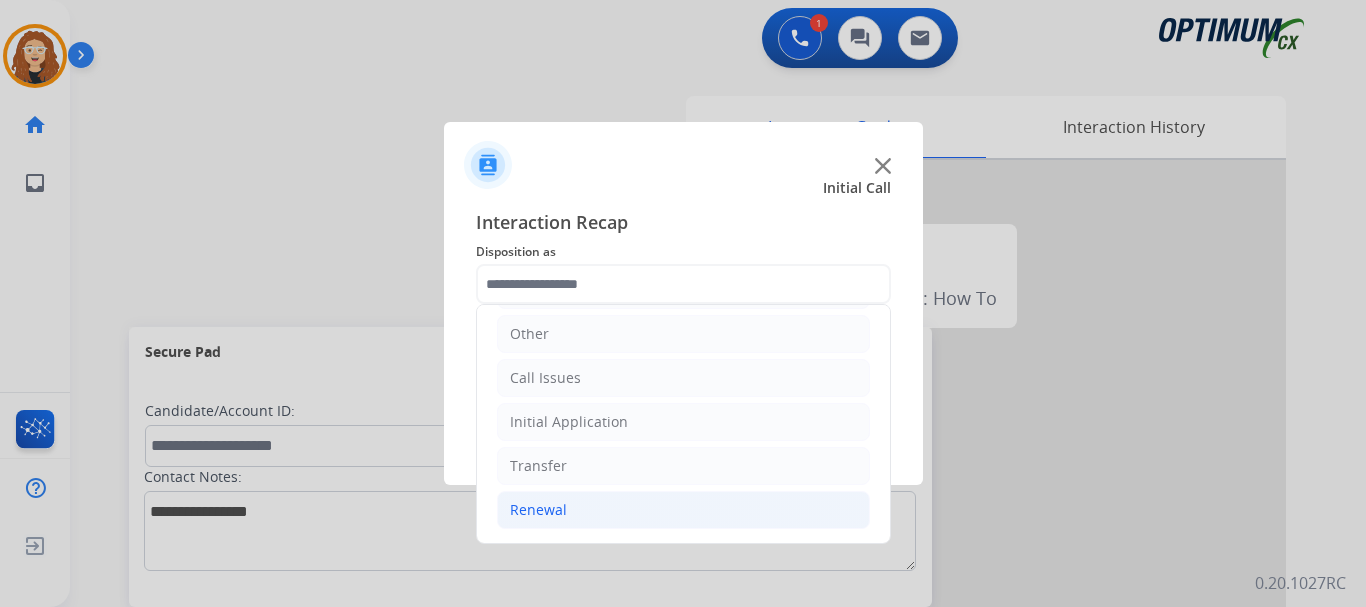 drag, startPoint x: 607, startPoint y: 505, endPoint x: 623, endPoint y: 509, distance: 16.492422 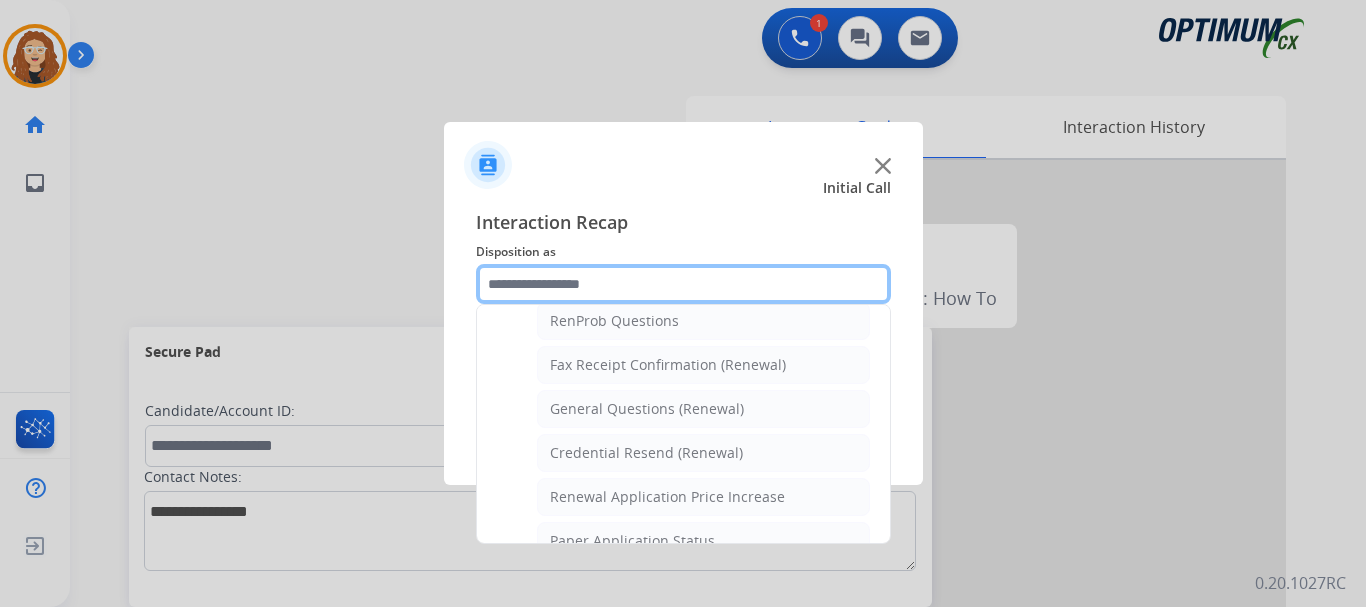 scroll, scrollTop: 522, scrollLeft: 0, axis: vertical 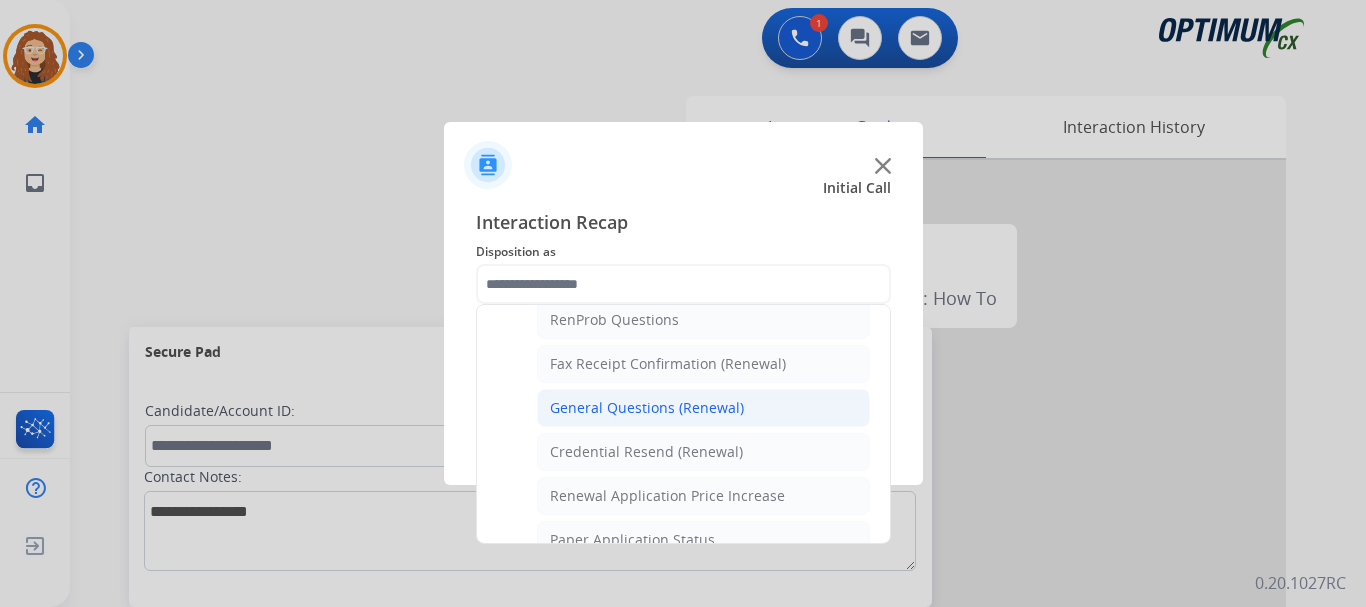 click on "General Questions (Renewal)" 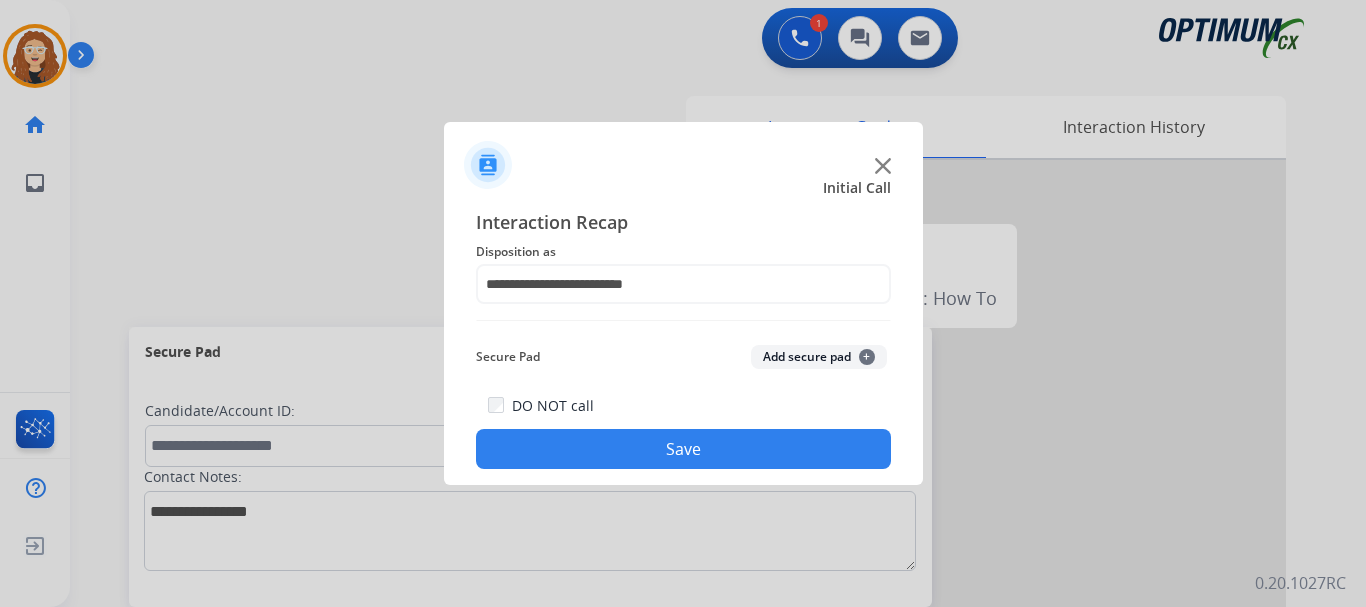 click on "Save" 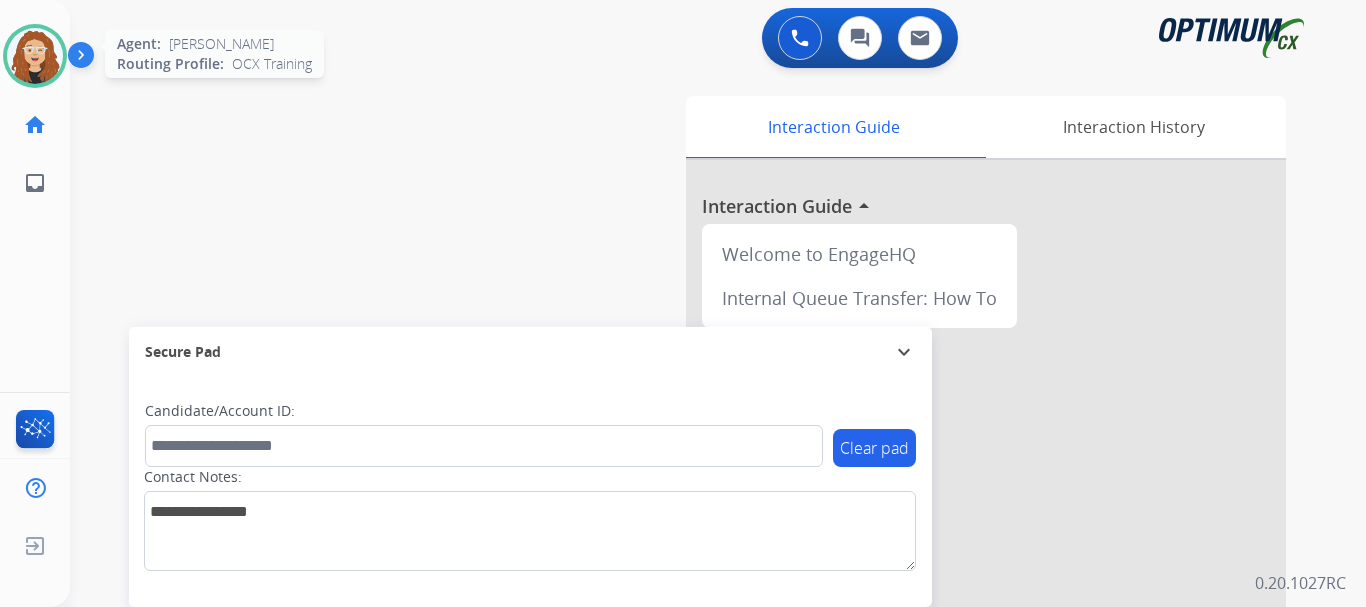 click at bounding box center (35, 56) 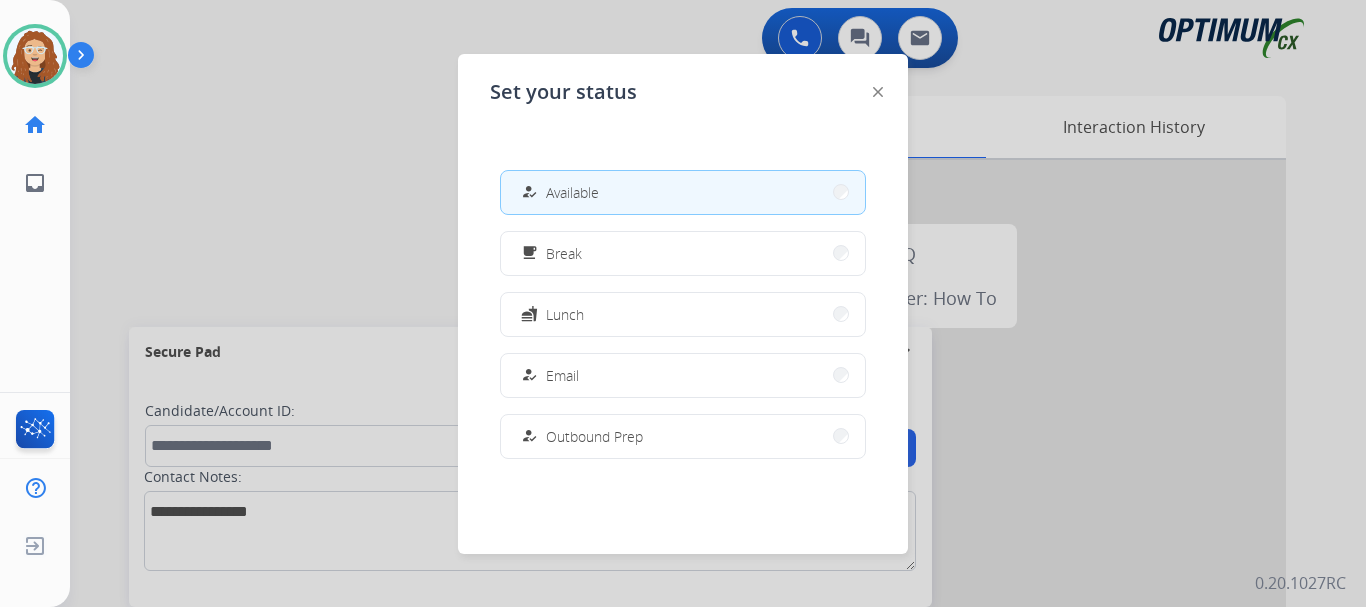 click on "free_breakfast Break" at bounding box center (683, 253) 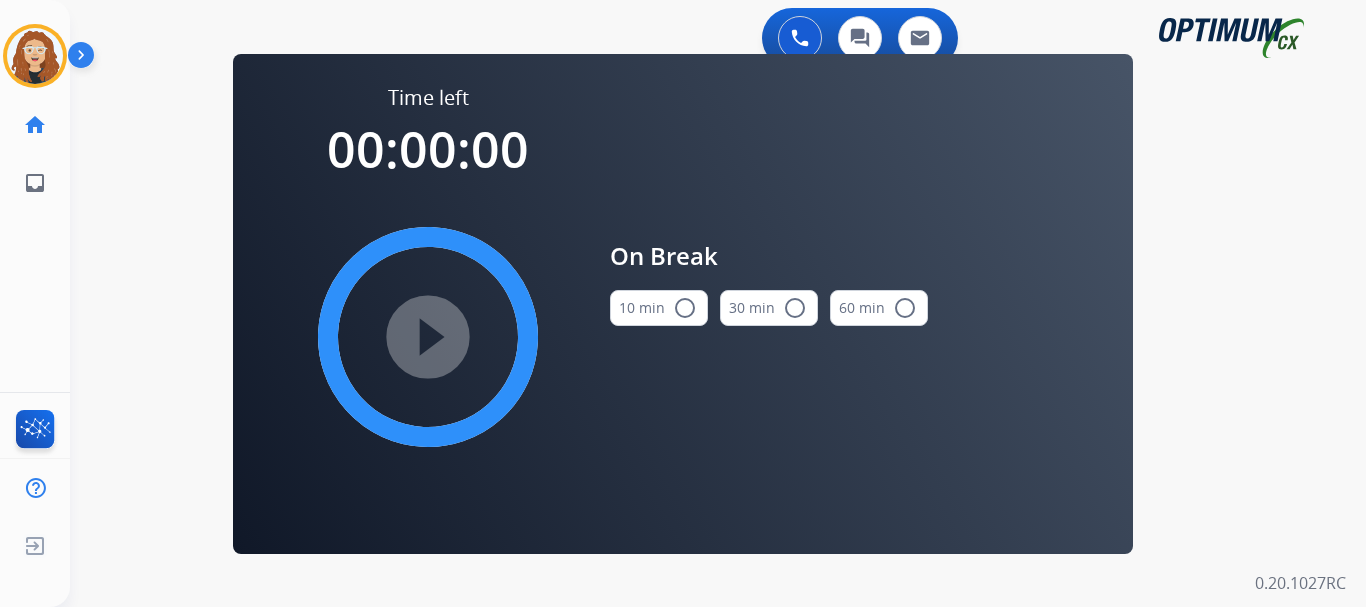 click on "radio_button_unchecked" at bounding box center (685, 308) 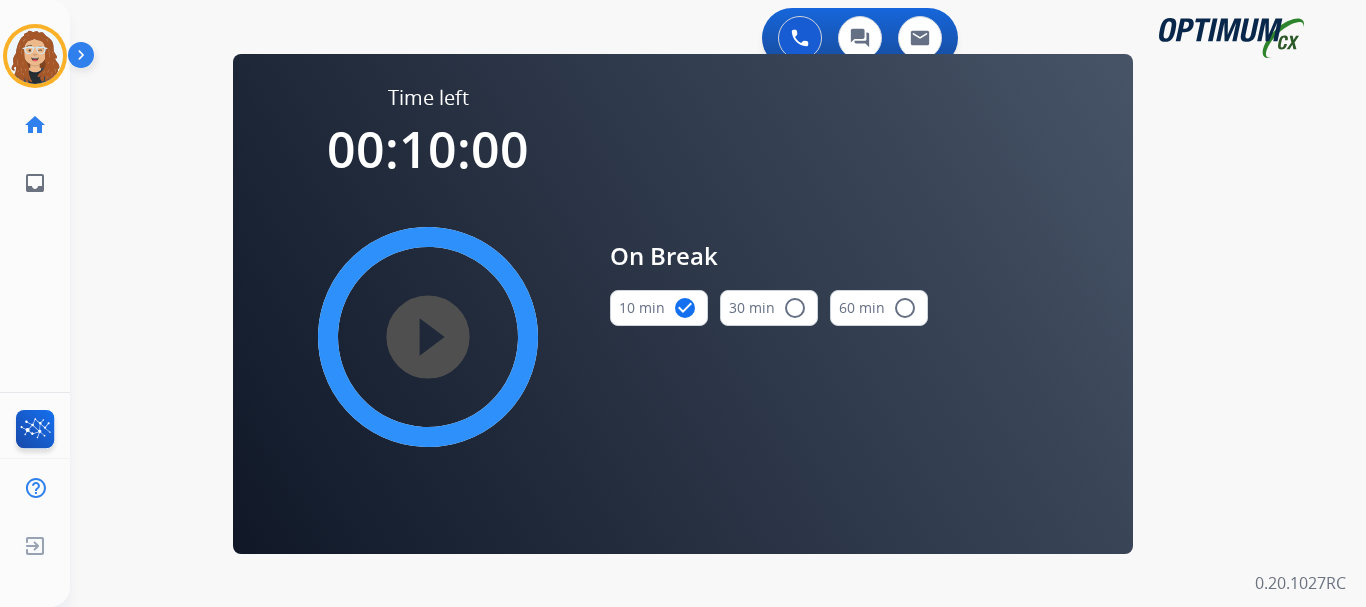 click on "play_circle_filled" at bounding box center (428, 337) 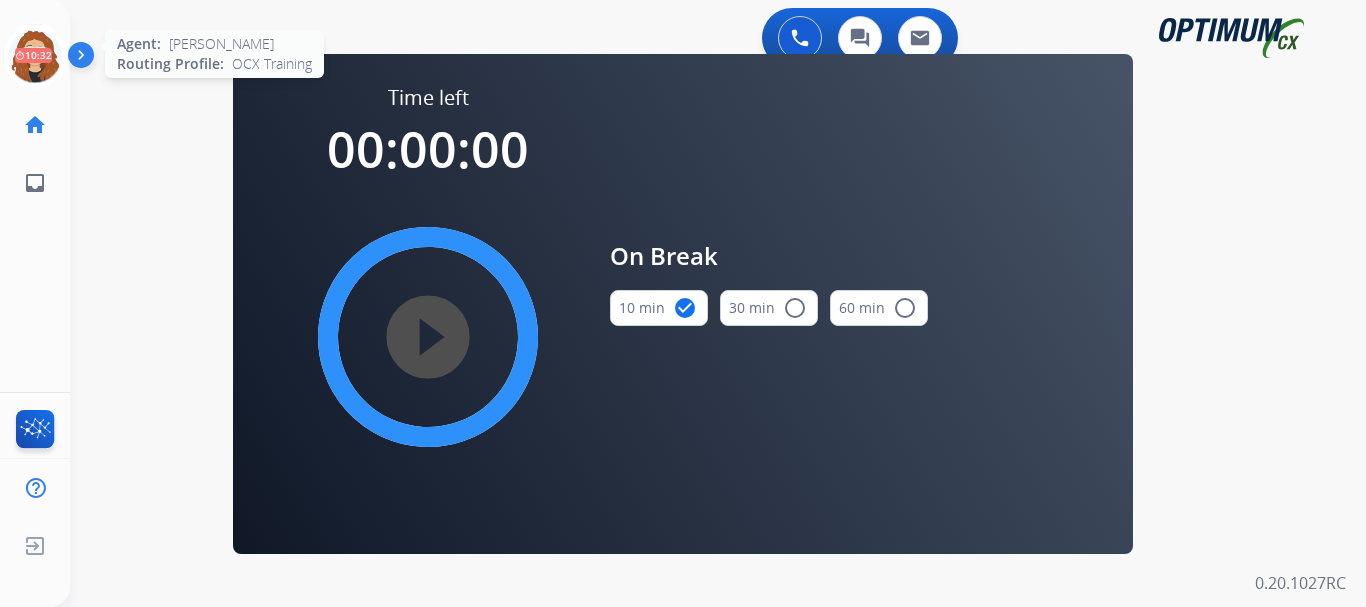 click 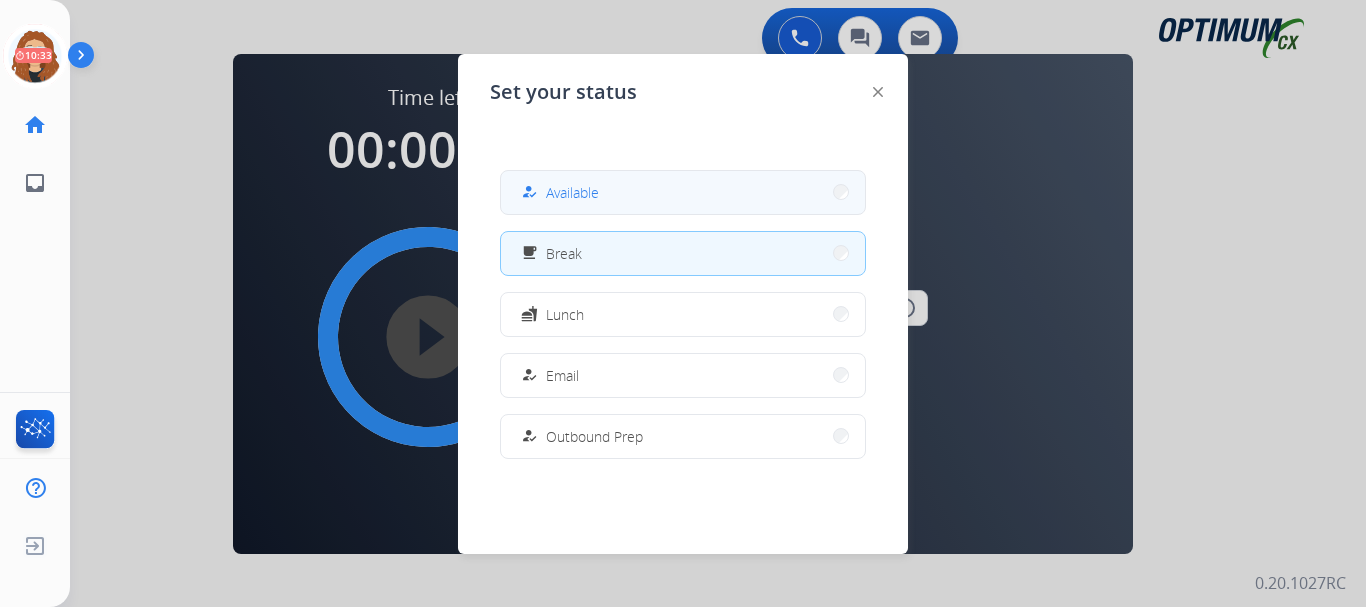 click on "Available" at bounding box center (572, 192) 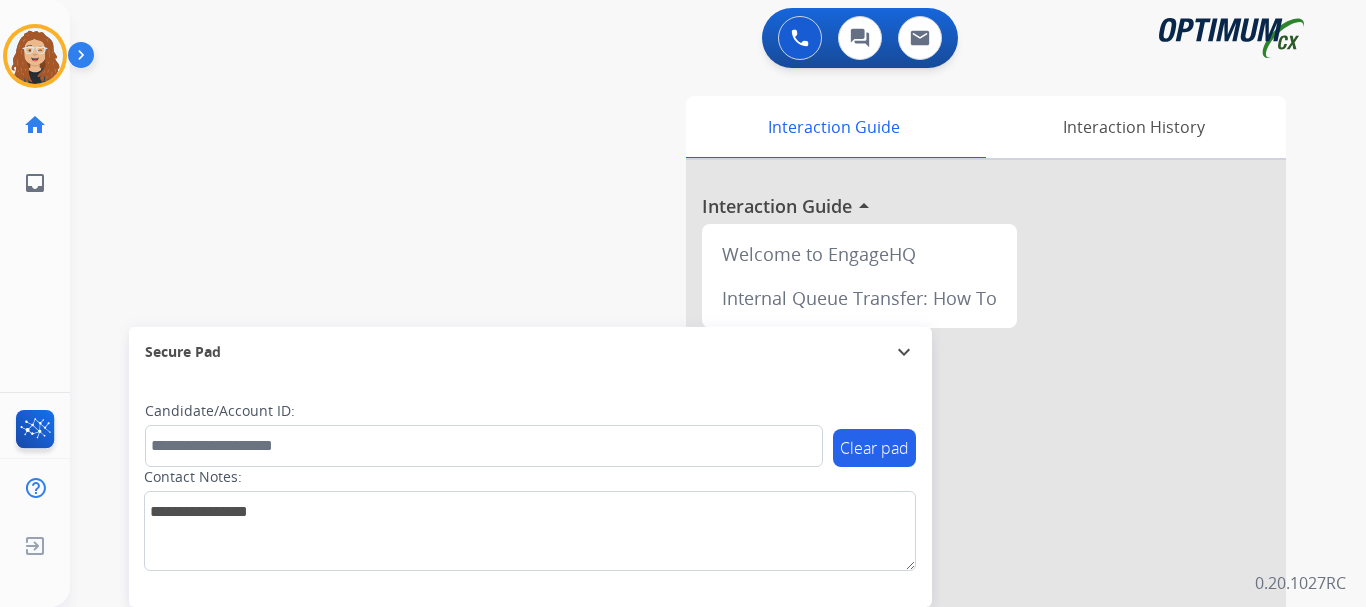 click on "swap_horiz Break voice bridge close_fullscreen Connect 3-Way Call merge_type Separate 3-Way Call  Interaction Guide   Interaction History  Interaction Guide arrow_drop_up  Welcome to EngageHQ   Internal Queue Transfer: How To  Secure Pad expand_more Clear pad Candidate/Account ID: Contact Notes:" at bounding box center (694, 489) 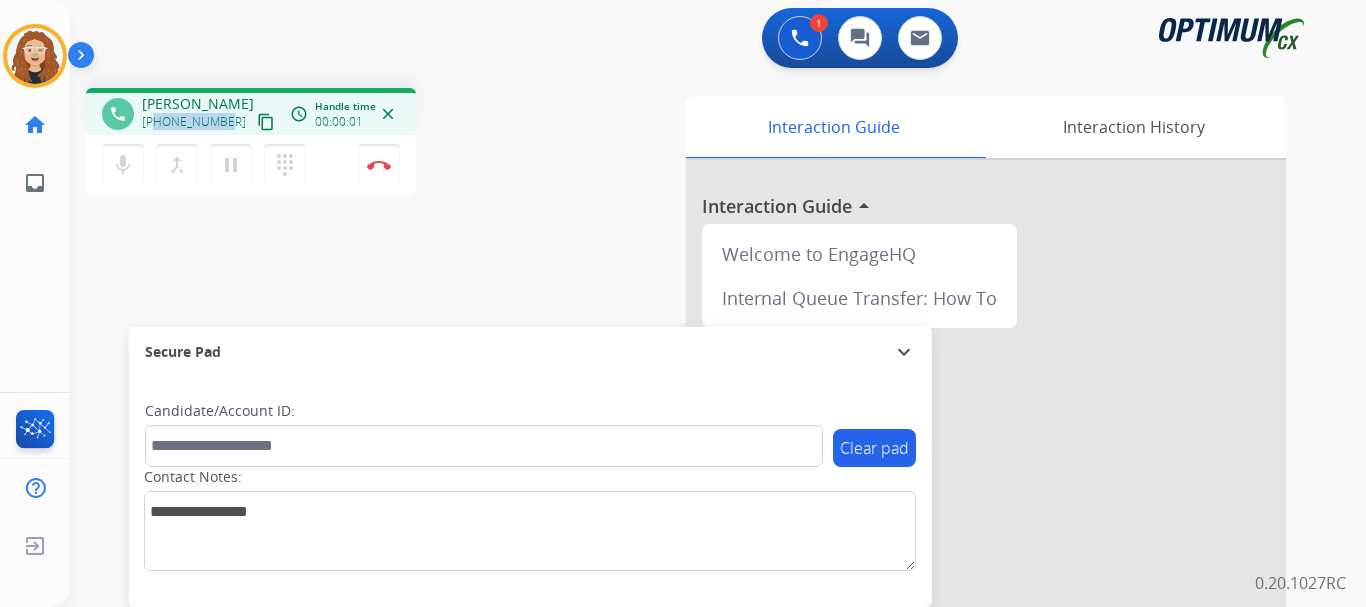 drag, startPoint x: 157, startPoint y: 120, endPoint x: 224, endPoint y: 114, distance: 67.26812 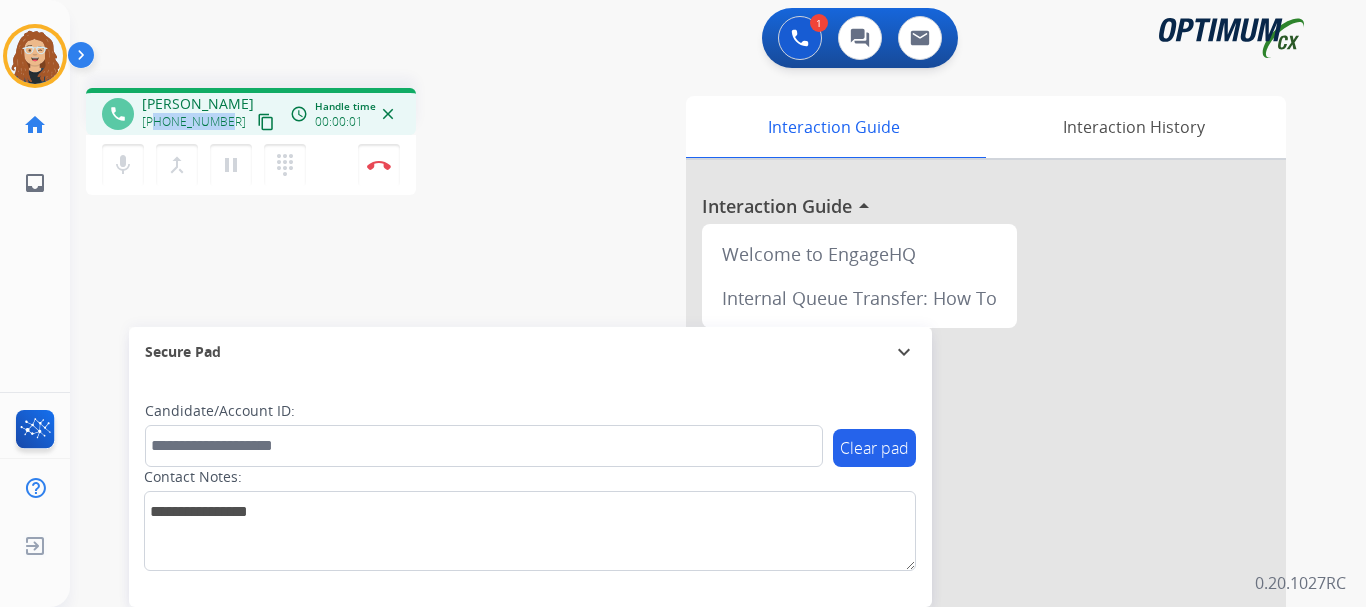 click on "[PHONE_NUMBER]" at bounding box center (194, 122) 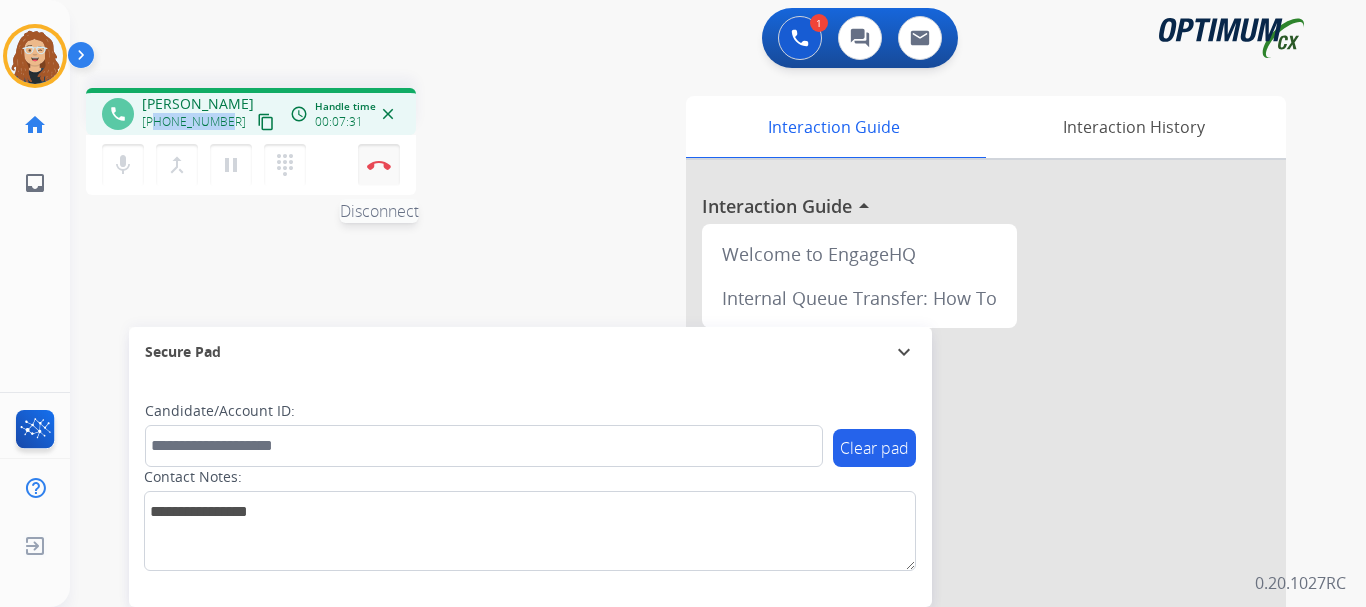 click at bounding box center (379, 165) 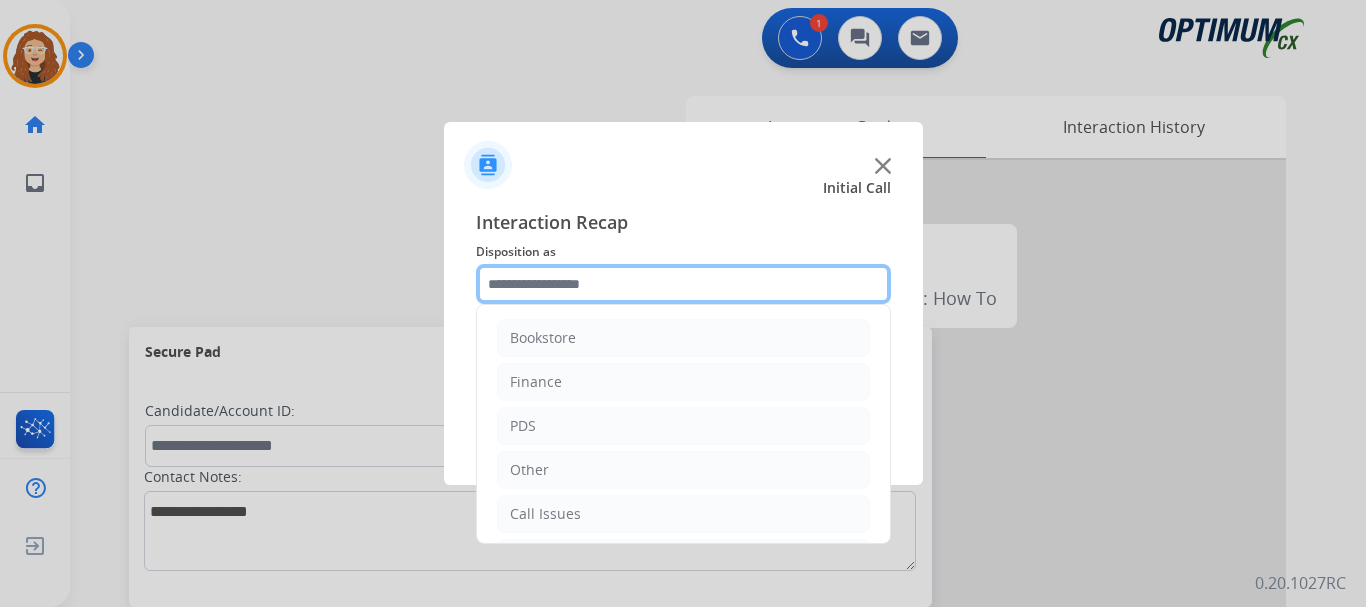 click 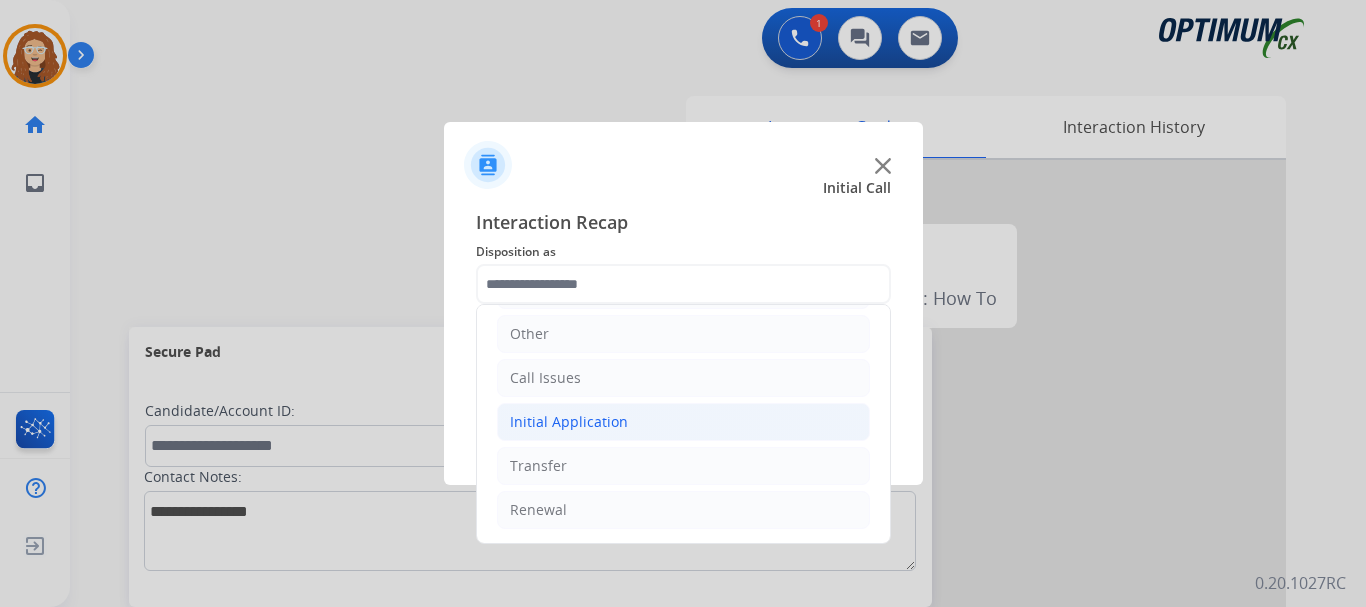 click on "Initial Application" 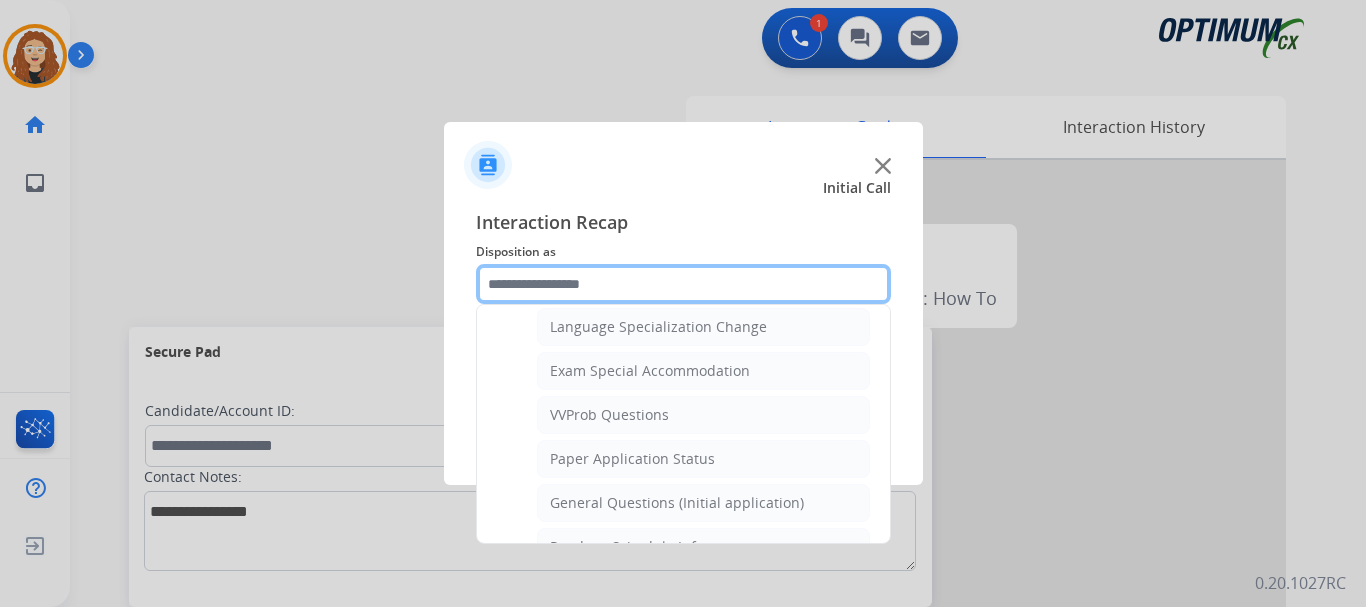 scroll, scrollTop: 1023, scrollLeft: 0, axis: vertical 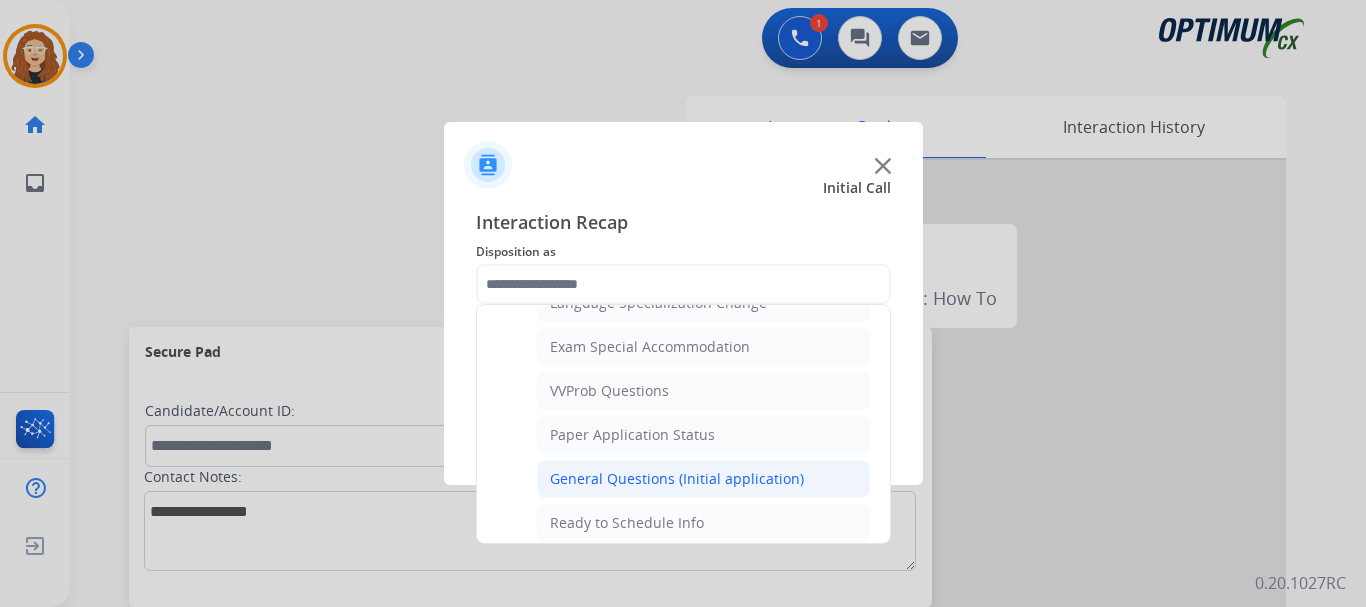 click on "General Questions (Initial application)" 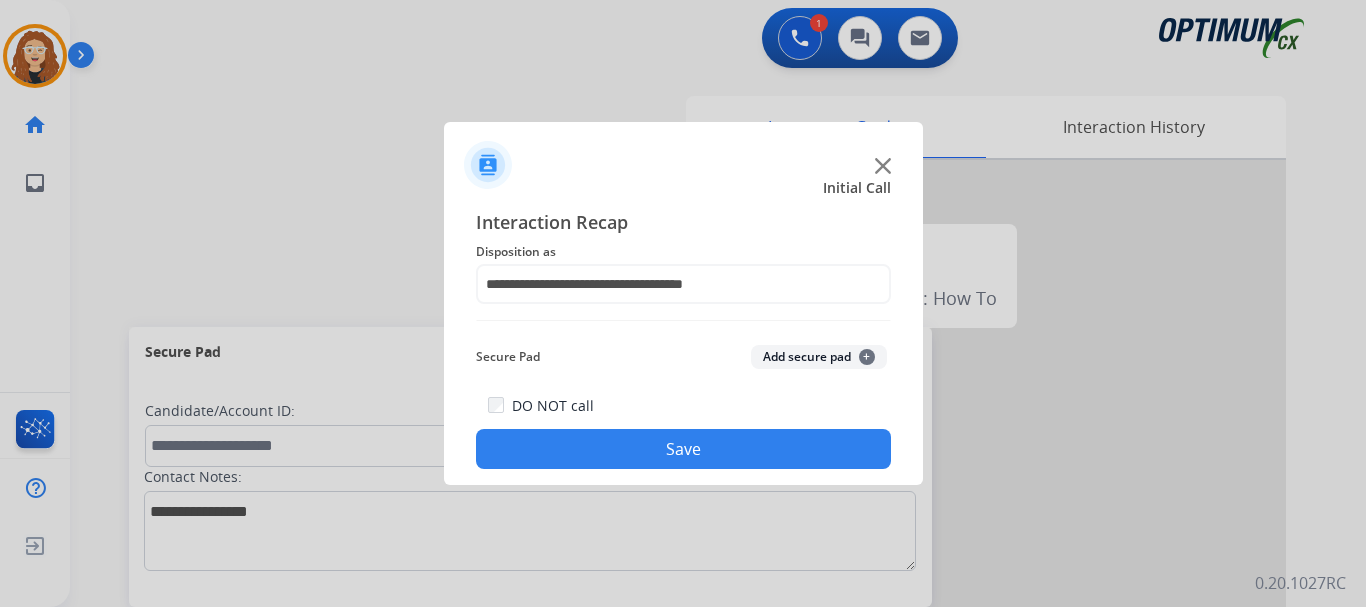 click on "**********" 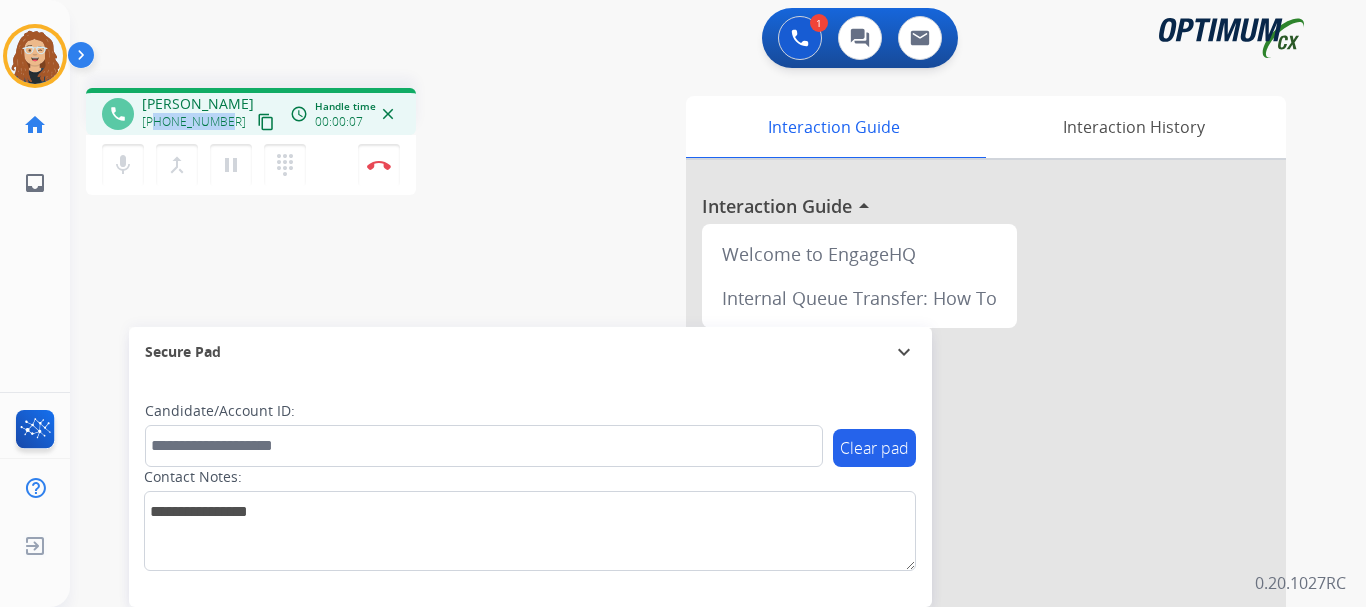 drag, startPoint x: 156, startPoint y: 121, endPoint x: 225, endPoint y: 115, distance: 69.260376 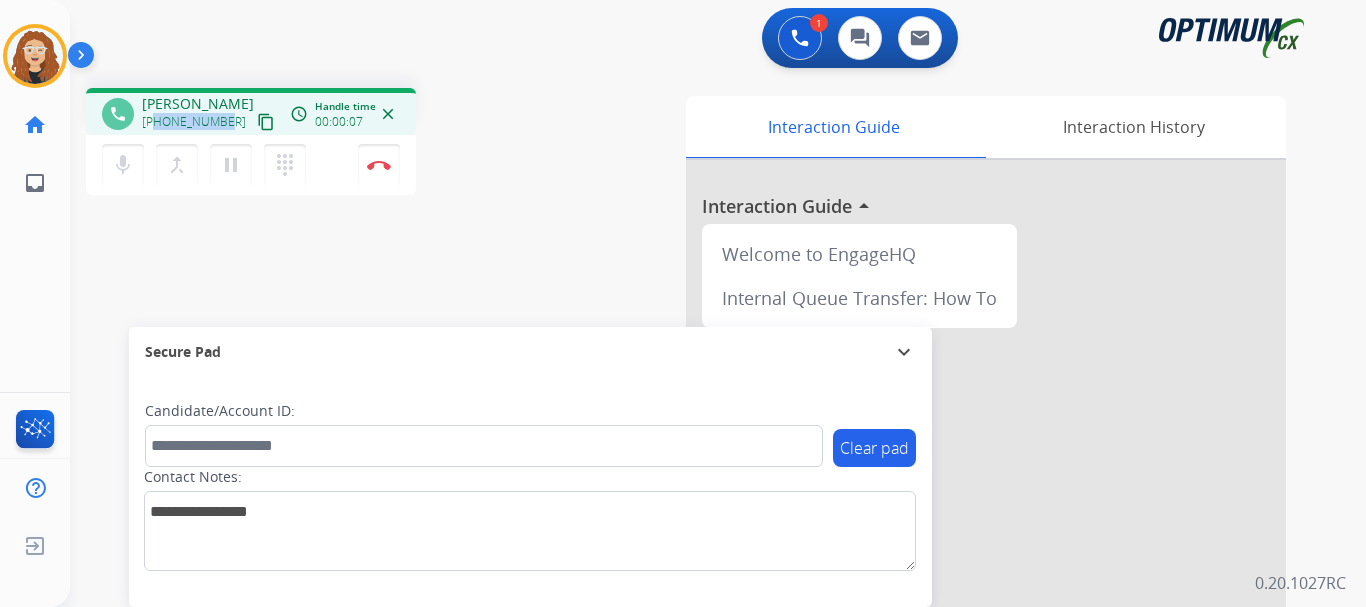 click on "[PHONE_NUMBER] content_copy" at bounding box center (210, 122) 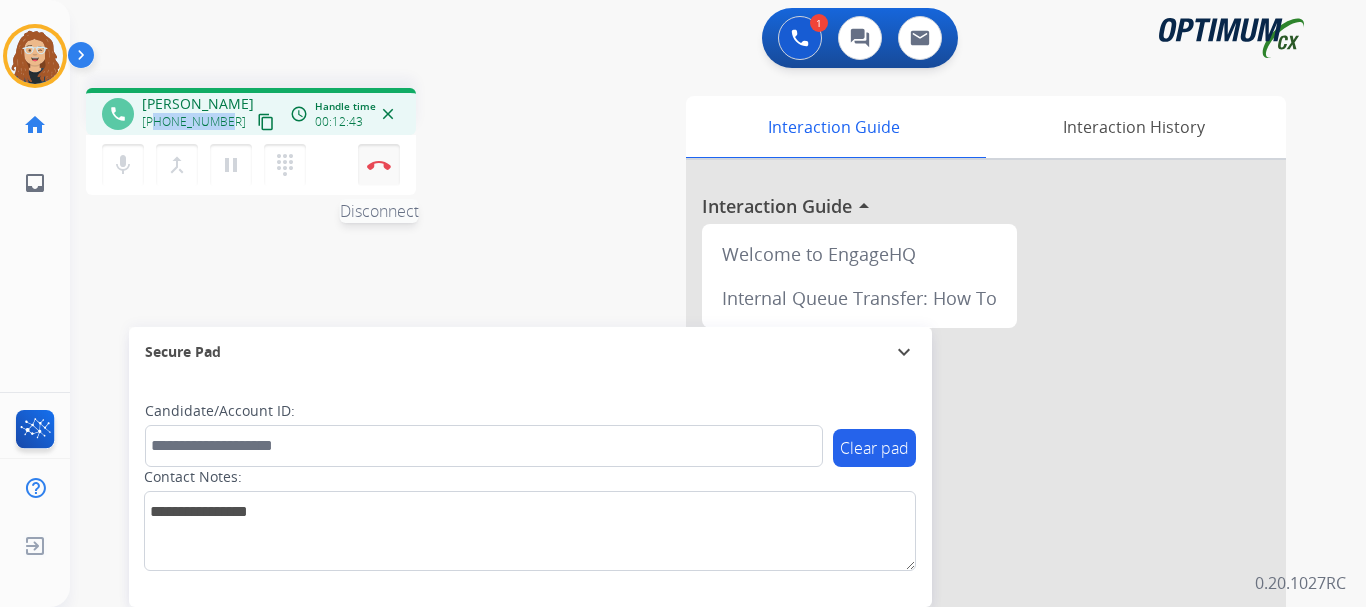 click at bounding box center [379, 165] 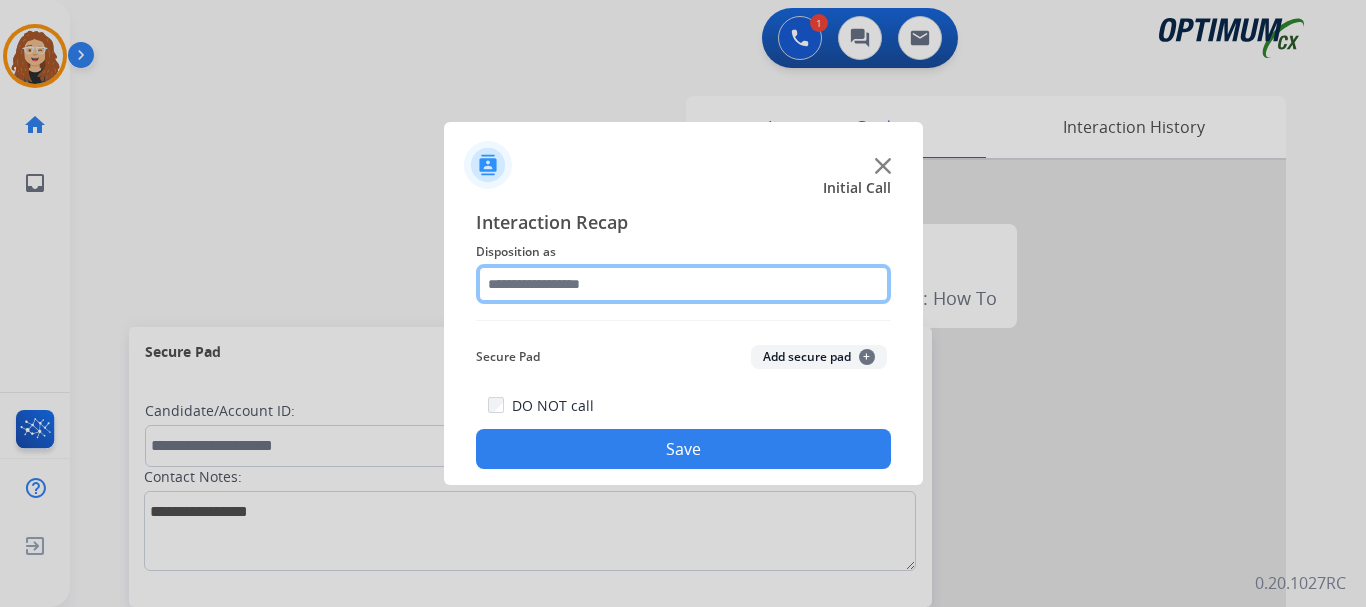 click 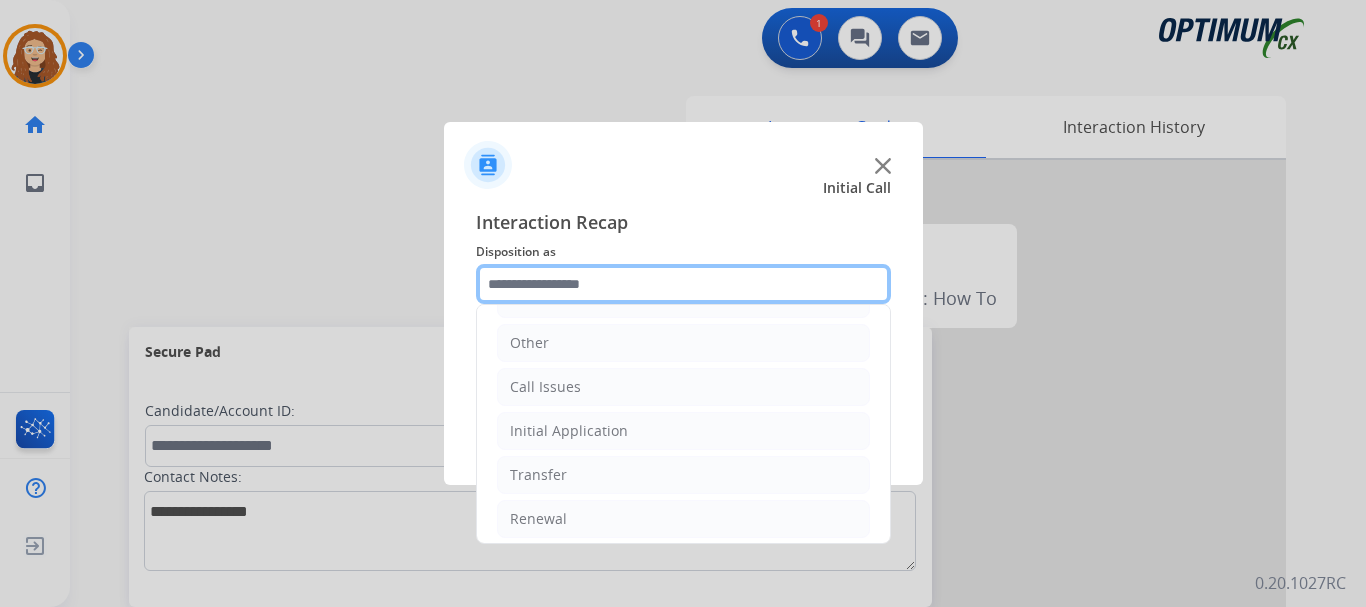 scroll, scrollTop: 136, scrollLeft: 0, axis: vertical 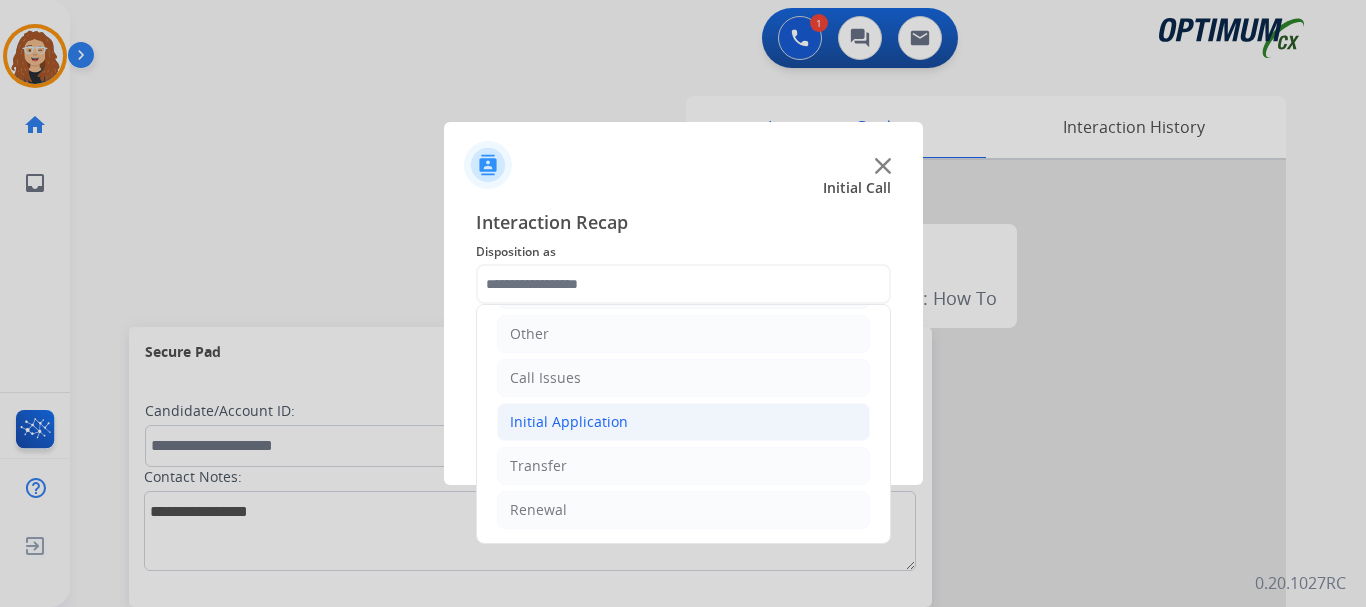 drag, startPoint x: 703, startPoint y: 425, endPoint x: 814, endPoint y: 432, distance: 111.220505 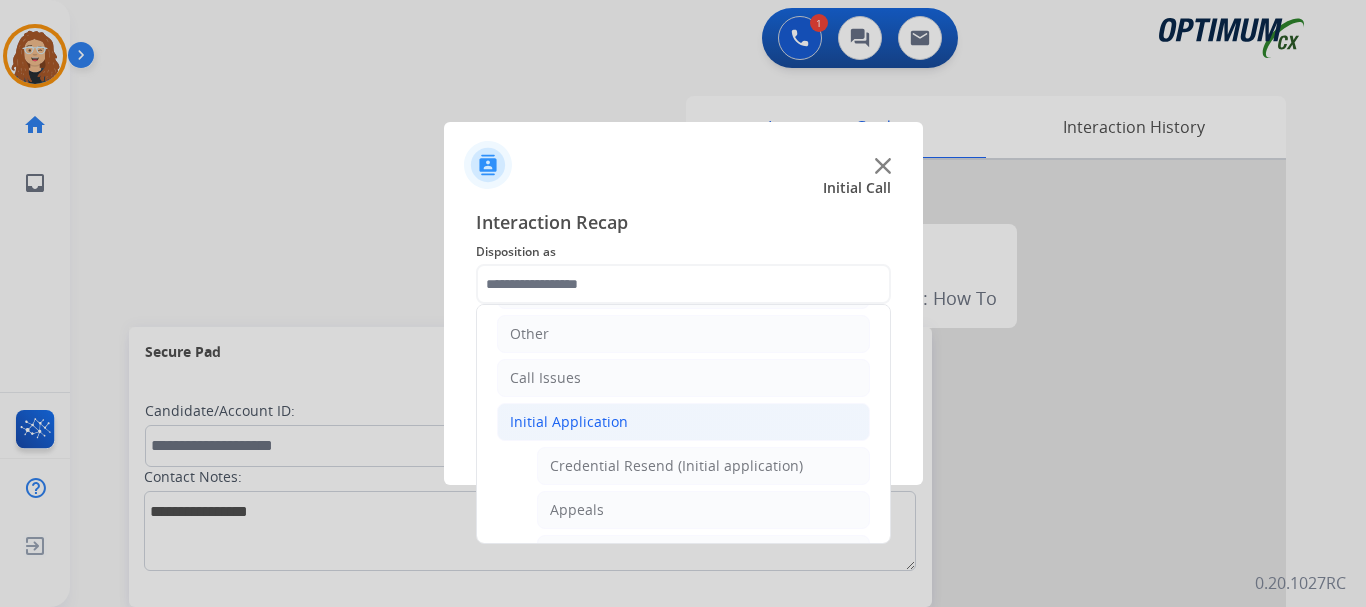 drag, startPoint x: 885, startPoint y: 358, endPoint x: 880, endPoint y: 368, distance: 11.18034 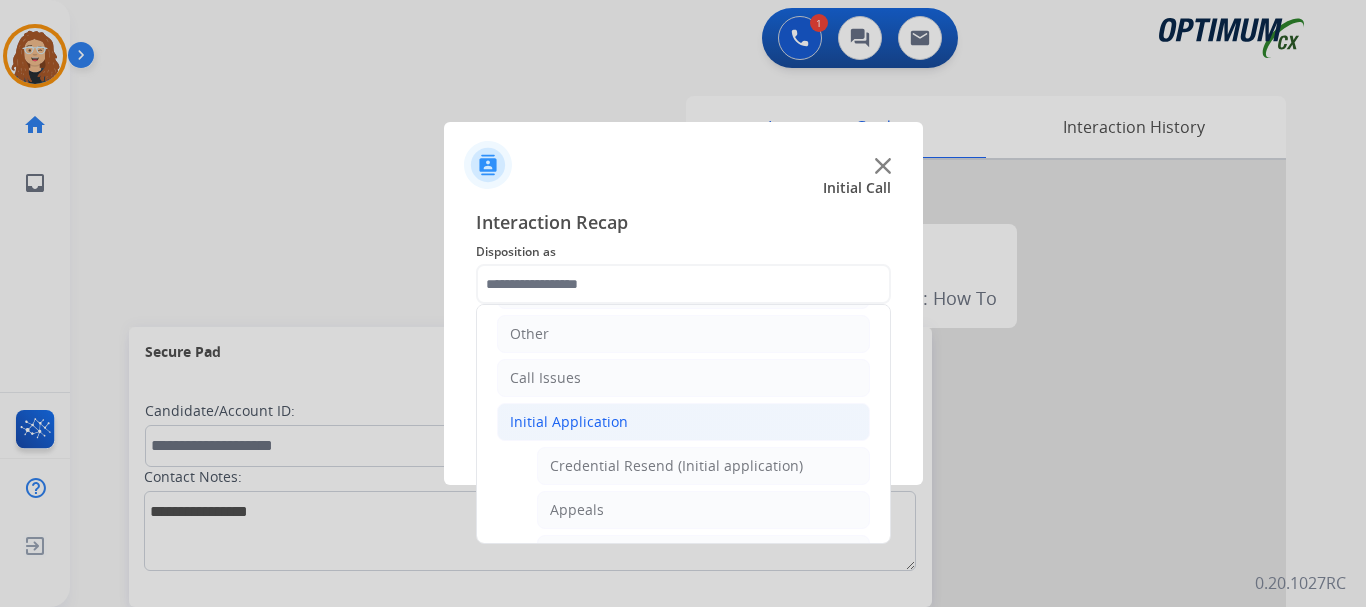 click on "Interaction Recap Disposition as     Bookstore   Finance   PDS   Other   Call Issues   Initial Application   Credential Resend (Initial application)   Appeals   Stuck in Staff Review   Paper Exam Status   Online Walk-Through (Initial application)   Names Change Questions/Assistance (Initial application)   Endorsement Number Not Working   No Show VV   Fax Receipt Confirmation (Initial application)   Initial Application Price Increase   Search Request   V3 Request   Credential Type Change   Admin Change Notice - Temporary   No Show Exam   Visit Cancelation Request   Language Specialization Change   Exam Special Accommodation   VVProb Questions   Paper Application Status   General Questions (Initial application)   Ready to Schedule Info   [PERSON_NAME] Vue/Exam Authorization   Extend Deadline (Initial application)   Transfer   Renewal  Secure Pad  Add secure pad  +  DO NOT call  Save" 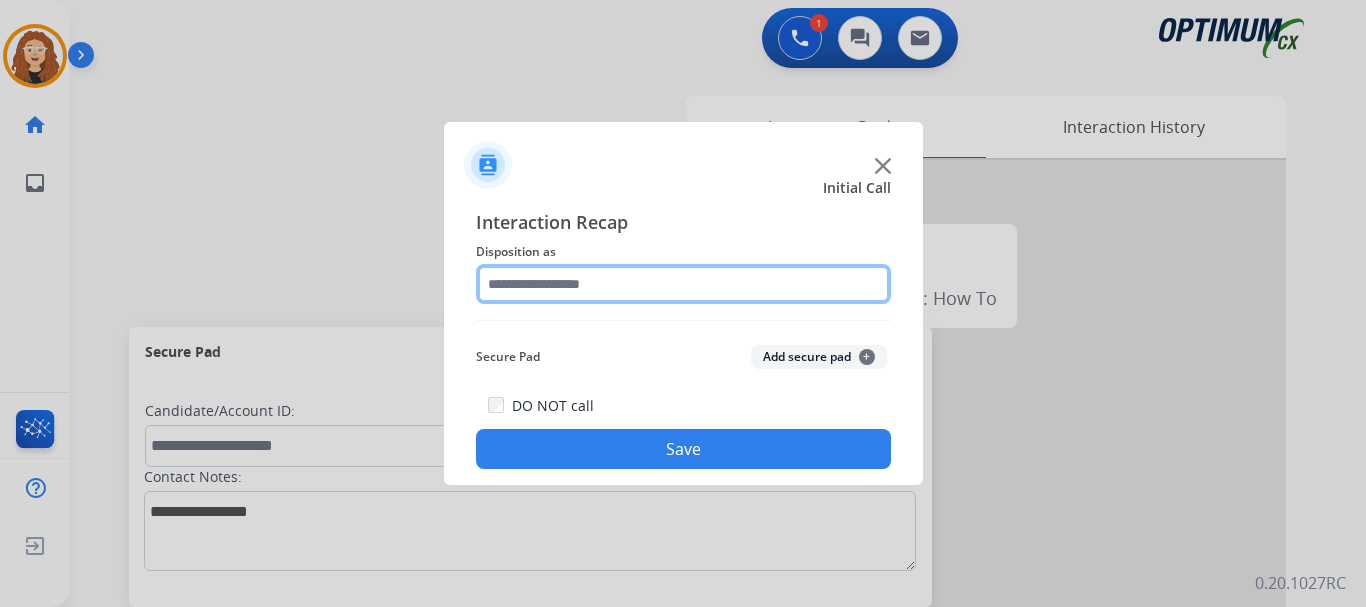 click 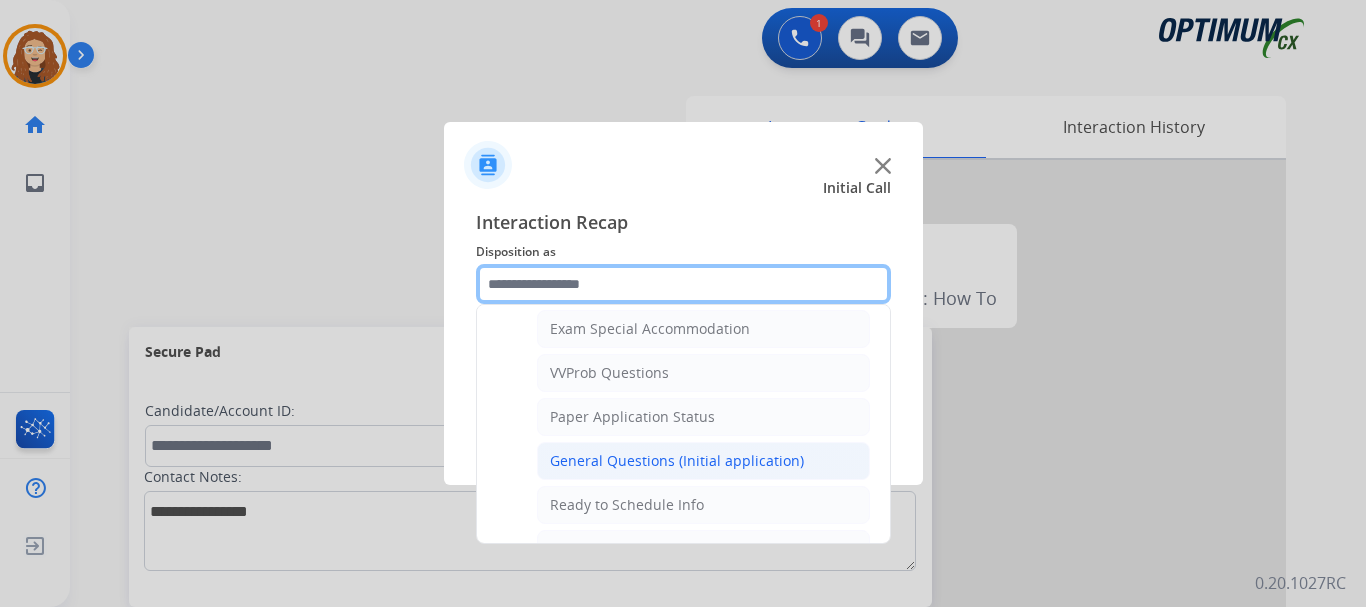 scroll, scrollTop: 1042, scrollLeft: 0, axis: vertical 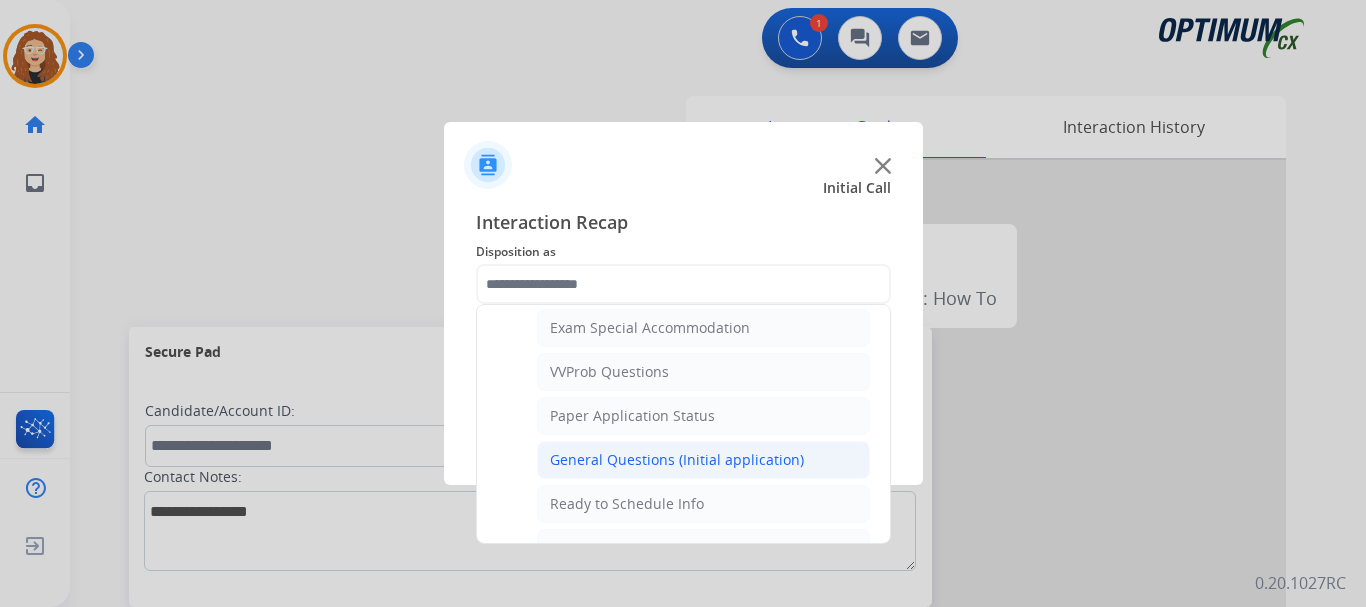 click on "General Questions (Initial application)" 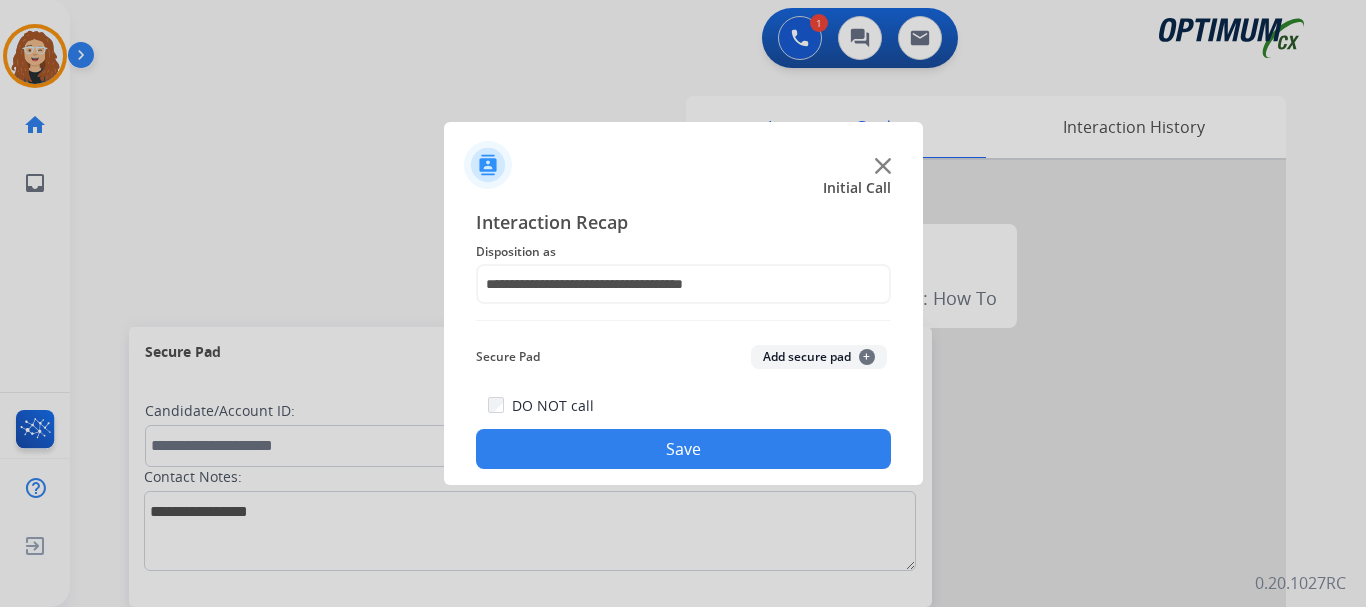click on "Save" 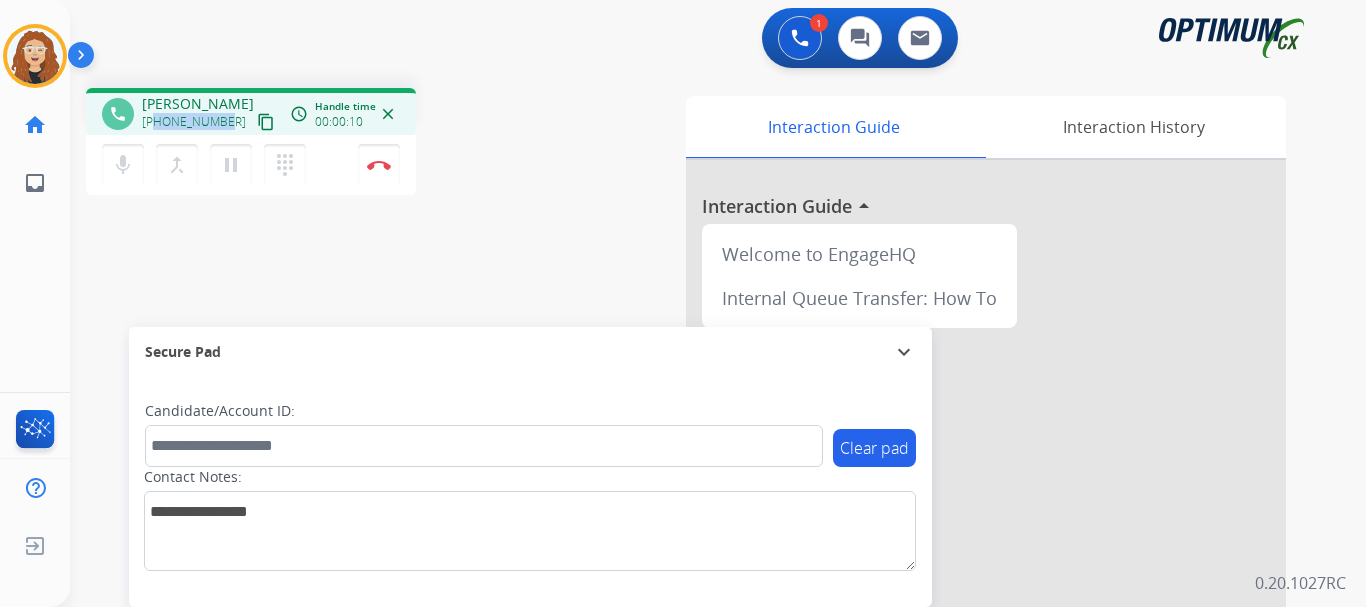 drag, startPoint x: 160, startPoint y: 120, endPoint x: 224, endPoint y: 120, distance: 64 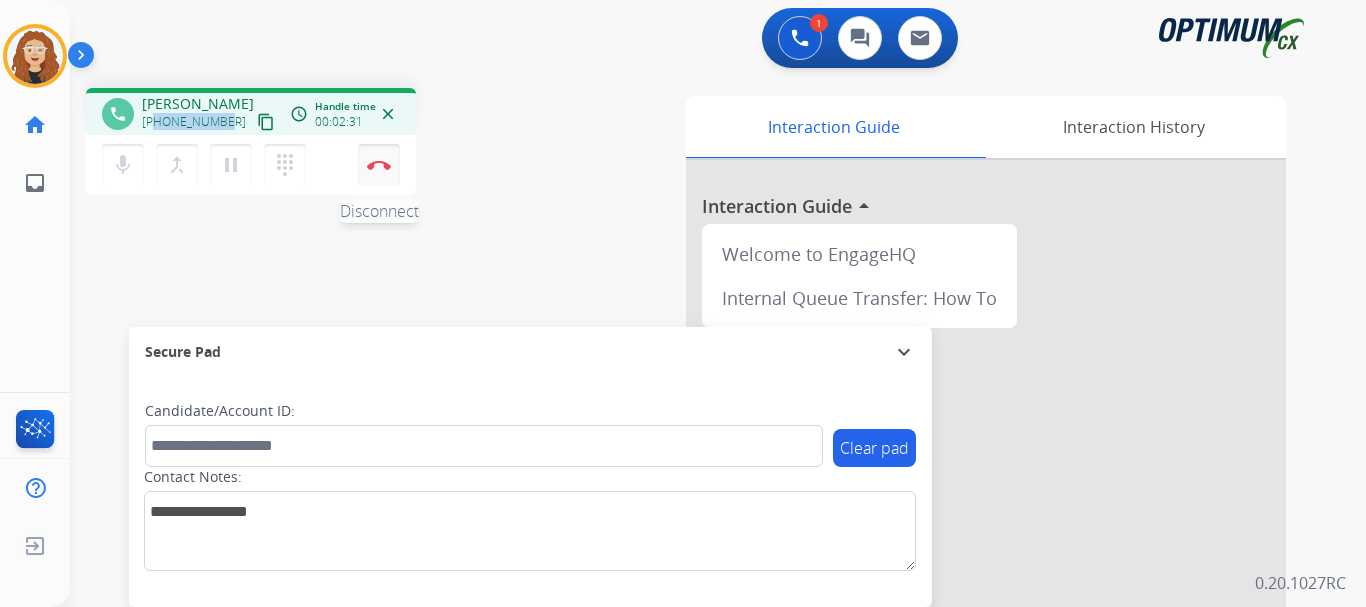 click on "Disconnect" at bounding box center (379, 165) 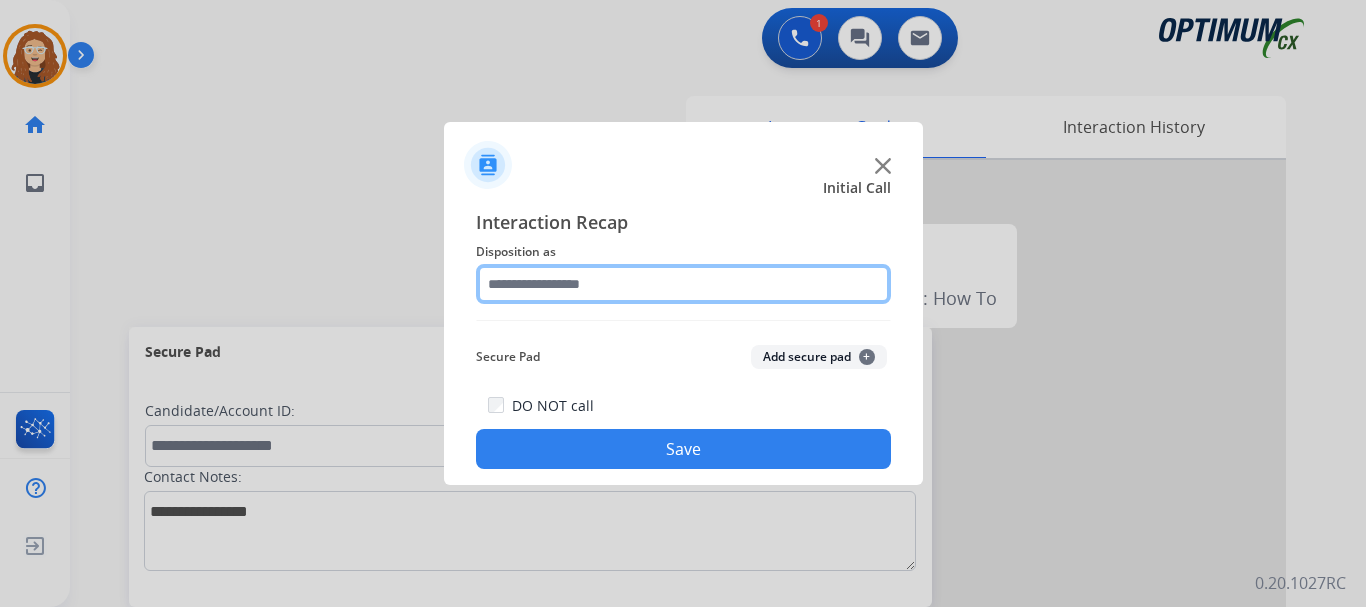 click 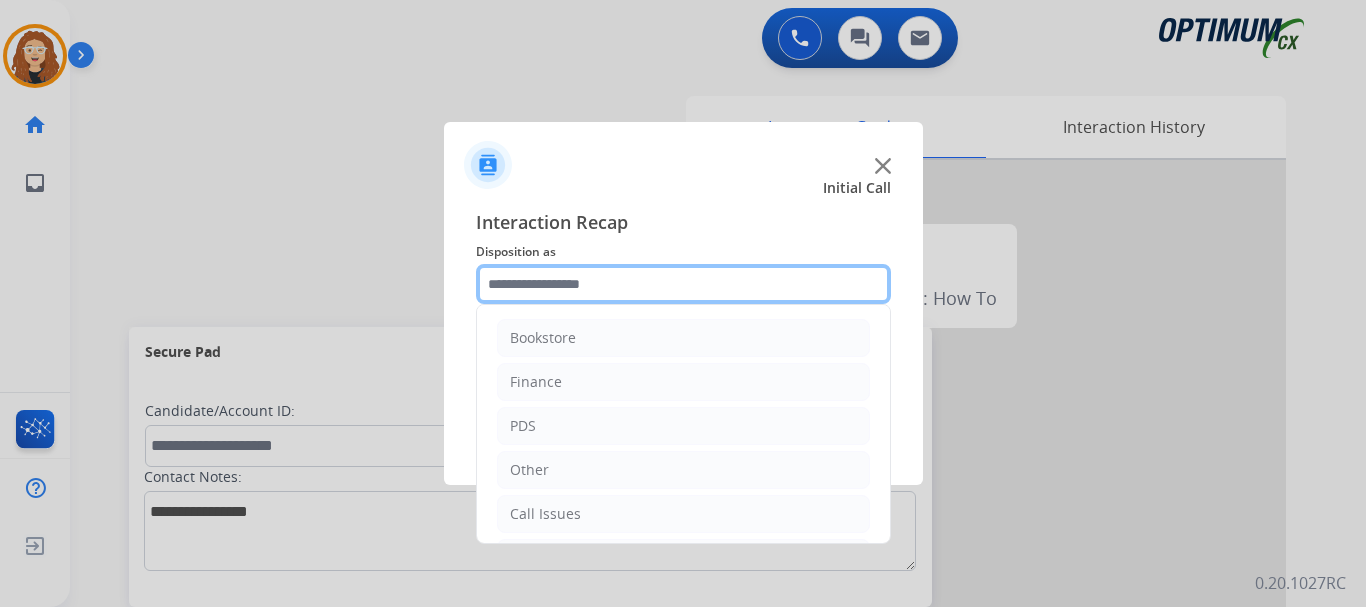 scroll, scrollTop: 136, scrollLeft: 0, axis: vertical 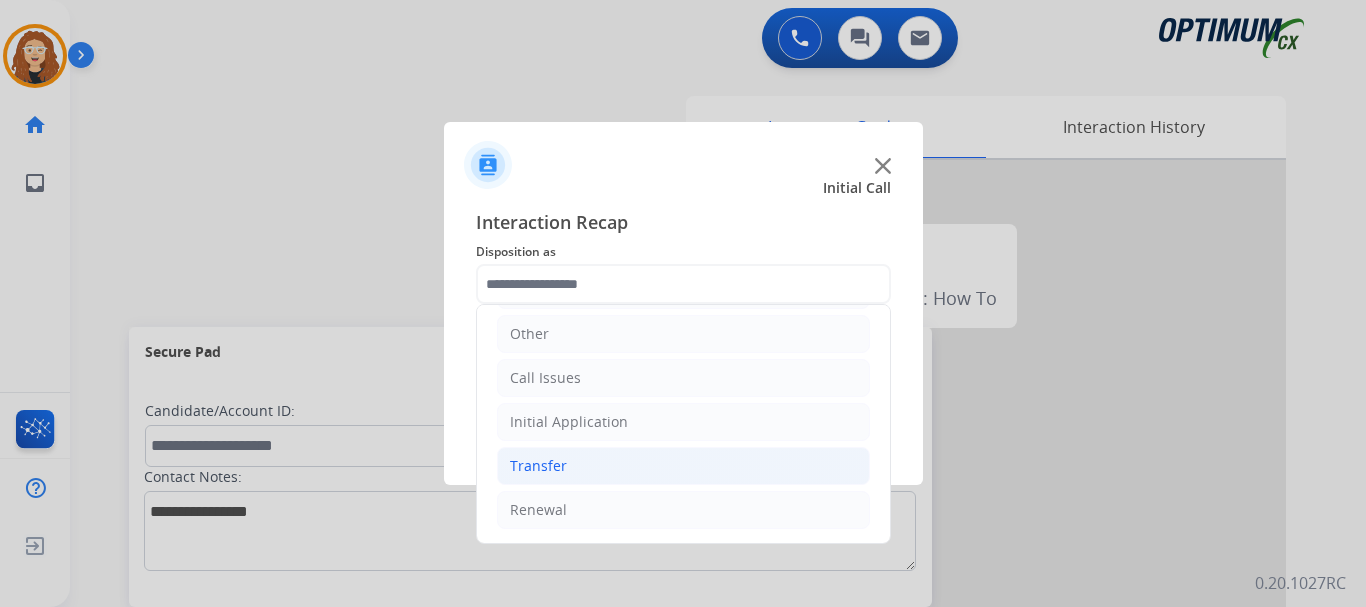 drag, startPoint x: 697, startPoint y: 516, endPoint x: 824, endPoint y: 467, distance: 136.12494 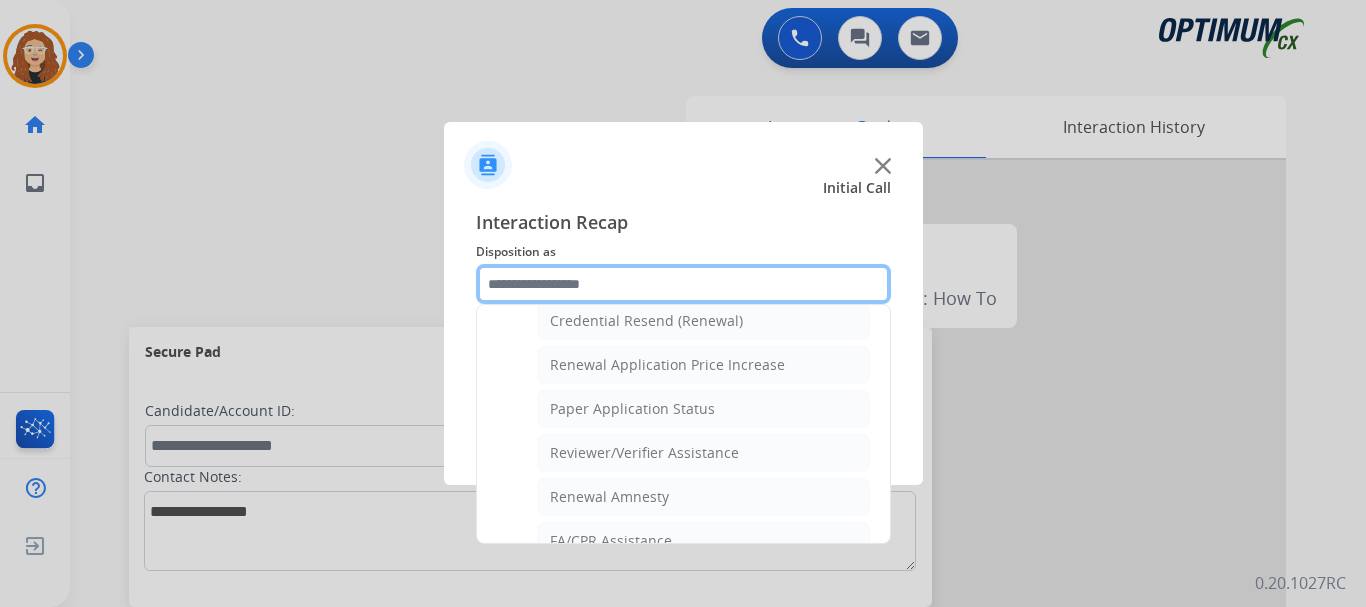 scroll, scrollTop: 666, scrollLeft: 0, axis: vertical 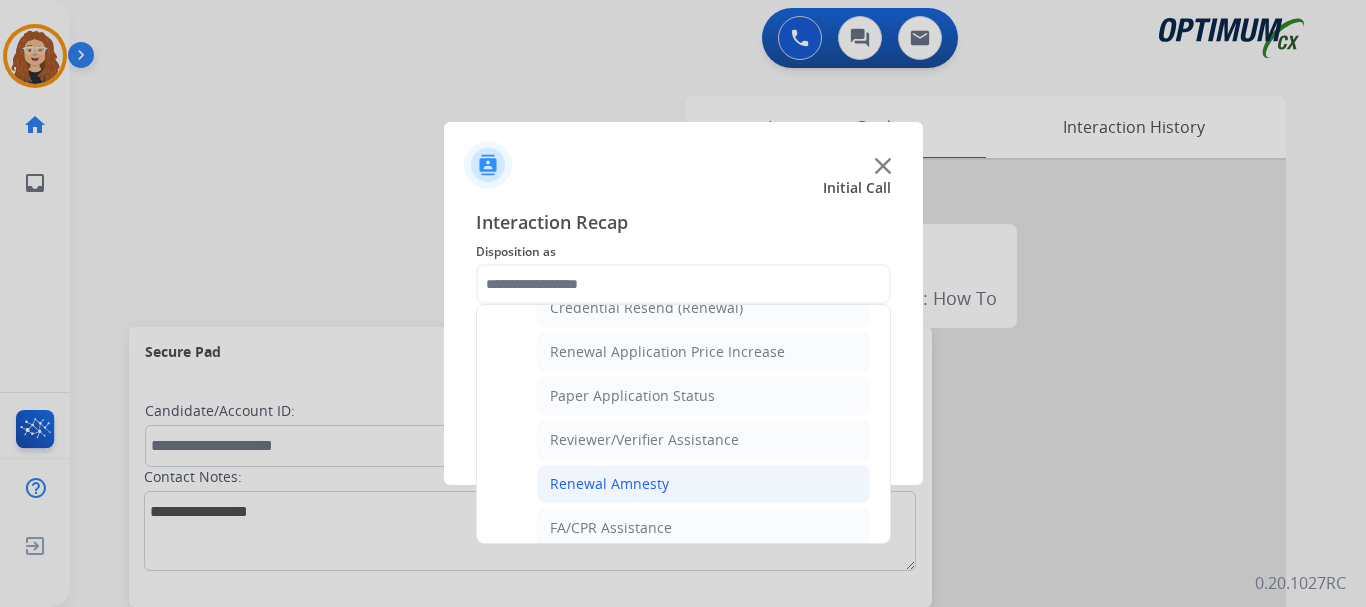 click on "Renewal Amnesty" 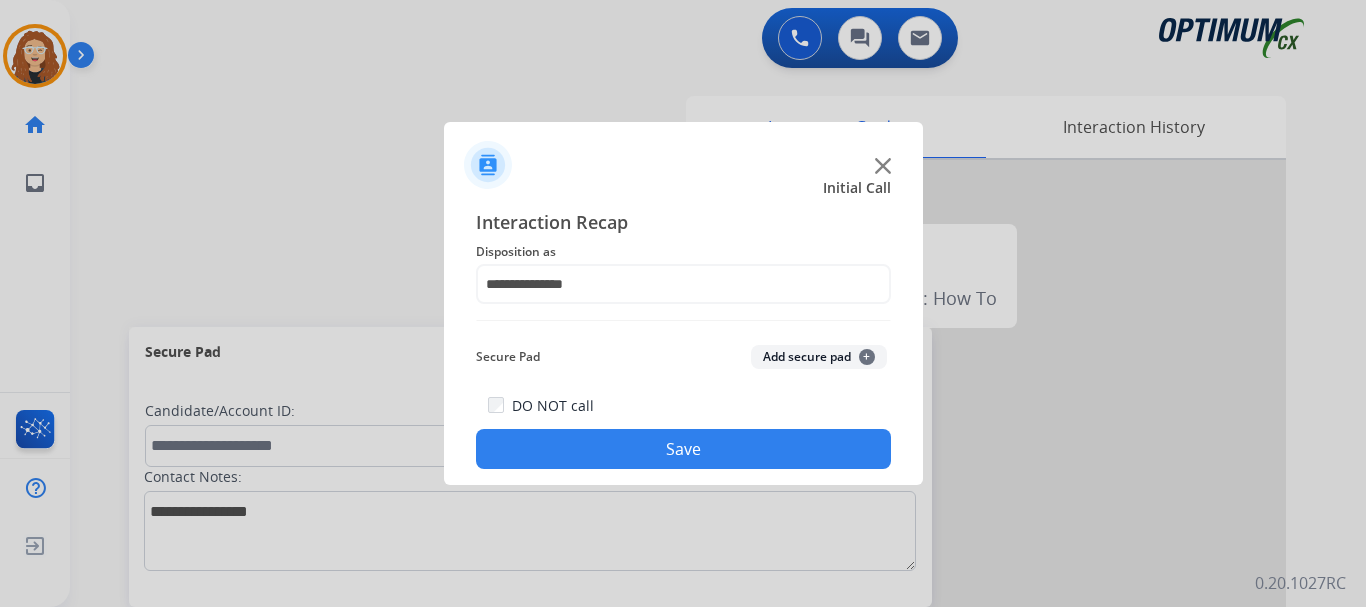 click on "Save" 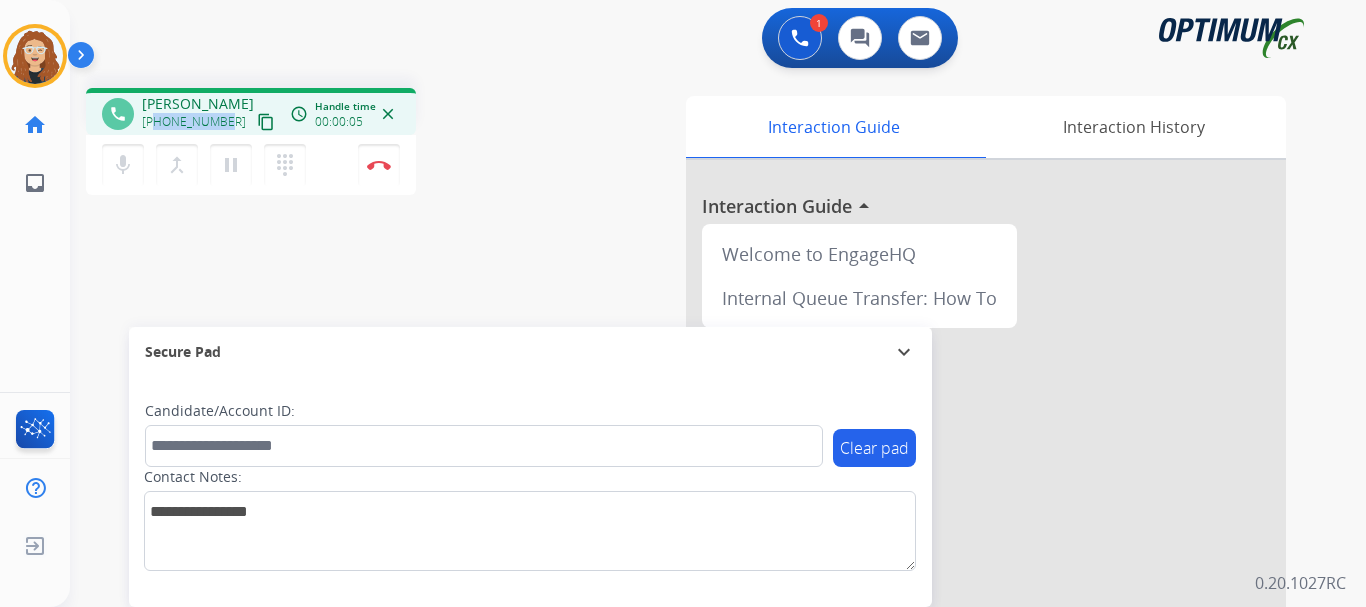 drag, startPoint x: 157, startPoint y: 119, endPoint x: 225, endPoint y: 115, distance: 68.117546 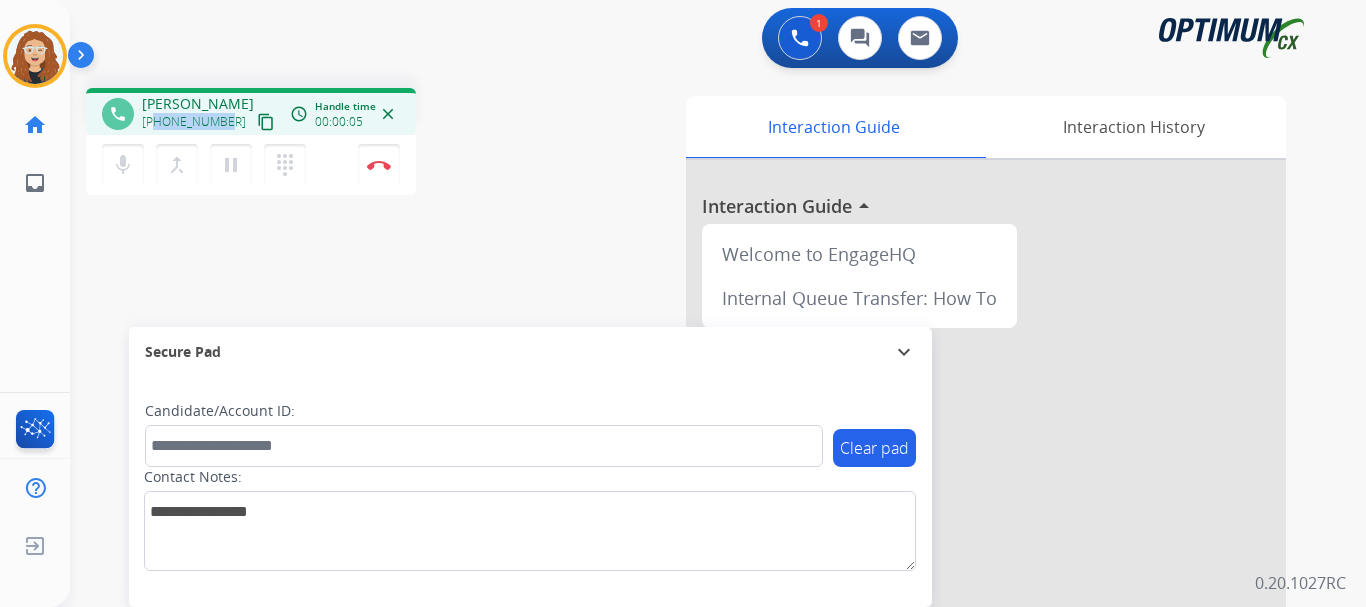 click on "[PHONE_NUMBER] content_copy" at bounding box center (210, 122) 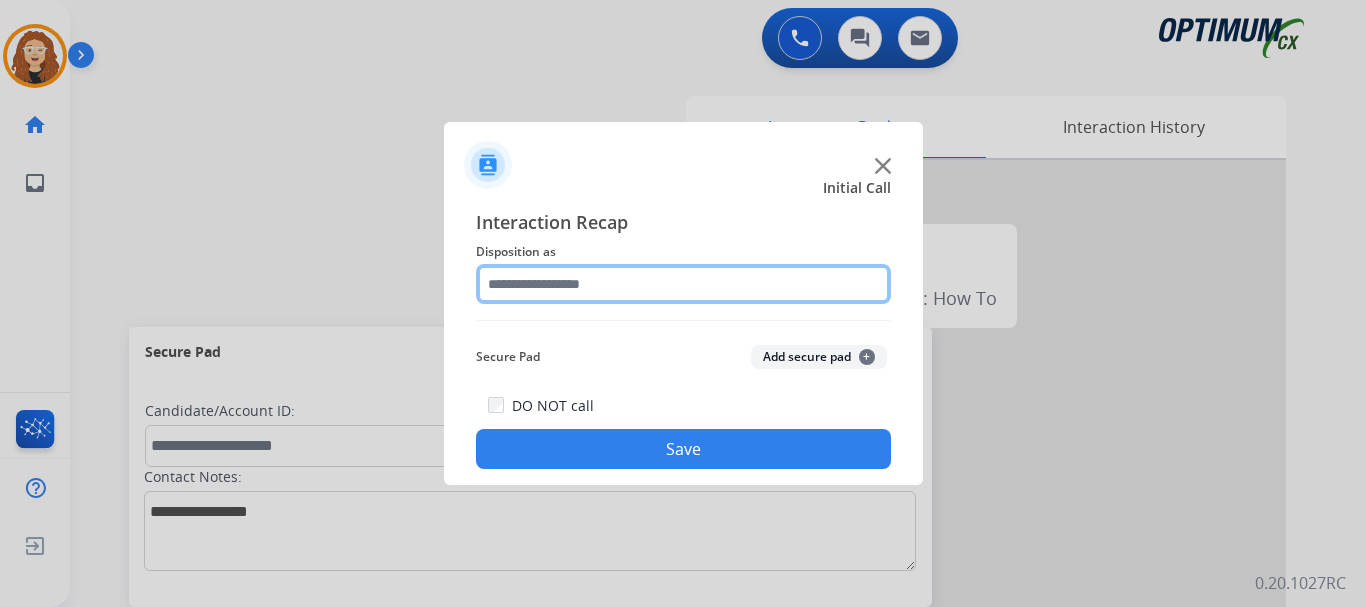 click 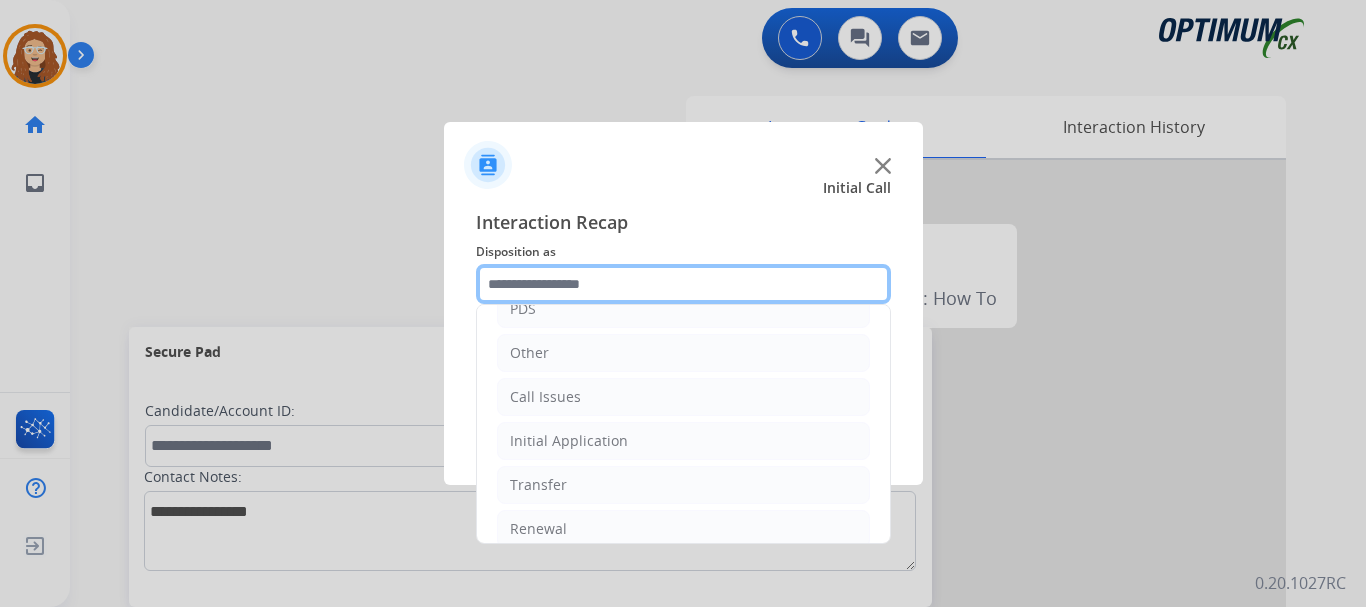 scroll, scrollTop: 136, scrollLeft: 0, axis: vertical 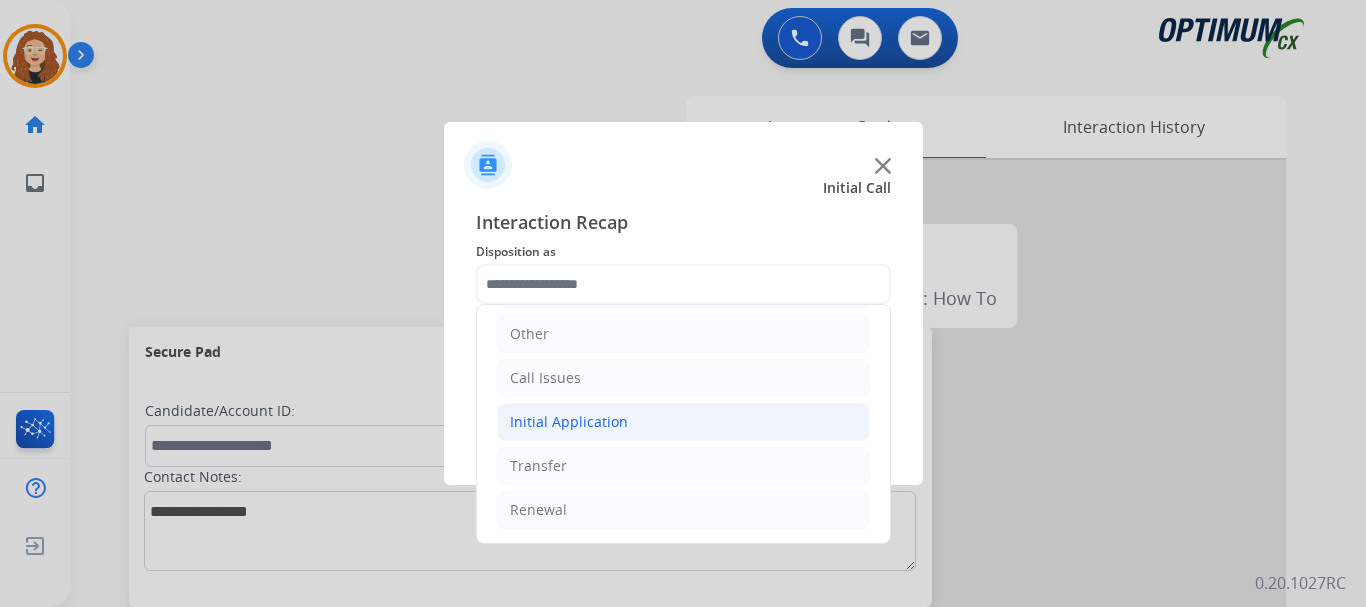 click on "Initial Application" 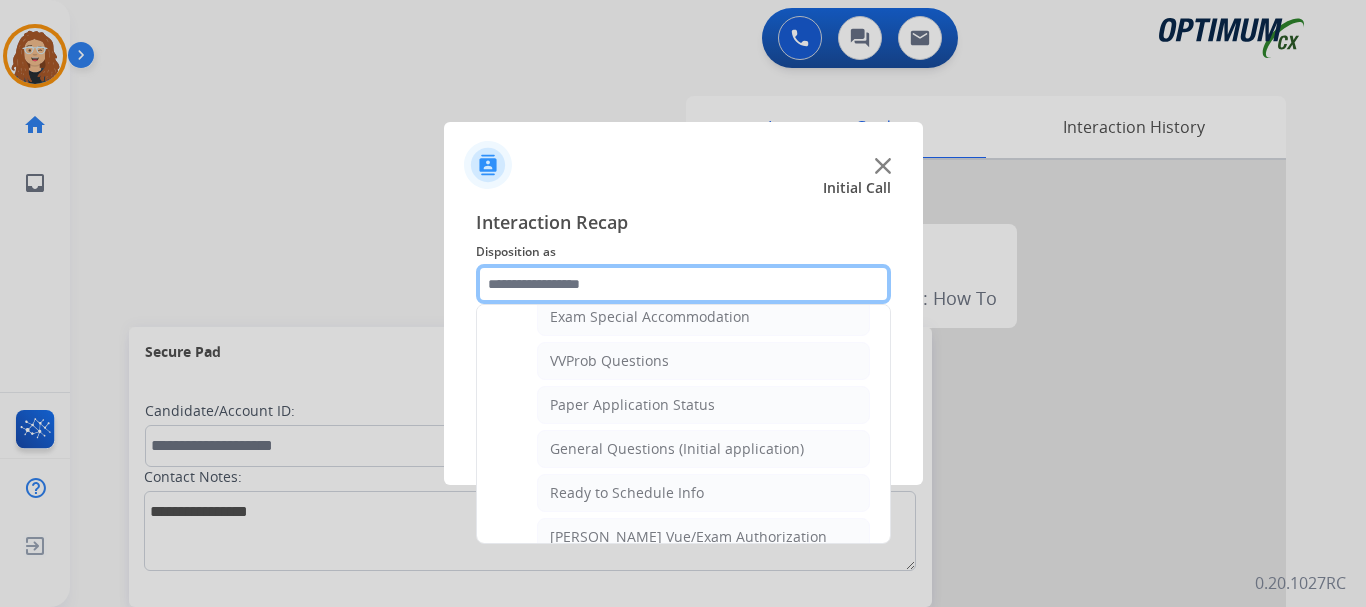 scroll, scrollTop: 1060, scrollLeft: 0, axis: vertical 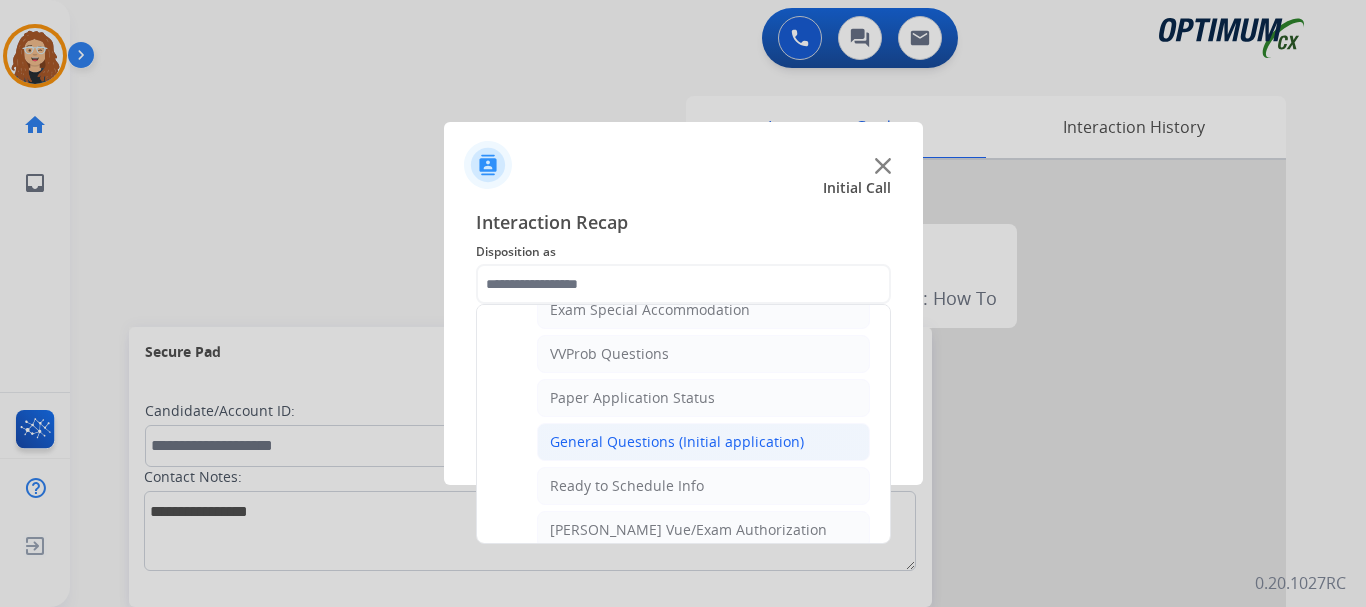 click on "General Questions (Initial application)" 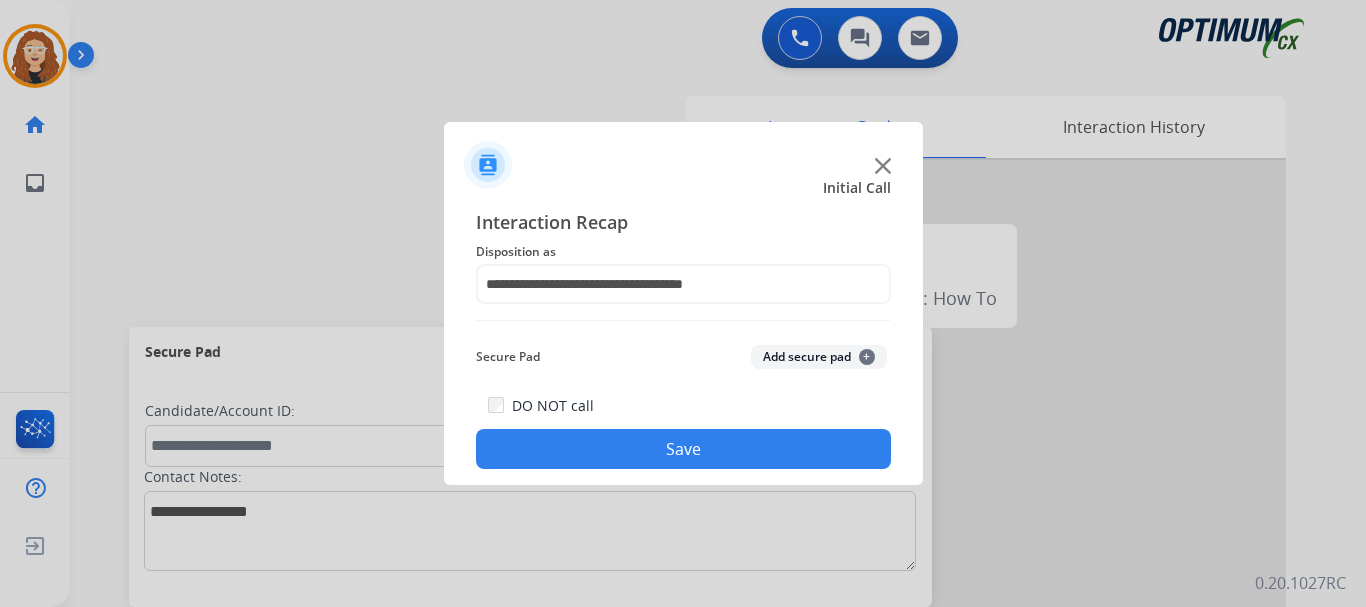 click on "Save" 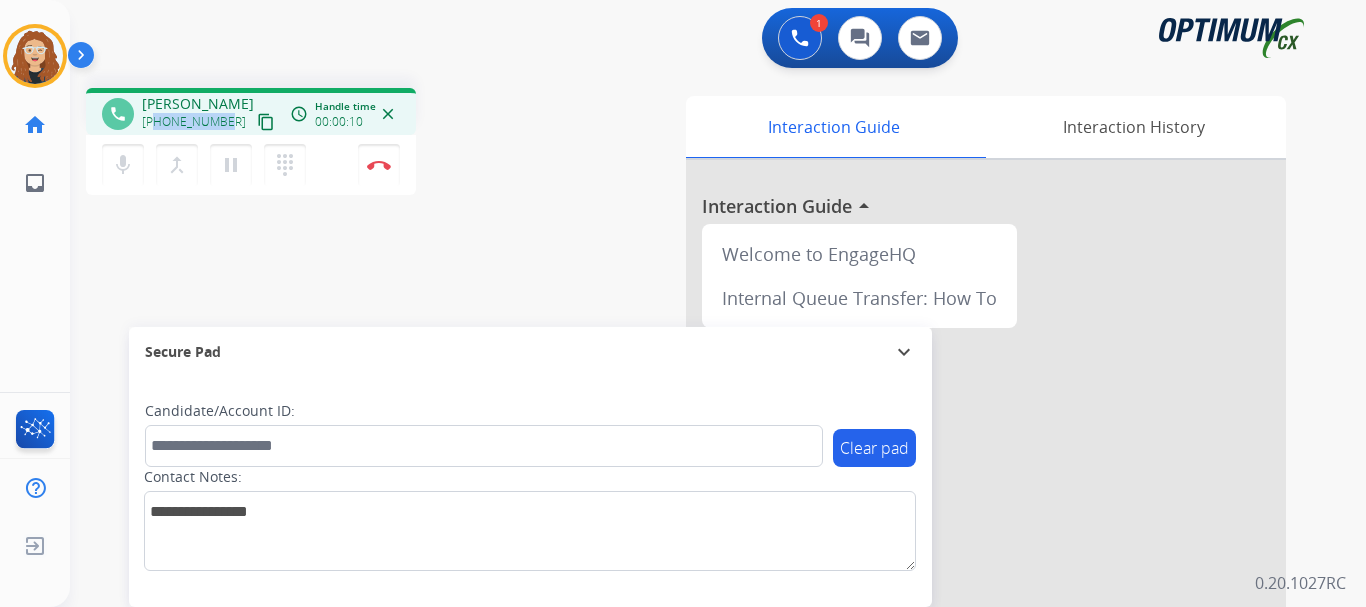 drag, startPoint x: 158, startPoint y: 121, endPoint x: 223, endPoint y: 118, distance: 65.06919 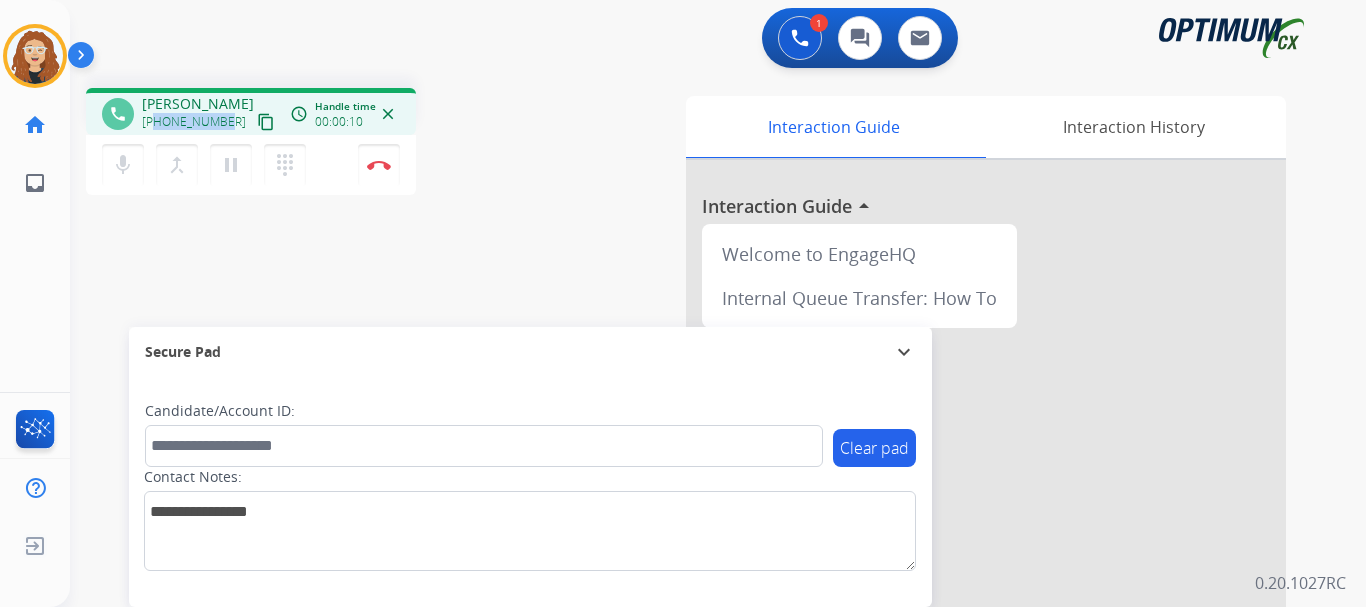click on "[PHONE_NUMBER]" at bounding box center [194, 122] 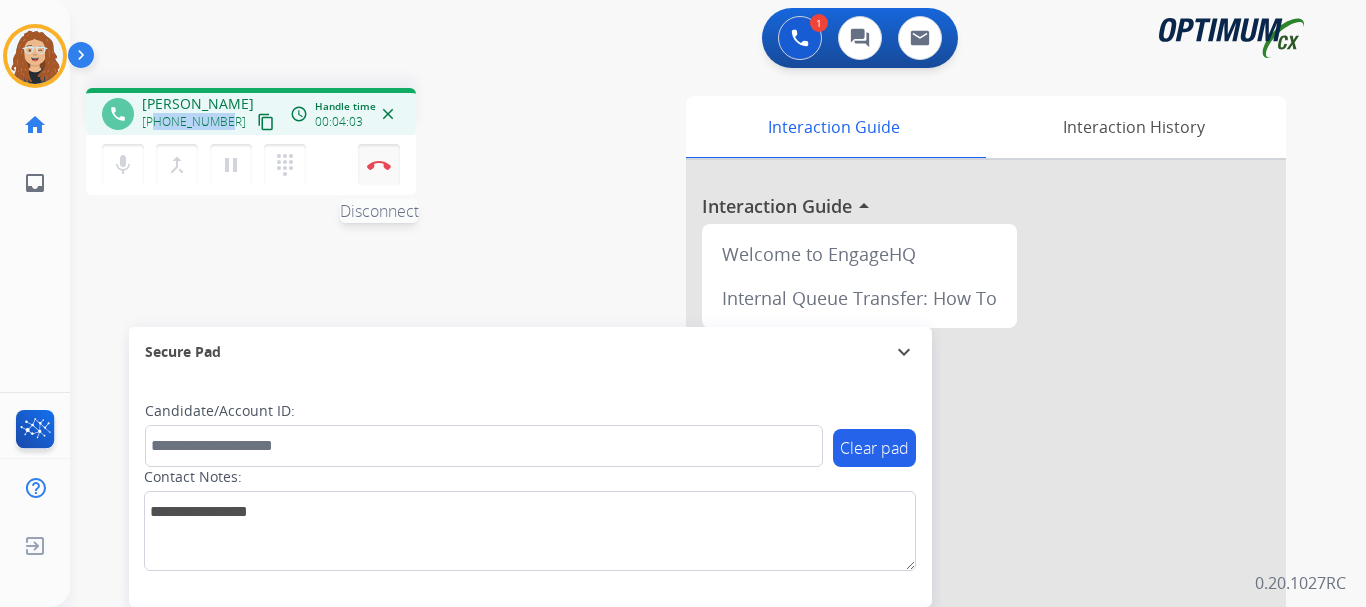 click on "Disconnect" at bounding box center (379, 165) 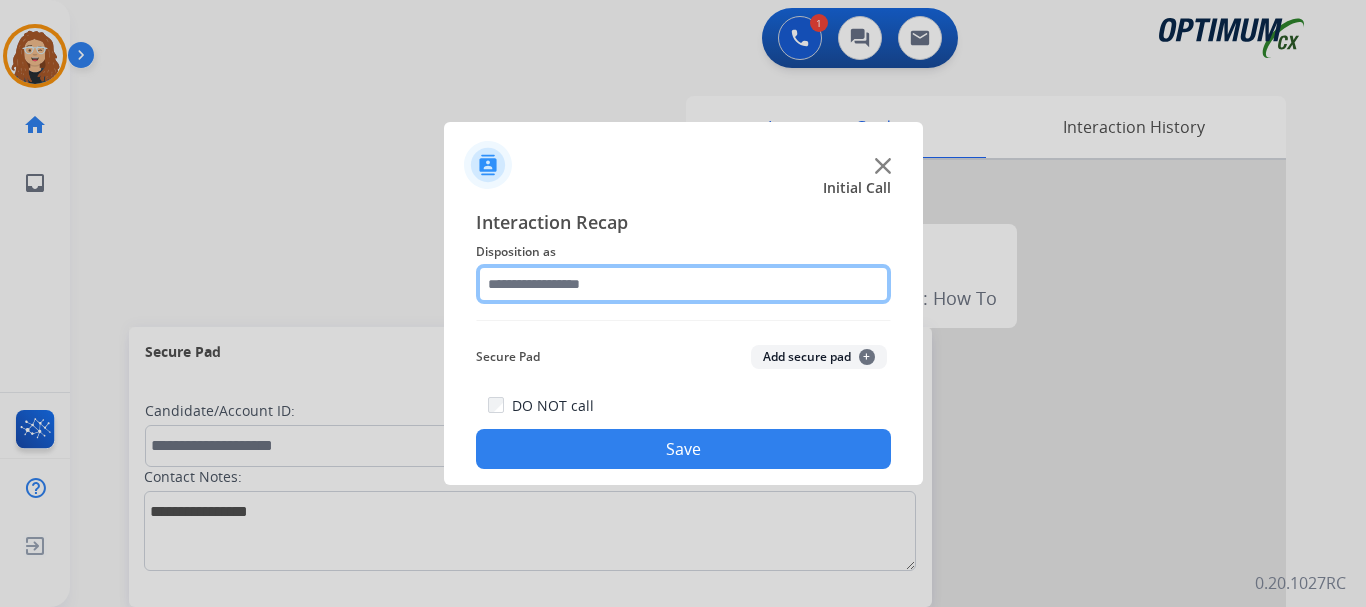 click 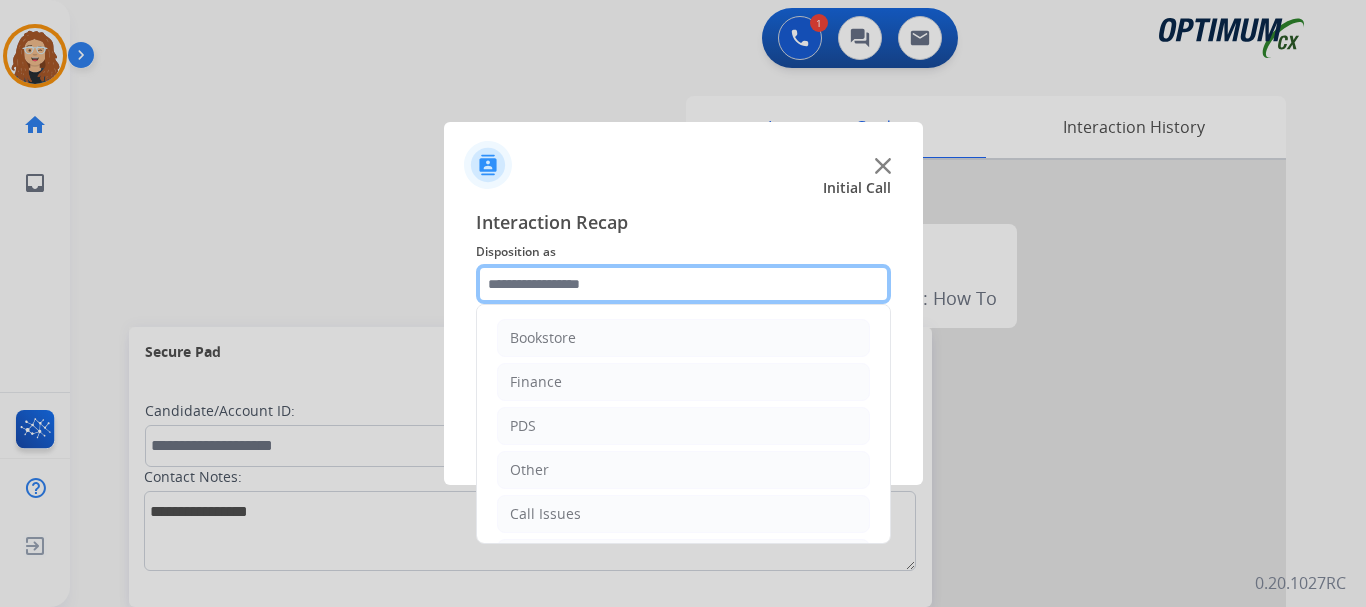 scroll, scrollTop: 136, scrollLeft: 0, axis: vertical 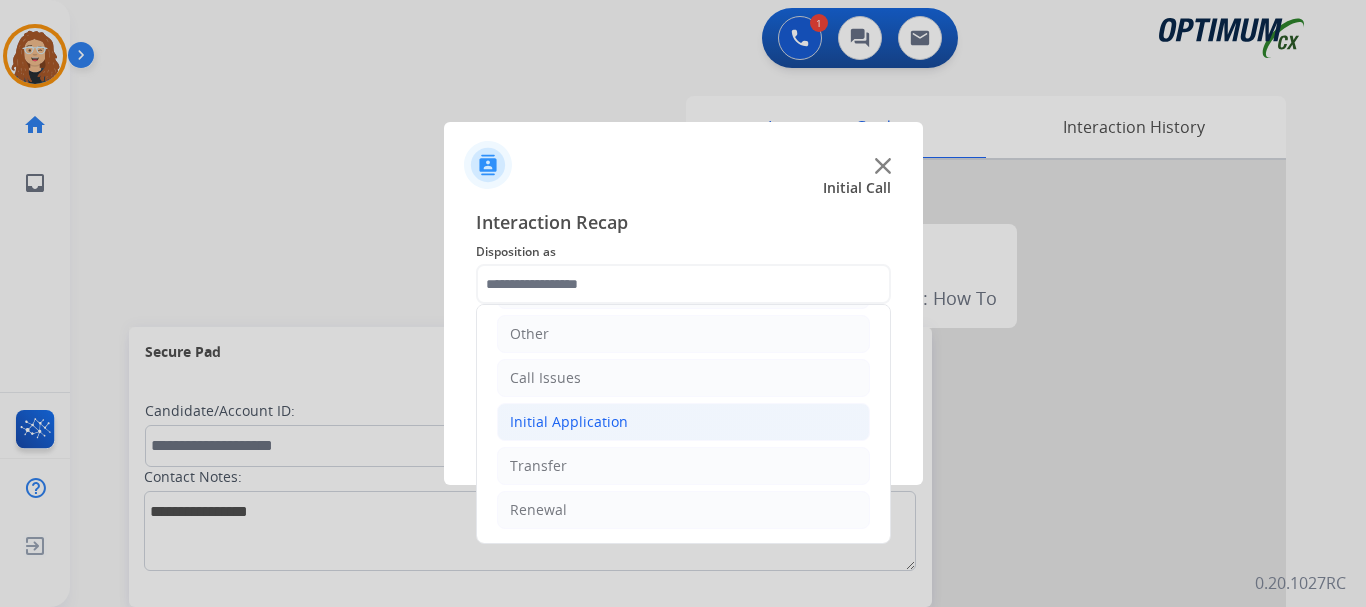 click on "Initial Application" 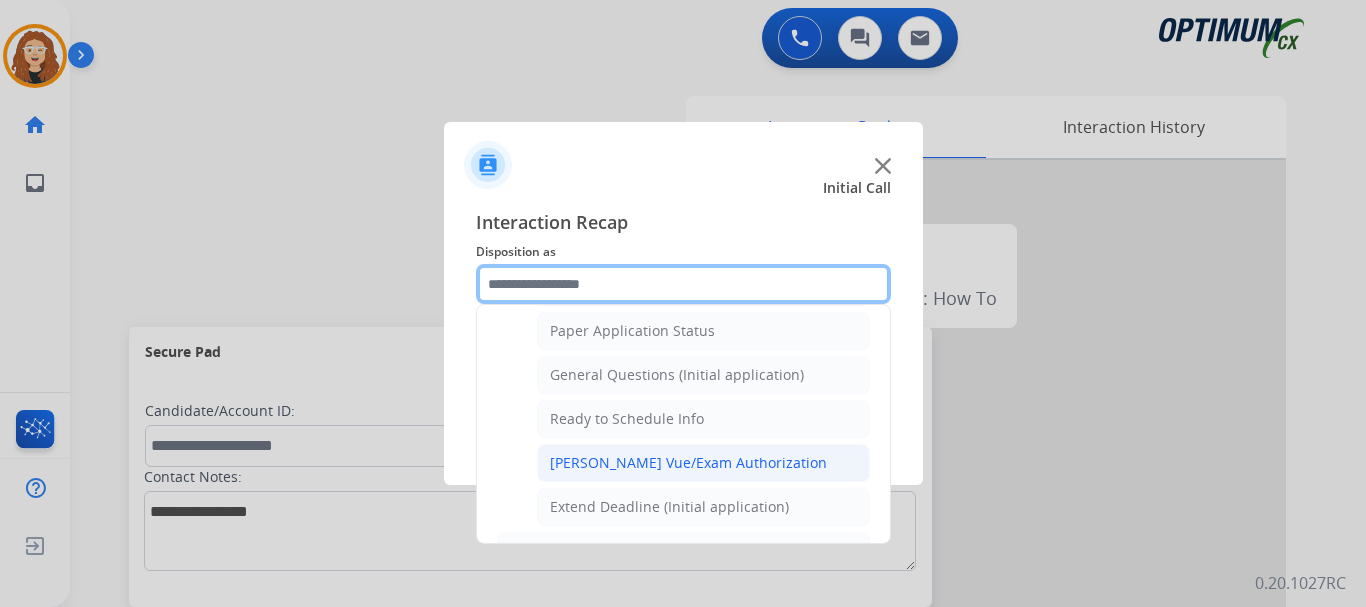 scroll, scrollTop: 1120, scrollLeft: 0, axis: vertical 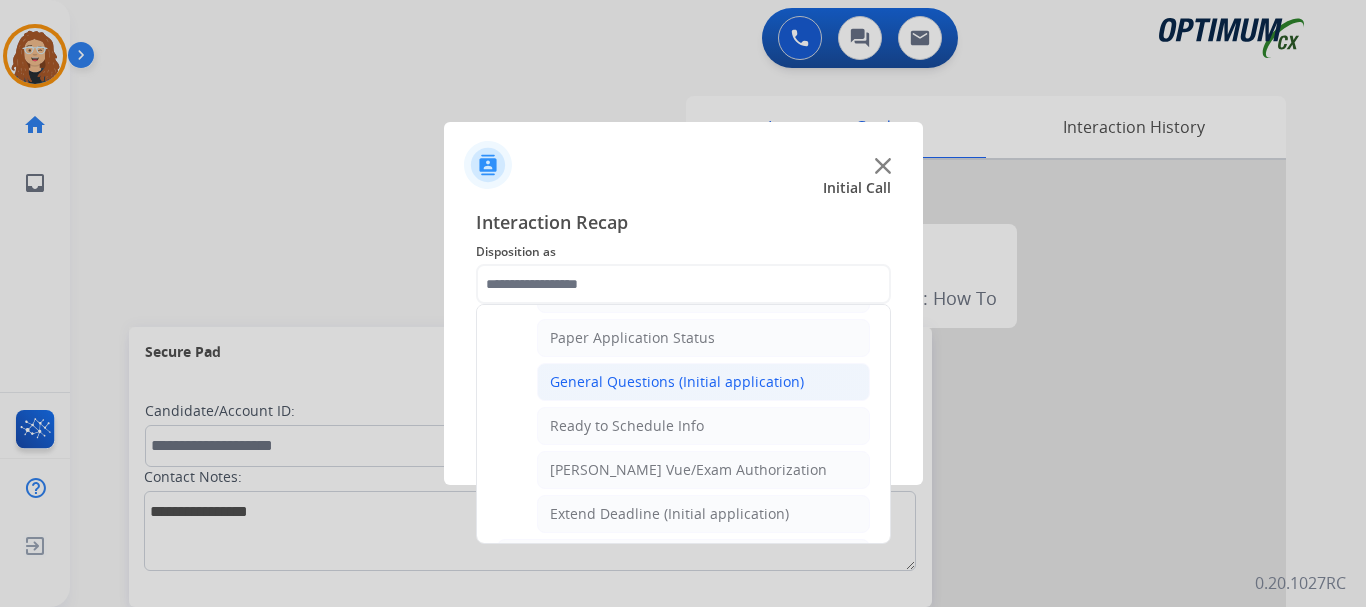 click on "General Questions (Initial application)" 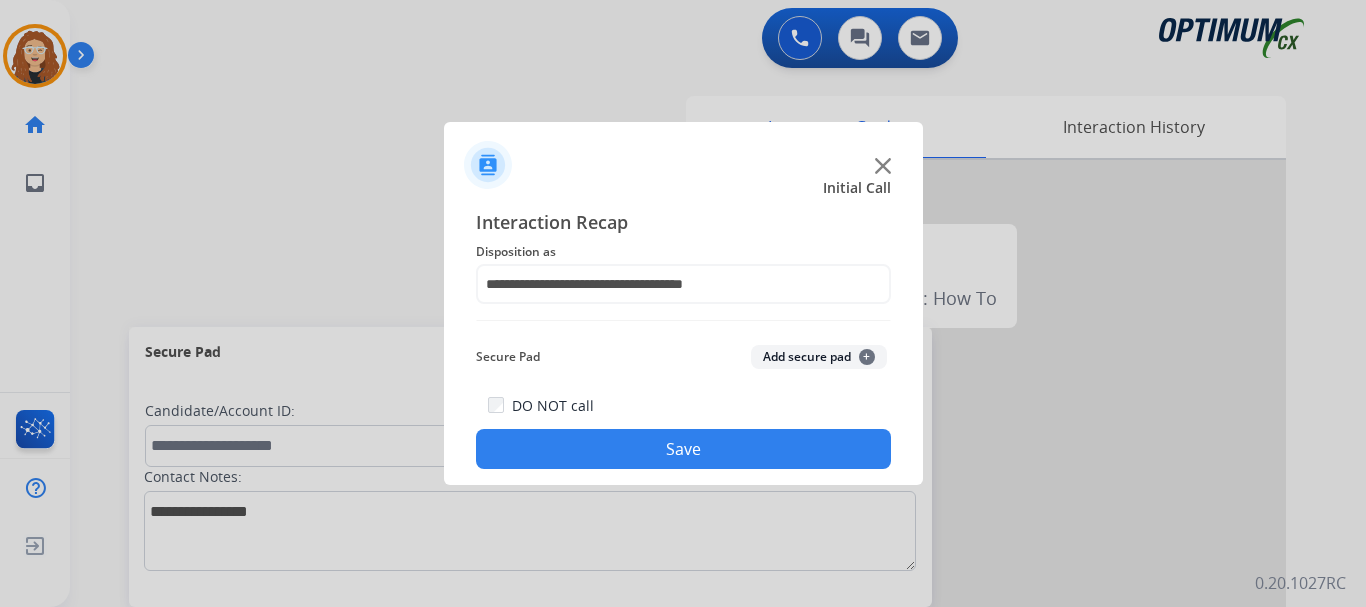 click on "Save" 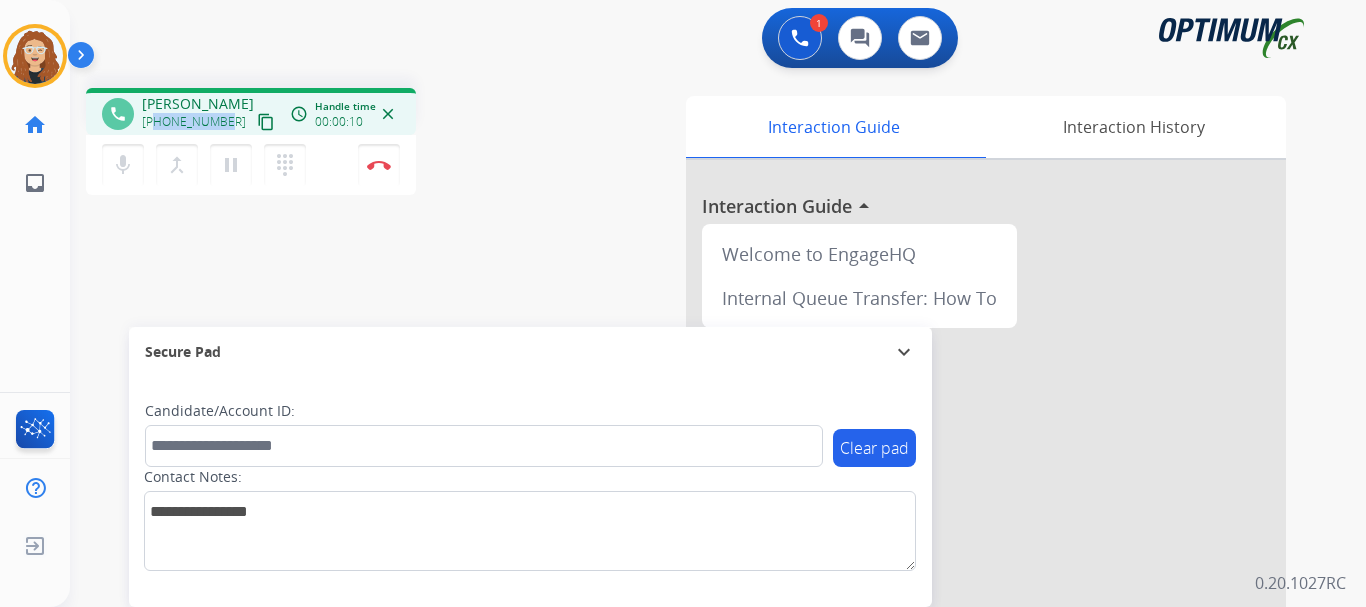 drag, startPoint x: 182, startPoint y: 122, endPoint x: 226, endPoint y: 119, distance: 44.102154 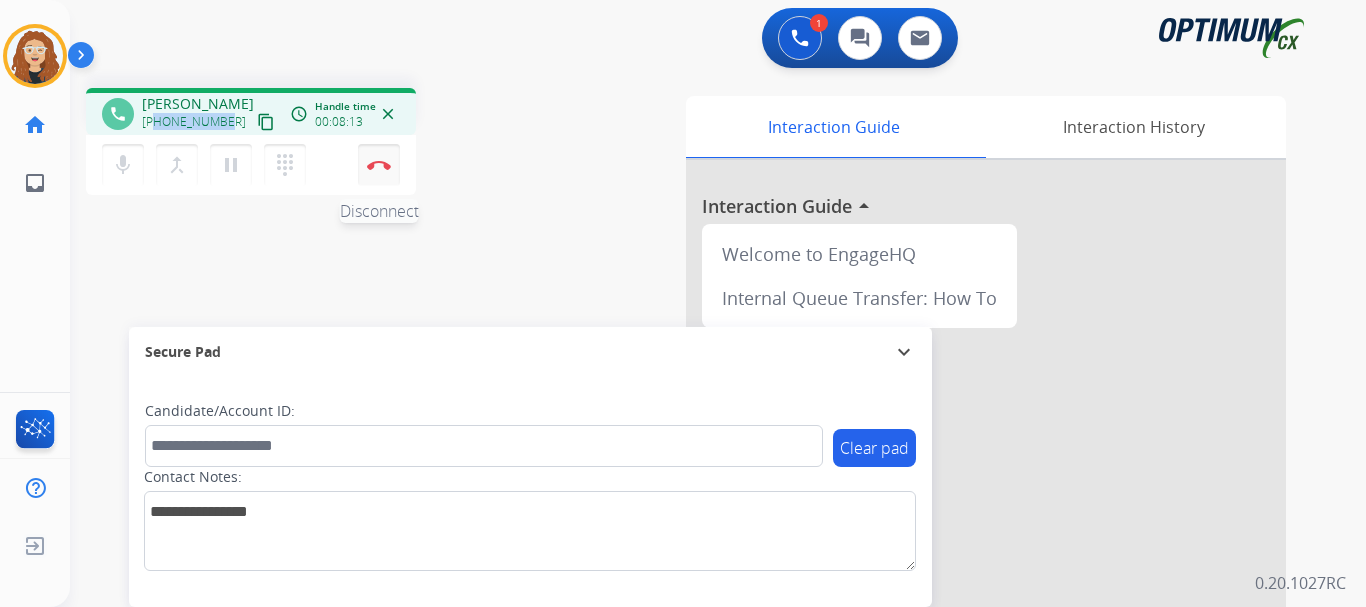 click at bounding box center (379, 165) 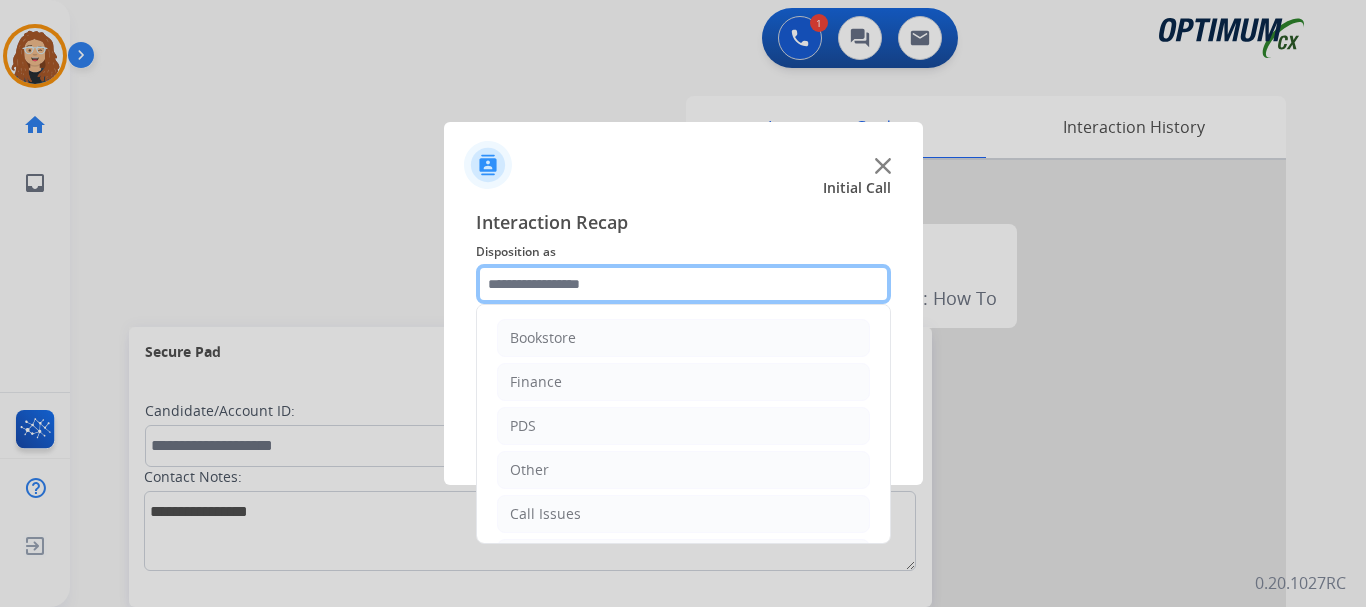 click 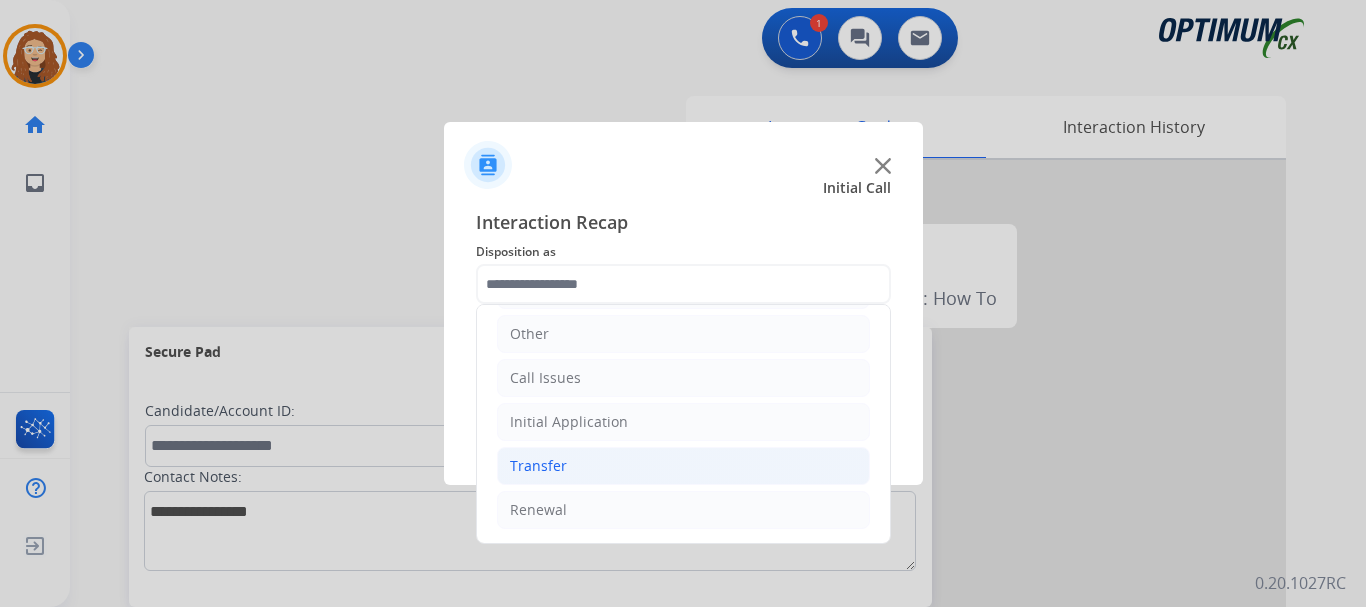 drag, startPoint x: 586, startPoint y: 506, endPoint x: 788, endPoint y: 466, distance: 205.92232 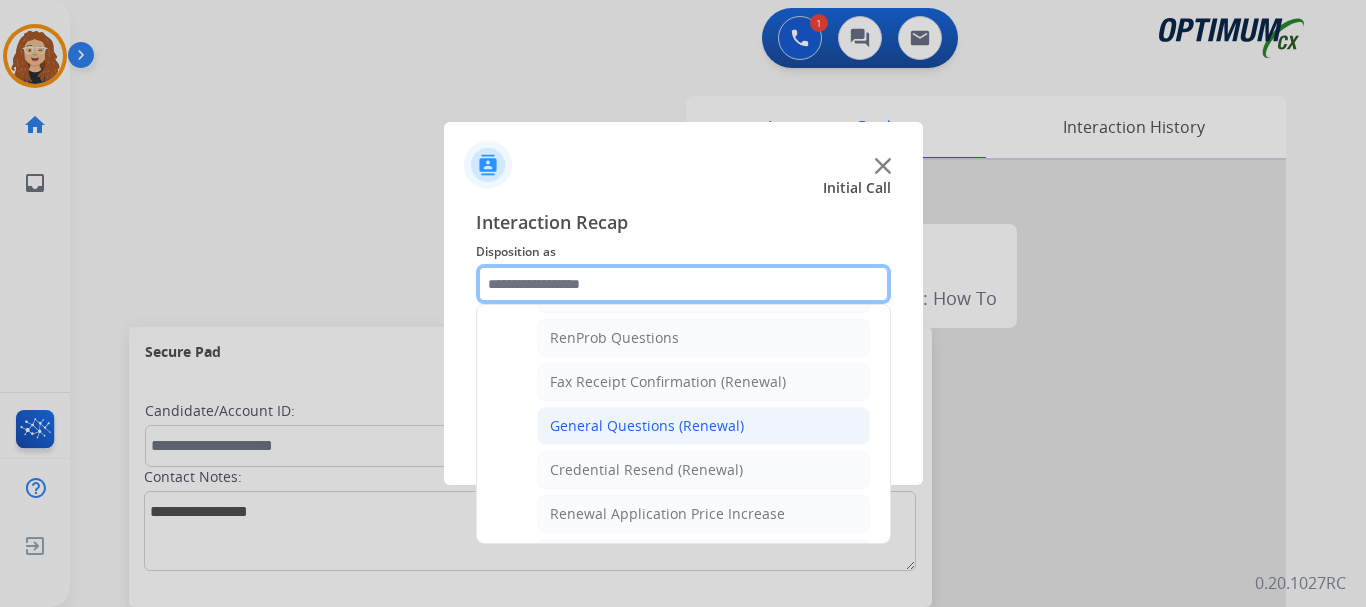 scroll, scrollTop: 505, scrollLeft: 0, axis: vertical 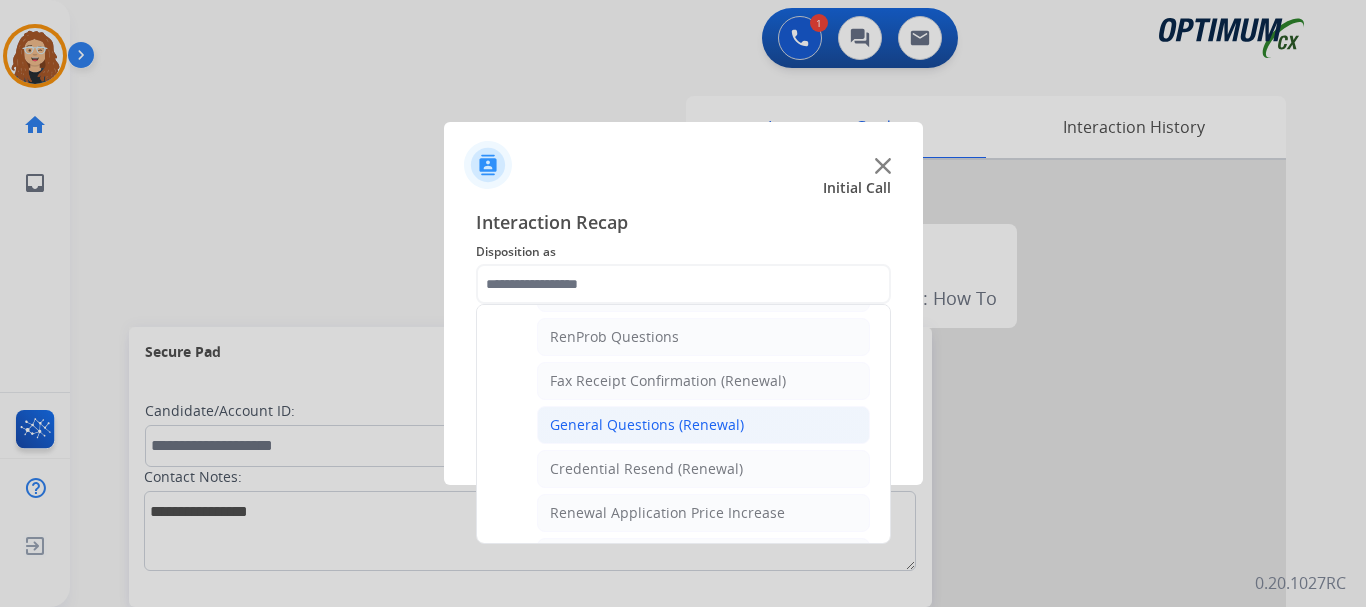 click on "General Questions (Renewal)" 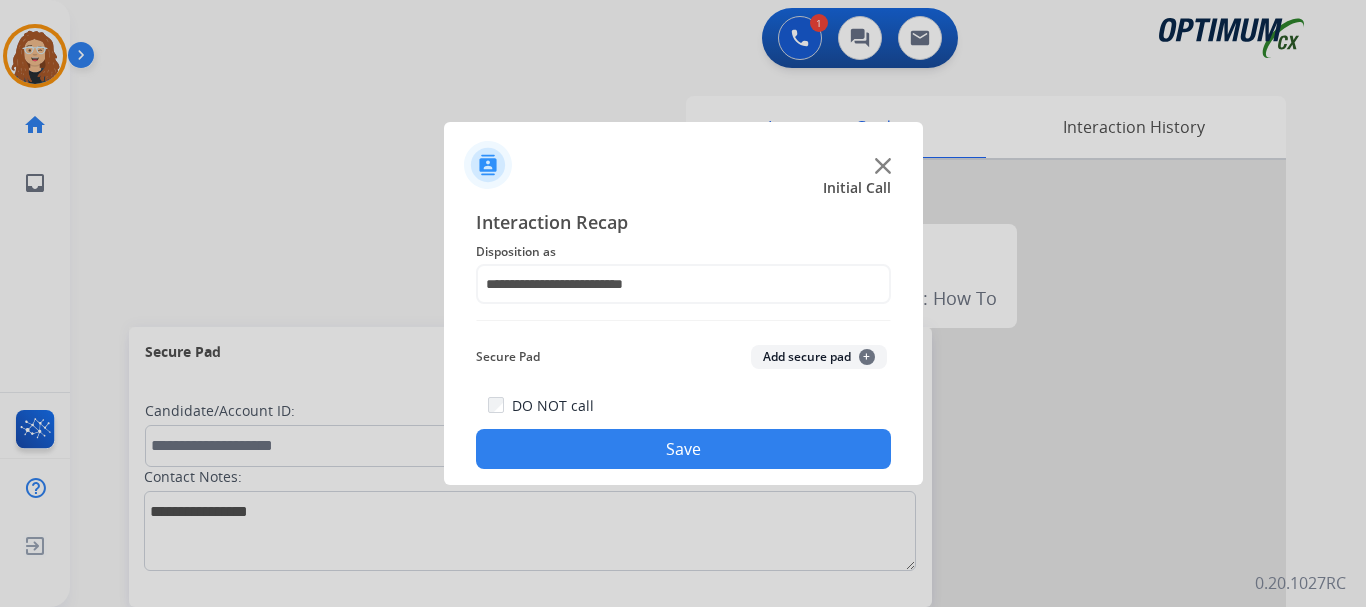 click on "DO NOT call  Save" 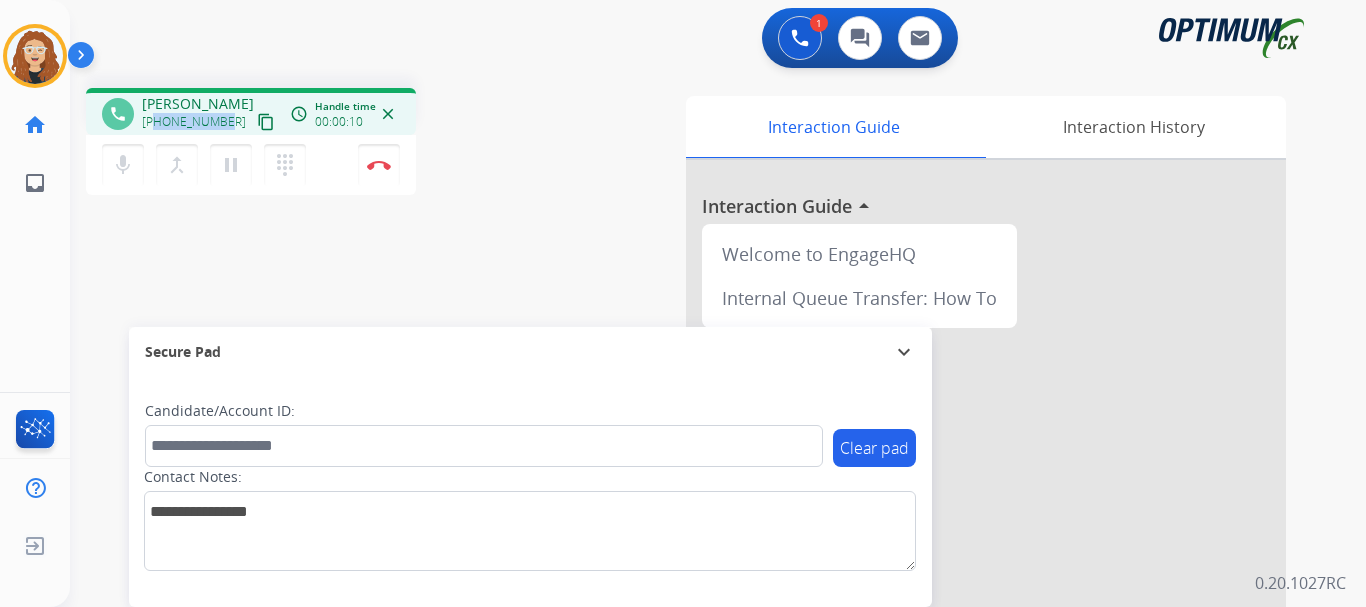 drag, startPoint x: 157, startPoint y: 118, endPoint x: 222, endPoint y: 118, distance: 65 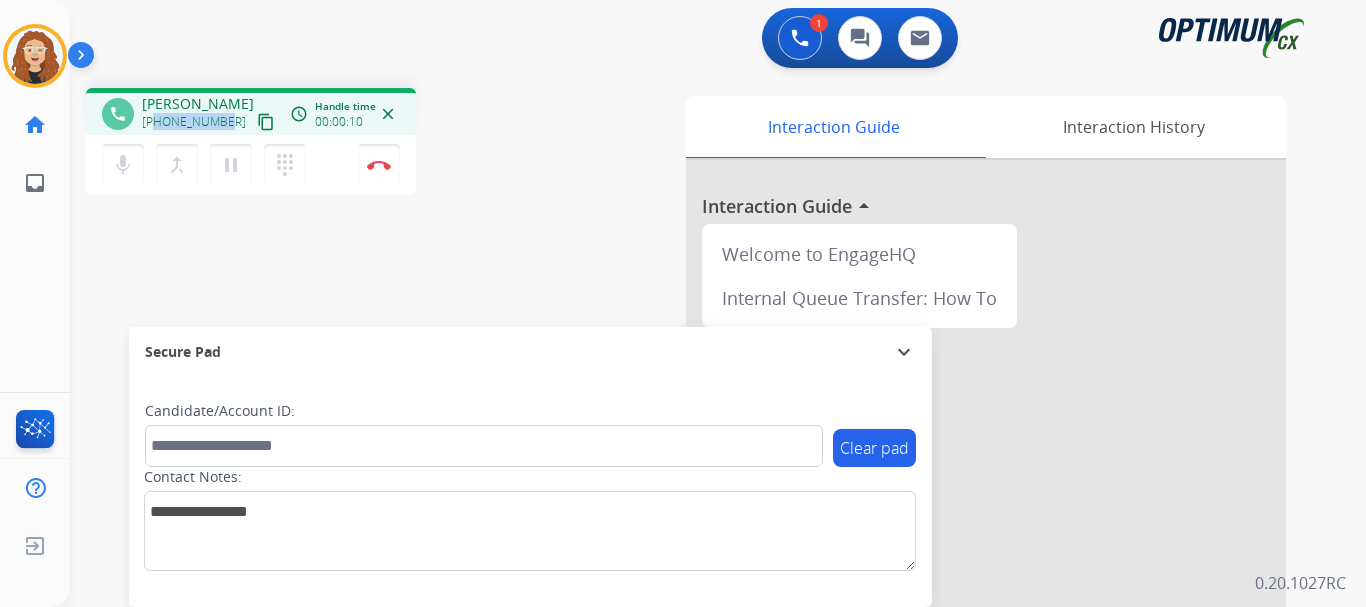 click on "[PHONE_NUMBER]" at bounding box center (194, 122) 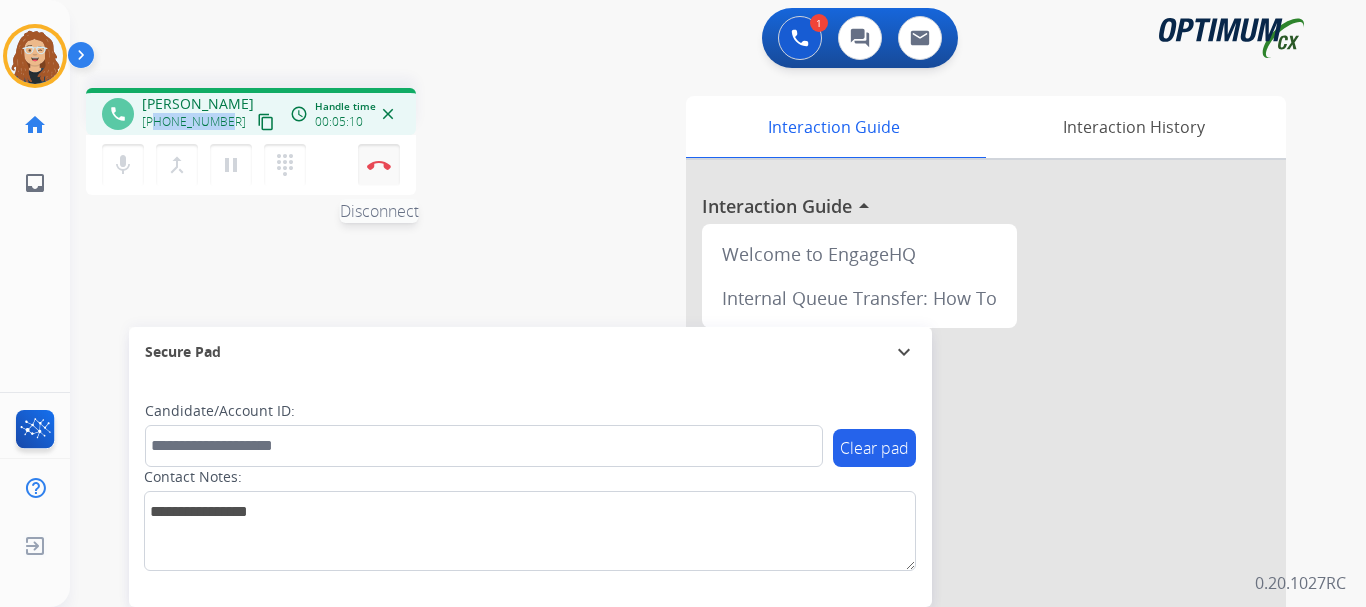 click at bounding box center (379, 165) 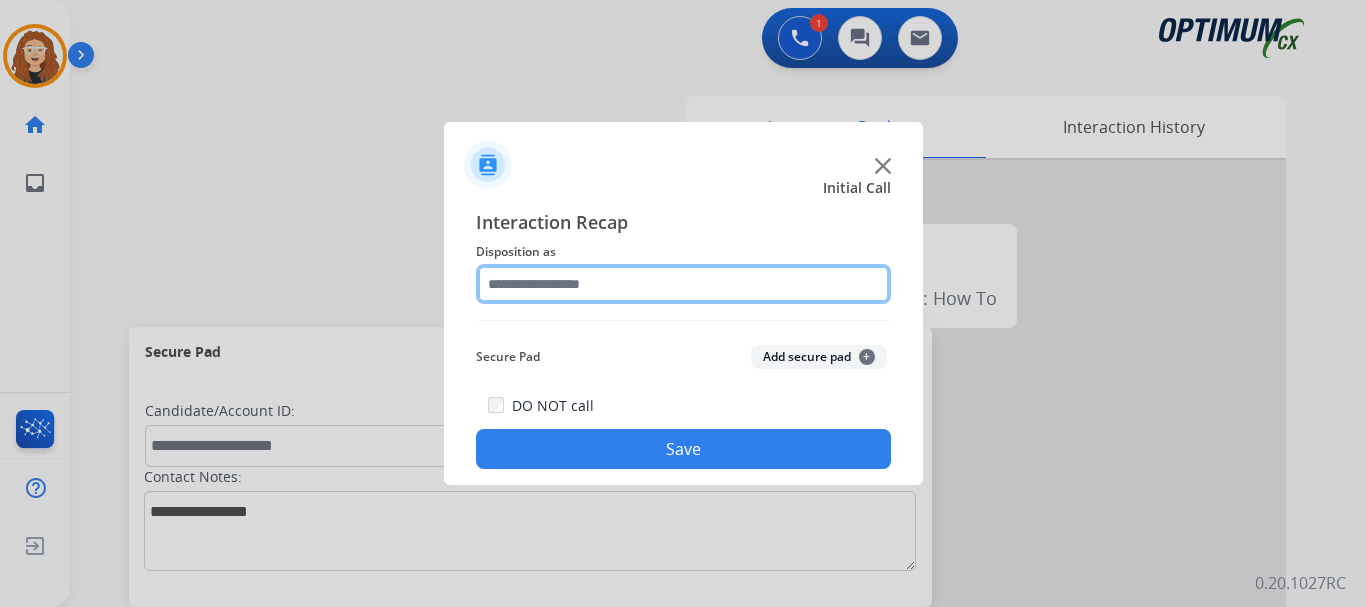 click 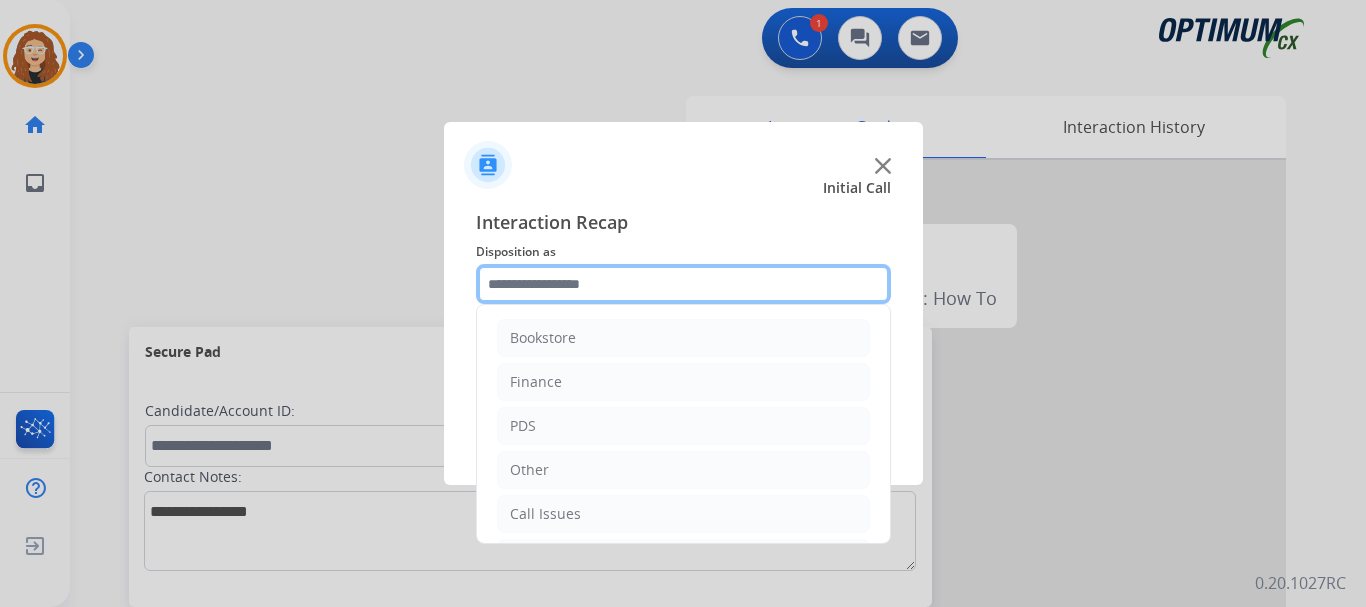 scroll, scrollTop: 136, scrollLeft: 0, axis: vertical 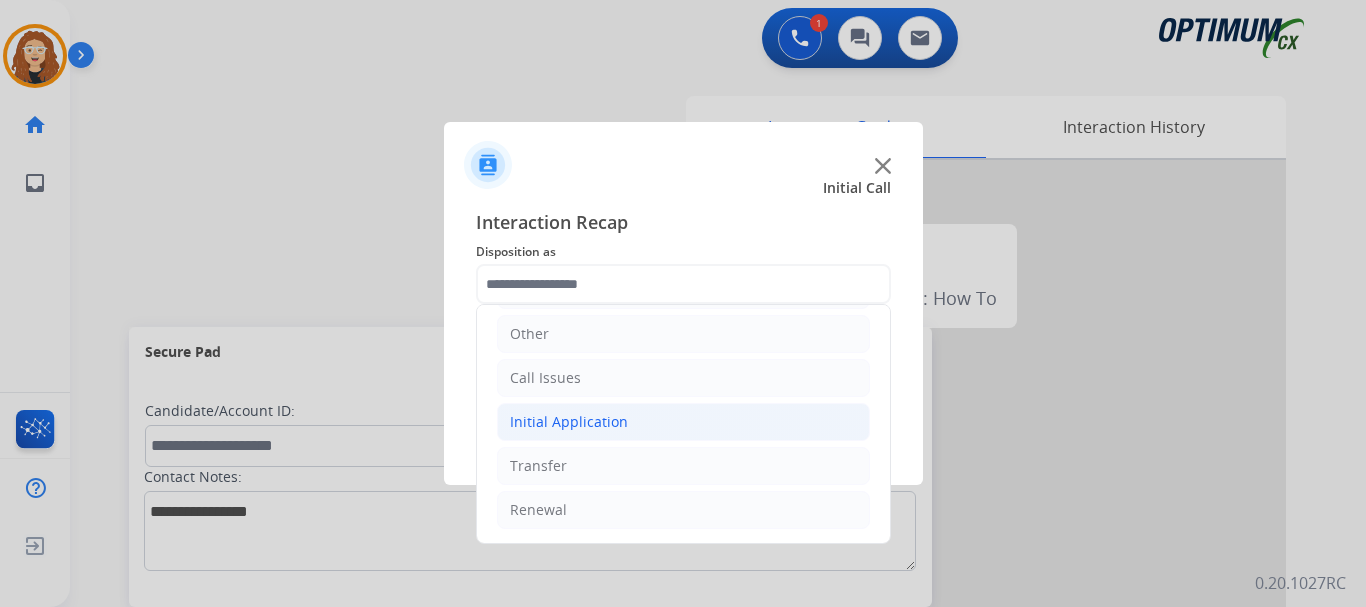 click on "Initial Application" 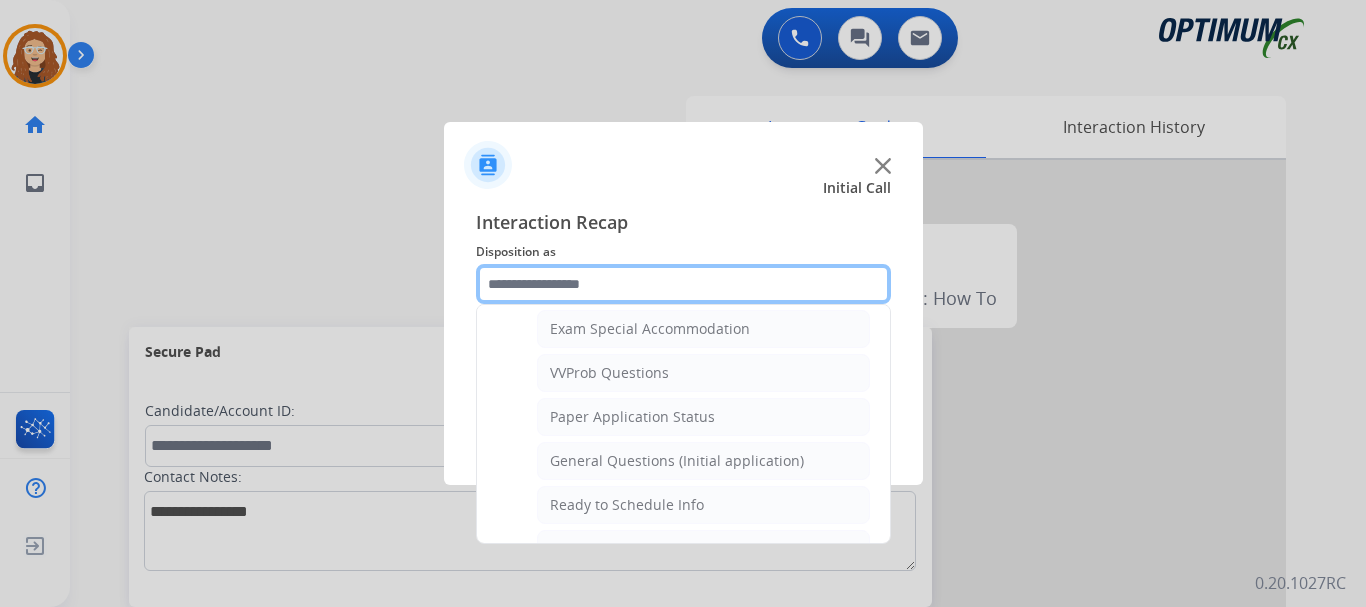 scroll, scrollTop: 1048, scrollLeft: 0, axis: vertical 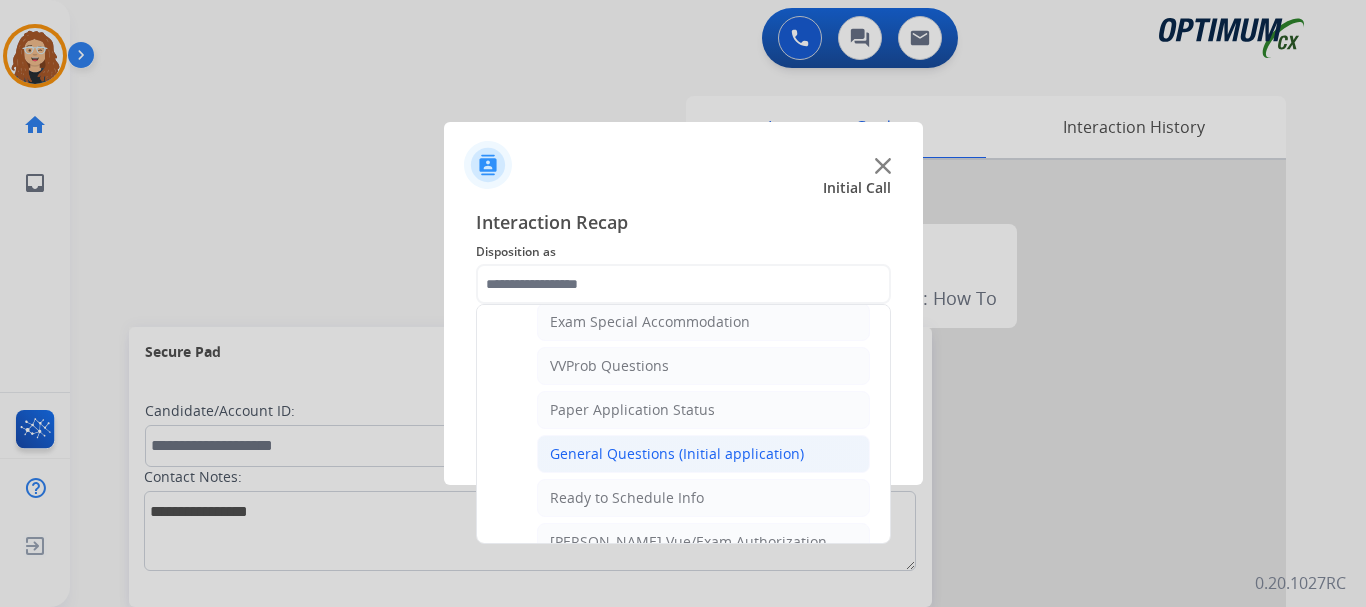 click on "General Questions (Initial application)" 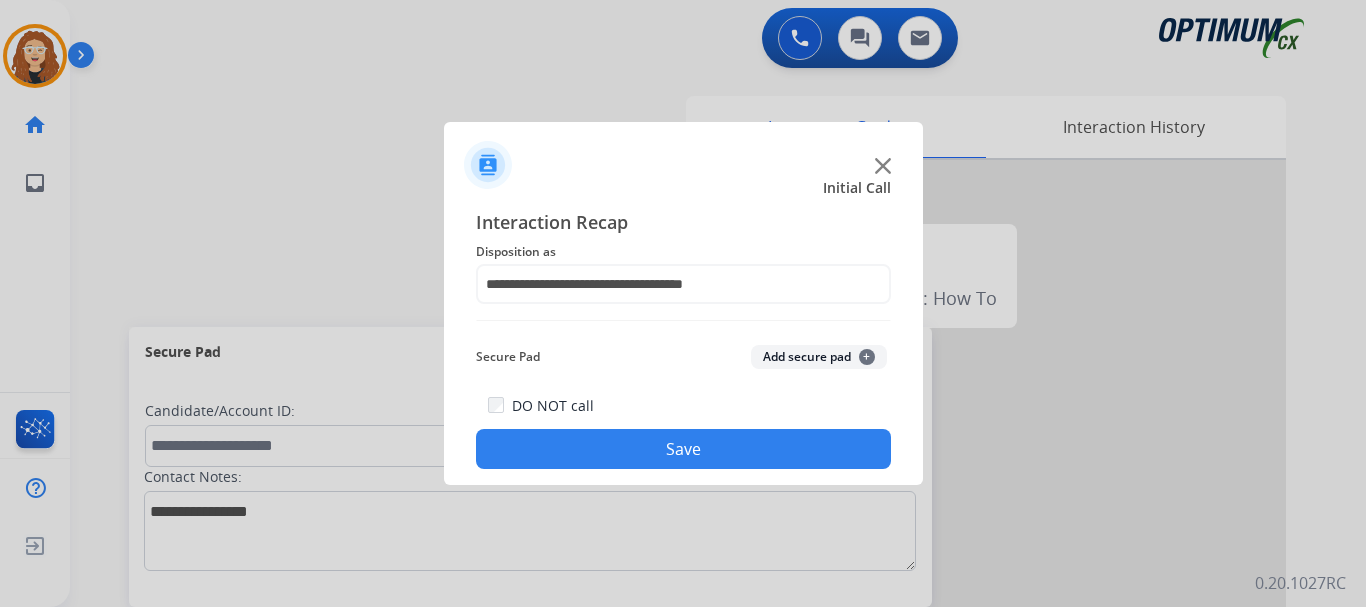 click on "Save" 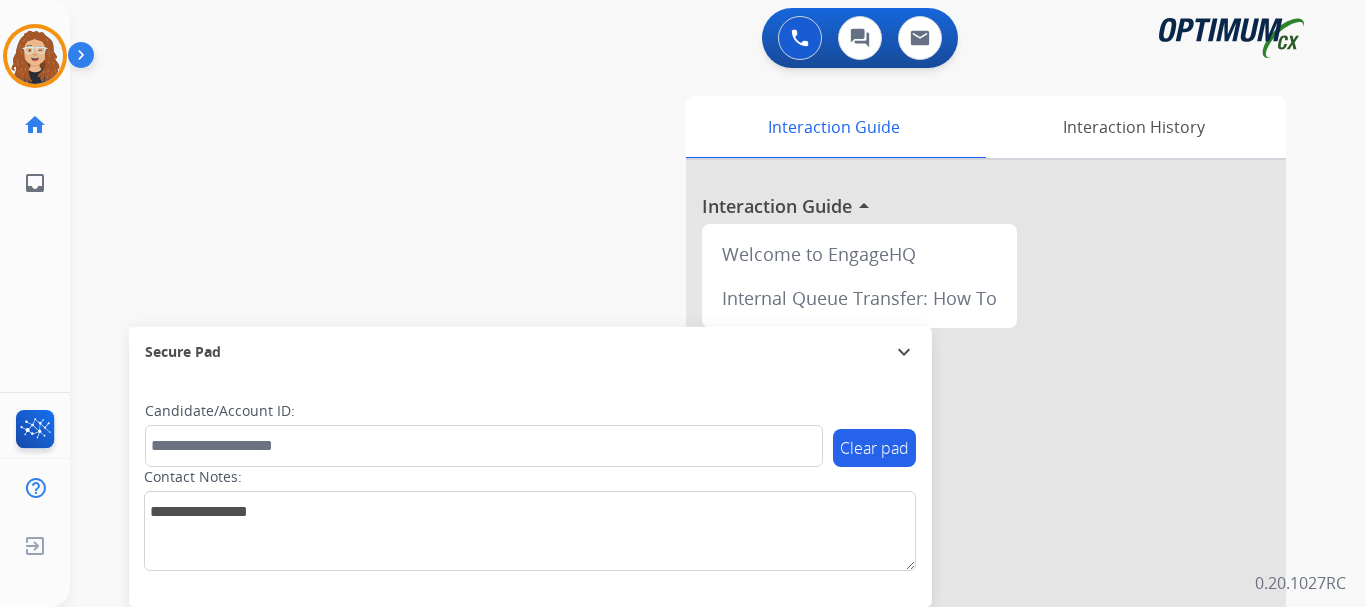 click on "swap_horiz Break voice bridge close_fullscreen Connect 3-Way Call merge_type Separate 3-Way Call  Interaction Guide   Interaction History  Interaction Guide arrow_drop_up  Welcome to EngageHQ   Internal Queue Transfer: How To  Secure Pad expand_more Clear pad Candidate/Account ID: Contact Notes:" at bounding box center (694, 489) 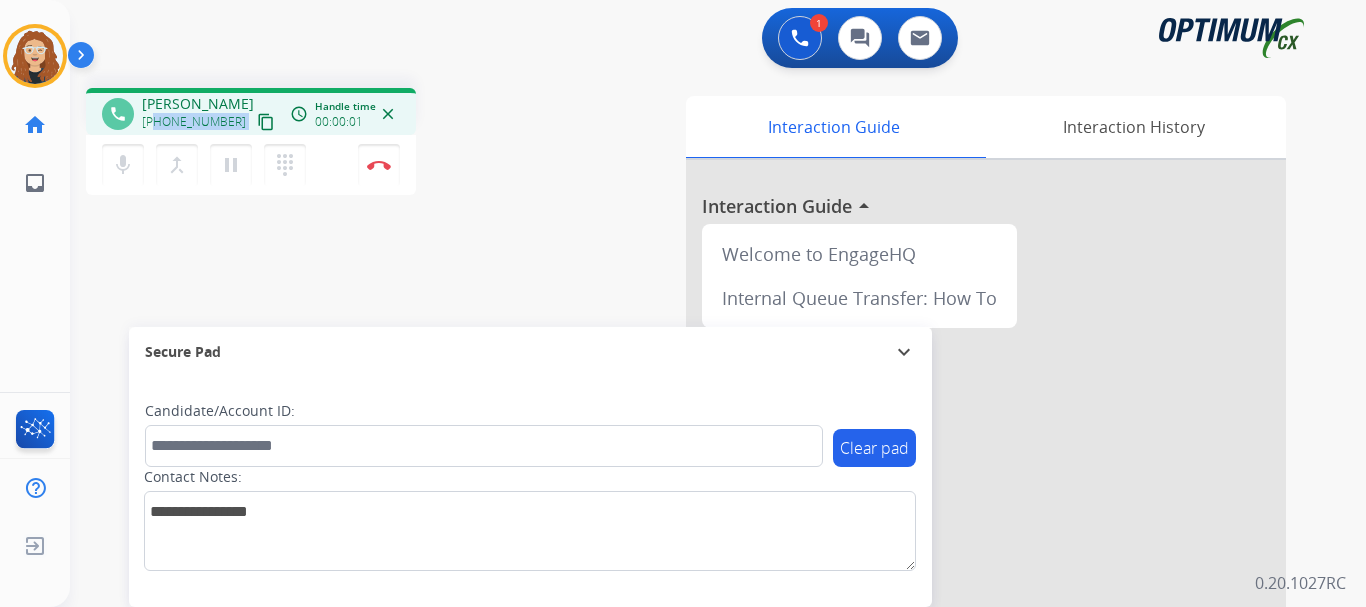 drag, startPoint x: 162, startPoint y: 118, endPoint x: 228, endPoint y: 117, distance: 66.007576 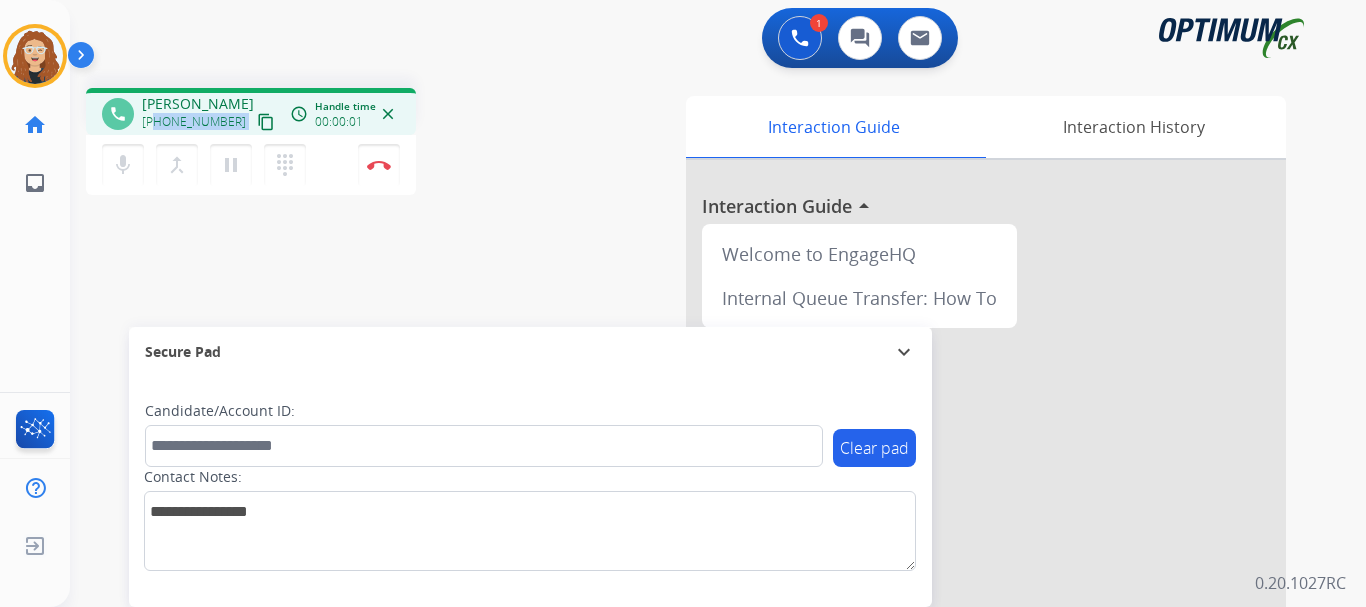 click on "[PHONE_NUMBER] content_copy" at bounding box center (210, 122) 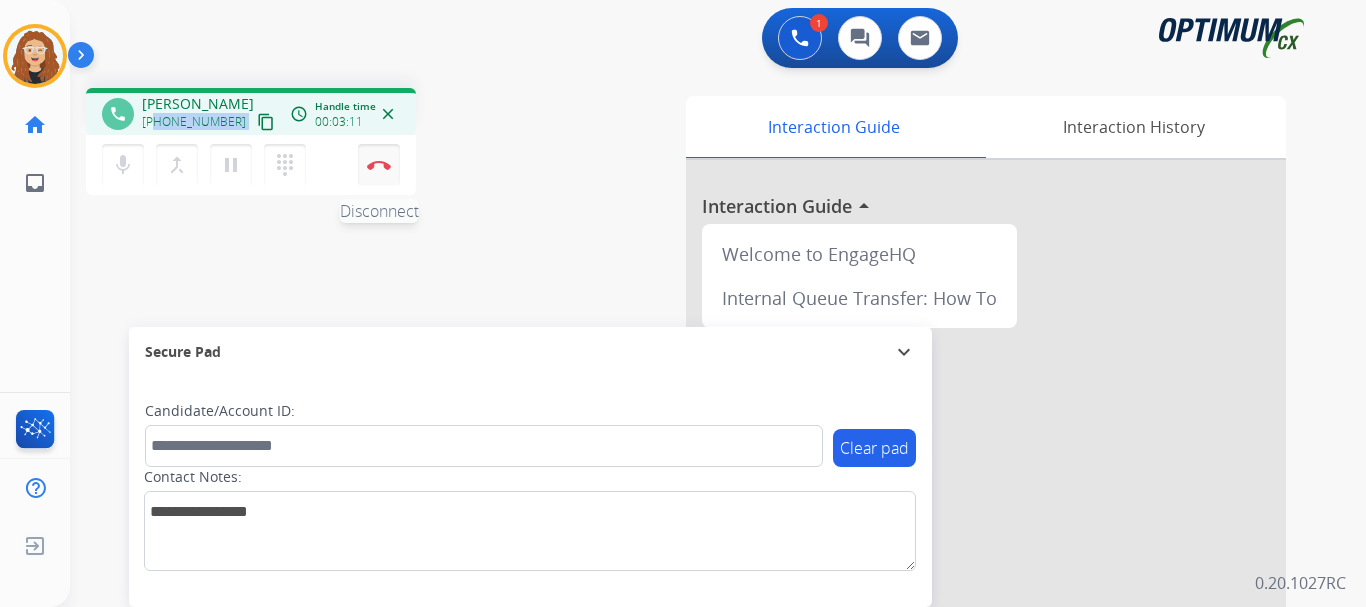 click at bounding box center (379, 165) 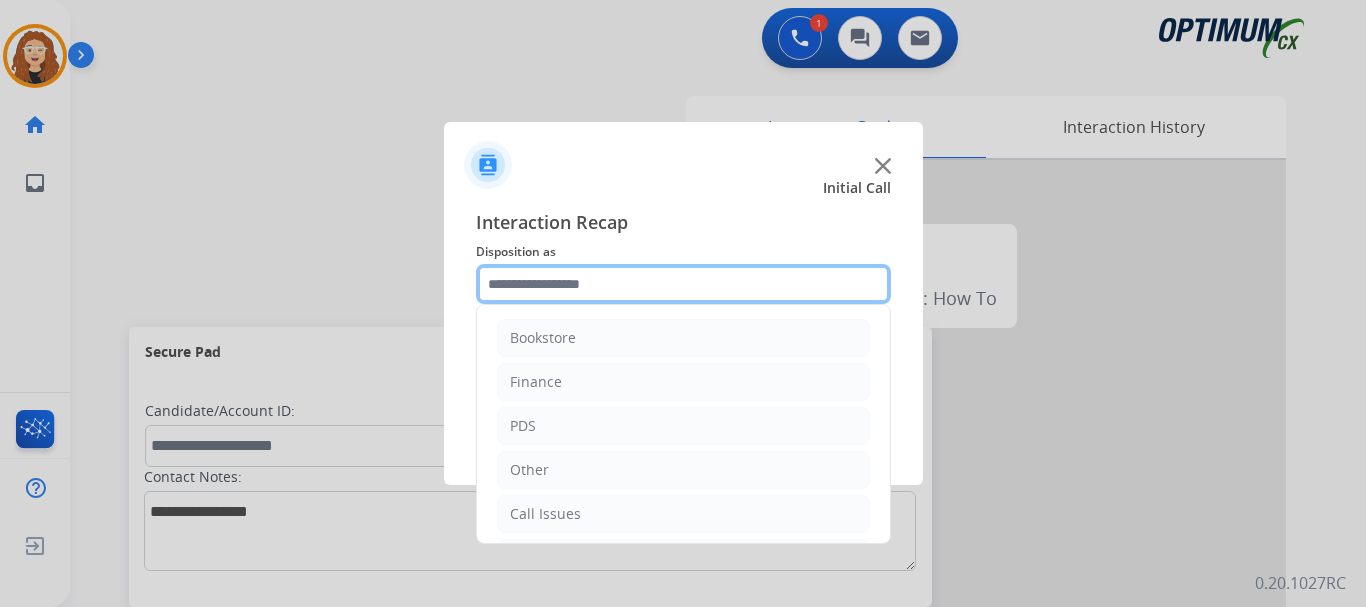 click 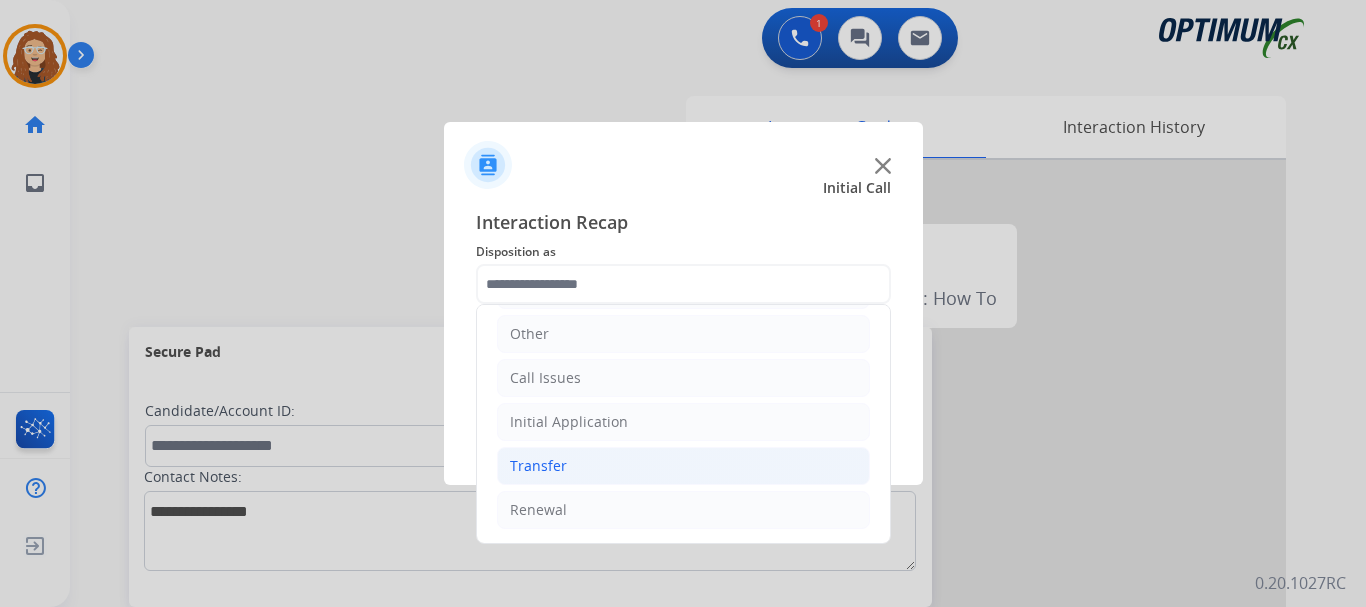 drag, startPoint x: 624, startPoint y: 518, endPoint x: 802, endPoint y: 453, distance: 189.4967 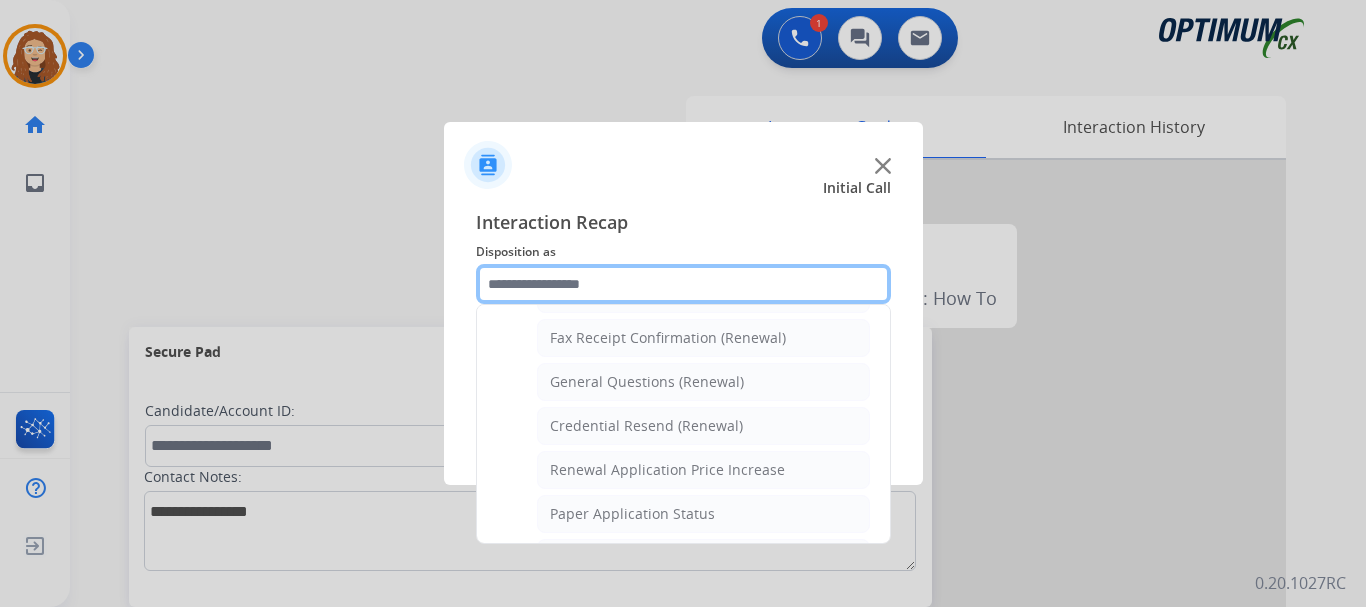 scroll, scrollTop: 551, scrollLeft: 0, axis: vertical 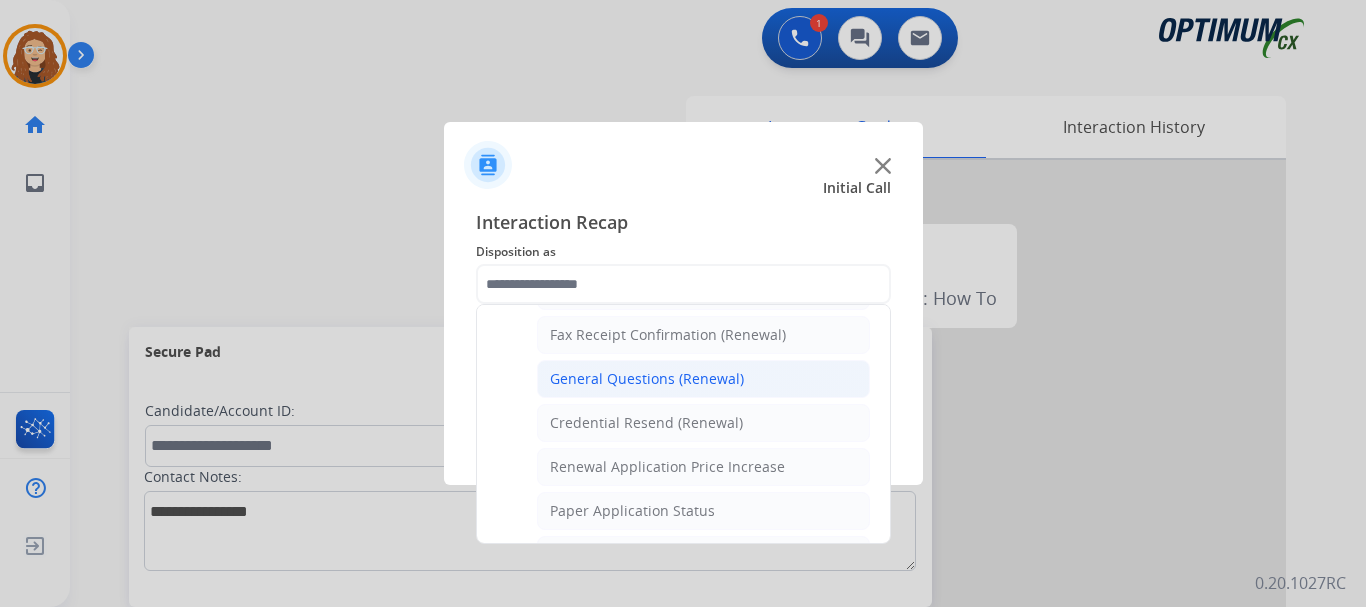 click on "General Questions (Renewal)" 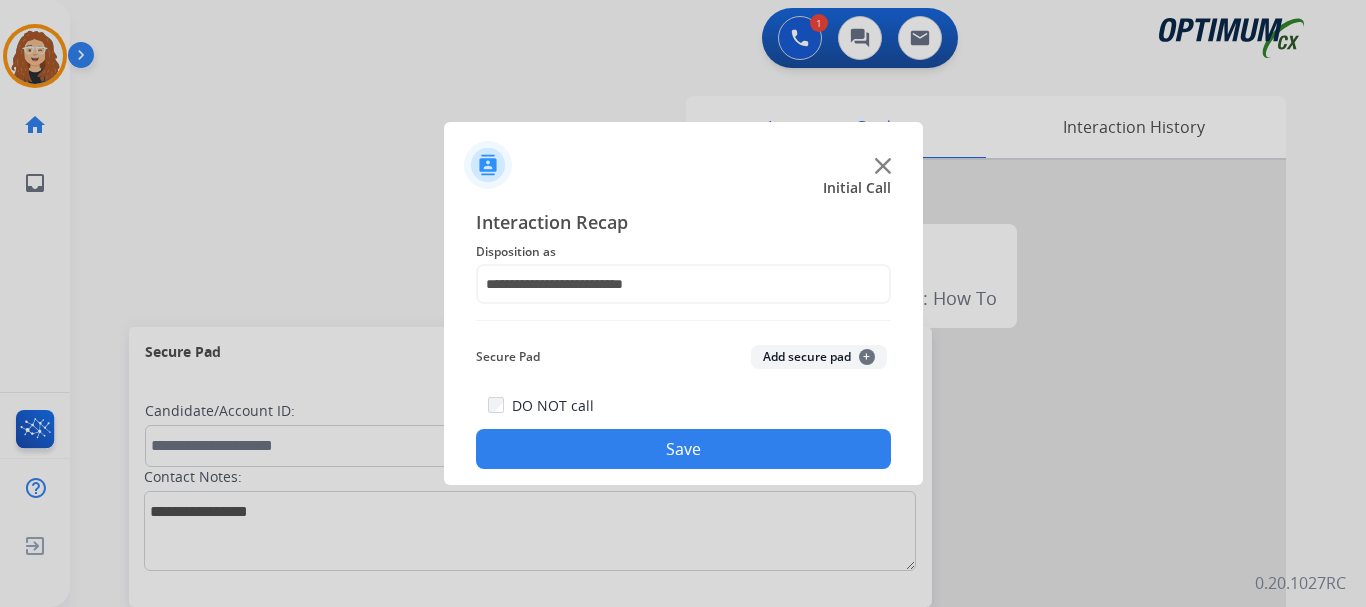 click on "Save" 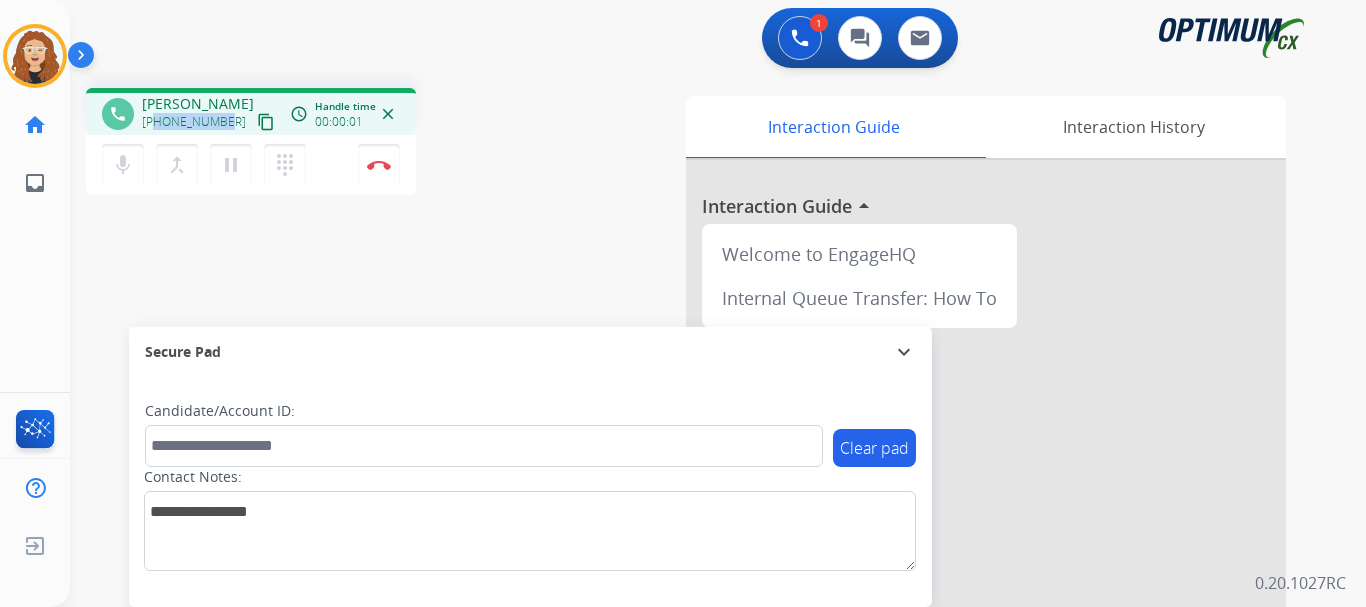 drag, startPoint x: 155, startPoint y: 122, endPoint x: 223, endPoint y: 122, distance: 68 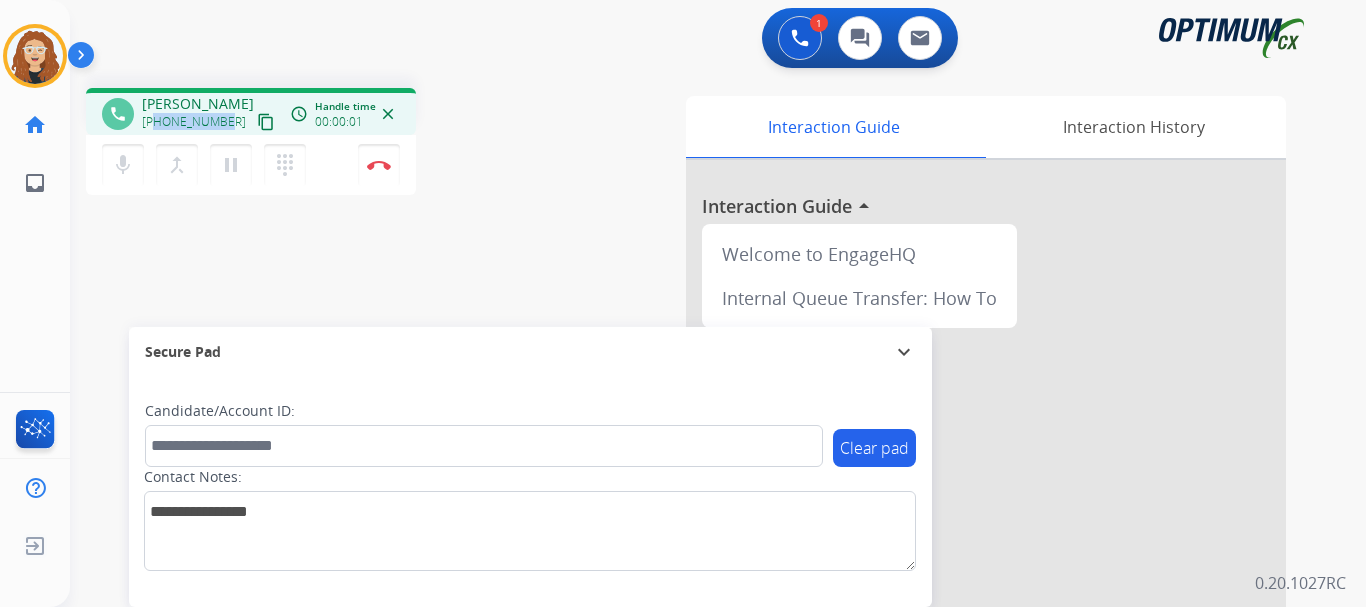 click on "[PHONE_NUMBER]" at bounding box center (194, 122) 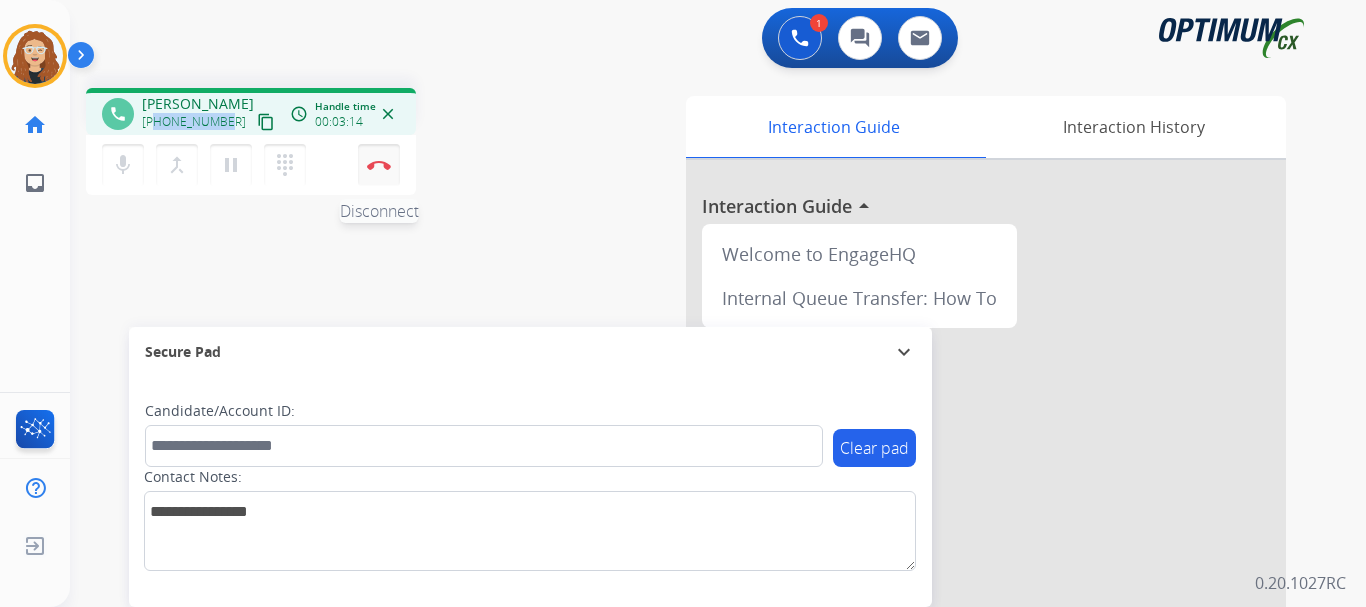 click on "Disconnect" at bounding box center (379, 165) 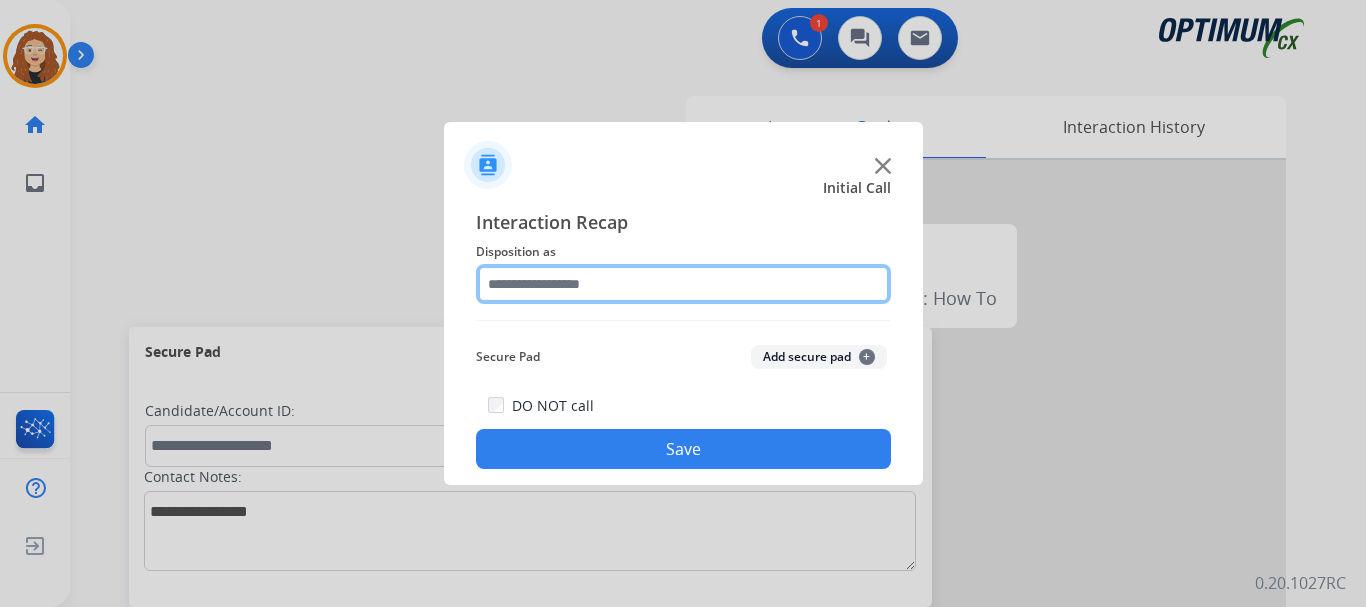 click 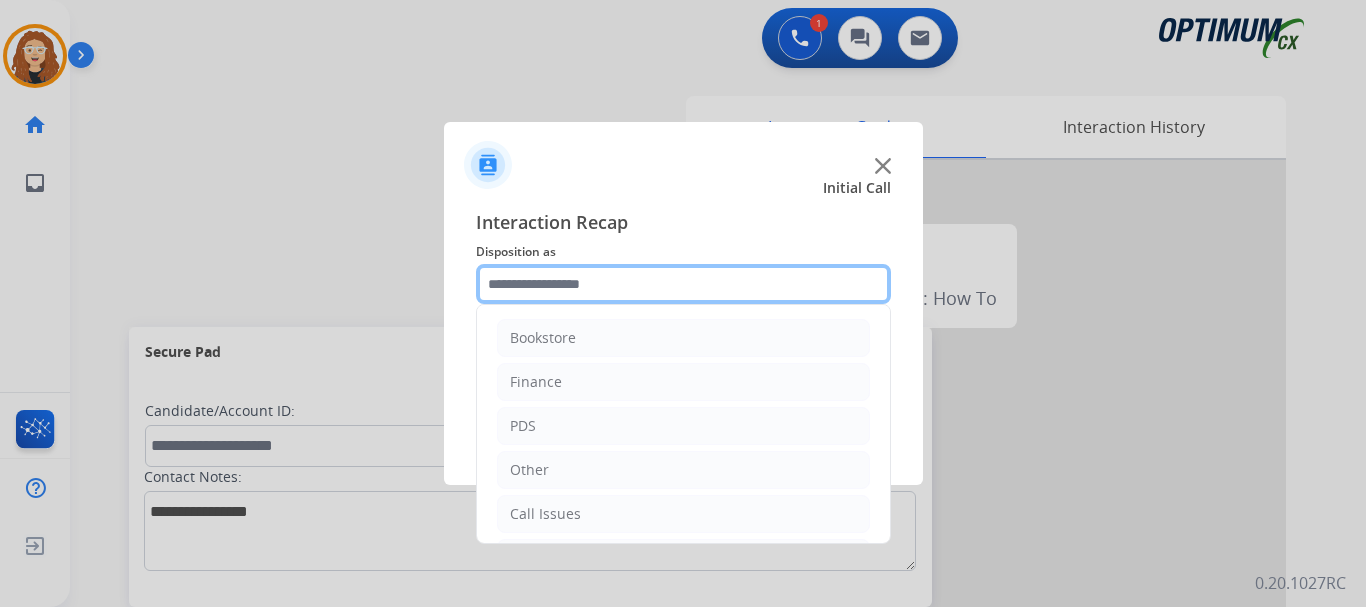scroll, scrollTop: 136, scrollLeft: 0, axis: vertical 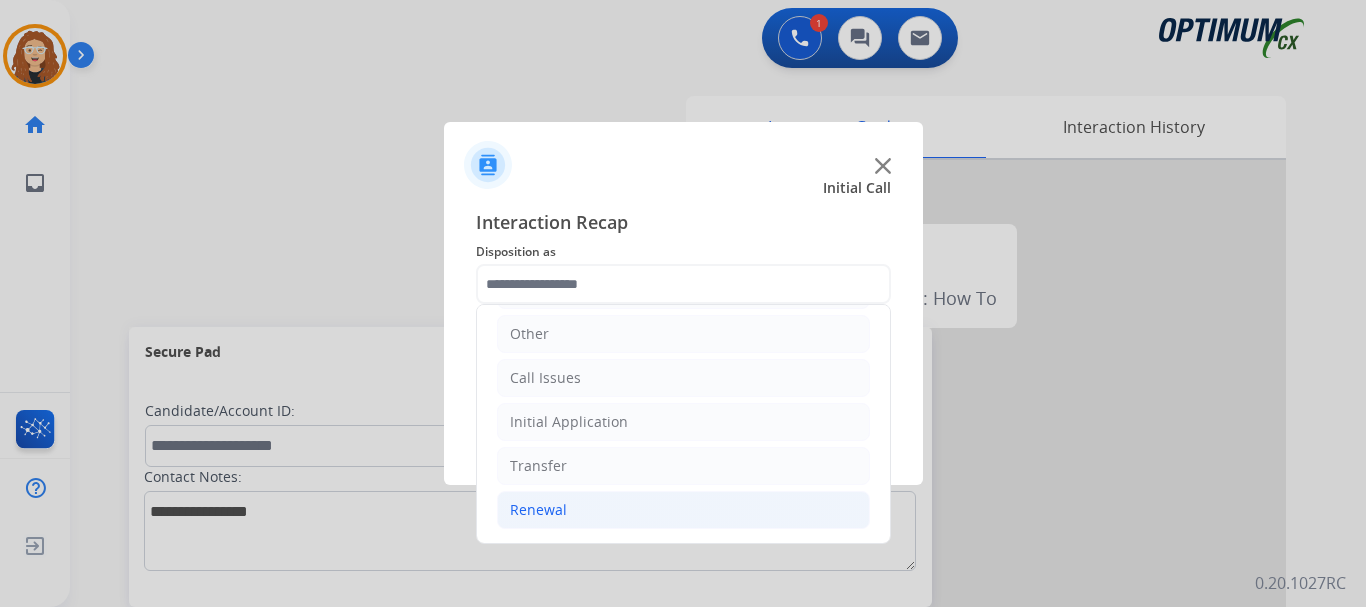 click on "Renewal" 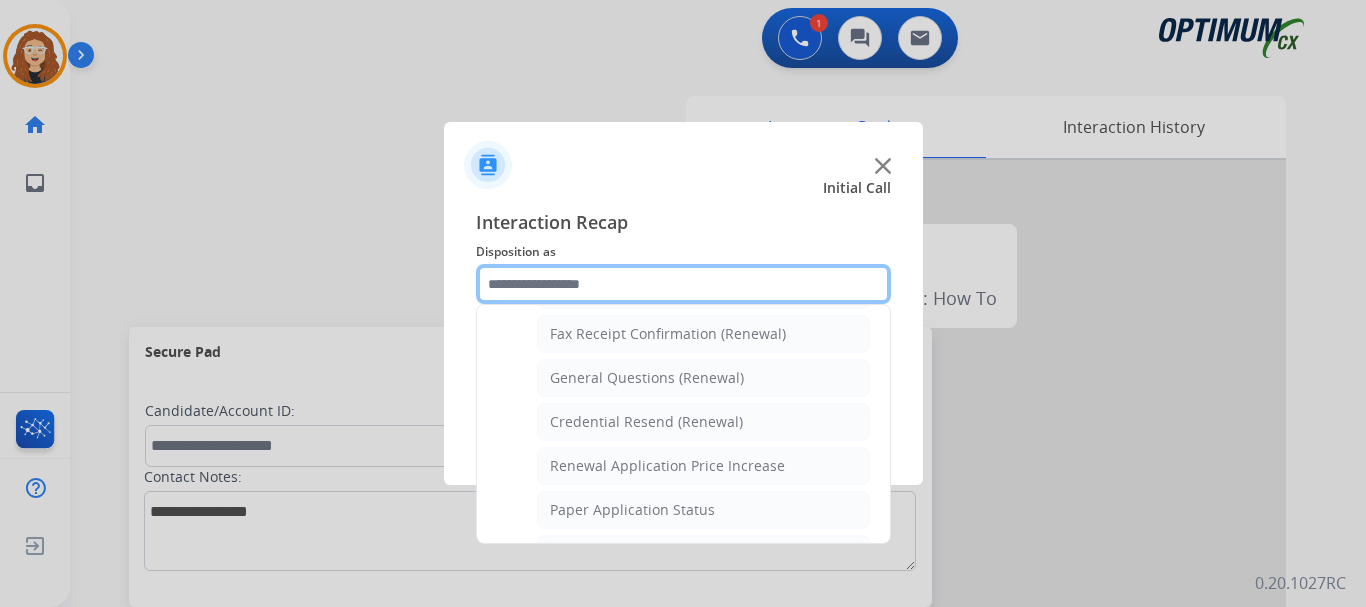 scroll, scrollTop: 339, scrollLeft: 0, axis: vertical 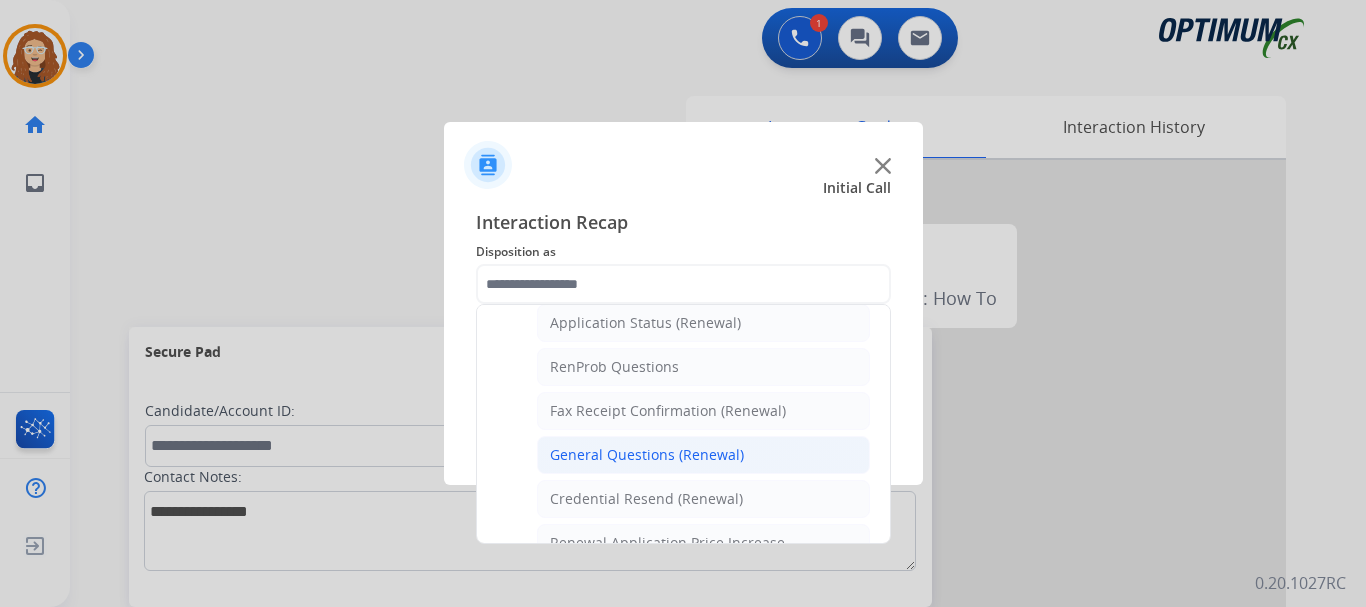 click on "General Questions (Renewal)" 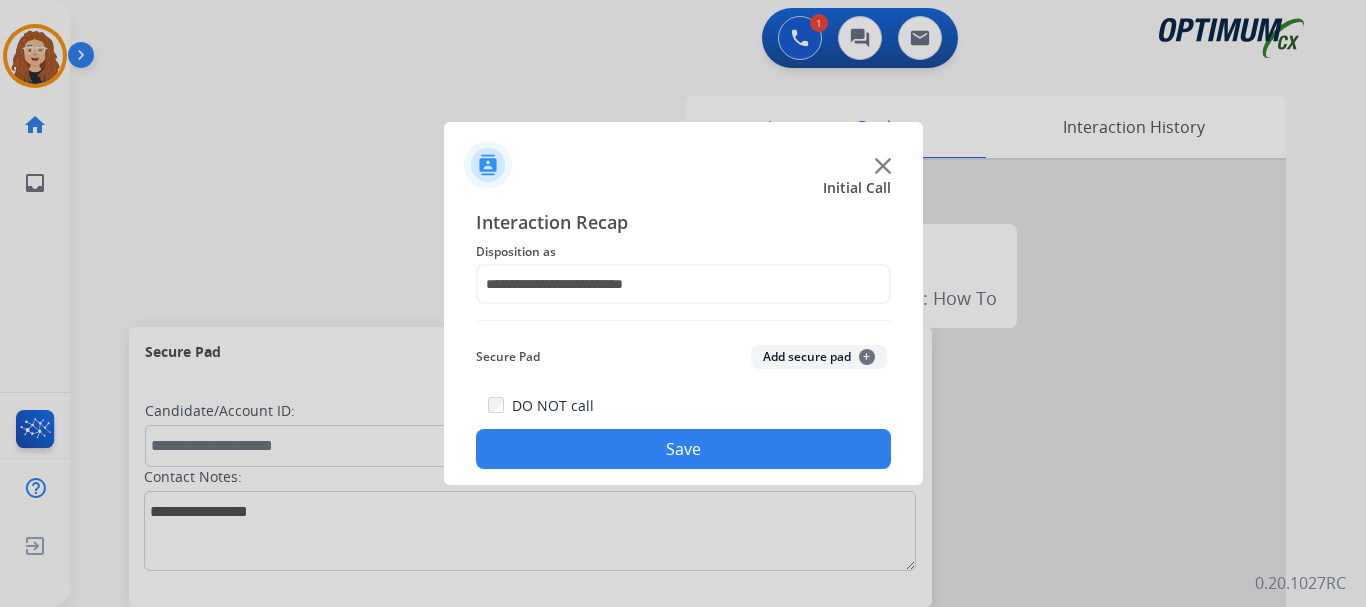 click on "Save" 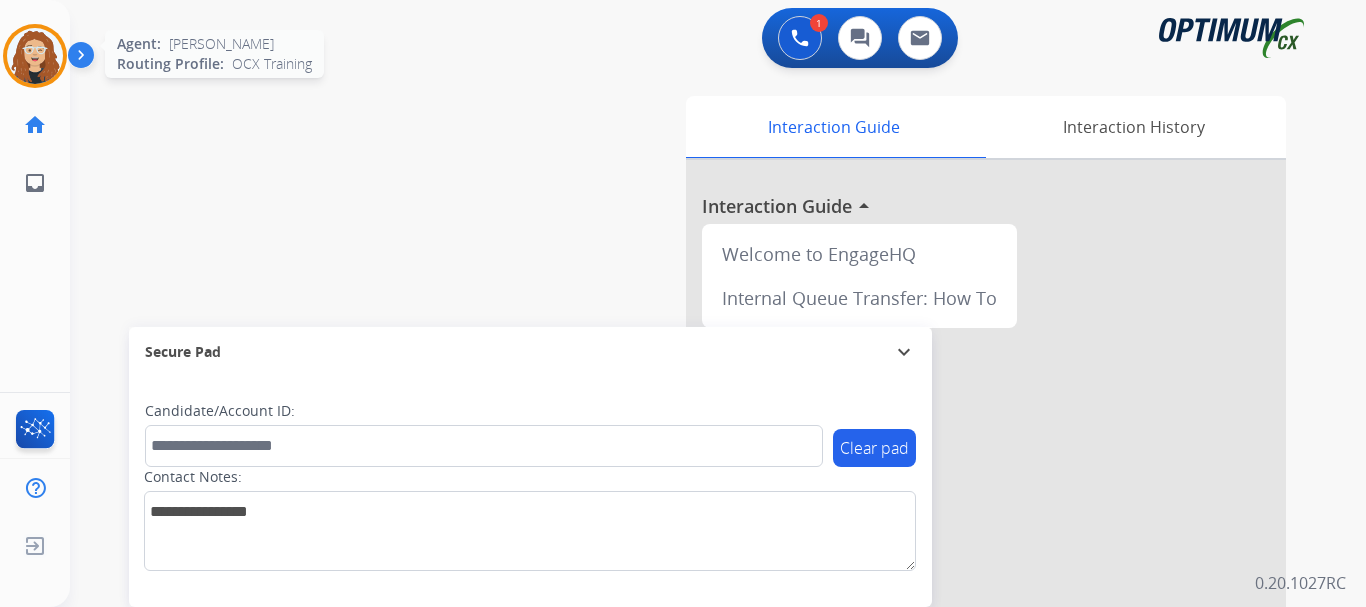 click at bounding box center [35, 56] 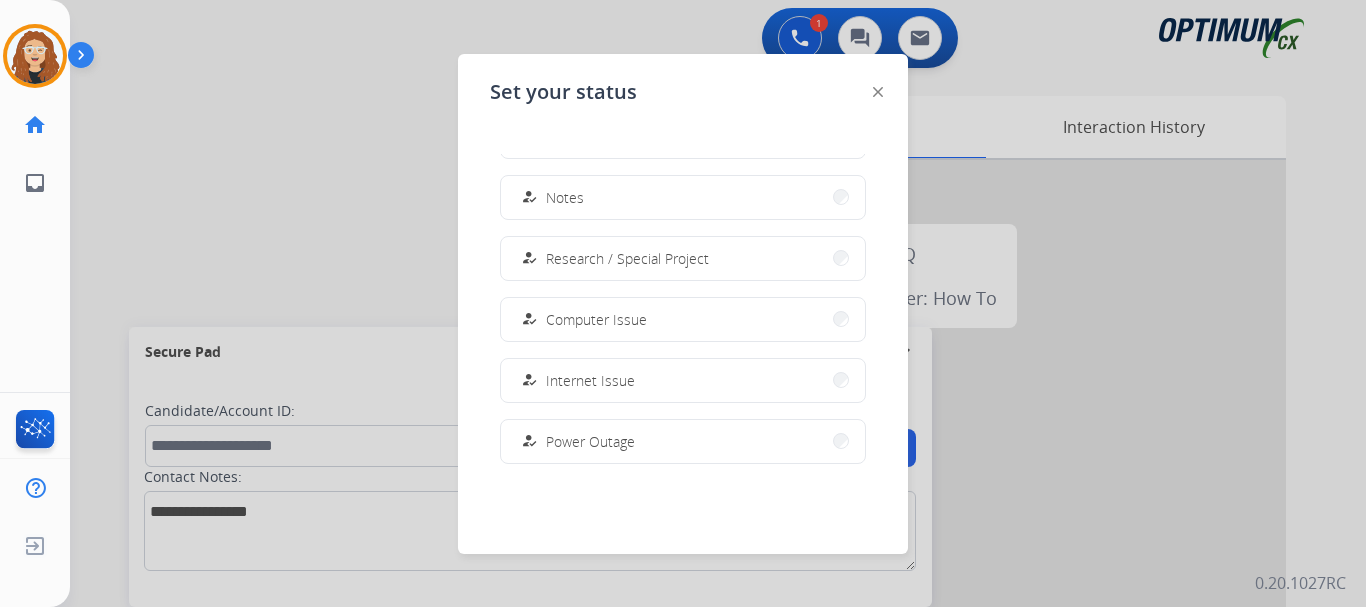 scroll, scrollTop: 499, scrollLeft: 0, axis: vertical 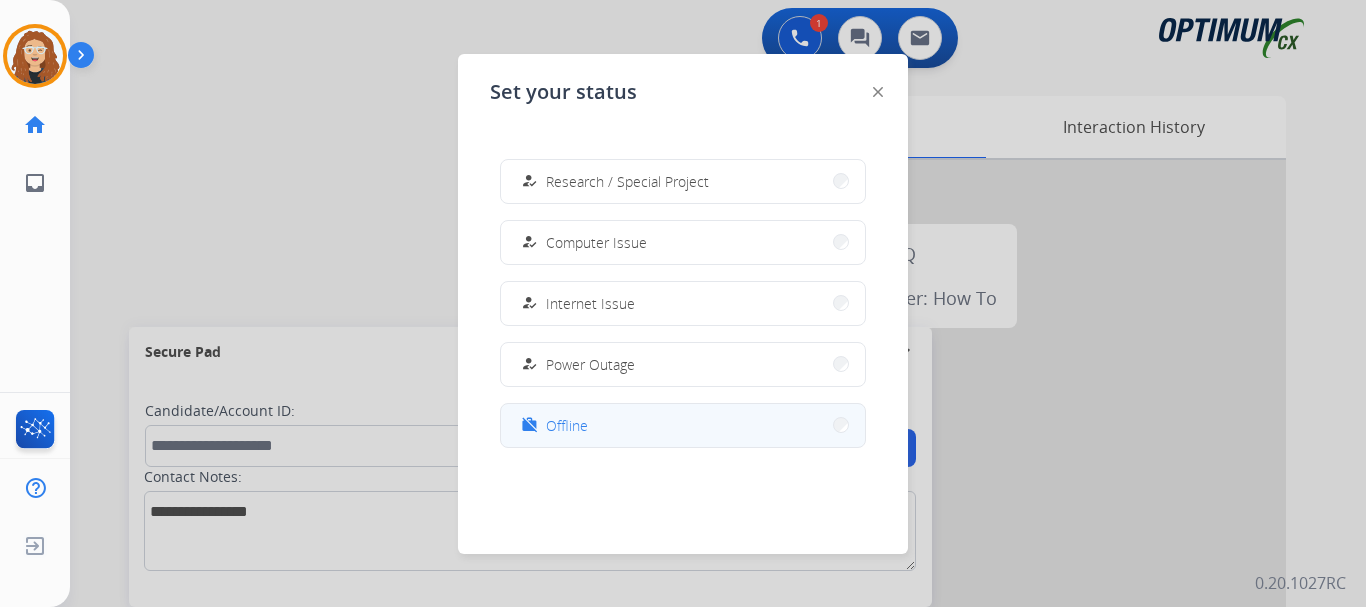 click on "work_off Offline" at bounding box center [683, 425] 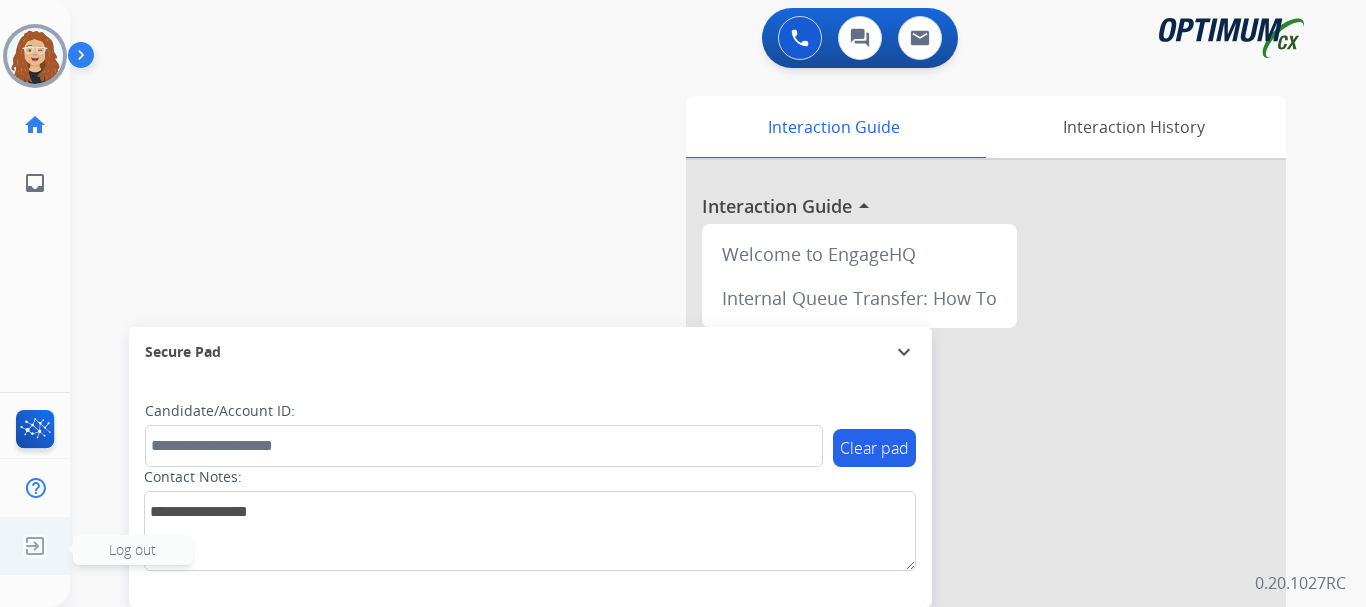 click 